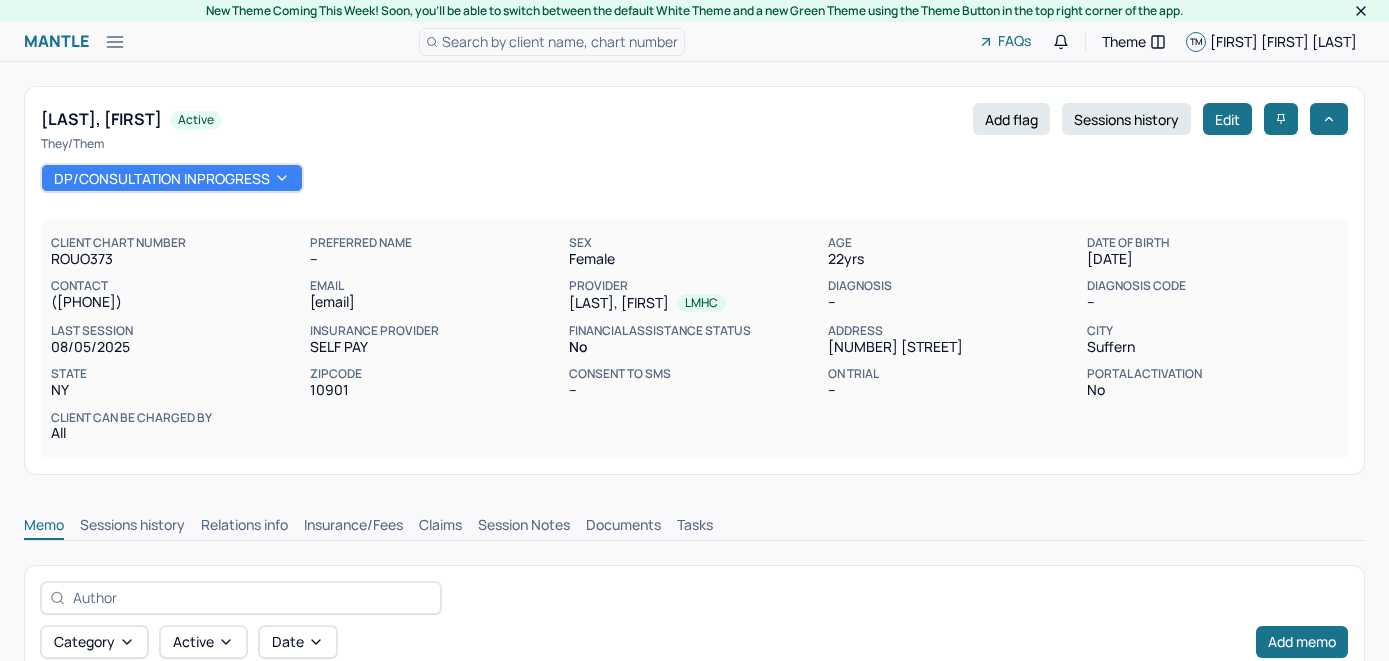 scroll, scrollTop: 0, scrollLeft: 0, axis: both 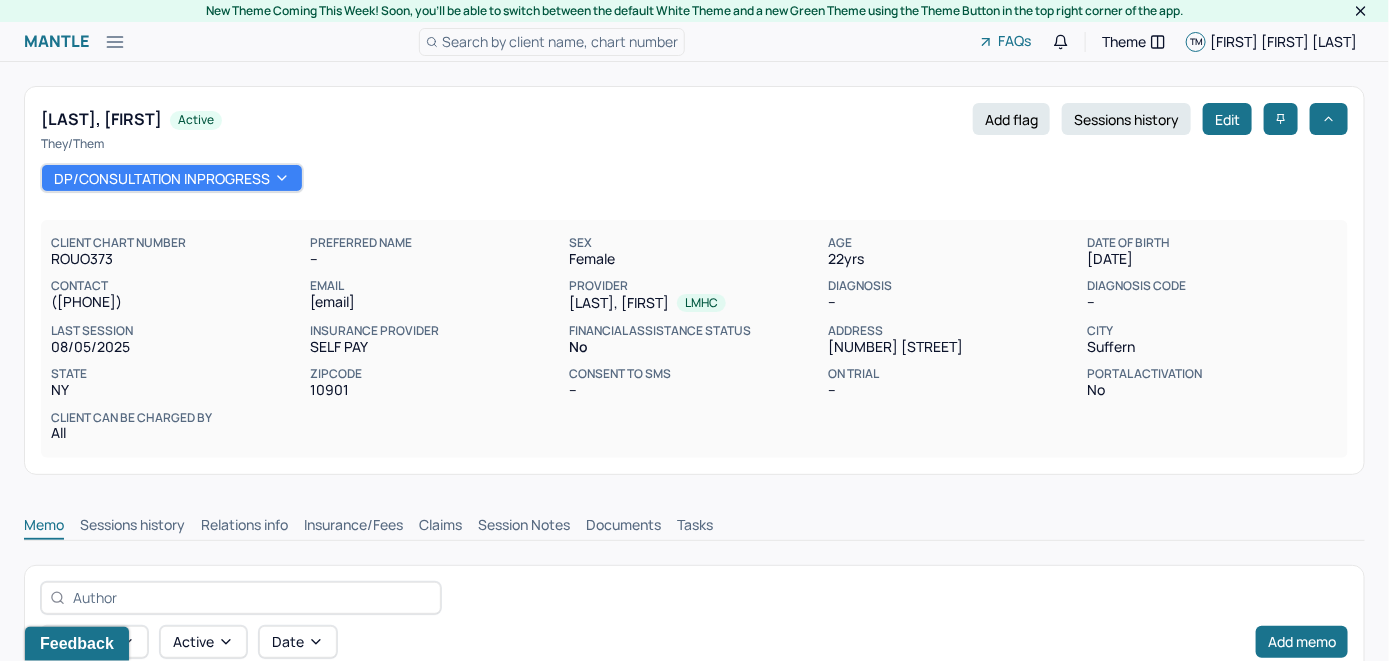 click on "Search by client name, chart number" at bounding box center (560, 41) 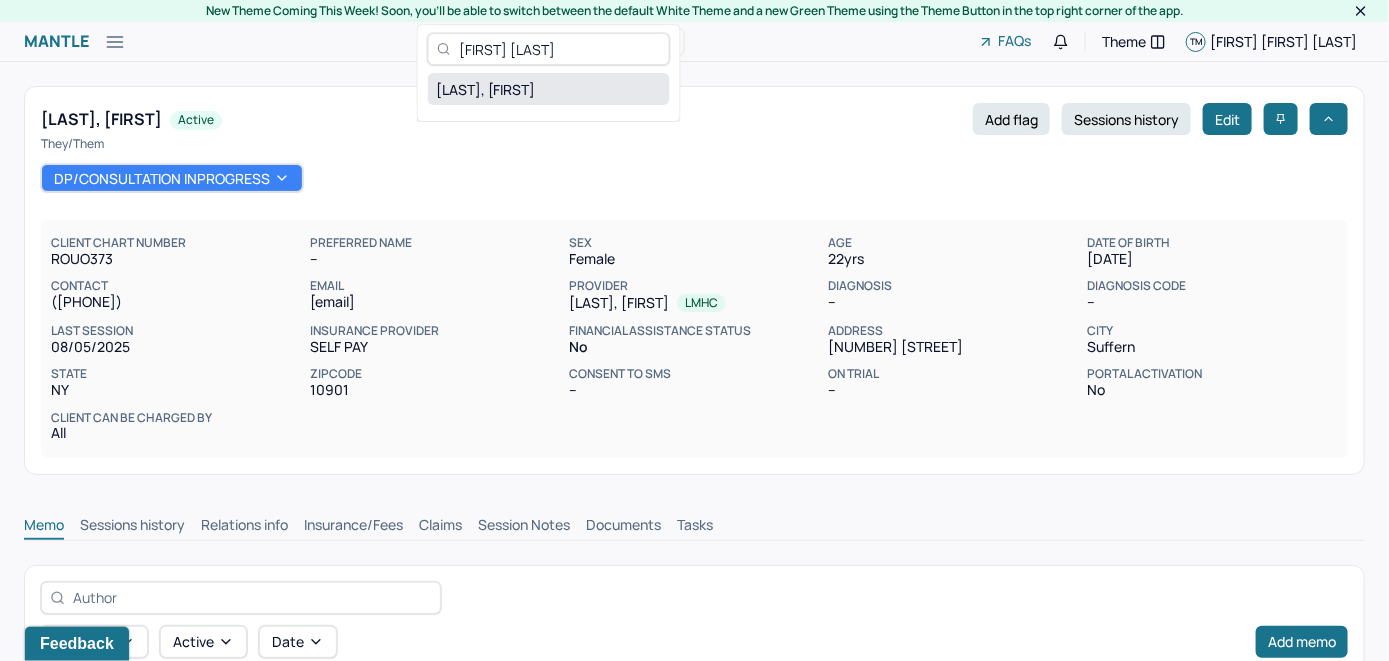 type on "[FIRST] [LAST]" 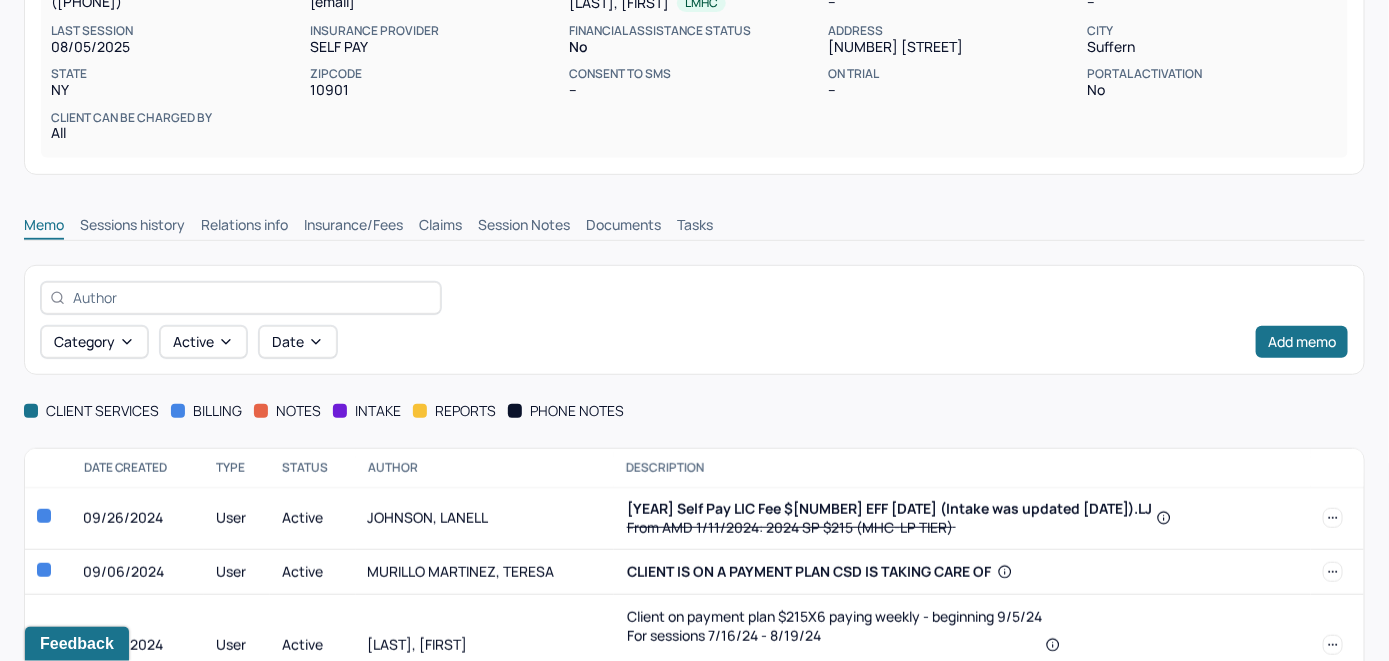 scroll, scrollTop: 400, scrollLeft: 0, axis: vertical 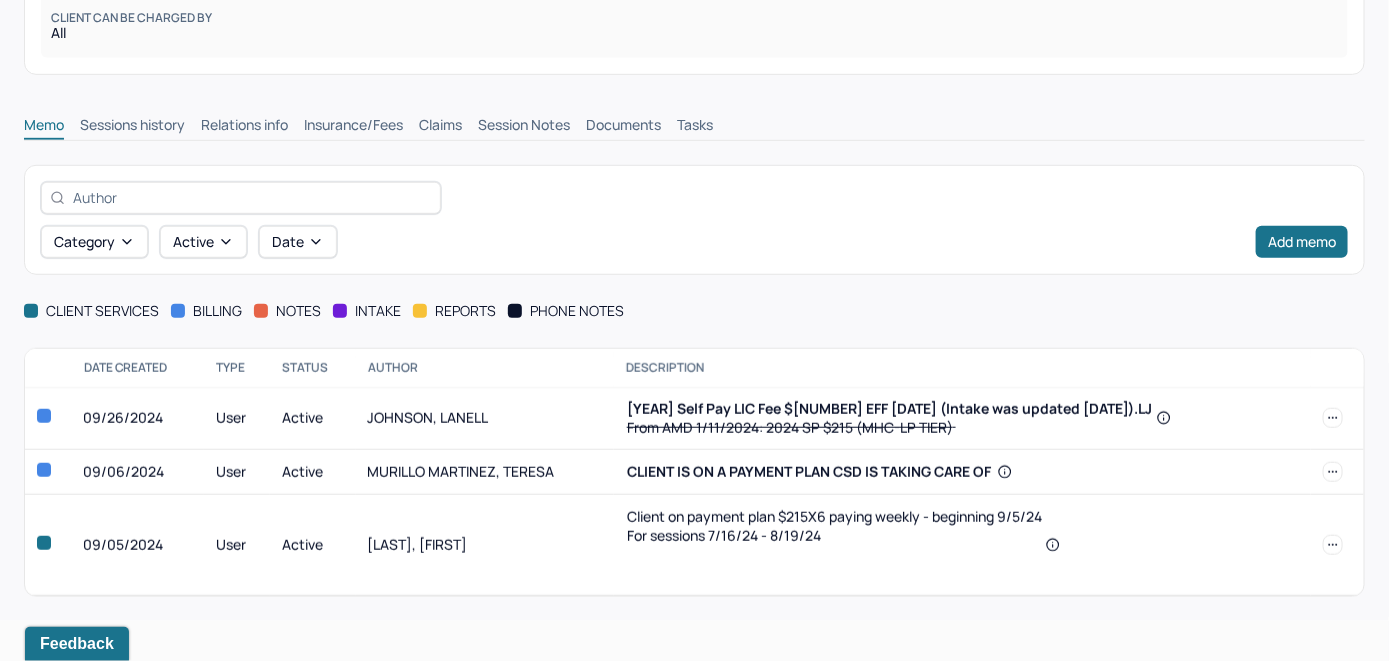 click on "Insurance/Fees" at bounding box center (353, 127) 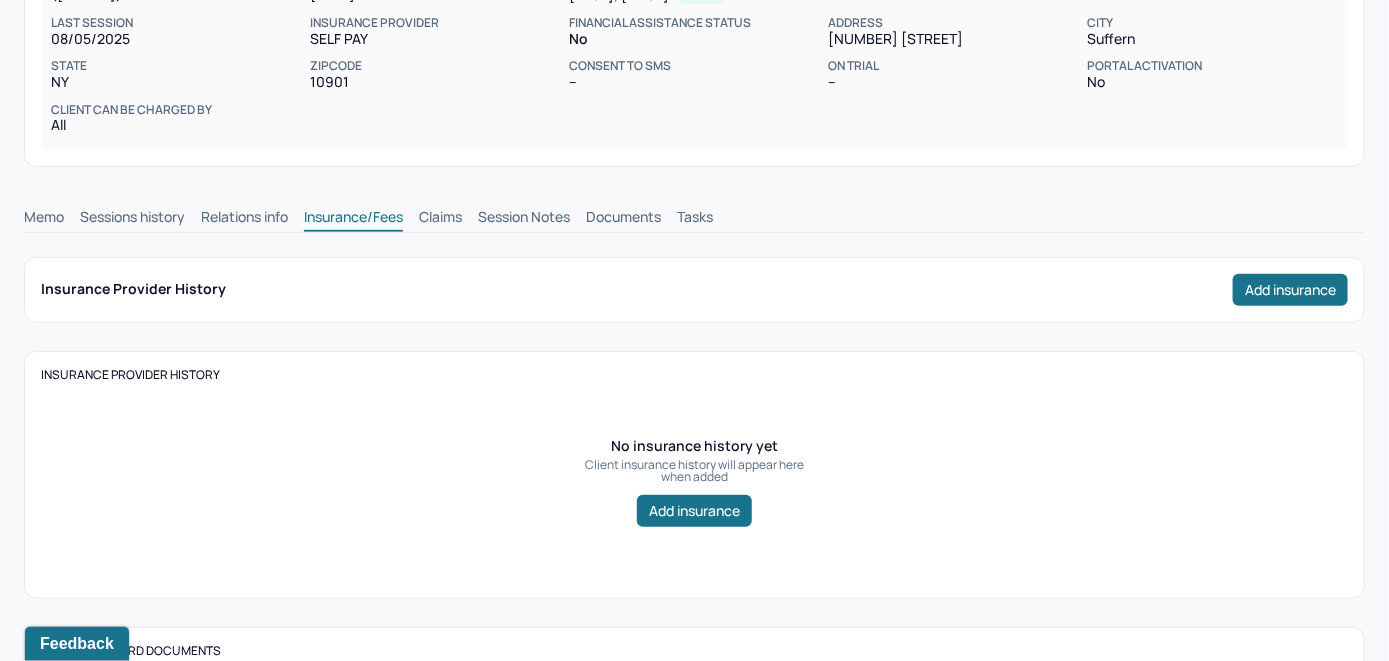 scroll, scrollTop: 200, scrollLeft: 0, axis: vertical 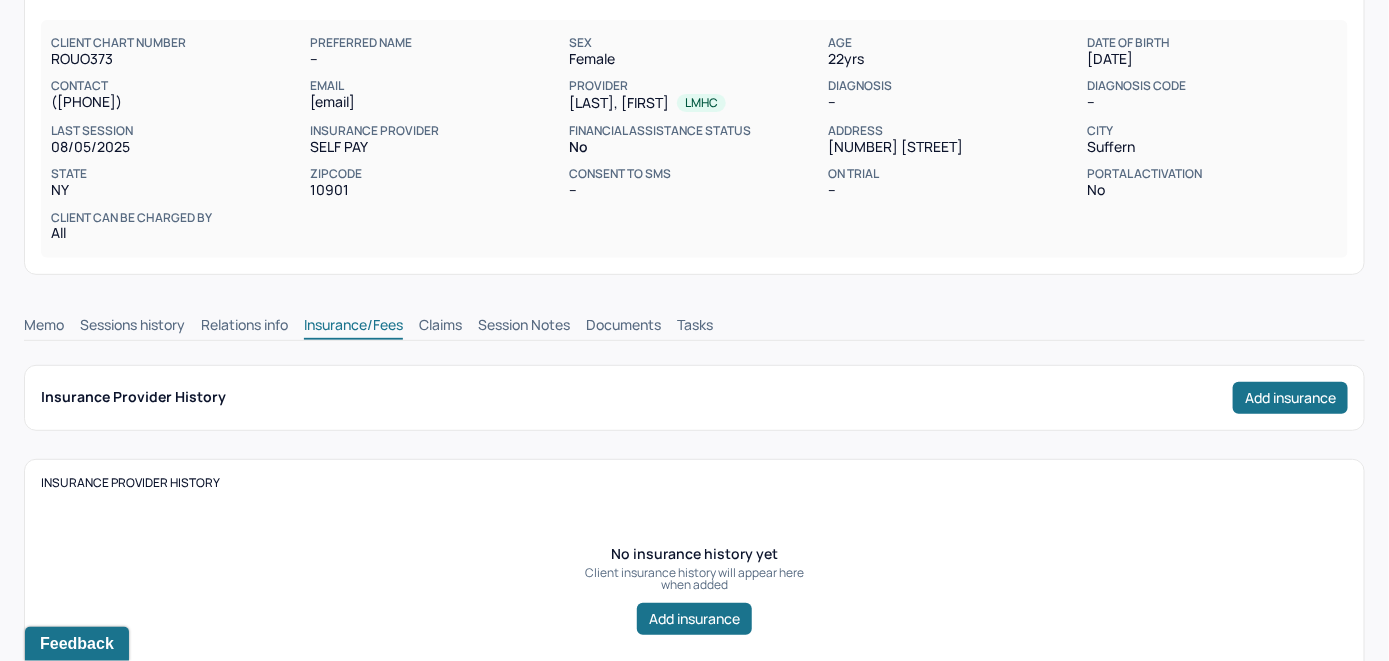 click on "Claims" at bounding box center (440, 327) 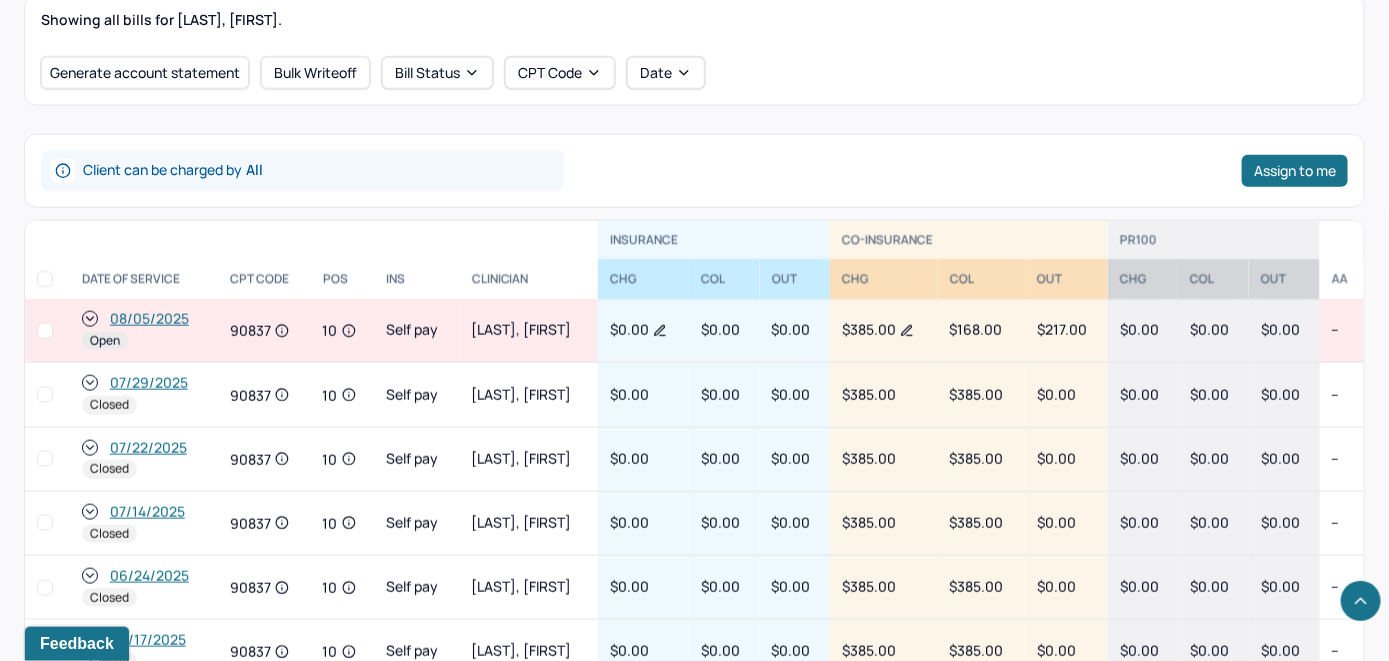 scroll, scrollTop: 900, scrollLeft: 0, axis: vertical 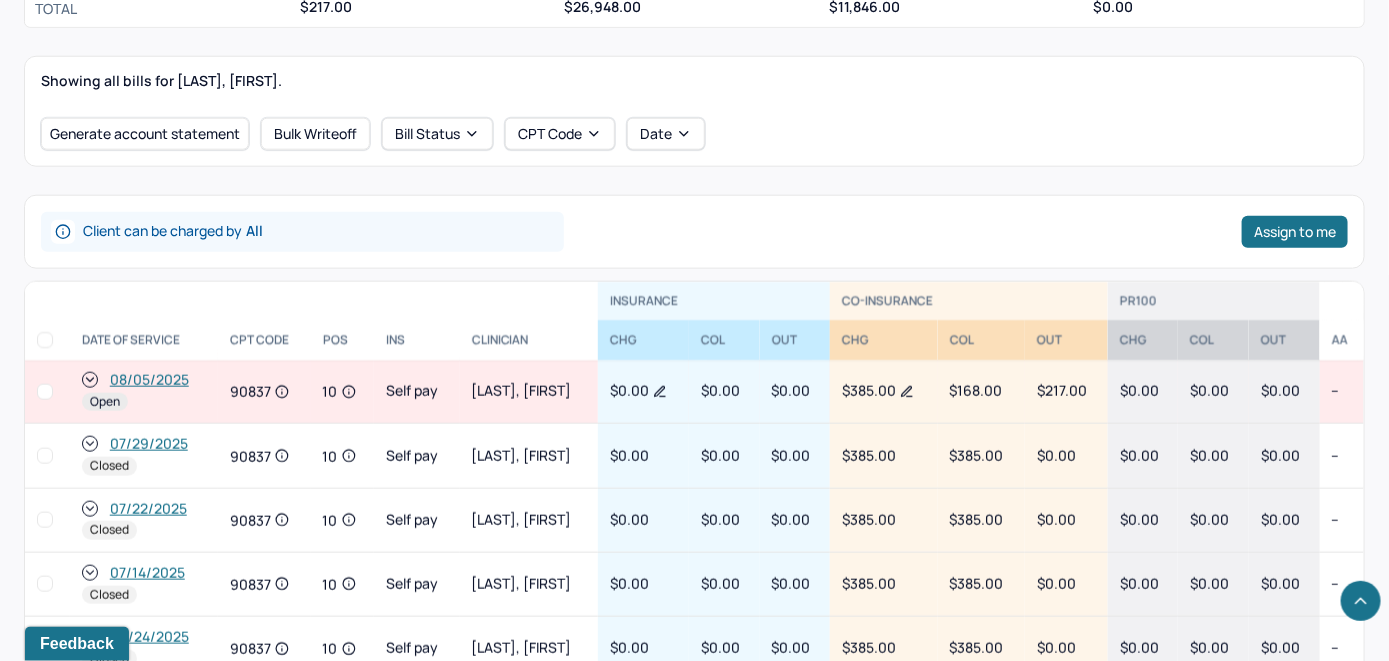 click on "08/05/2025" at bounding box center (149, 380) 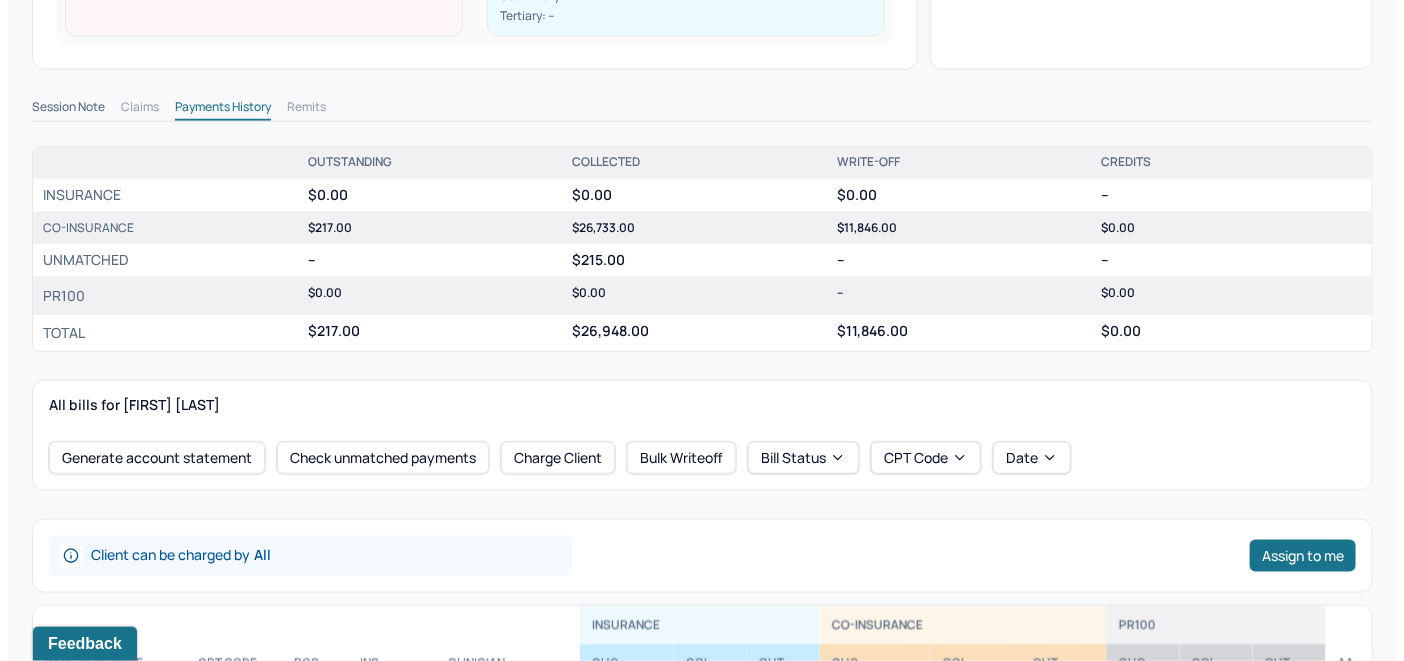 scroll, scrollTop: 800, scrollLeft: 0, axis: vertical 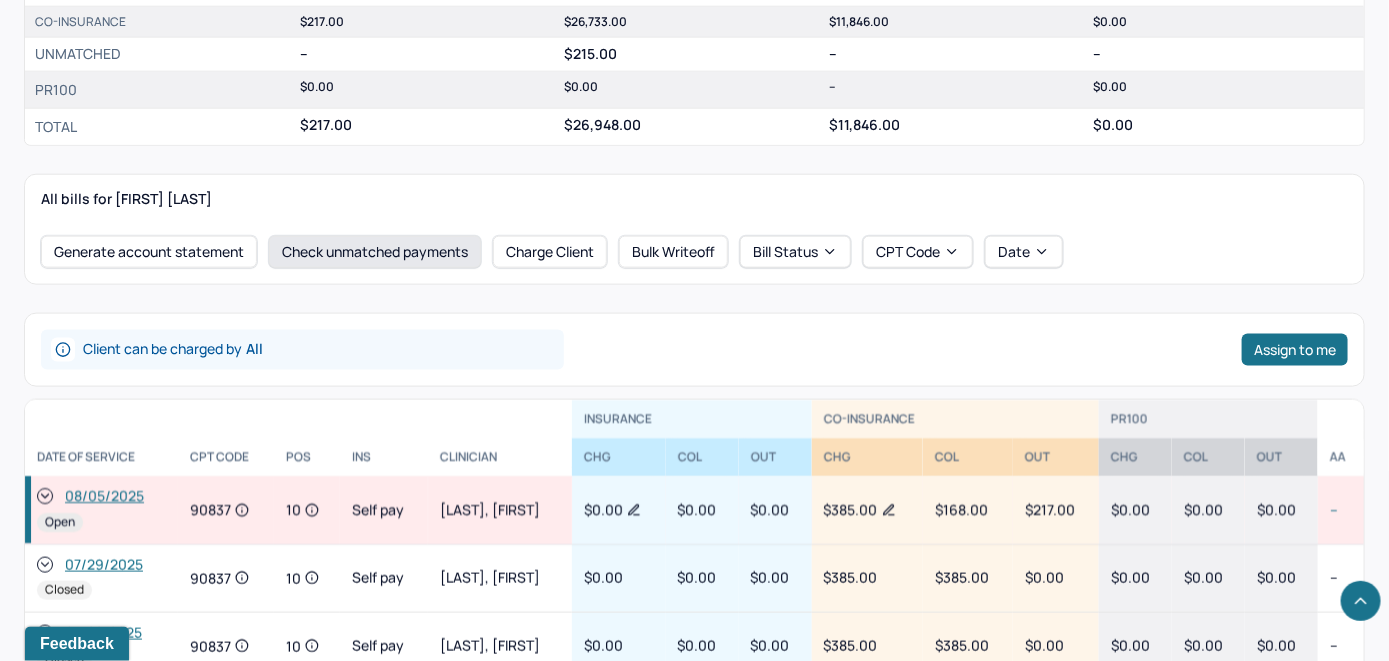 click on "Check unmatched payments" at bounding box center [375, 252] 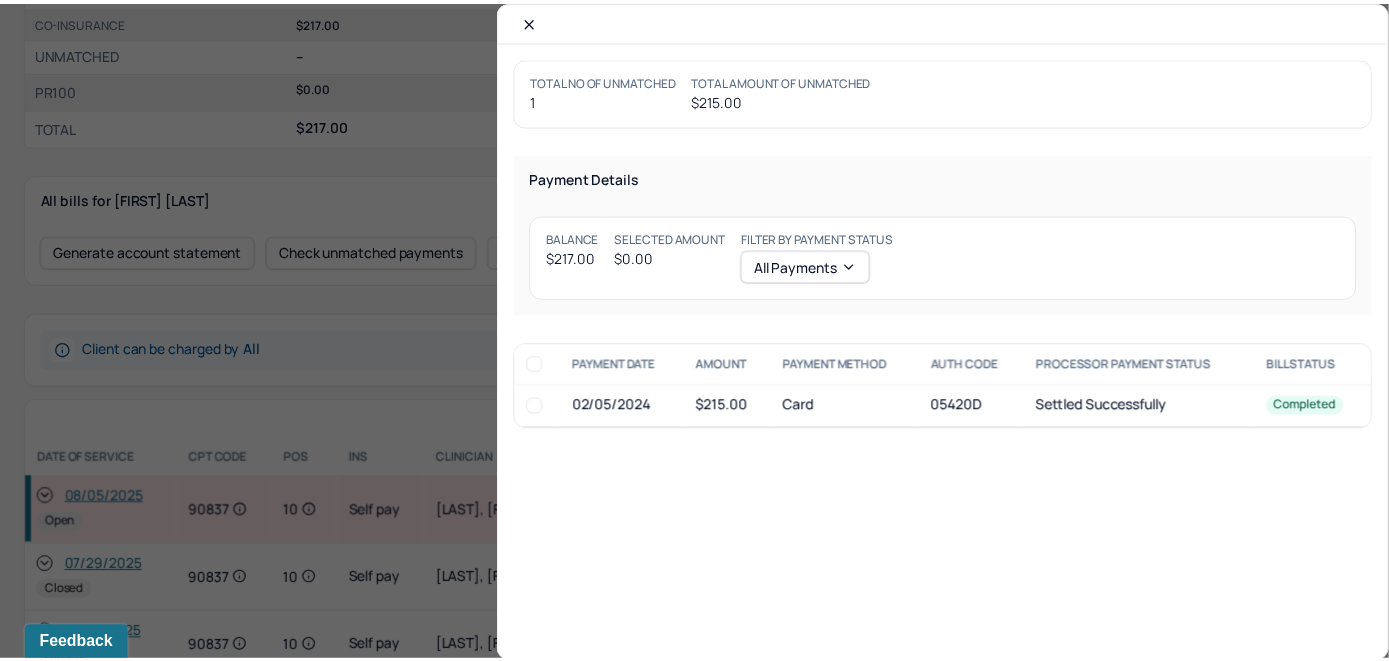 scroll, scrollTop: 815, scrollLeft: 0, axis: vertical 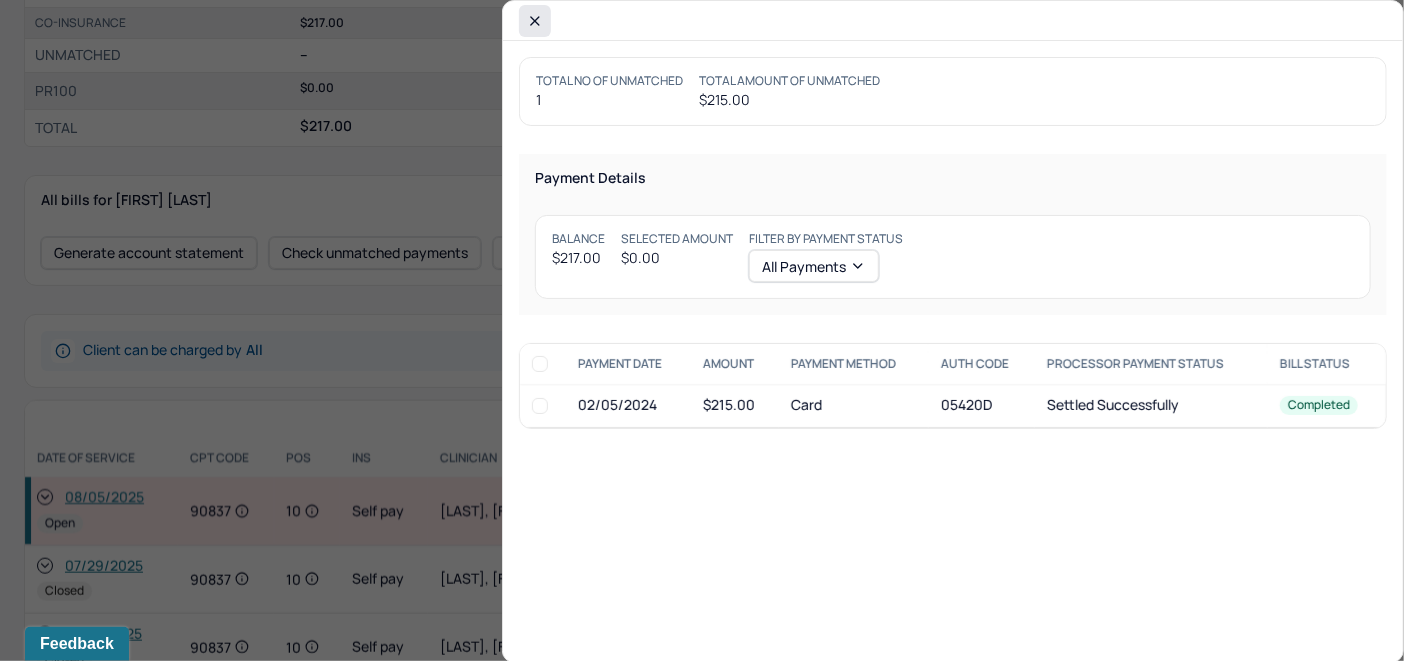 click 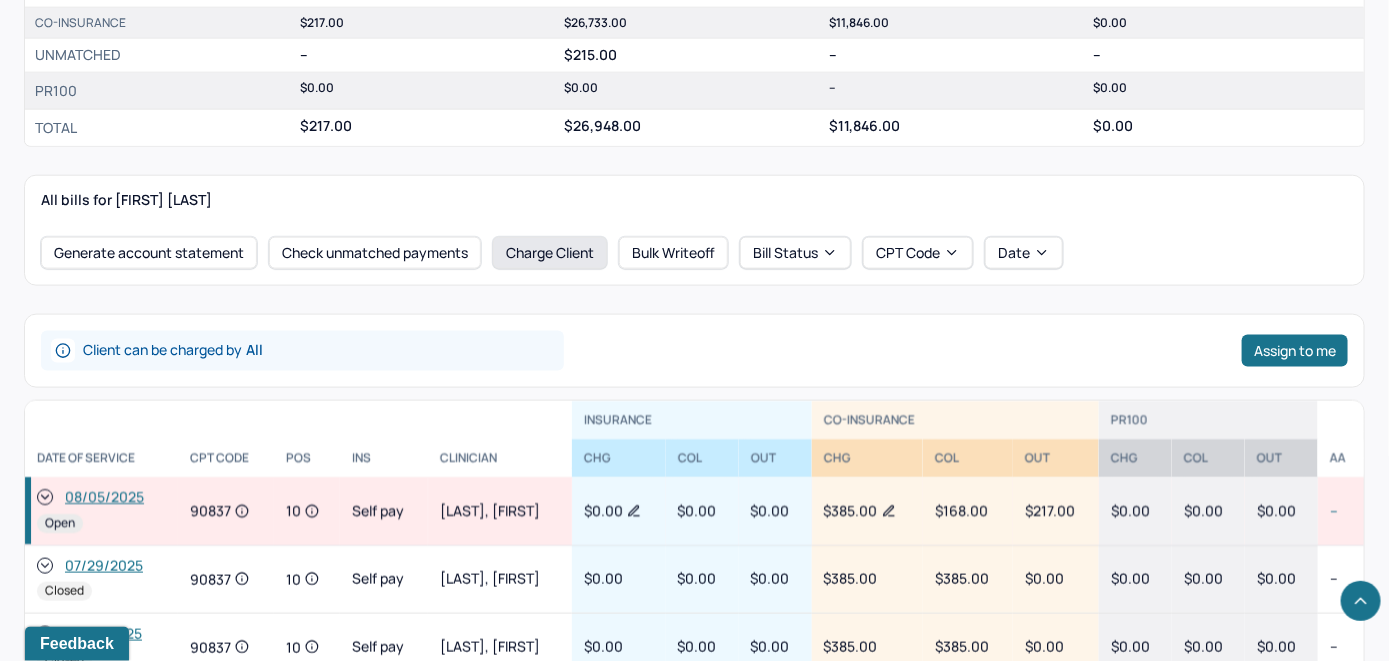 click on "Charge Client" at bounding box center [550, 253] 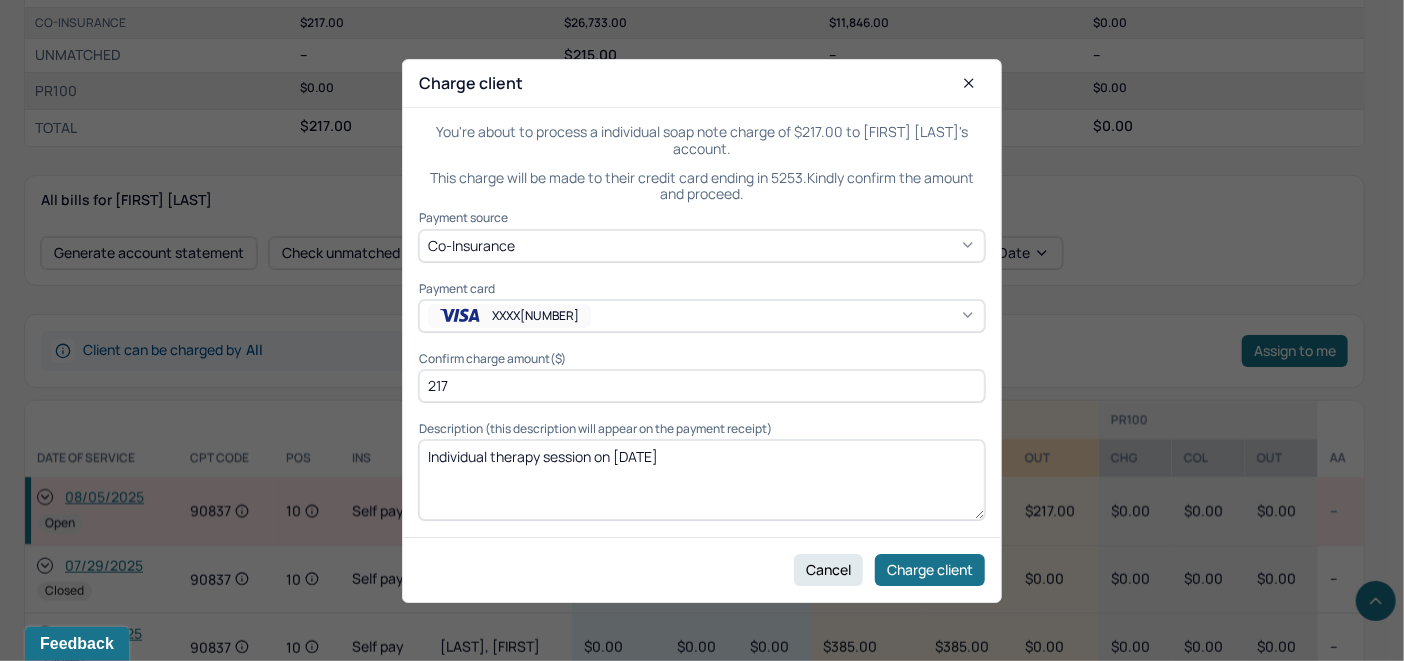 click 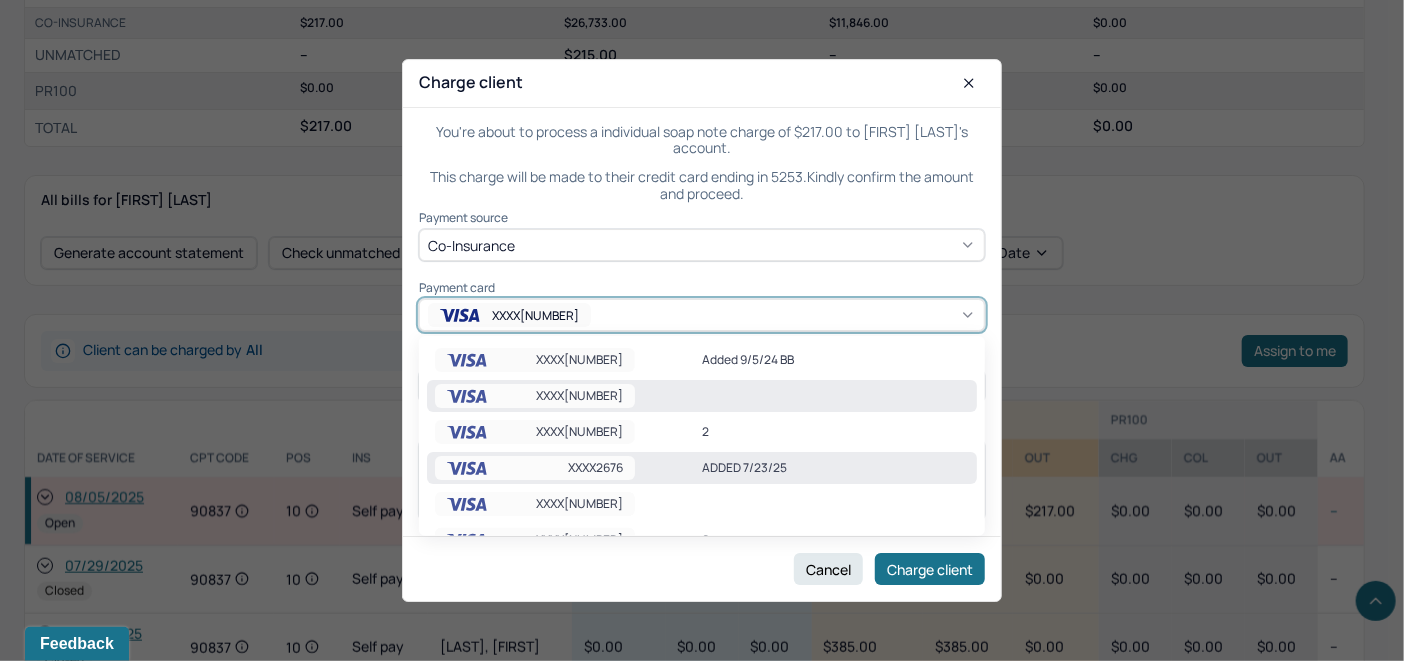 click on "ADDED 7/23/25" at bounding box center [835, 468] 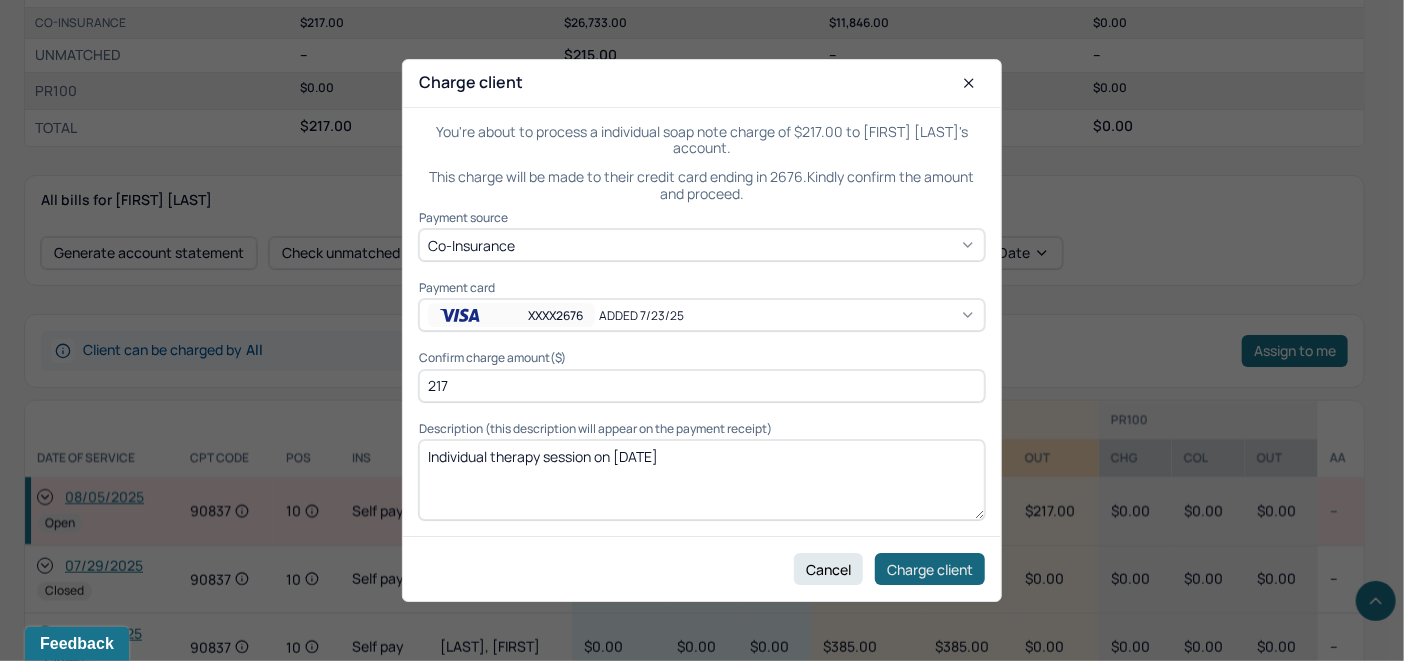 click on "Charge client" at bounding box center [930, 569] 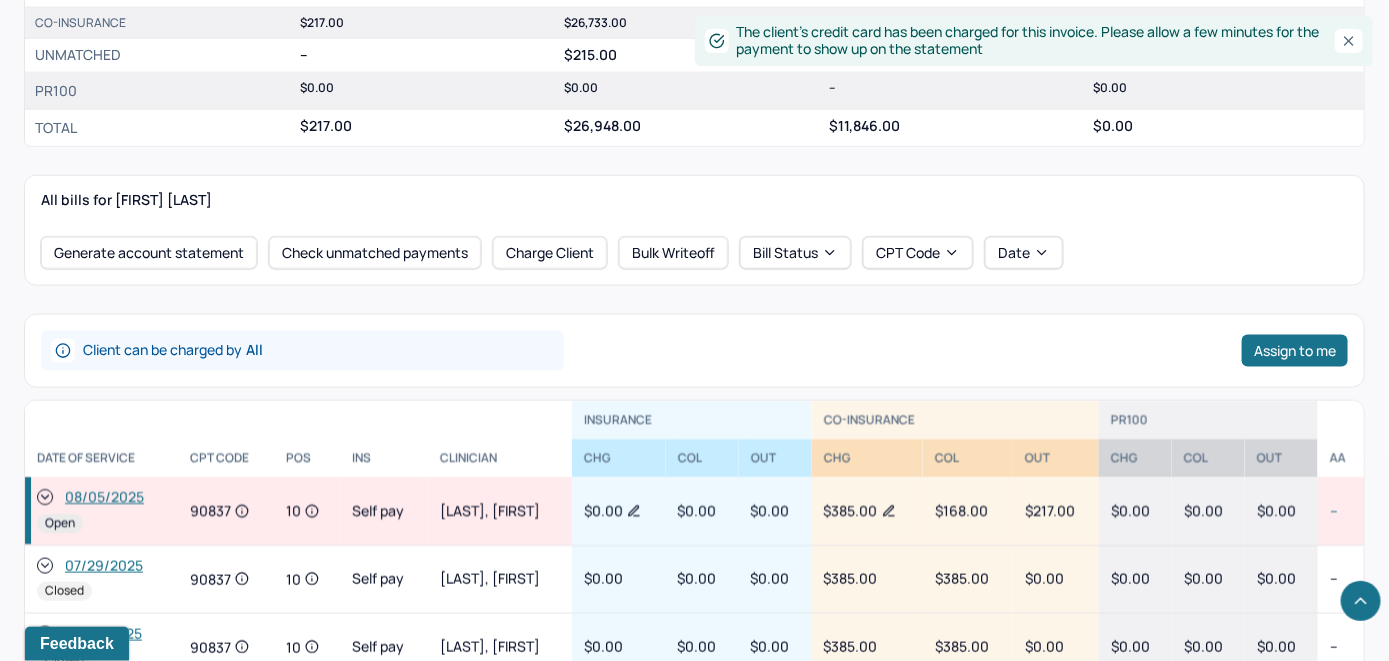 click 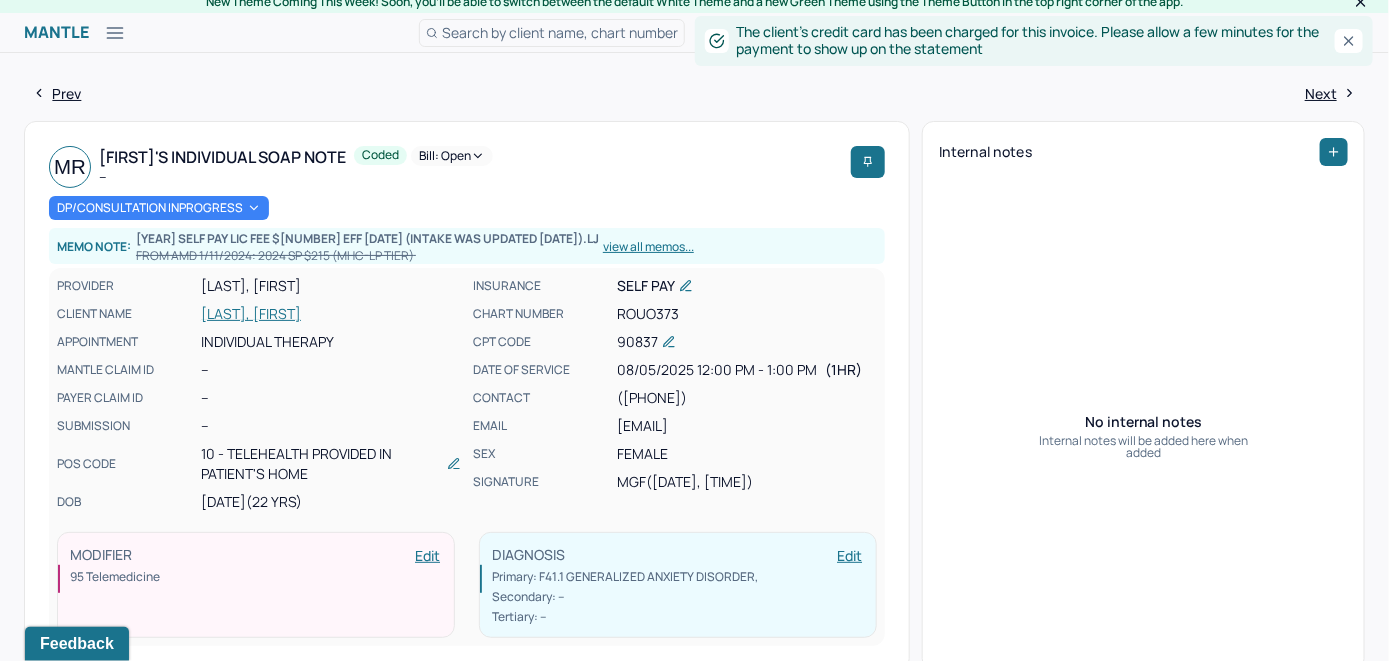 scroll, scrollTop: 0, scrollLeft: 0, axis: both 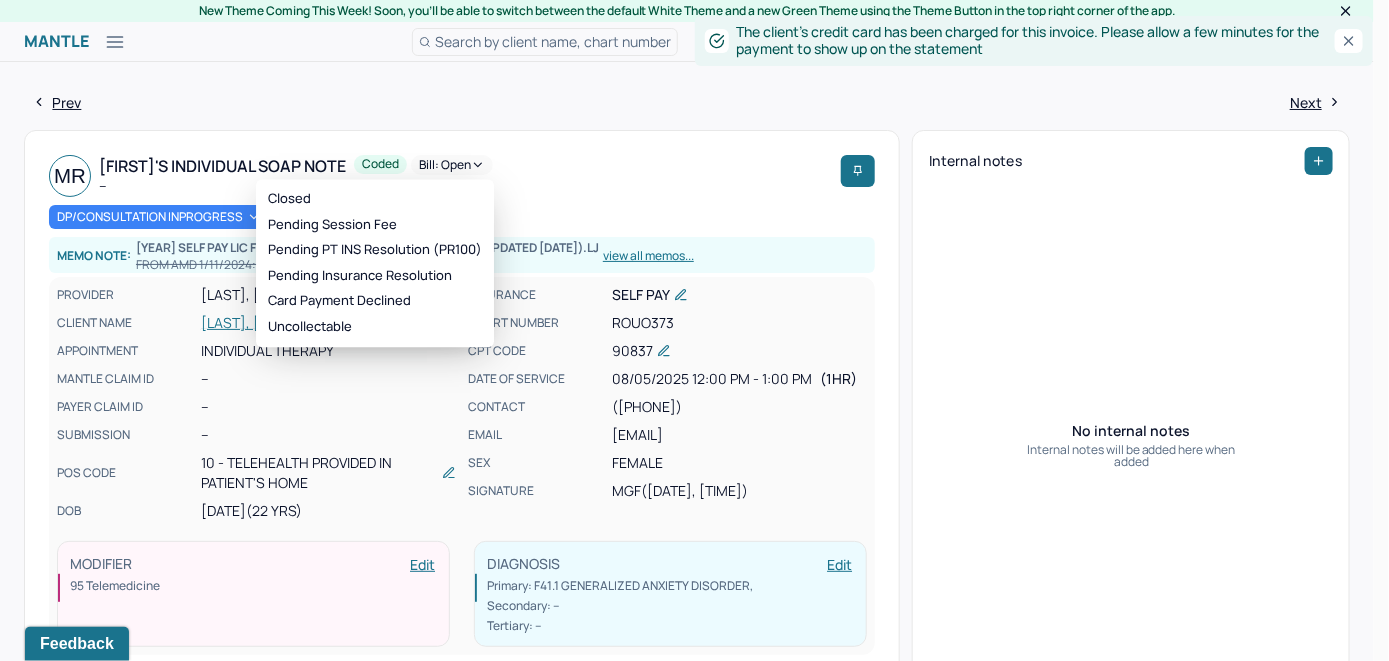 click on "Bill: Open" at bounding box center [452, 165] 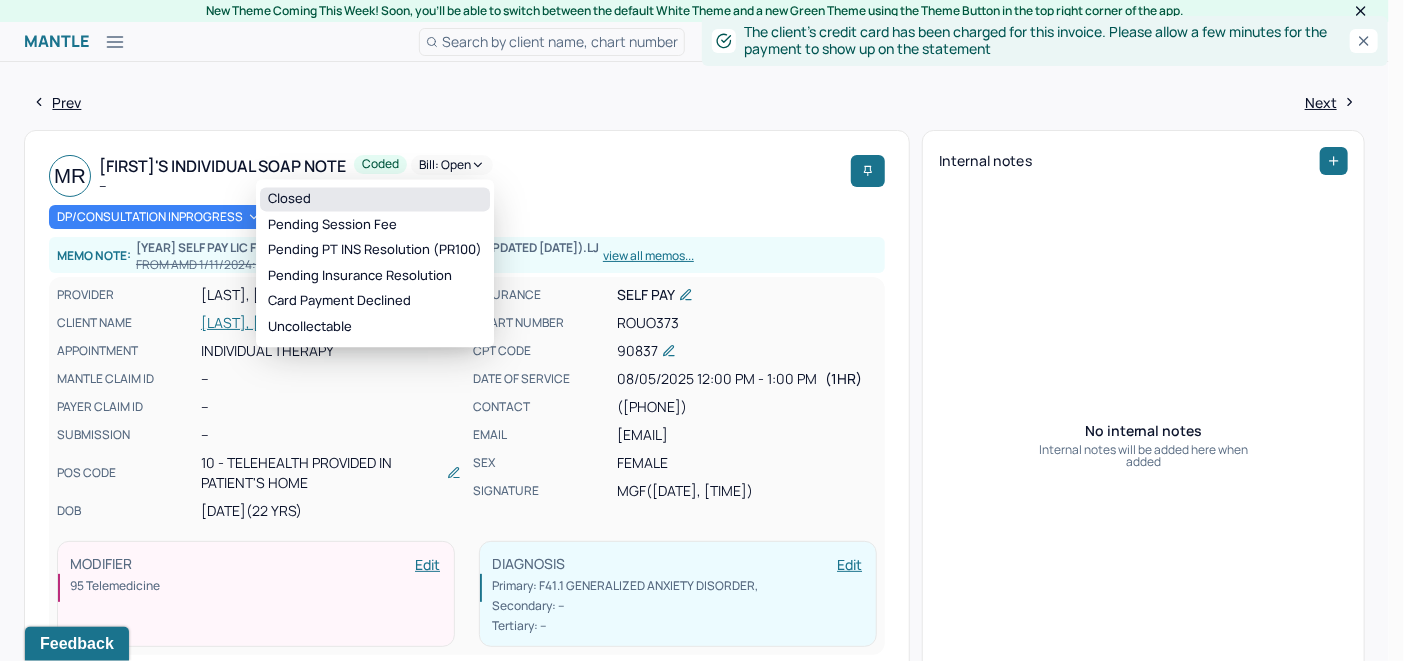click on "Closed" at bounding box center [375, 199] 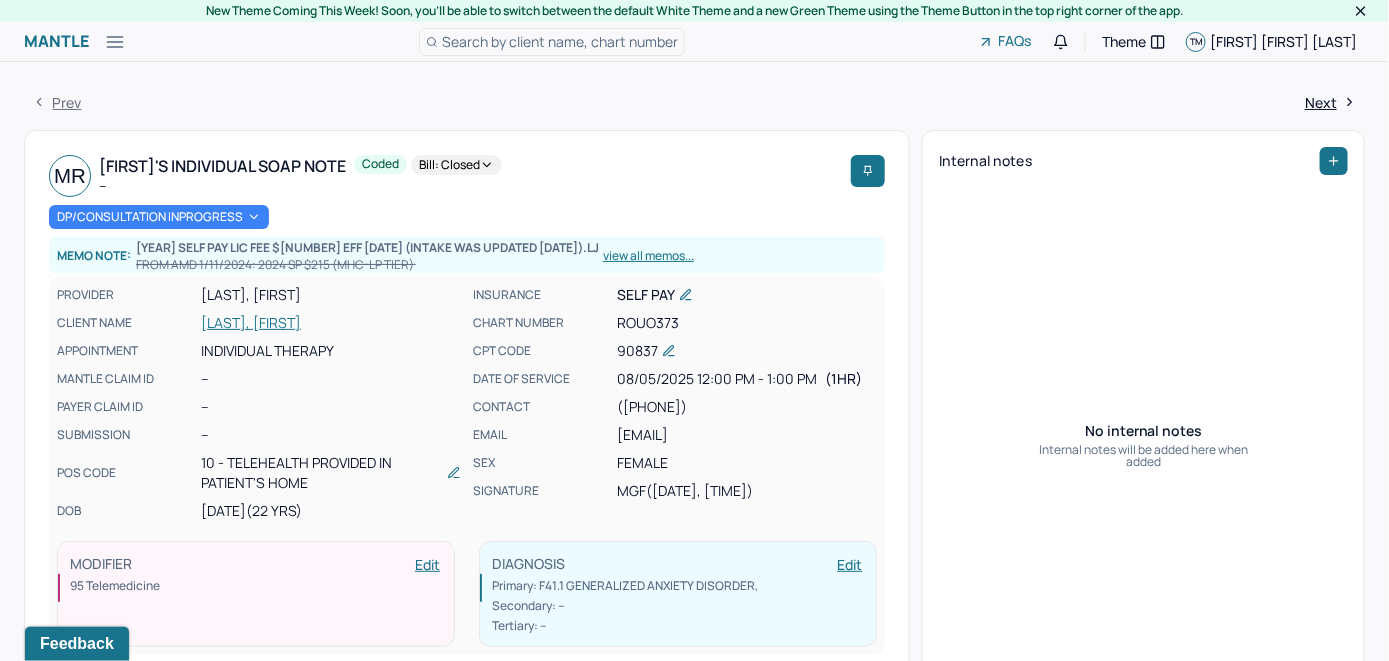 click on "Search by client name, chart number" at bounding box center (552, 42) 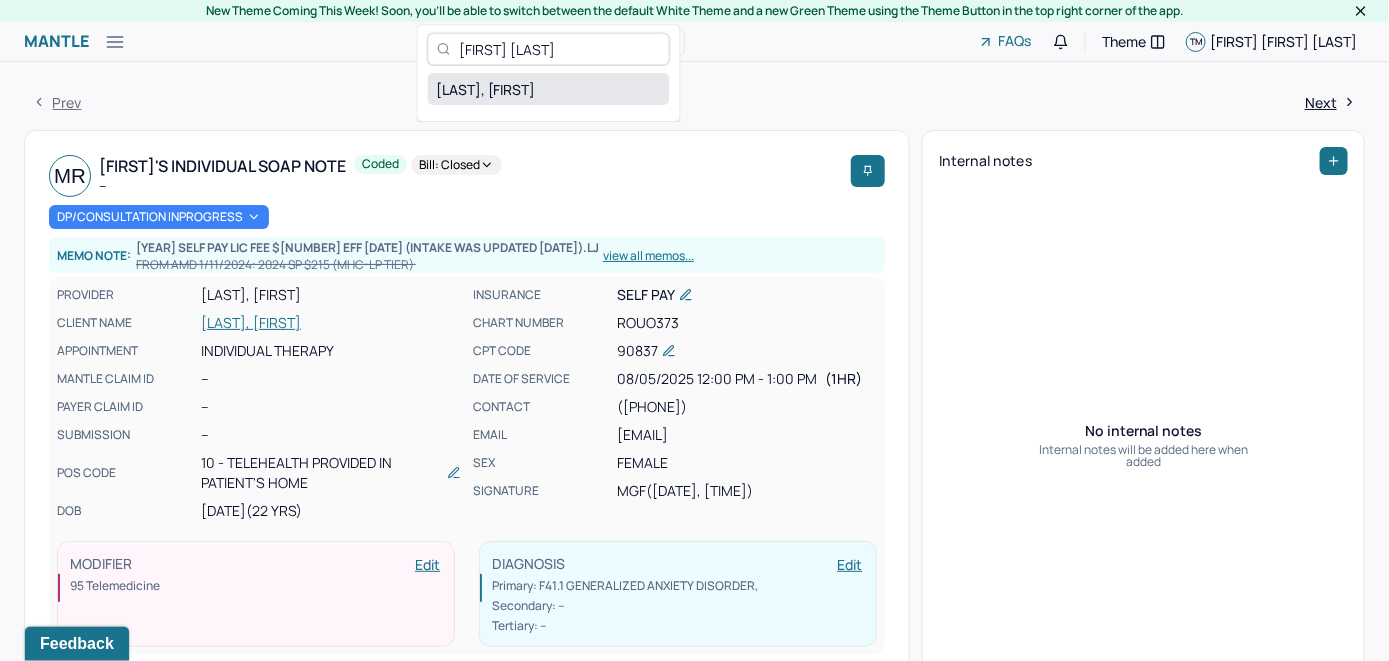 type on "[FIRST] [LAST]" 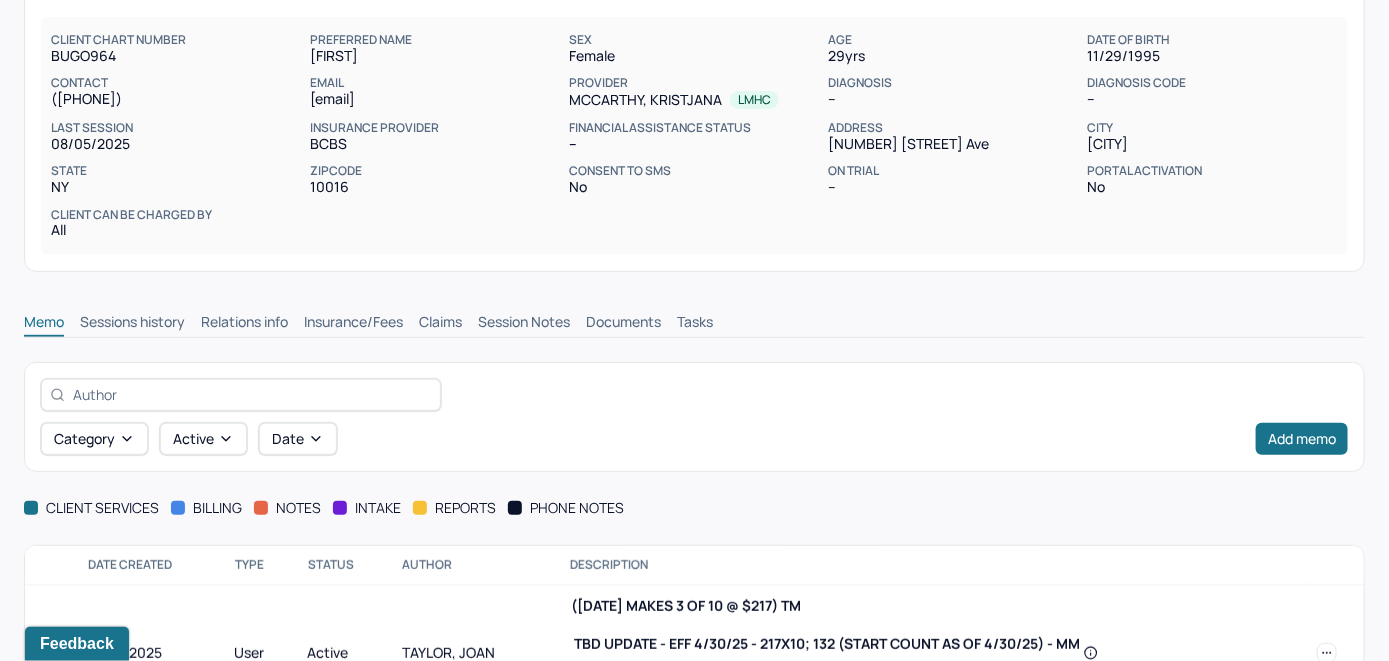 scroll, scrollTop: 200, scrollLeft: 0, axis: vertical 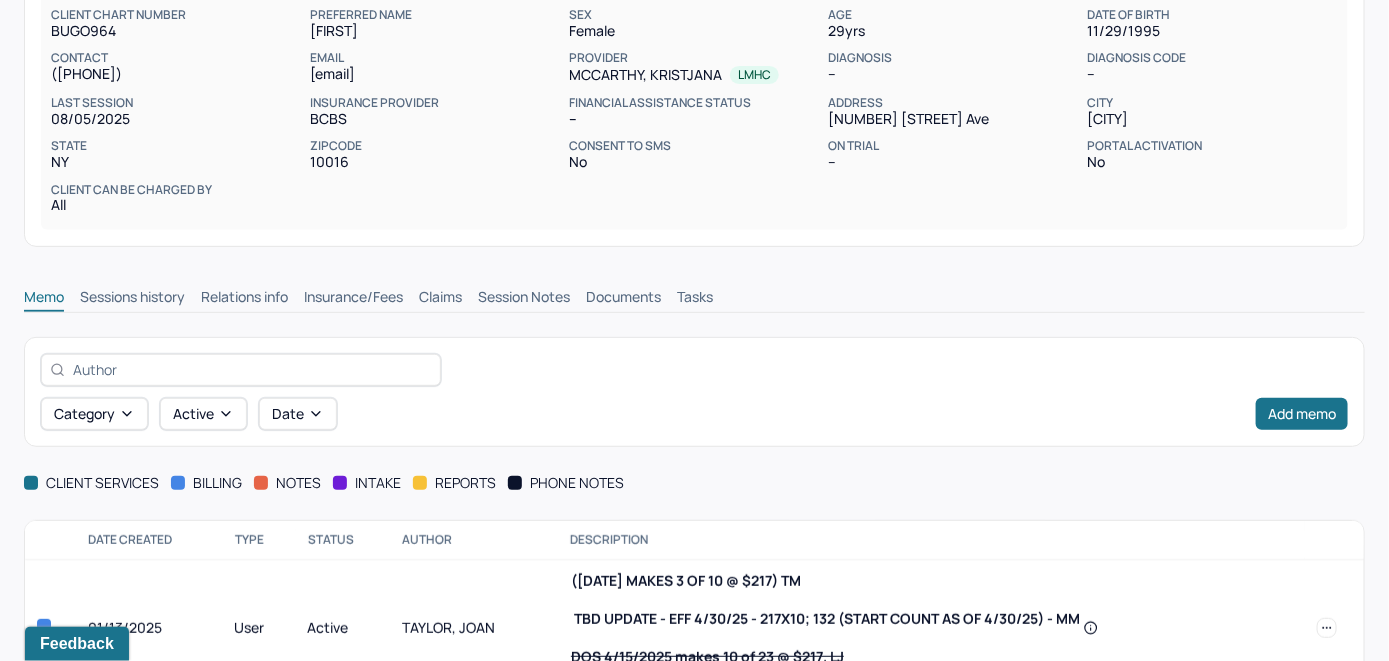 click on "Insurance/Fees" at bounding box center (353, 299) 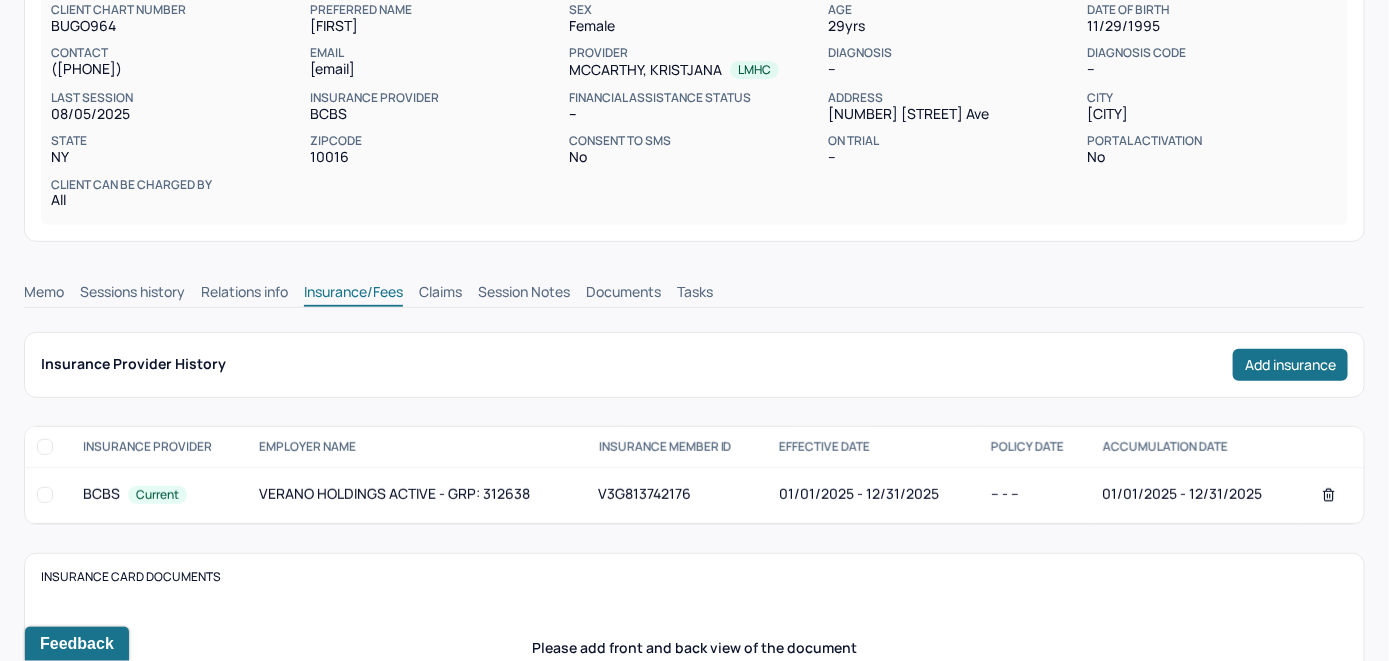 scroll, scrollTop: 200, scrollLeft: 0, axis: vertical 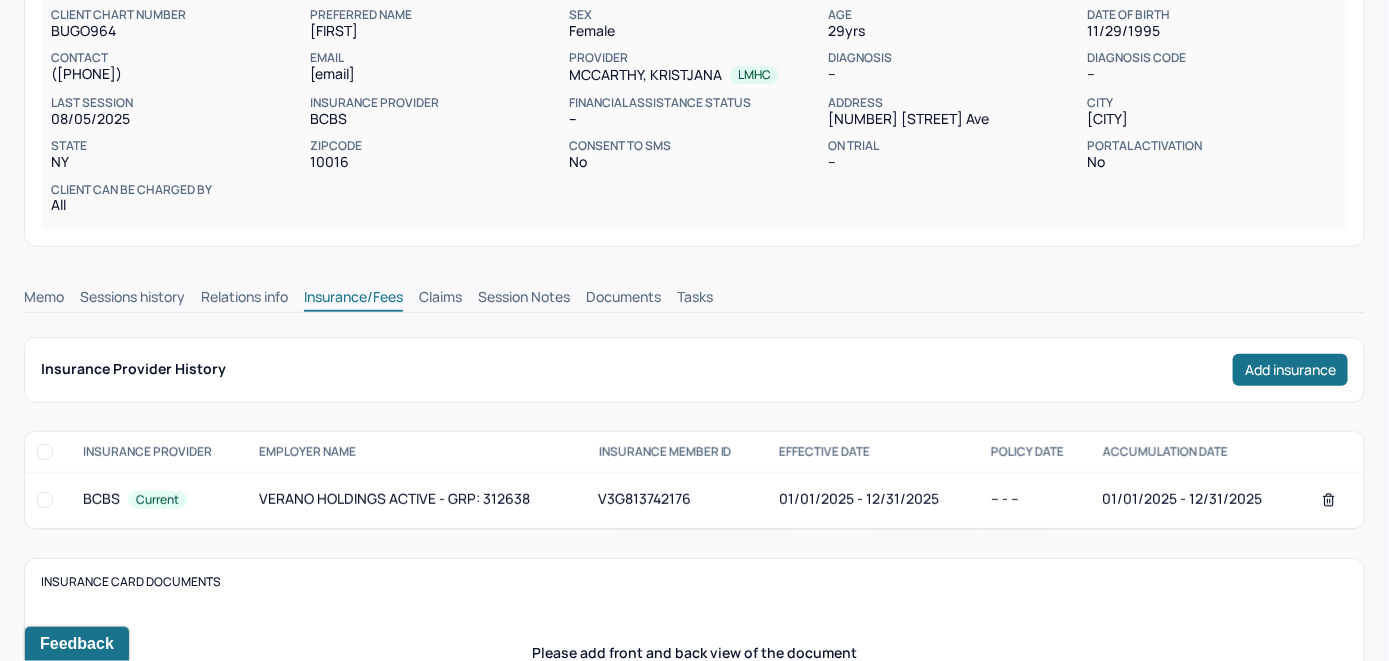 click on "Memo" at bounding box center [44, 299] 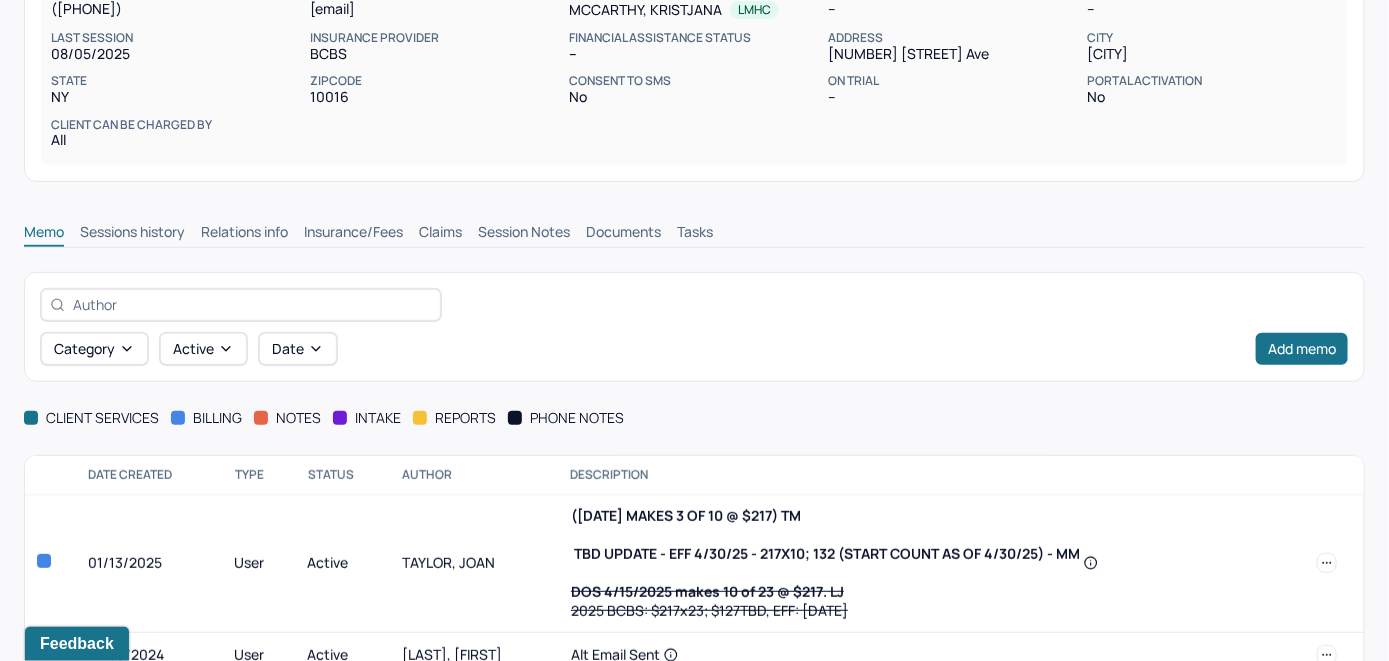 scroll, scrollTop: 300, scrollLeft: 0, axis: vertical 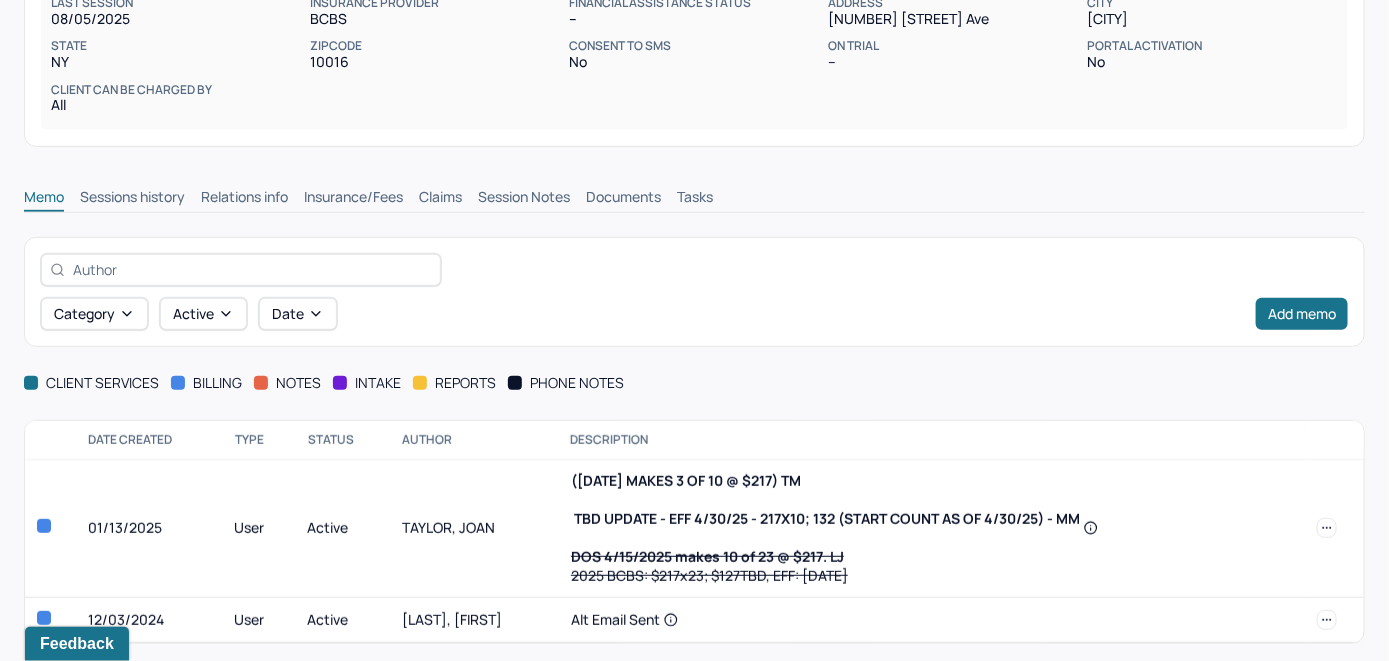 click on "Insurance/Fees" at bounding box center (353, 199) 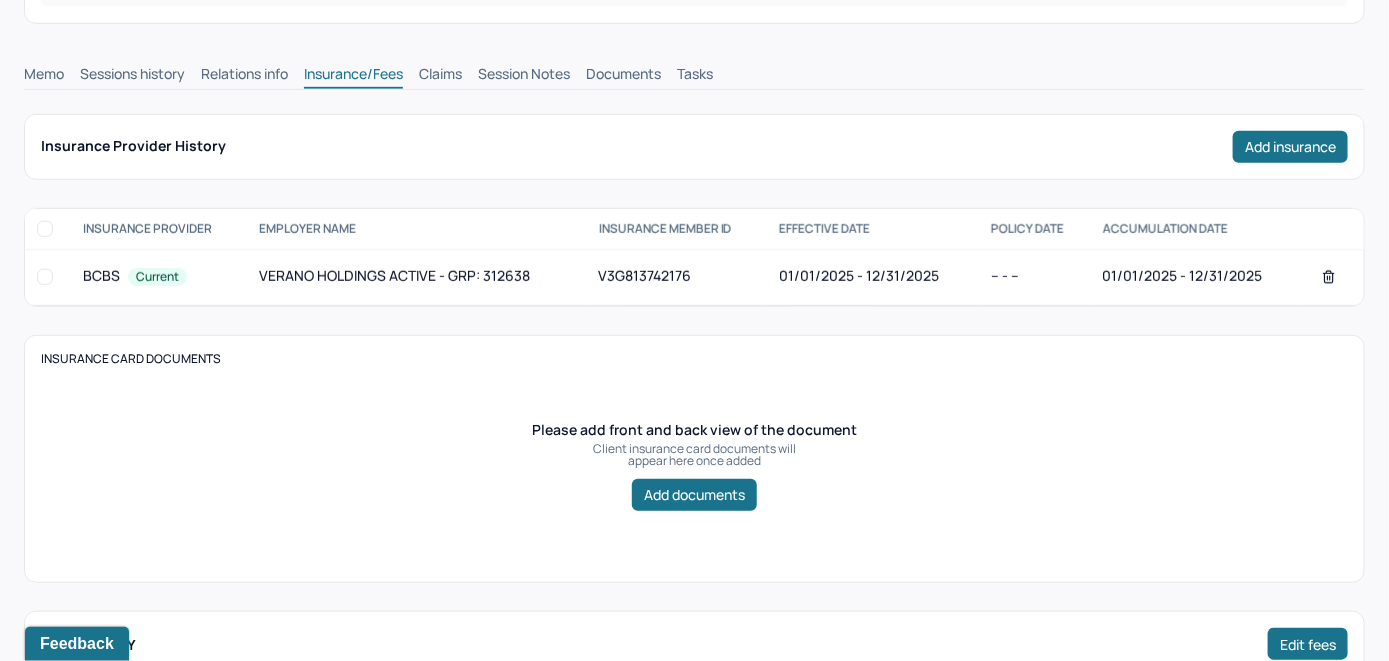 scroll, scrollTop: 300, scrollLeft: 0, axis: vertical 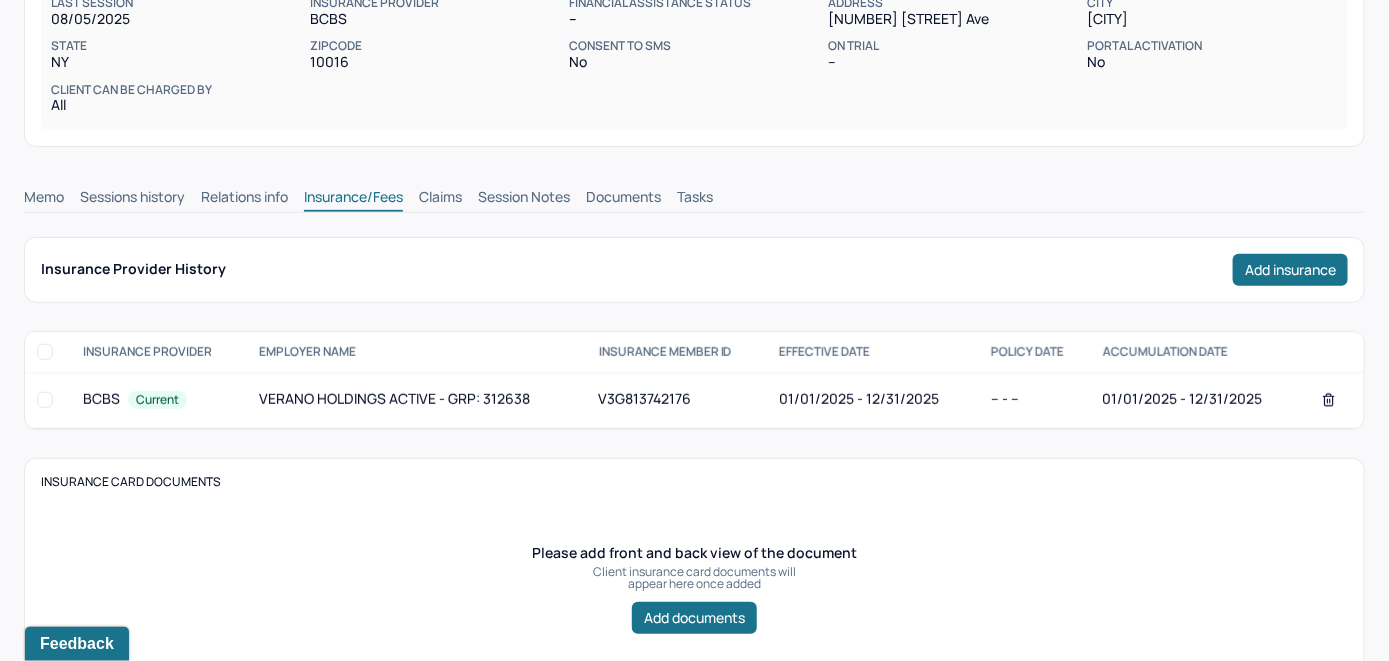 click on "Claims" at bounding box center (440, 199) 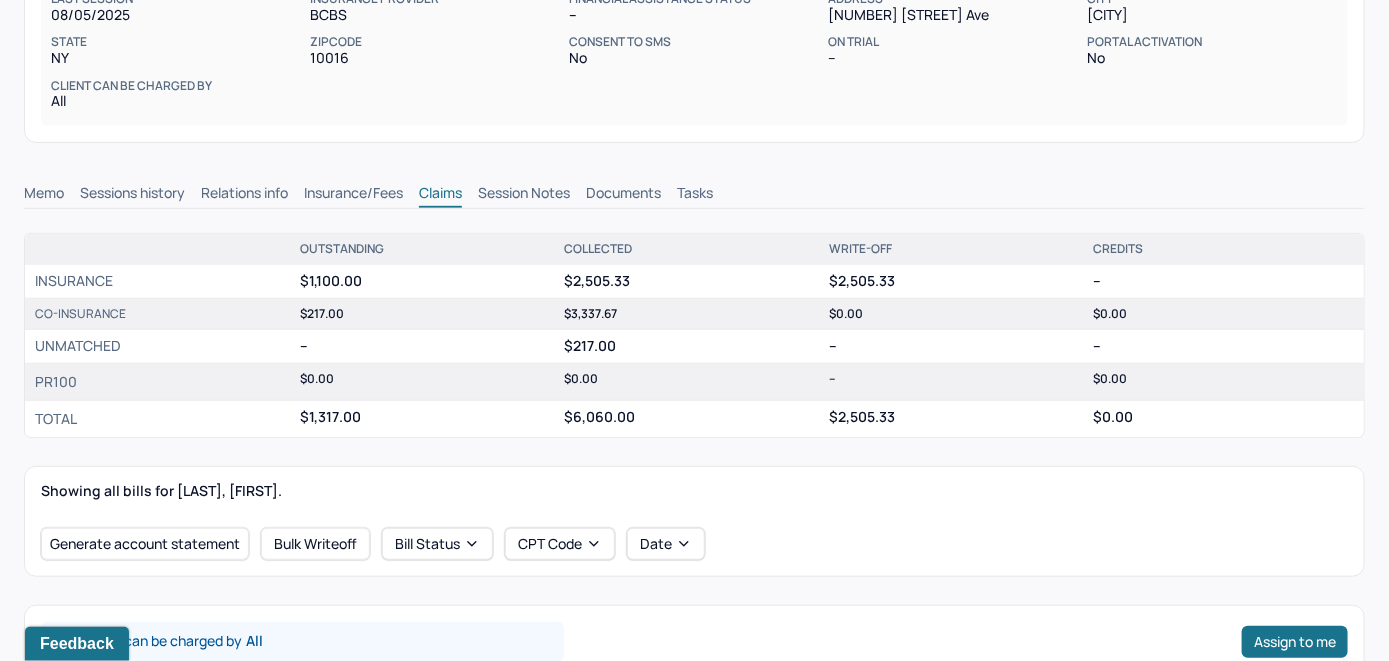 scroll, scrollTop: 300, scrollLeft: 0, axis: vertical 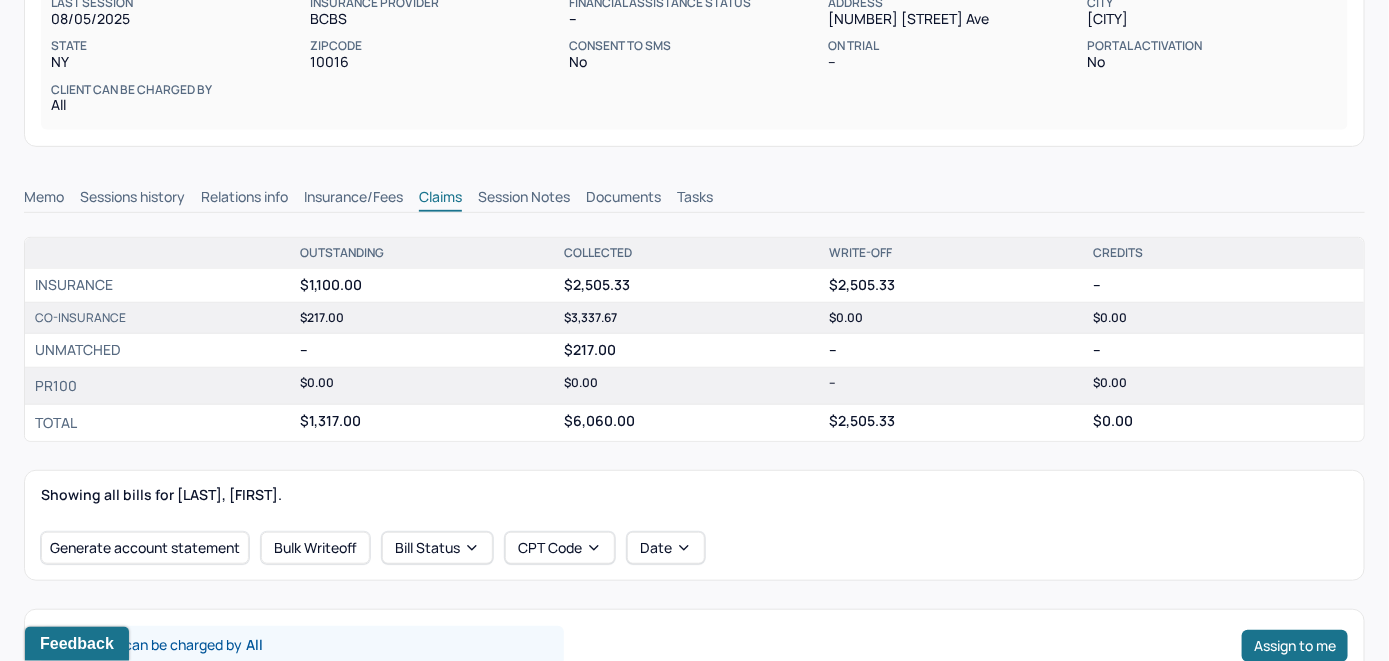 click on "Memo" at bounding box center [44, 199] 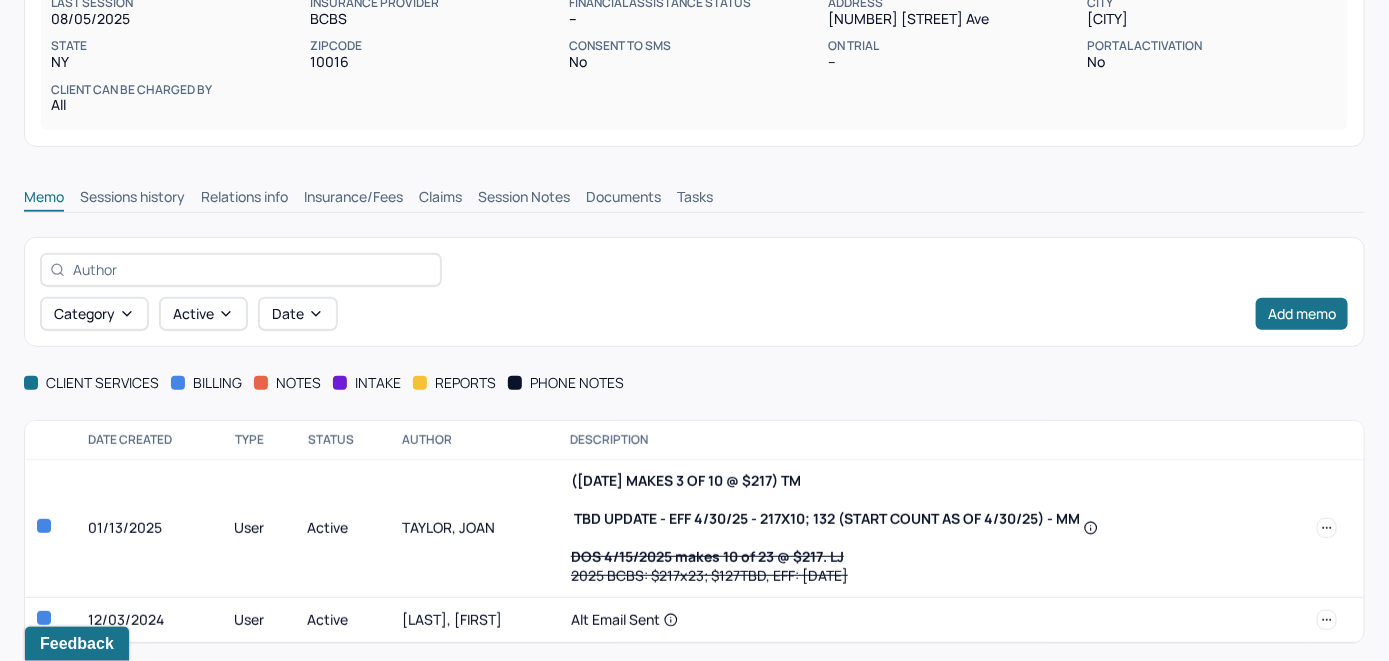 click on "Claims" at bounding box center [440, 199] 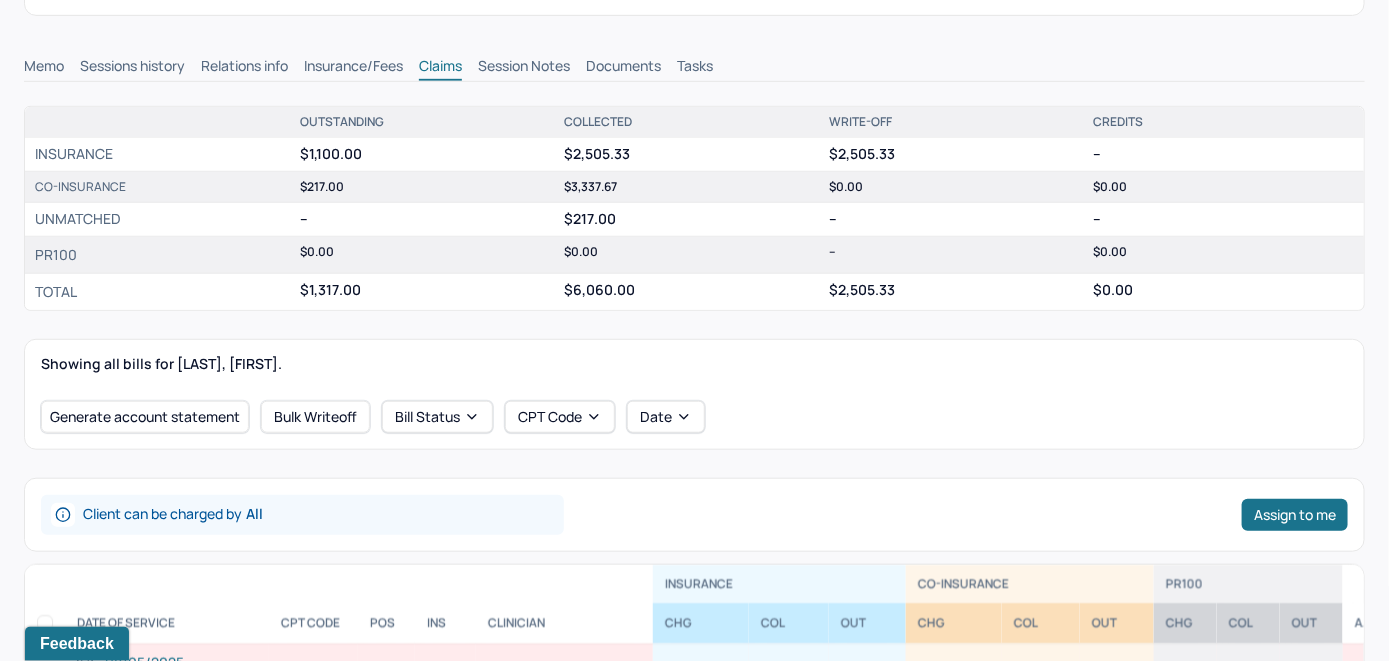 scroll, scrollTop: 400, scrollLeft: 0, axis: vertical 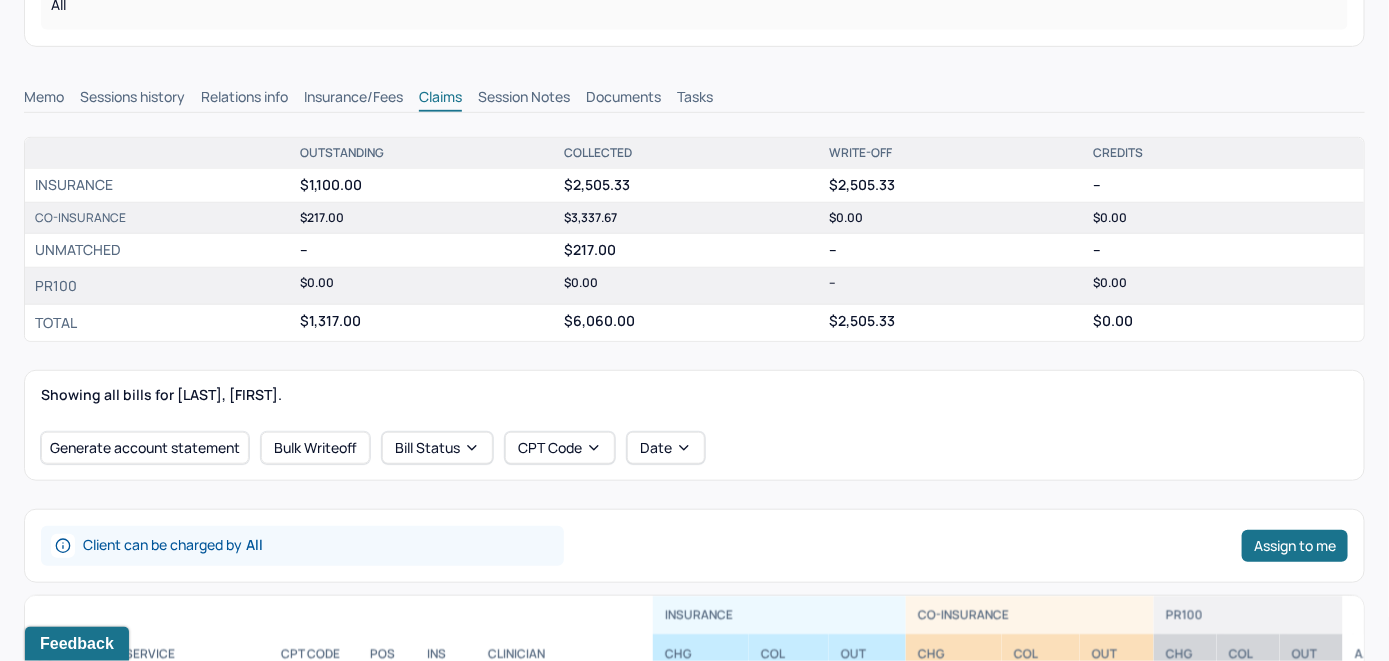 click on "Memo" at bounding box center (44, 99) 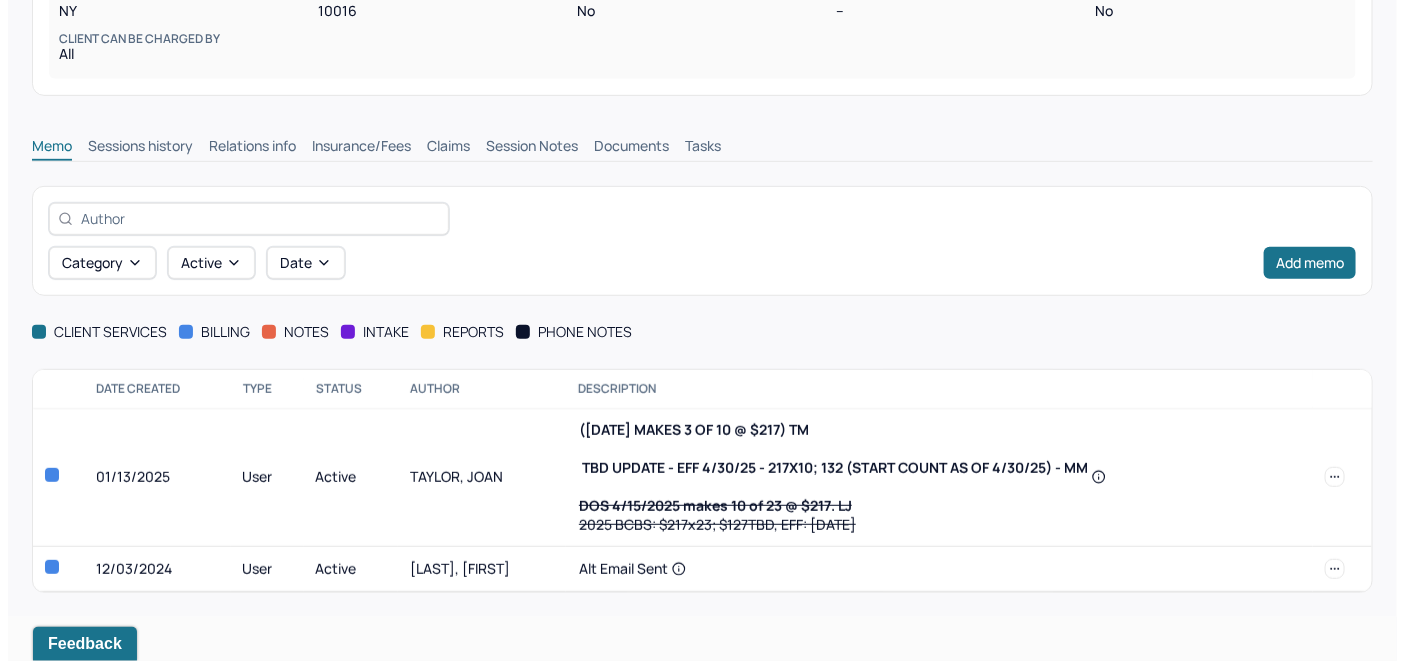 scroll, scrollTop: 350, scrollLeft: 0, axis: vertical 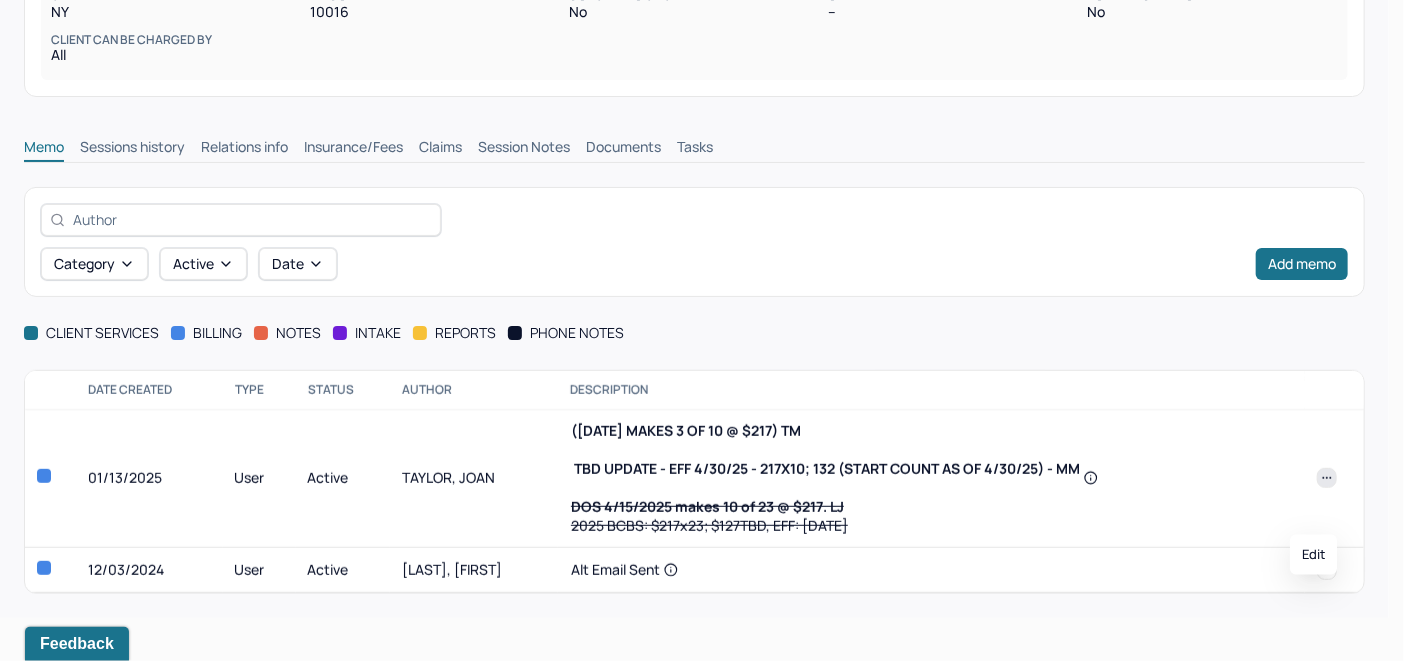 click 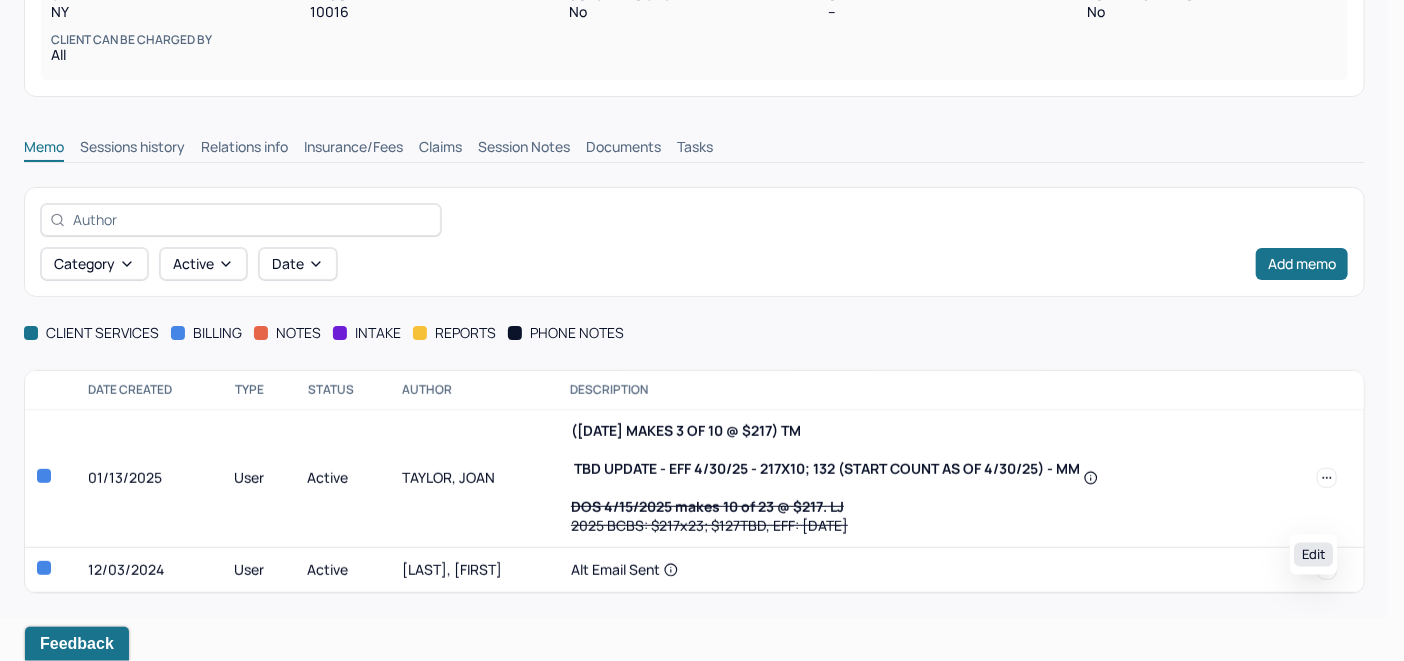 click on "Edit" at bounding box center (1313, 555) 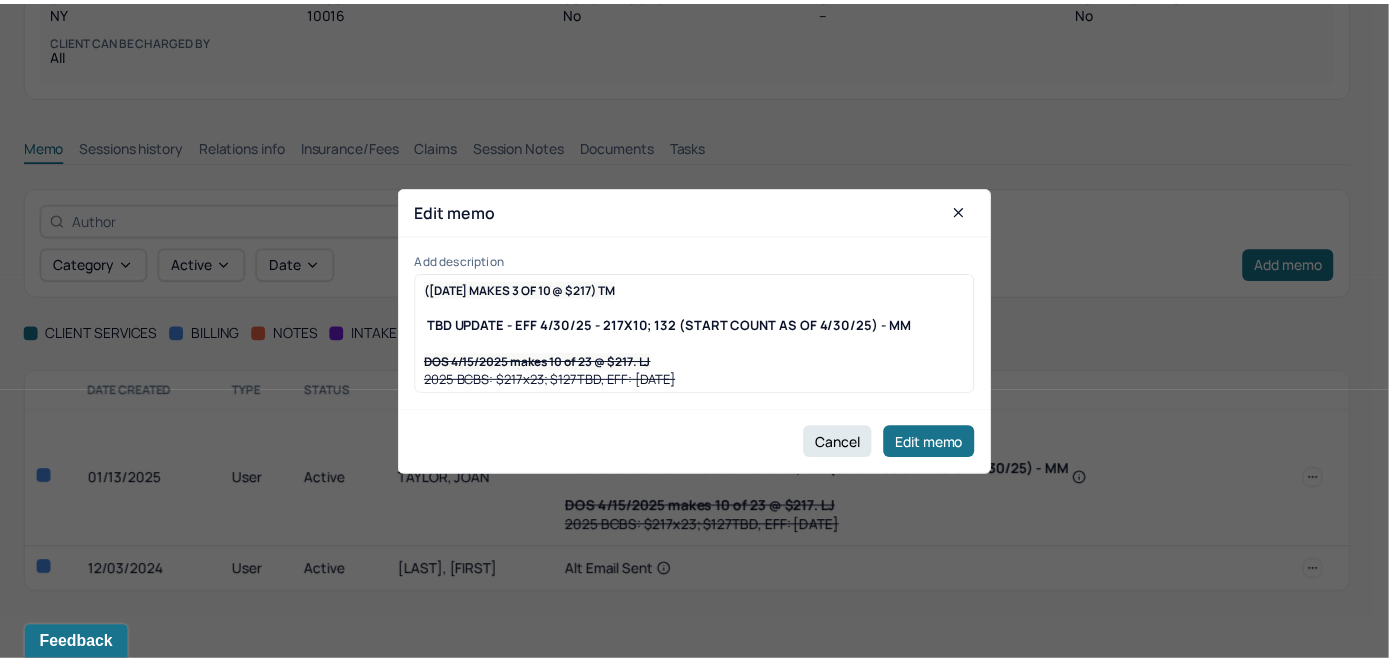 scroll, scrollTop: 307, scrollLeft: 0, axis: vertical 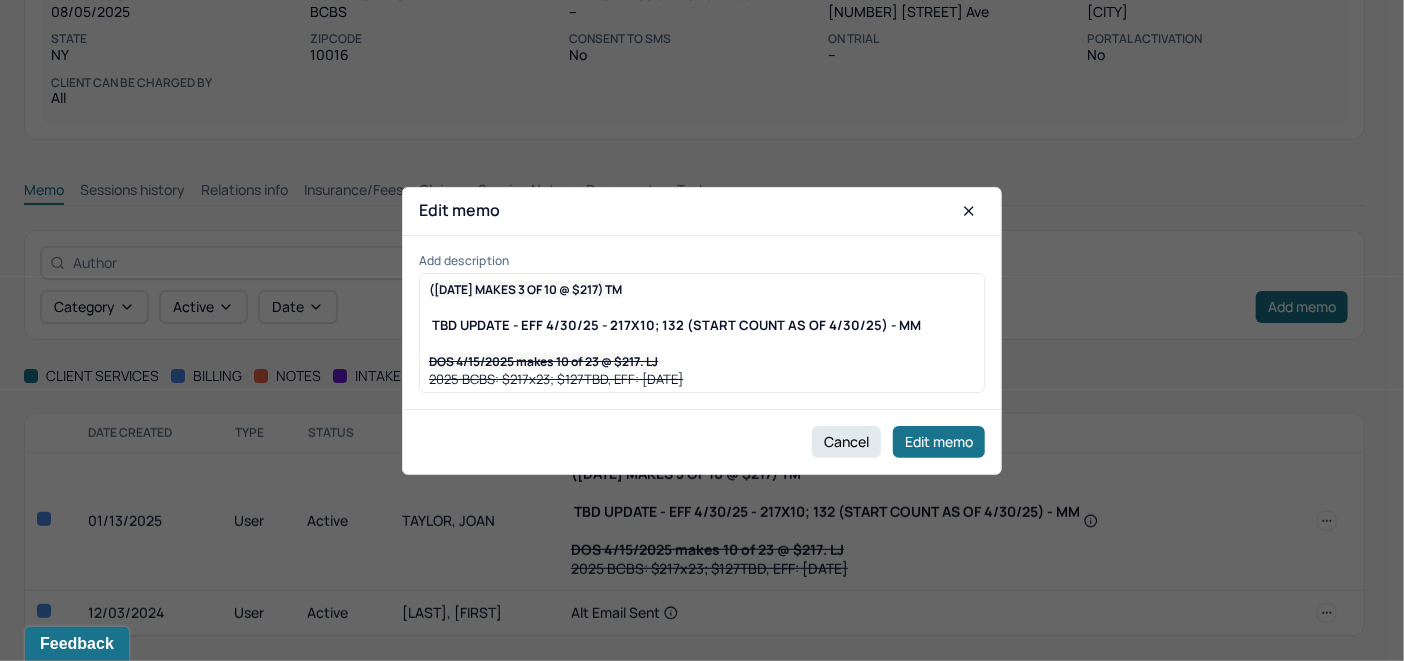 click on "(DOS 7/2/25 MAKES 3 OF 10 @ $217)  TM
TBD UPDATE - EFF 4/30/25 - 217X10; 132 (START COUNT AS OF 4/30/25) - MM DOS 4/15/2025 makes 10 of 23 @ $217. LJ 2025 BCBS: $217x23; $127TBD, EFF: 01/13/2025" at bounding box center (702, 334) 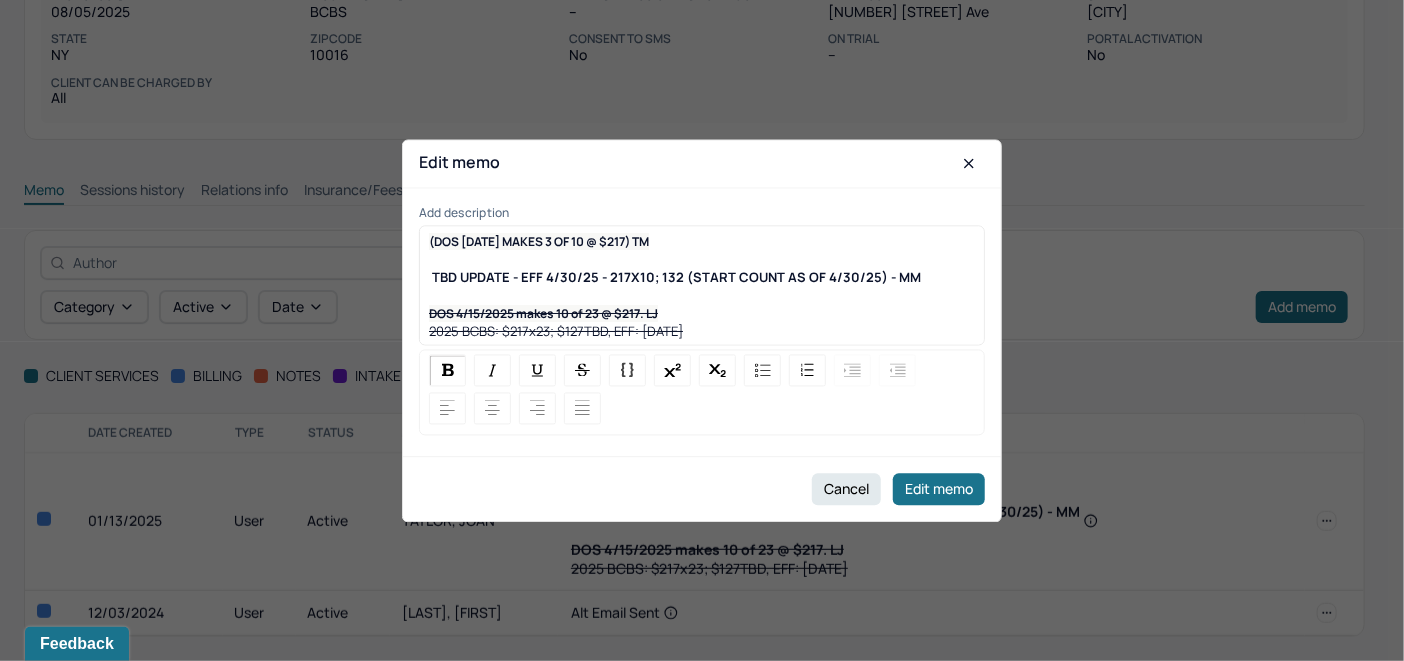 type 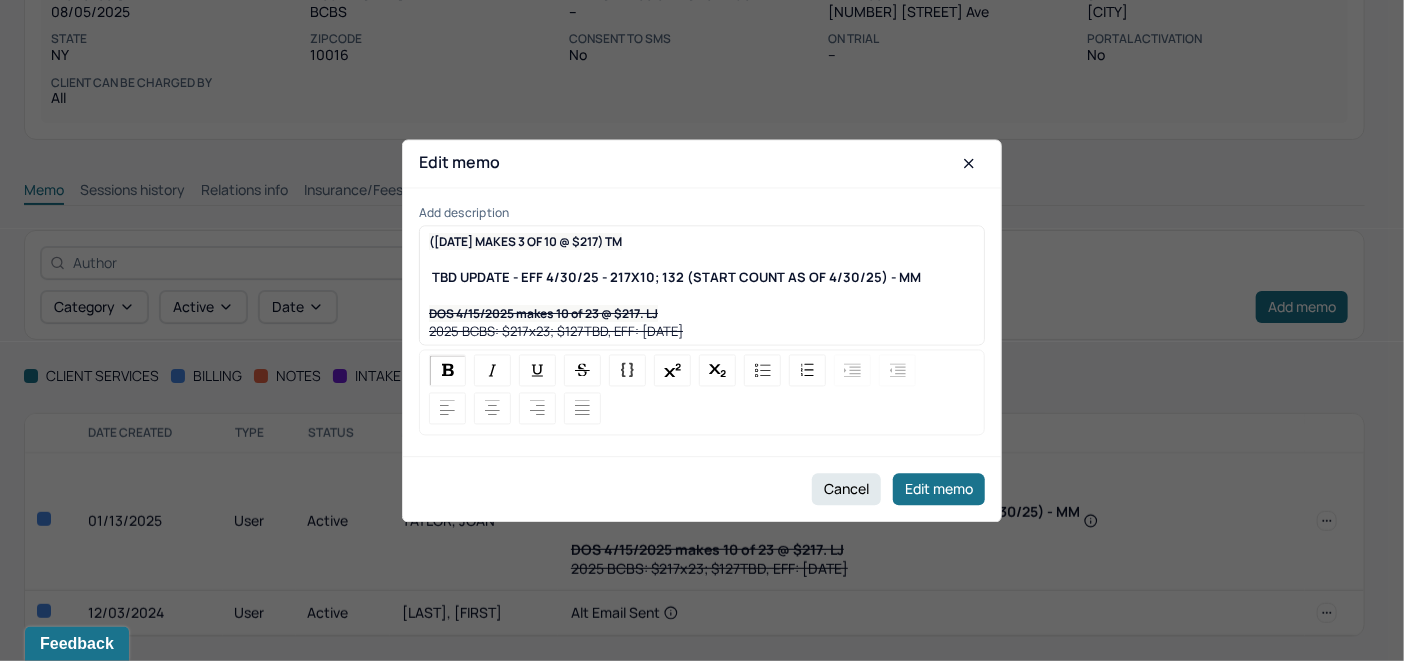 click on "([DATE] MAKES 3 OF 10 @ $217) TM" at bounding box center [525, 241] 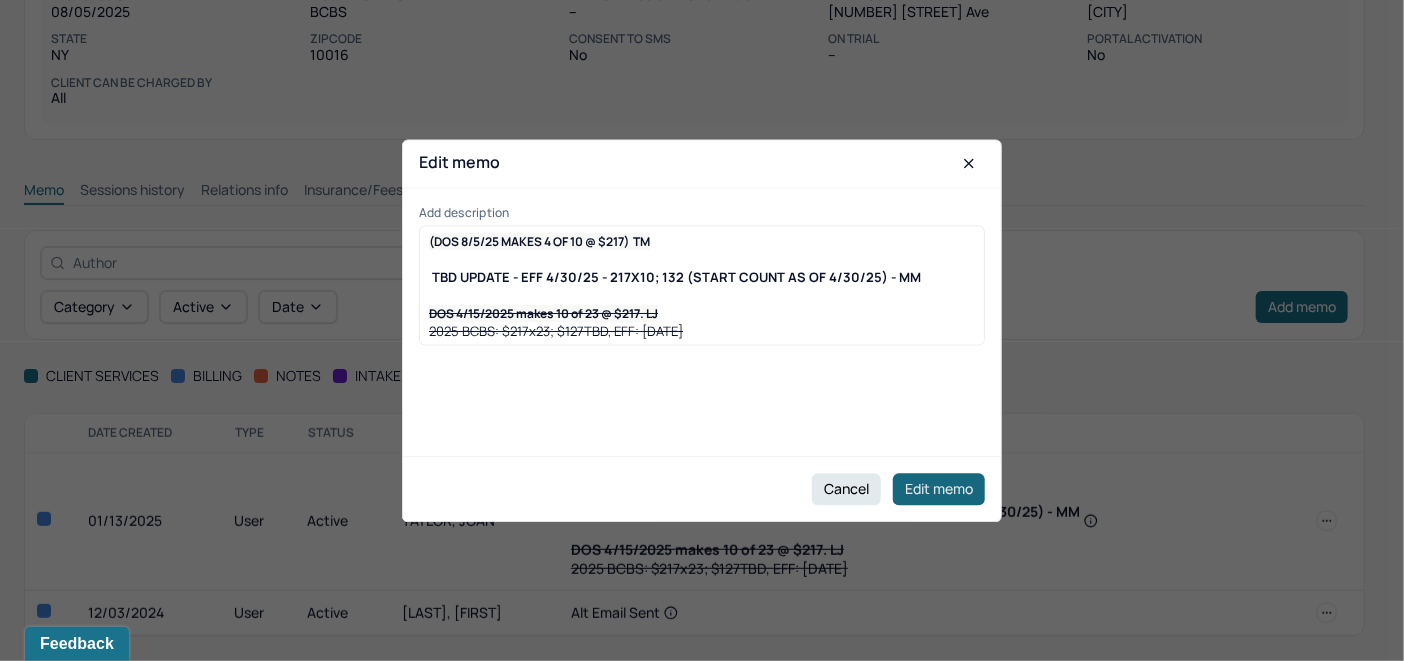 click on "Edit memo" at bounding box center [939, 489] 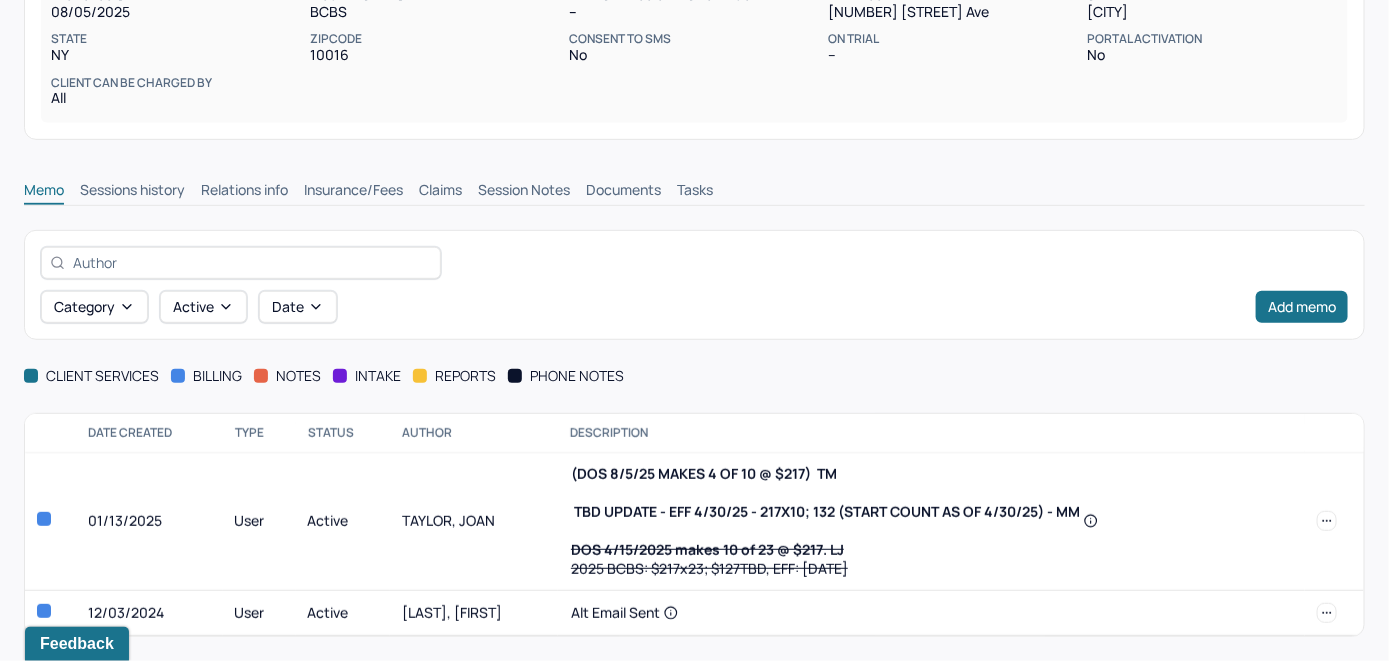 click on "Insurance/Fees" at bounding box center (353, 192) 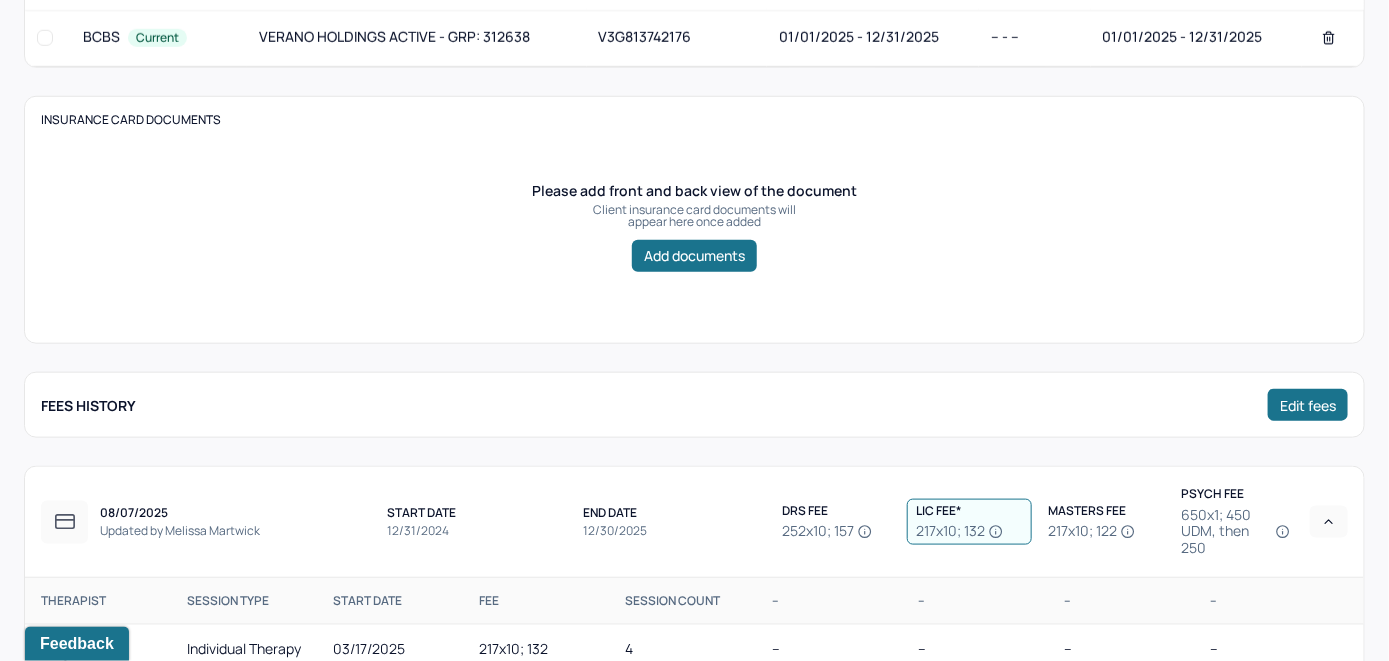 scroll, scrollTop: 407, scrollLeft: 0, axis: vertical 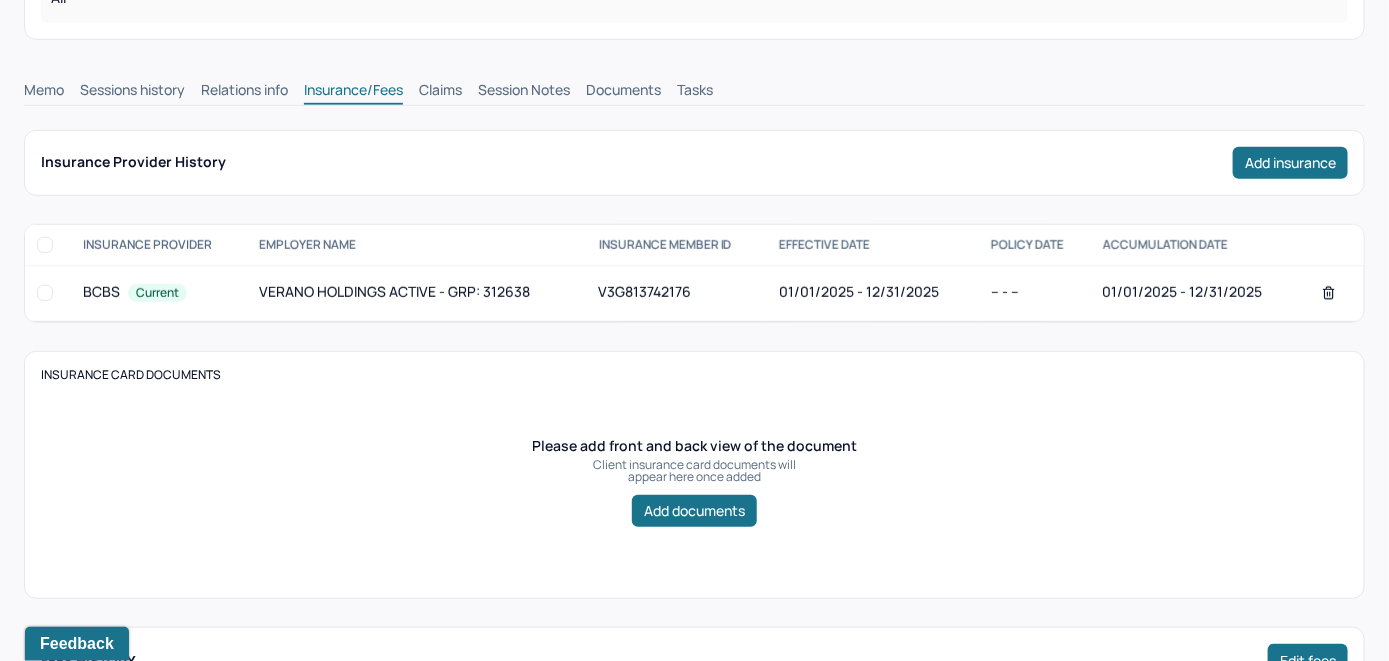 click on "Claims" at bounding box center [440, 92] 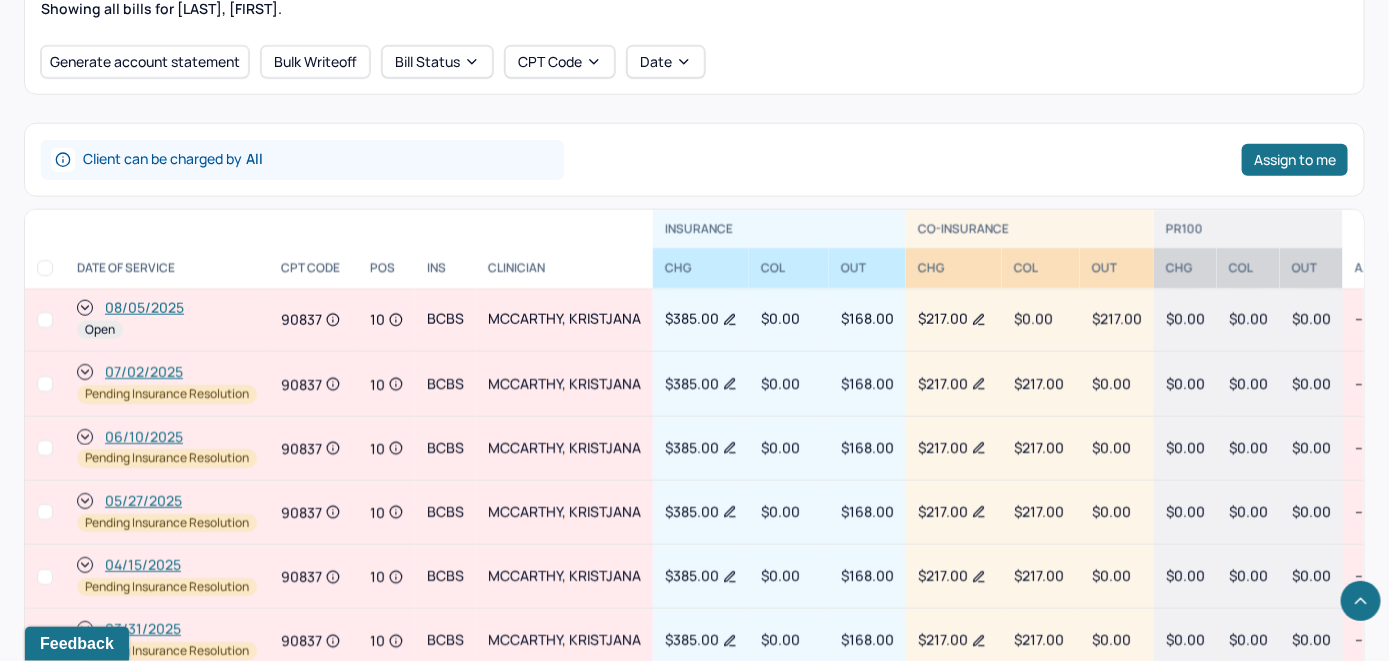 scroll, scrollTop: 907, scrollLeft: 0, axis: vertical 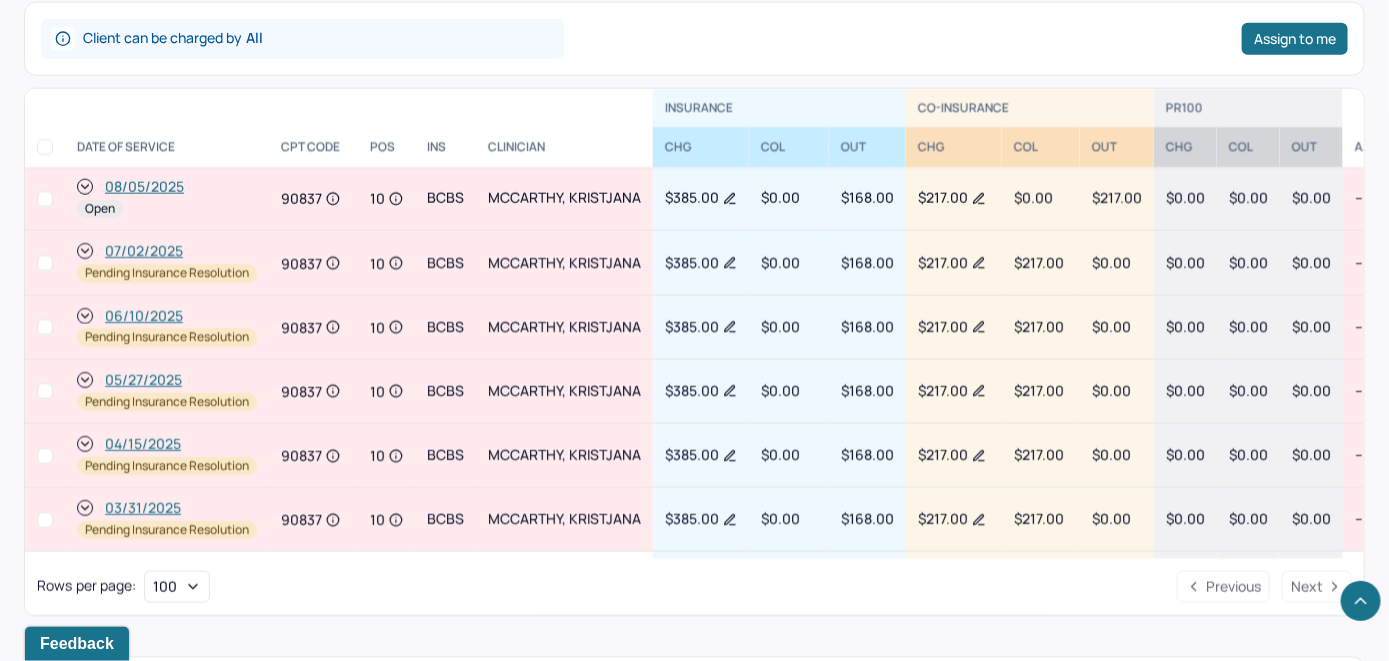 click on "08/05/2025" at bounding box center [144, 187] 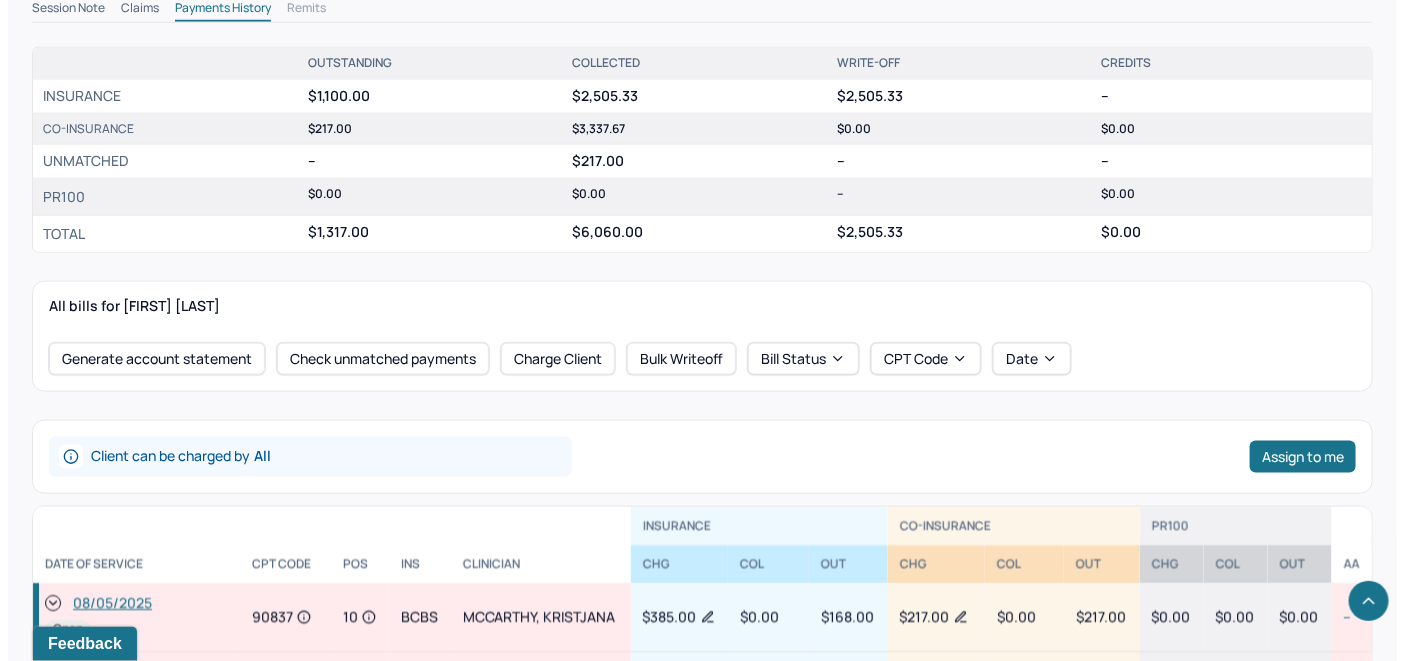 scroll, scrollTop: 800, scrollLeft: 0, axis: vertical 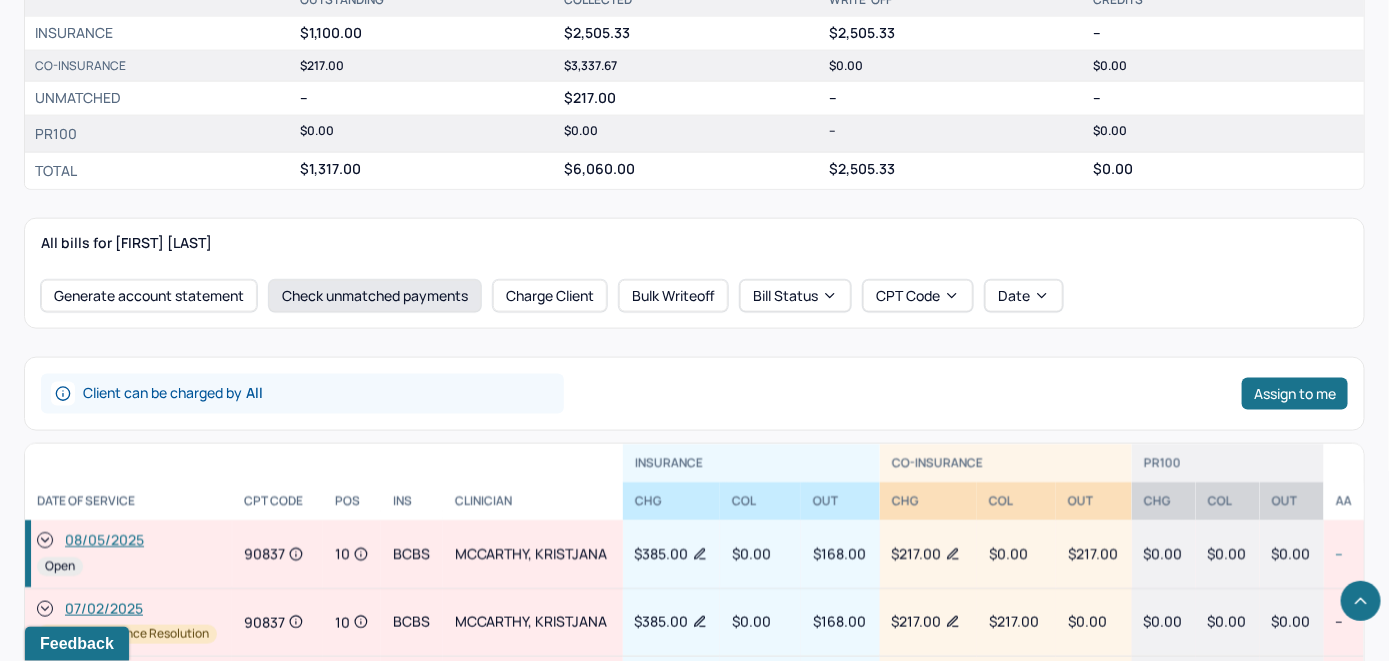 click on "Check unmatched payments" at bounding box center (375, 296) 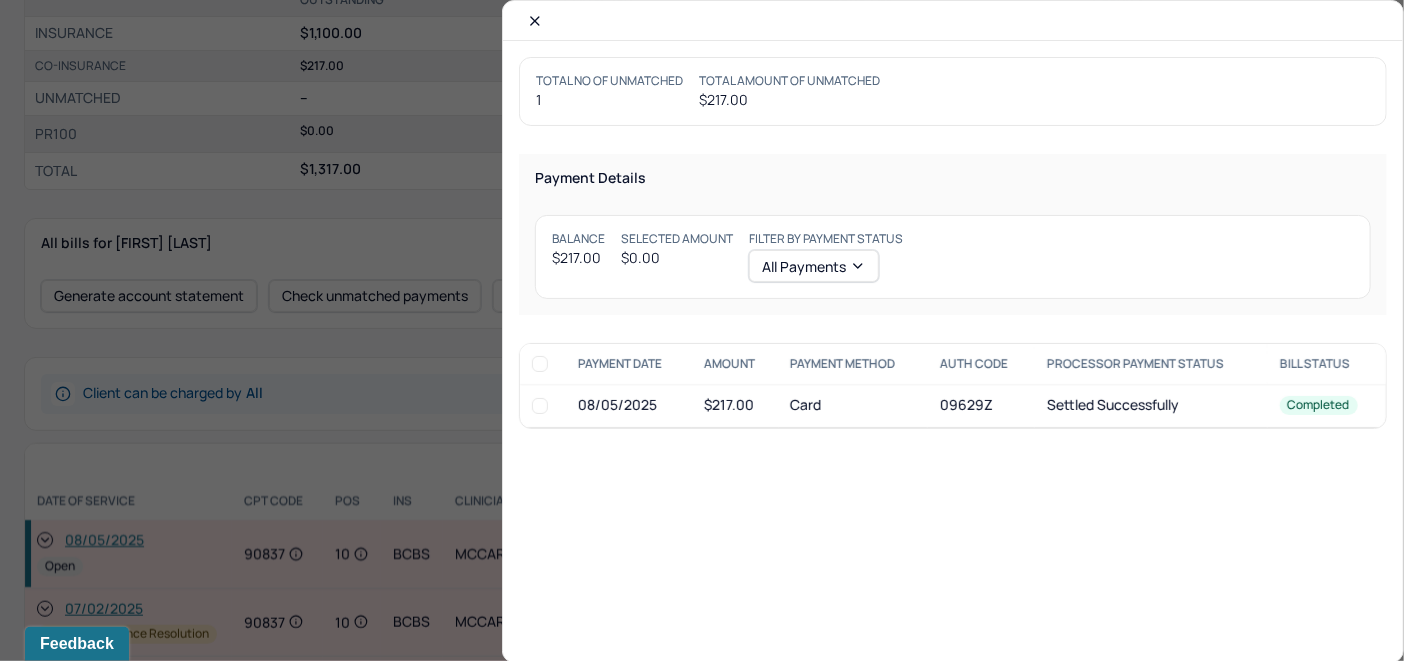click at bounding box center (540, 406) 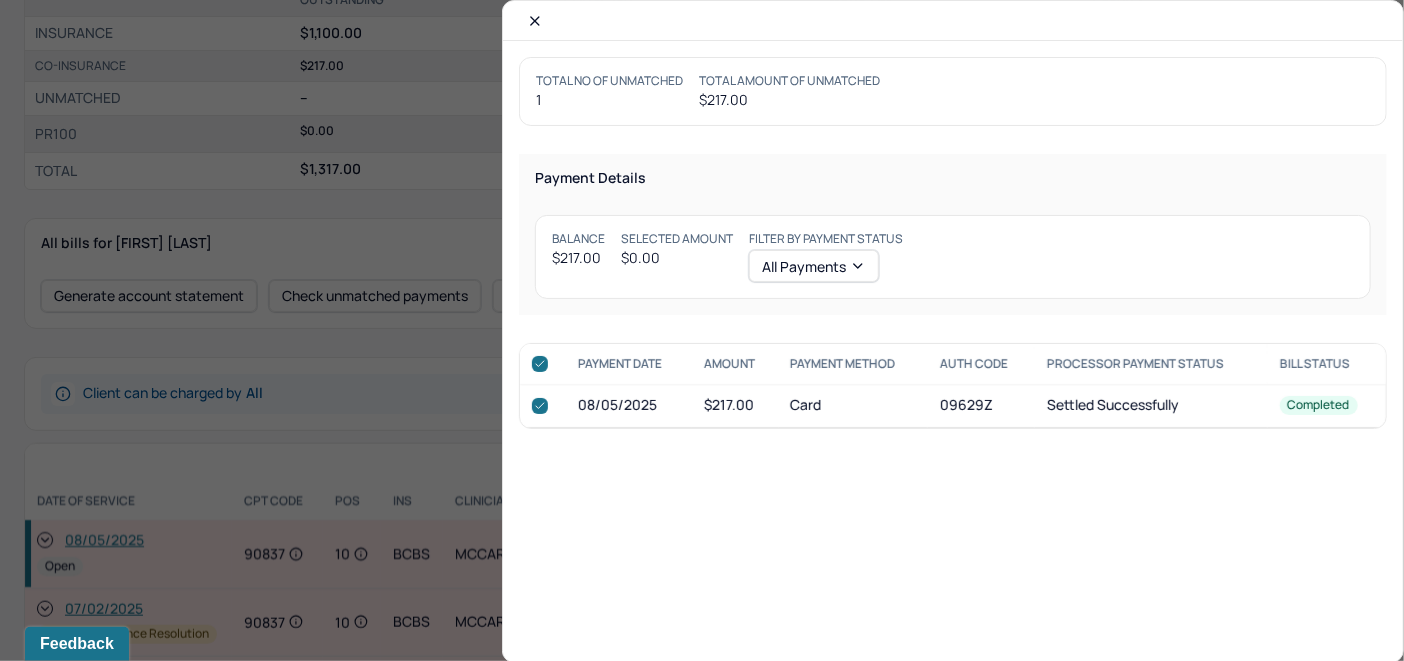 checkbox on "true" 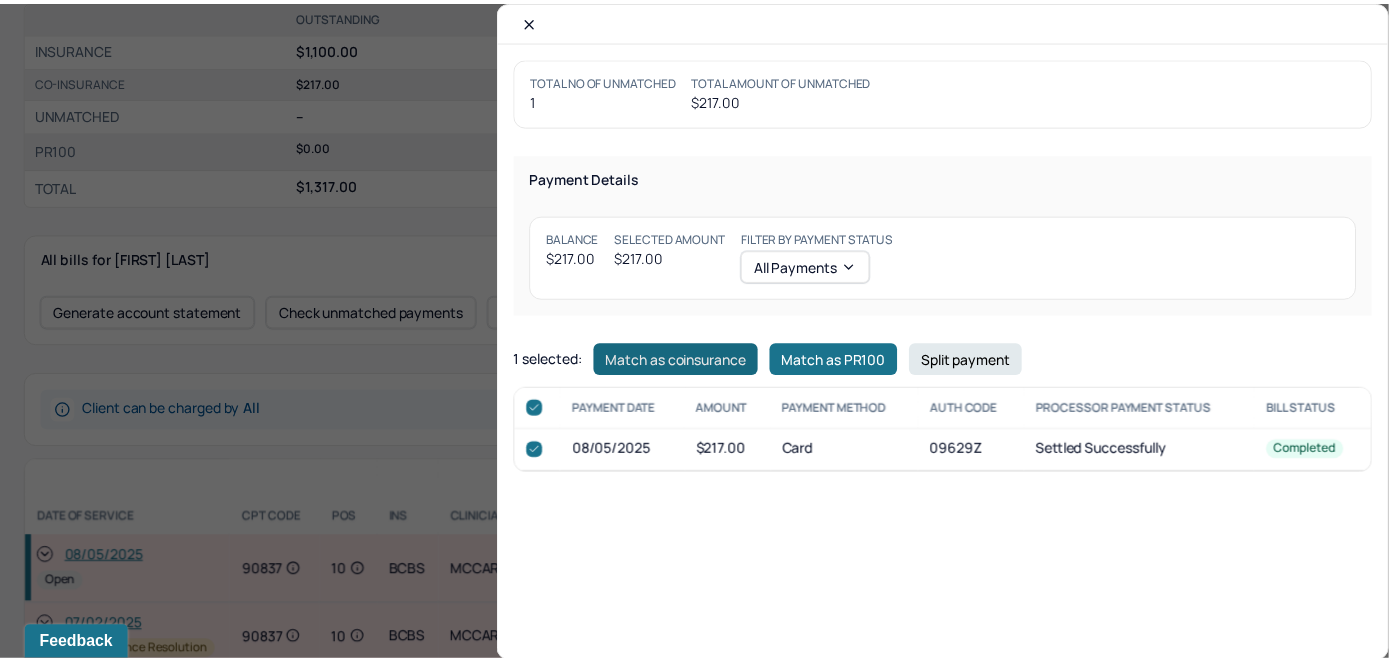 scroll, scrollTop: 815, scrollLeft: 0, axis: vertical 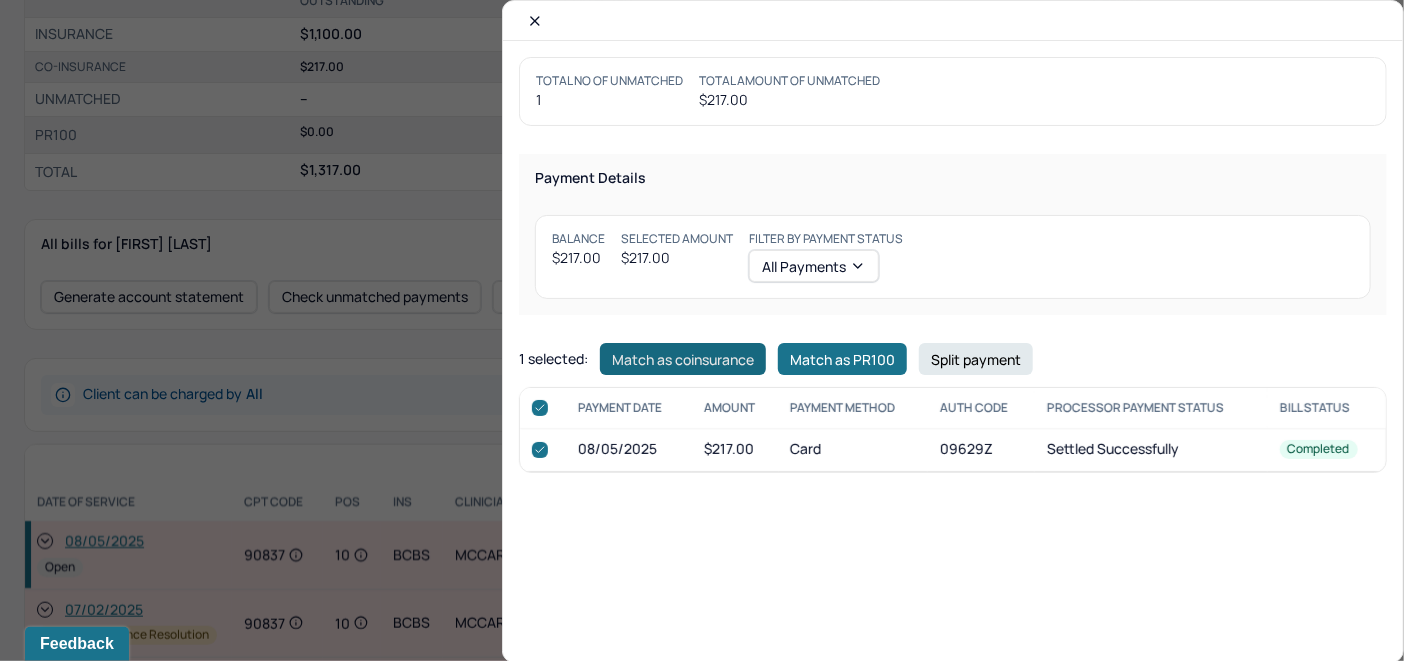 click on "Match as coinsurance" at bounding box center (683, 359) 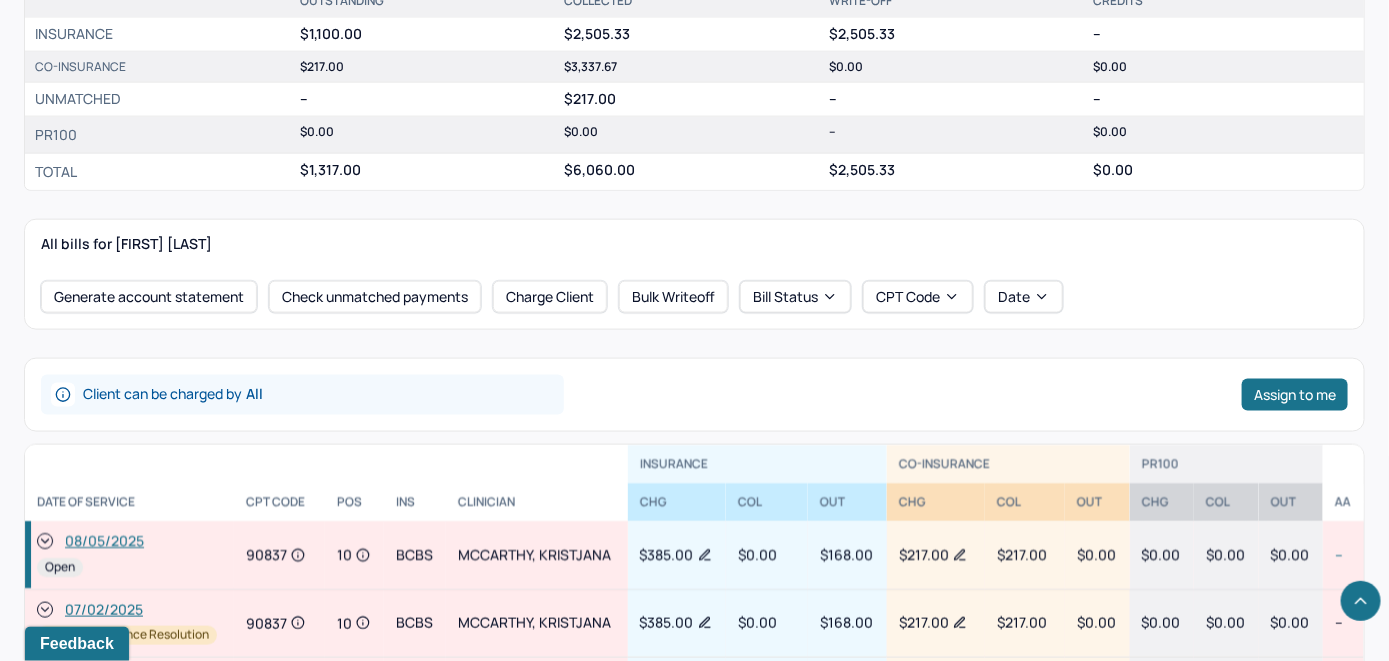 click 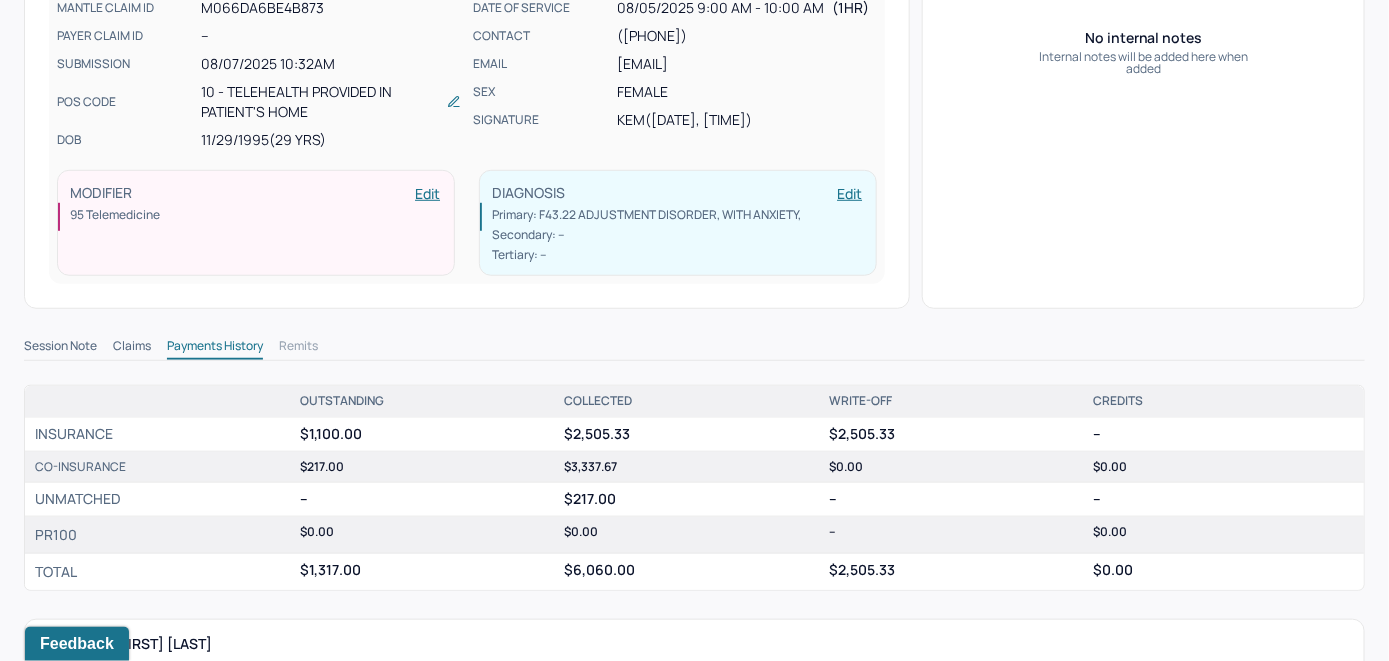 scroll, scrollTop: 115, scrollLeft: 0, axis: vertical 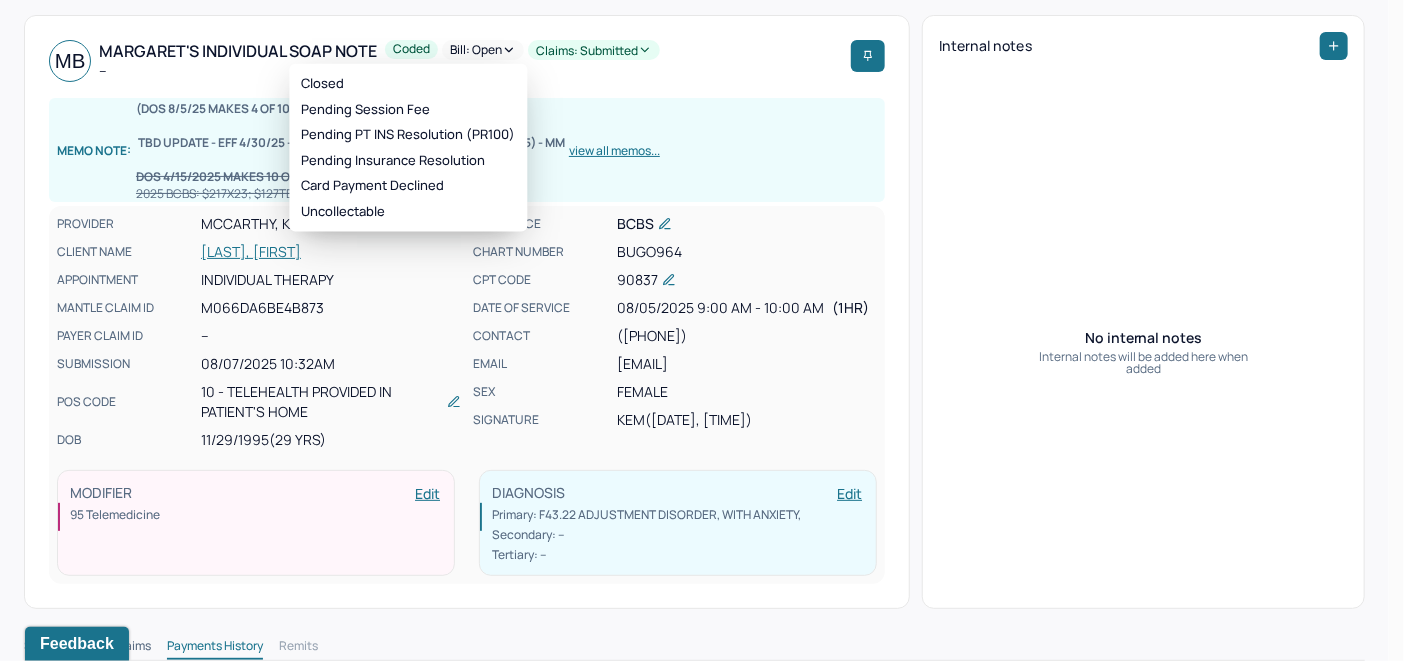 click on "Bill: Open" at bounding box center (483, 50) 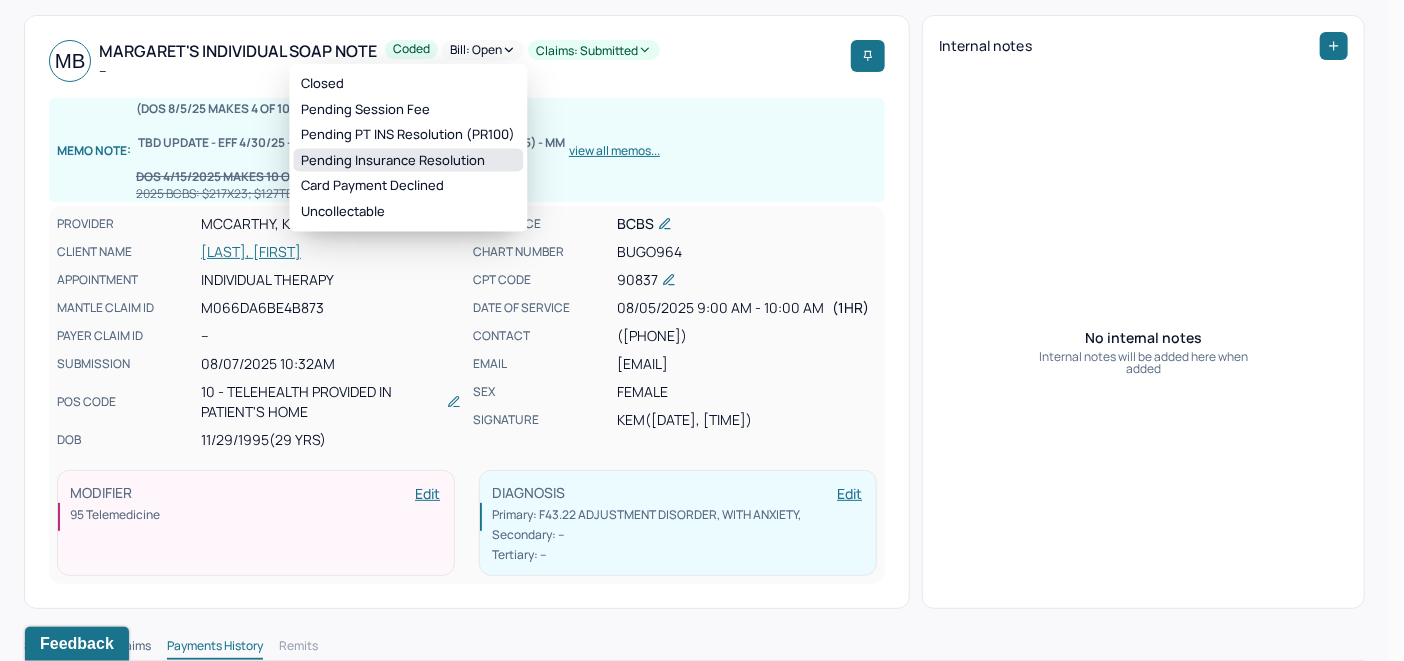 click on "Pending Insurance Resolution" at bounding box center (408, 160) 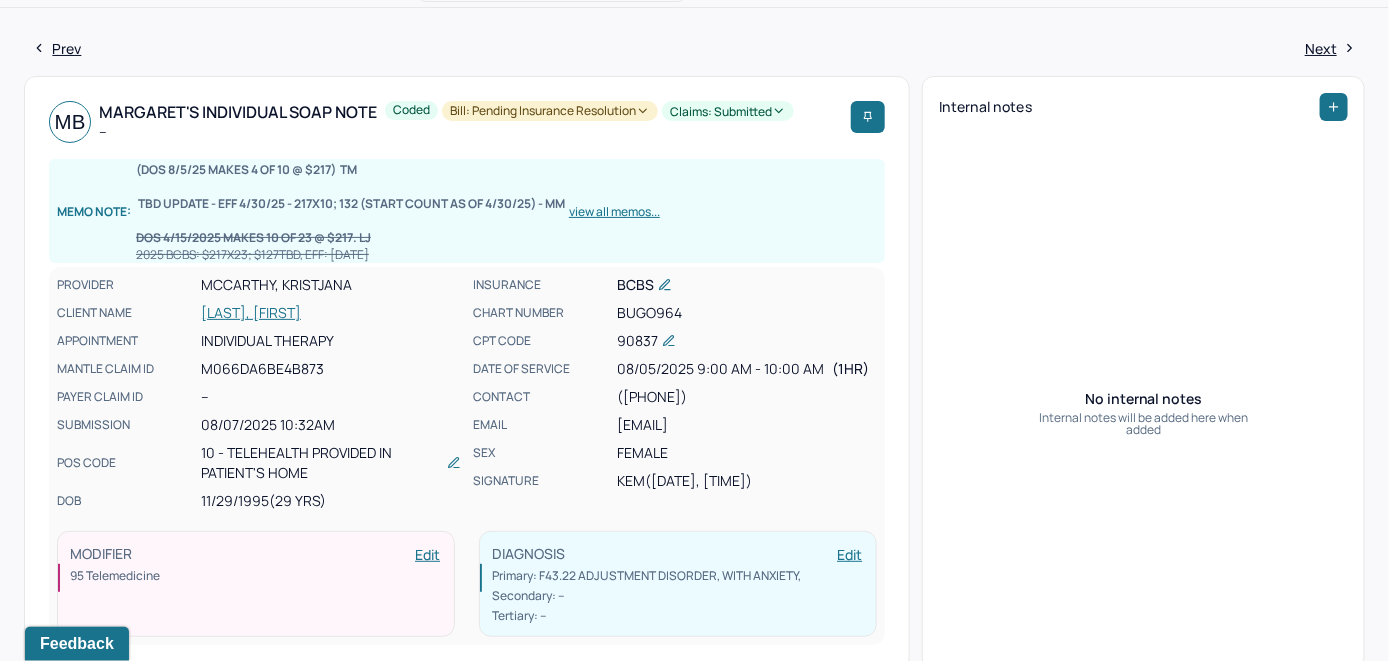 scroll, scrollTop: 0, scrollLeft: 0, axis: both 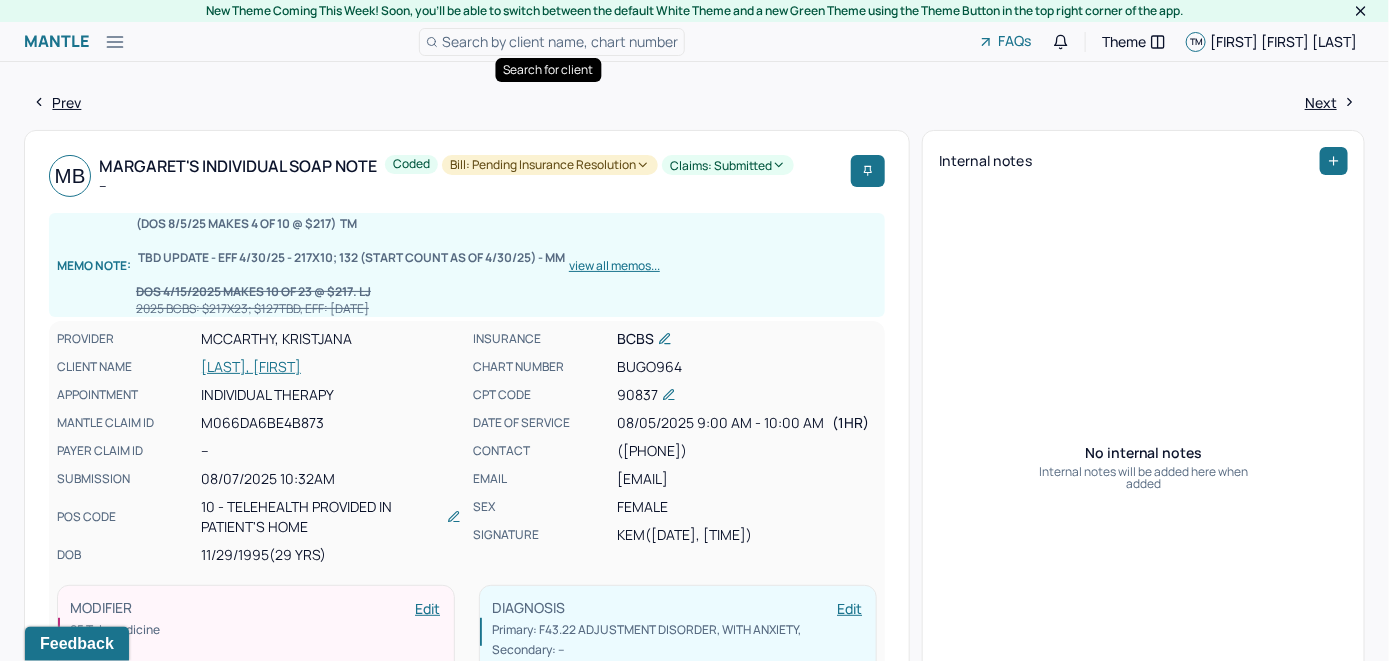 click on "Search by client name, chart number" at bounding box center (560, 41) 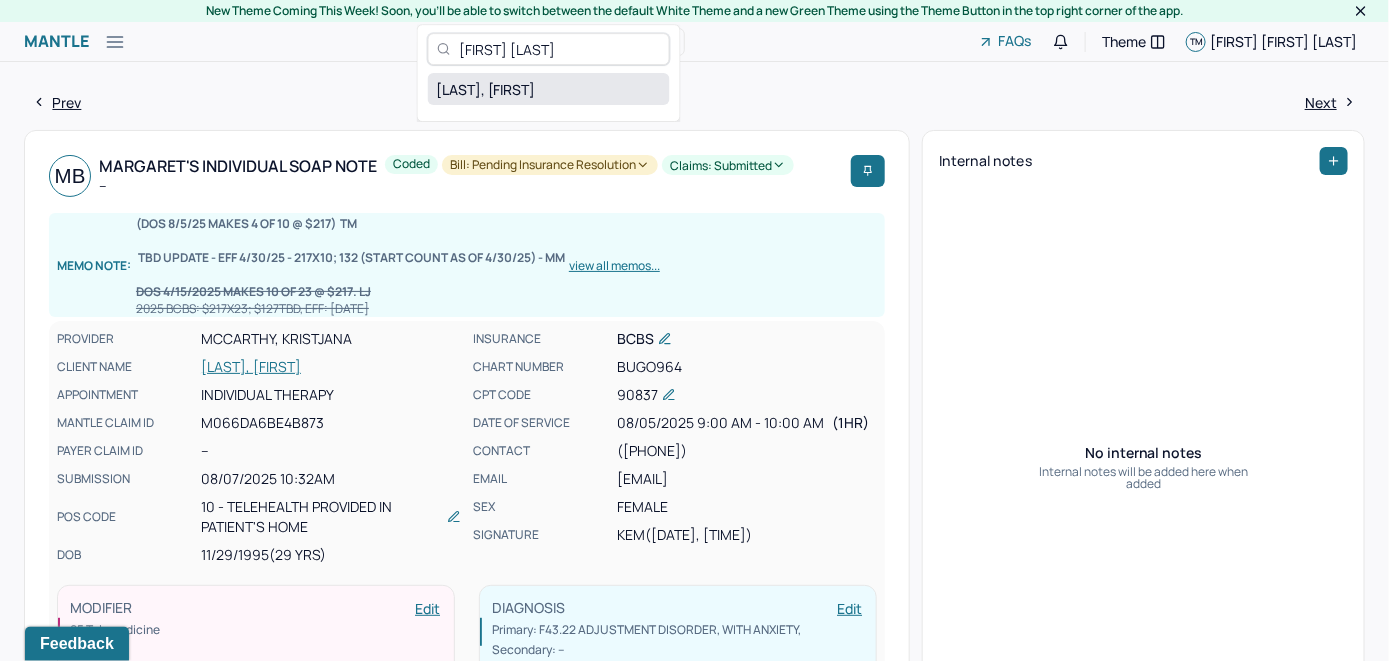 type on "[FIRST] [LAST]" 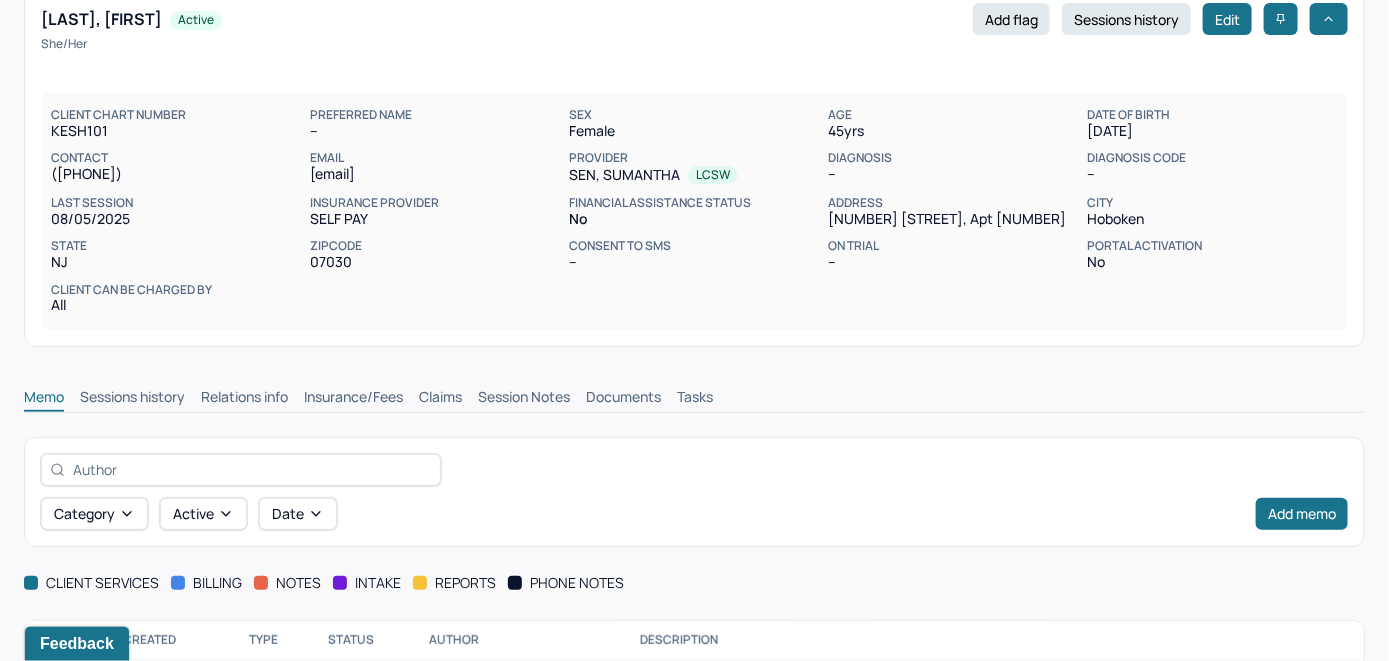 scroll, scrollTop: 228, scrollLeft: 0, axis: vertical 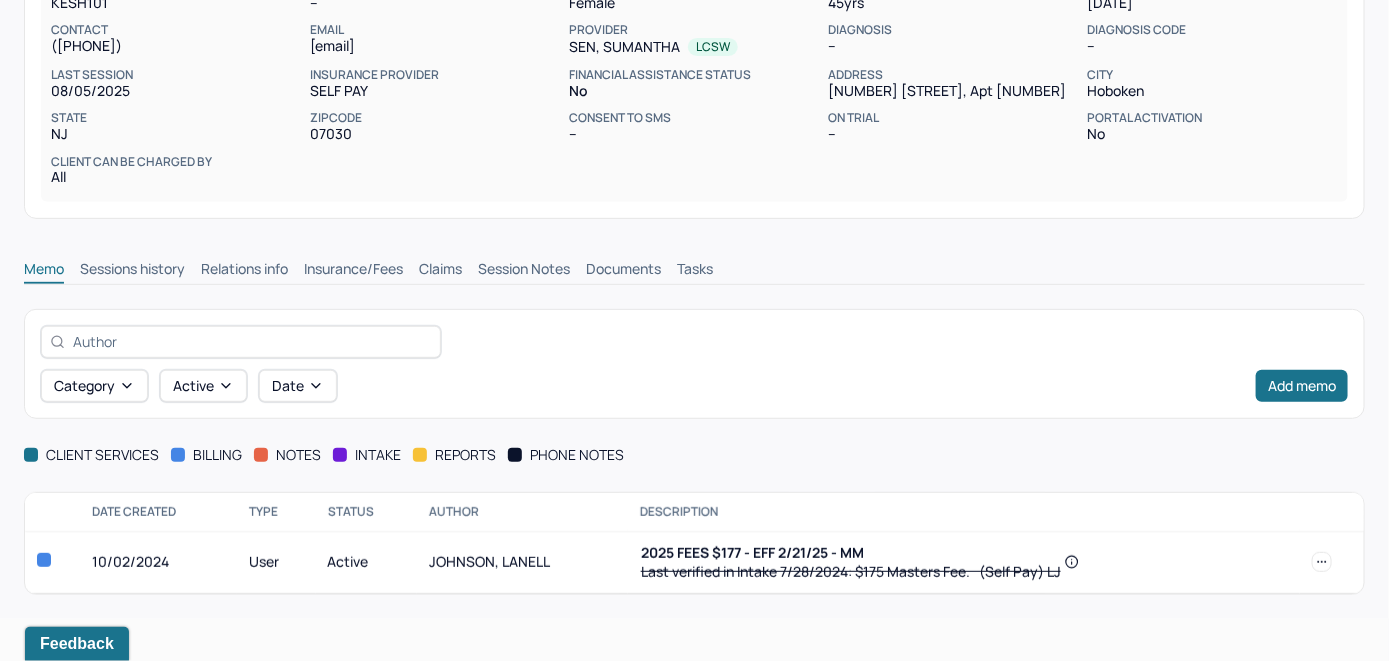 click on "Insurance/Fees" at bounding box center (353, 271) 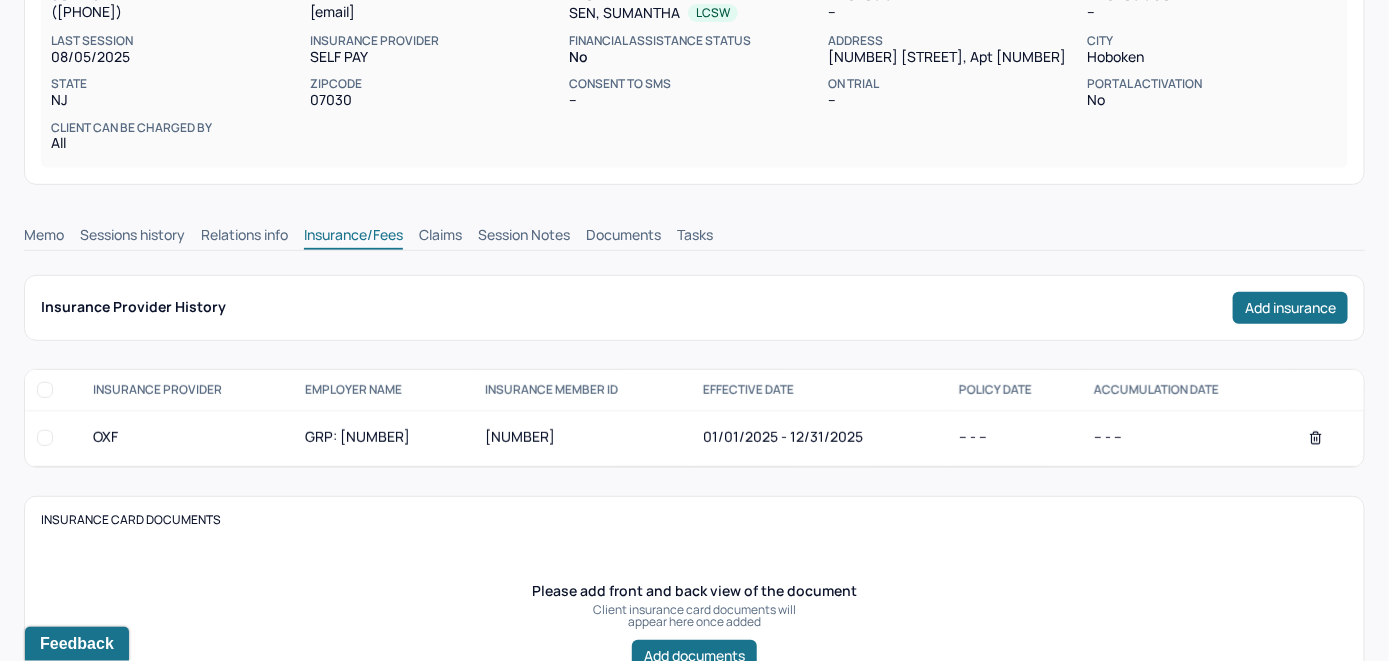 scroll, scrollTop: 228, scrollLeft: 0, axis: vertical 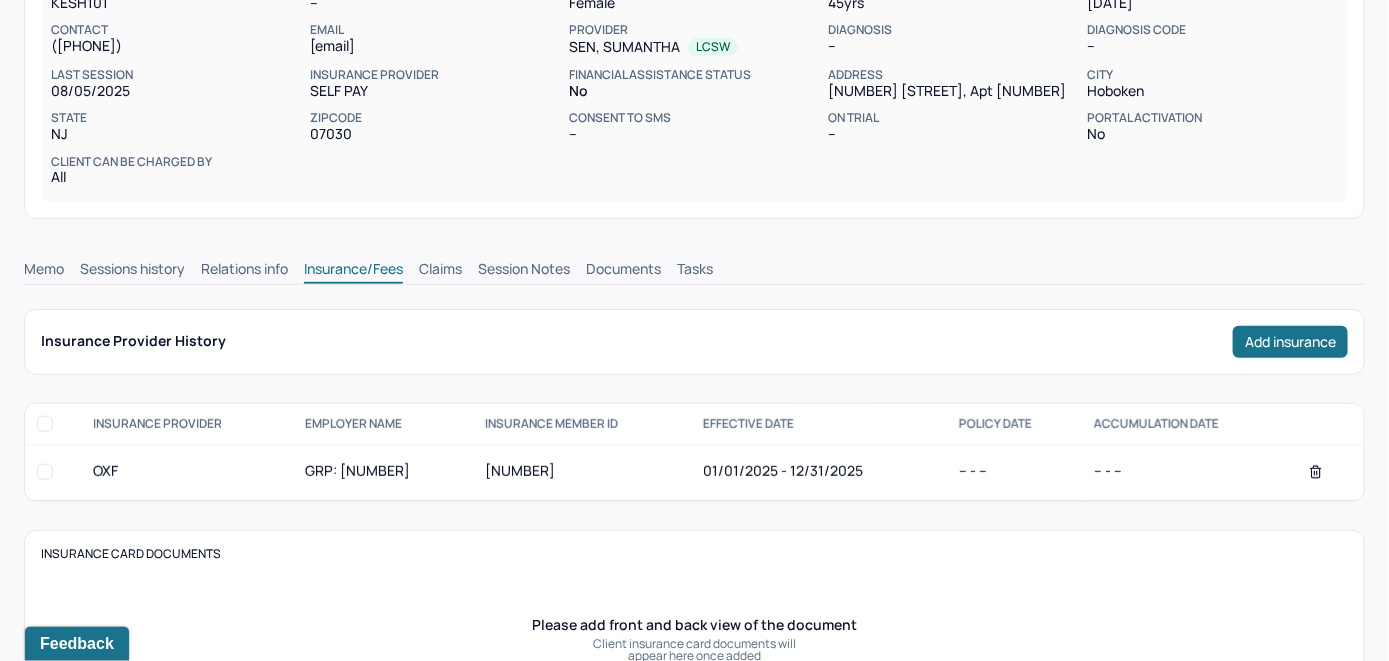 click on "Claims" at bounding box center [440, 271] 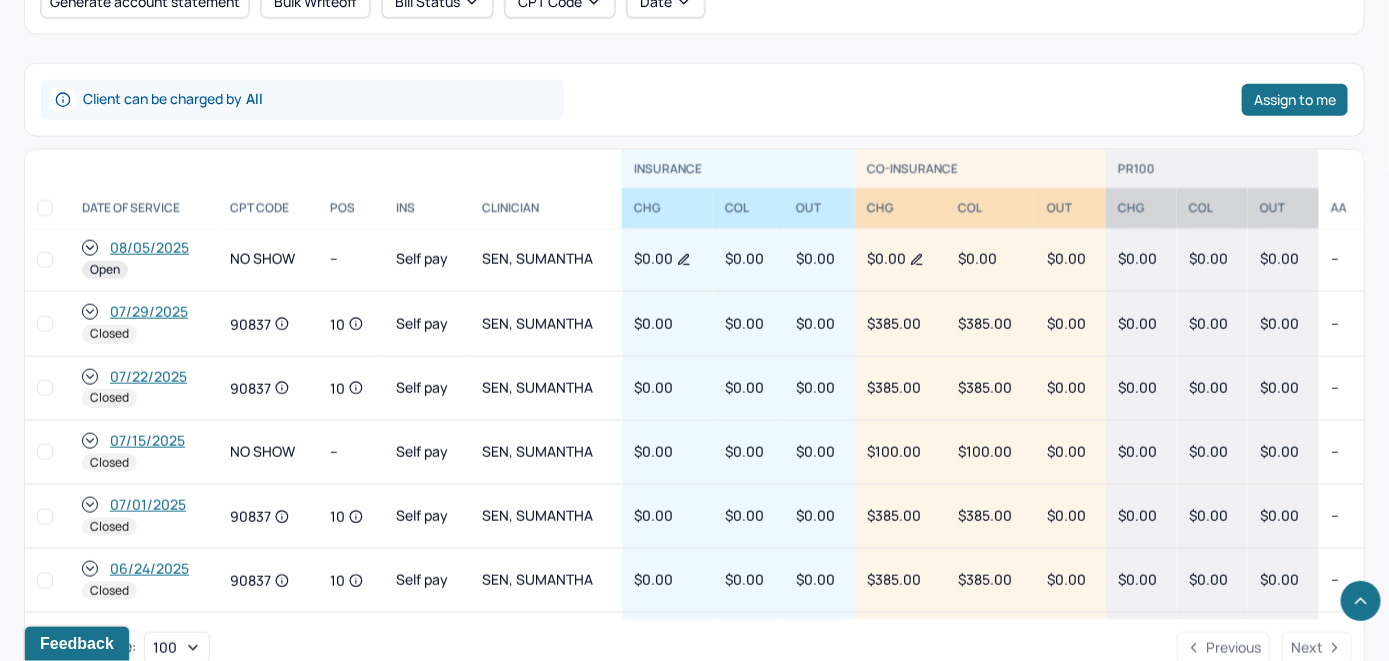 scroll, scrollTop: 646, scrollLeft: 0, axis: vertical 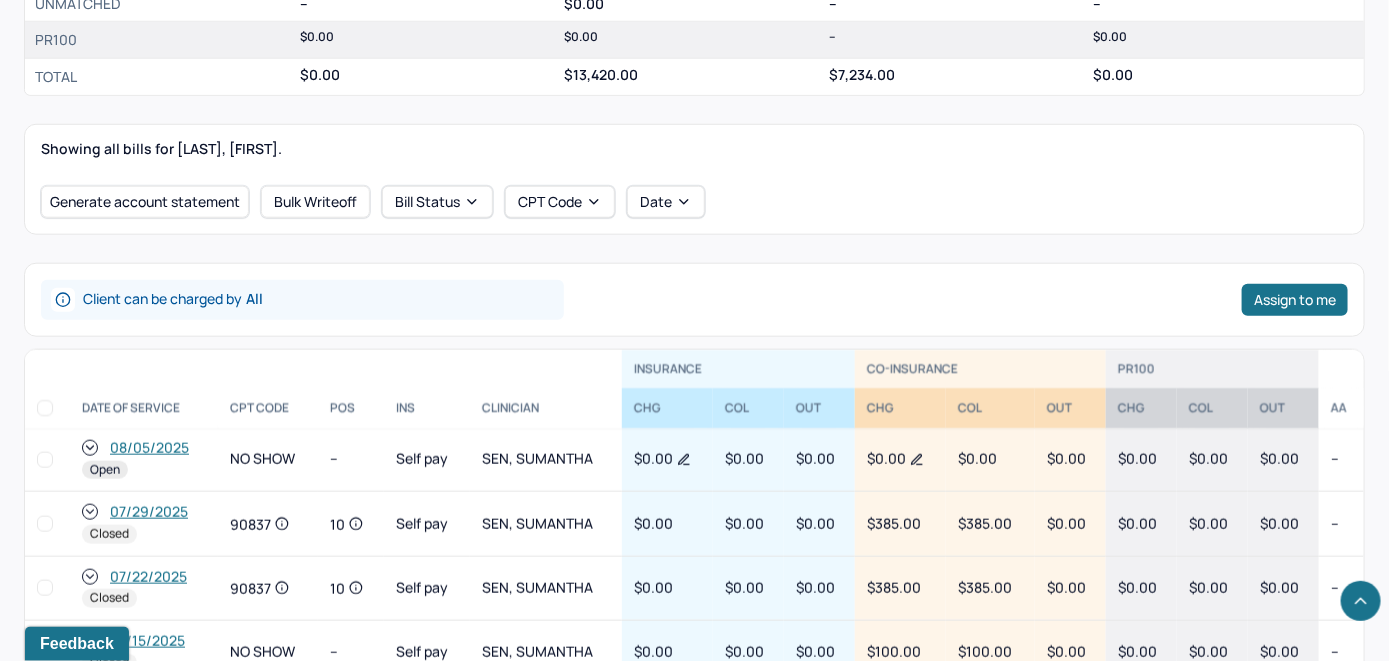 click on "08/05/2025" at bounding box center [149, 448] 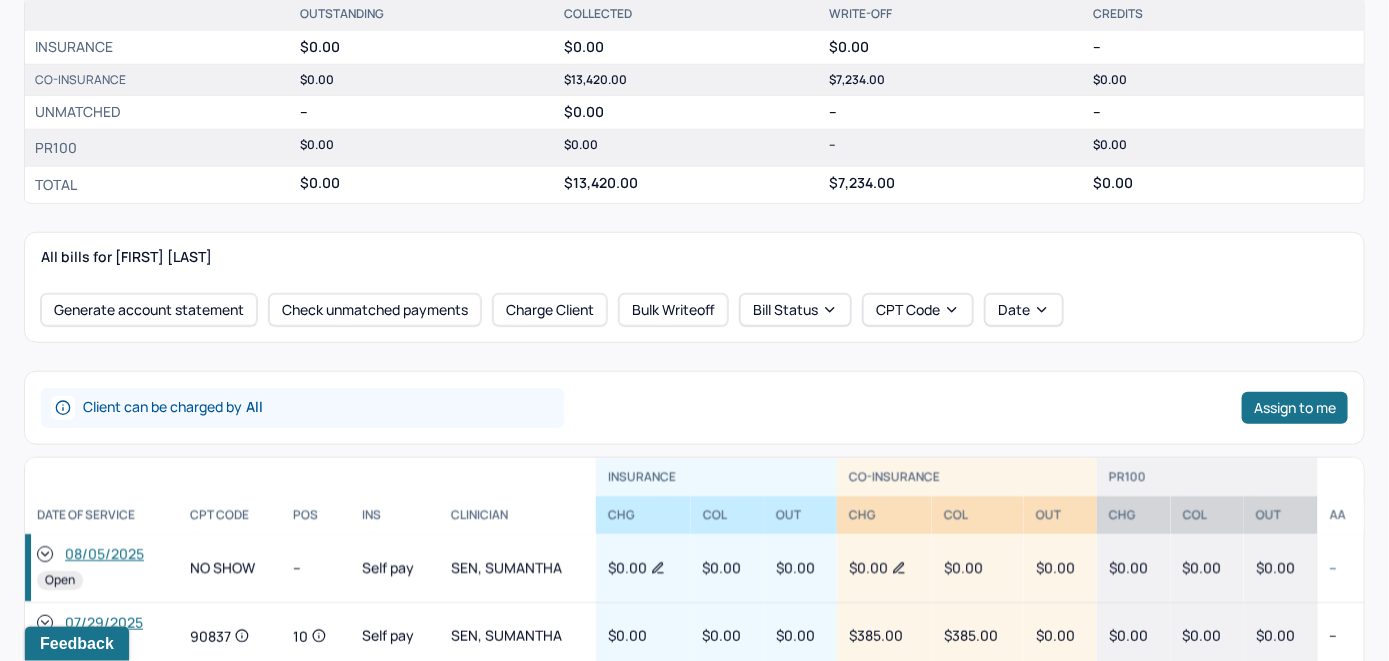 scroll, scrollTop: 600, scrollLeft: 0, axis: vertical 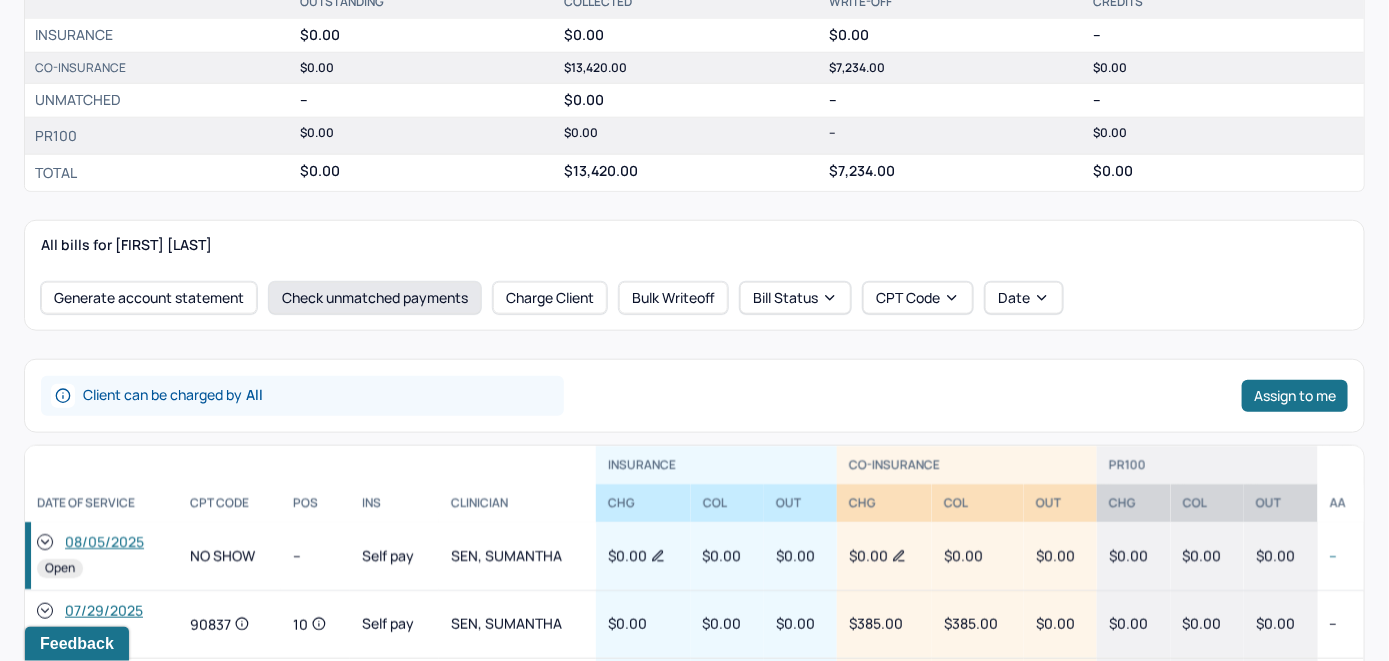 click on "Check unmatched payments" at bounding box center (375, 298) 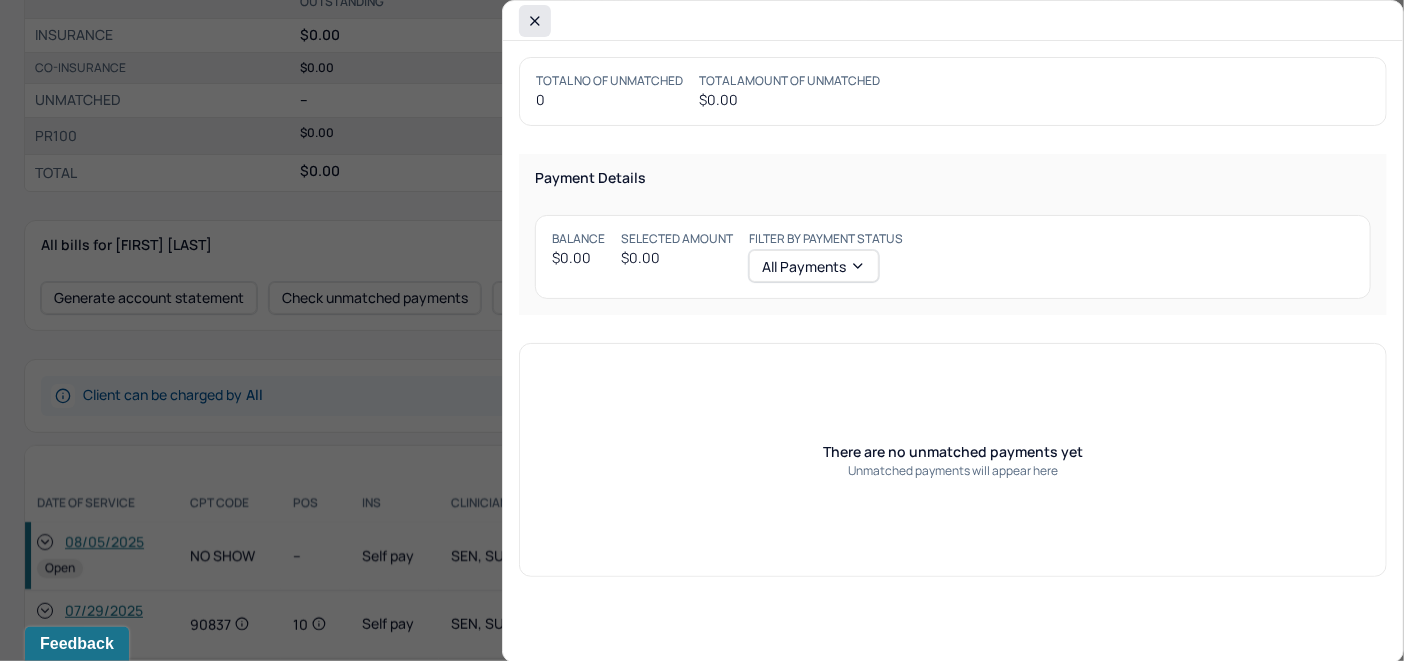 click 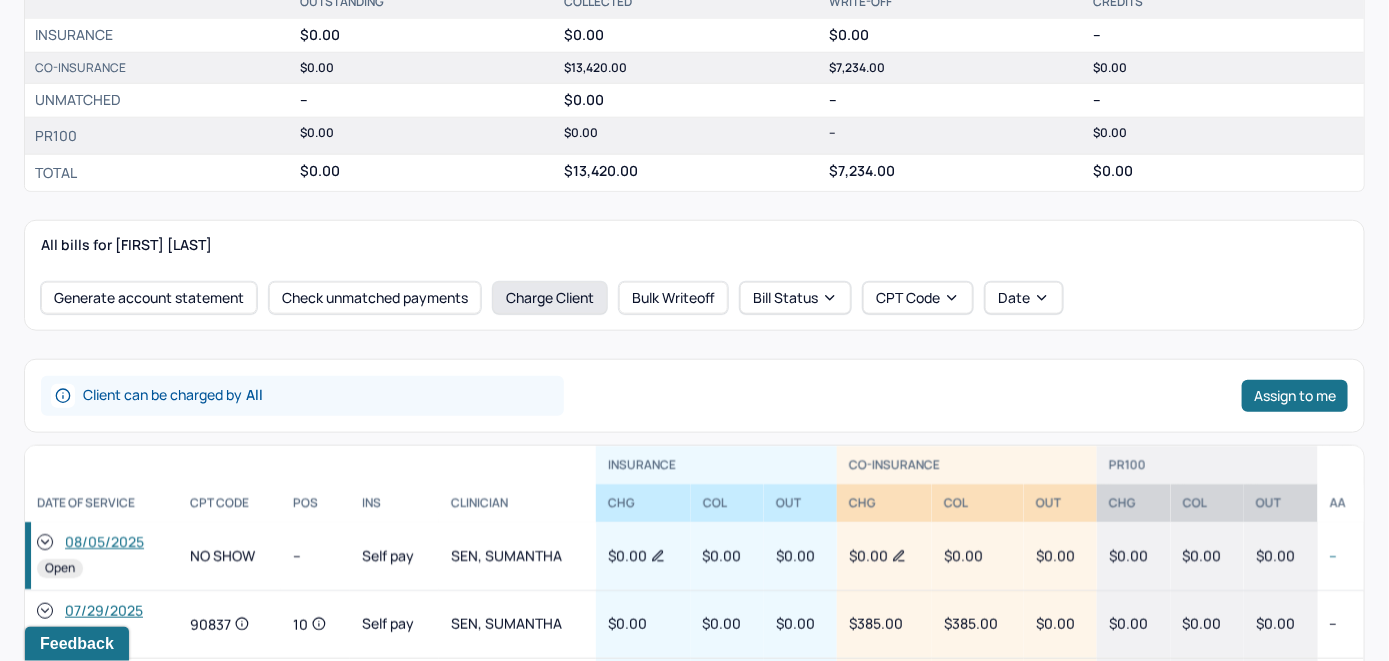 click on "Charge Client" at bounding box center (550, 298) 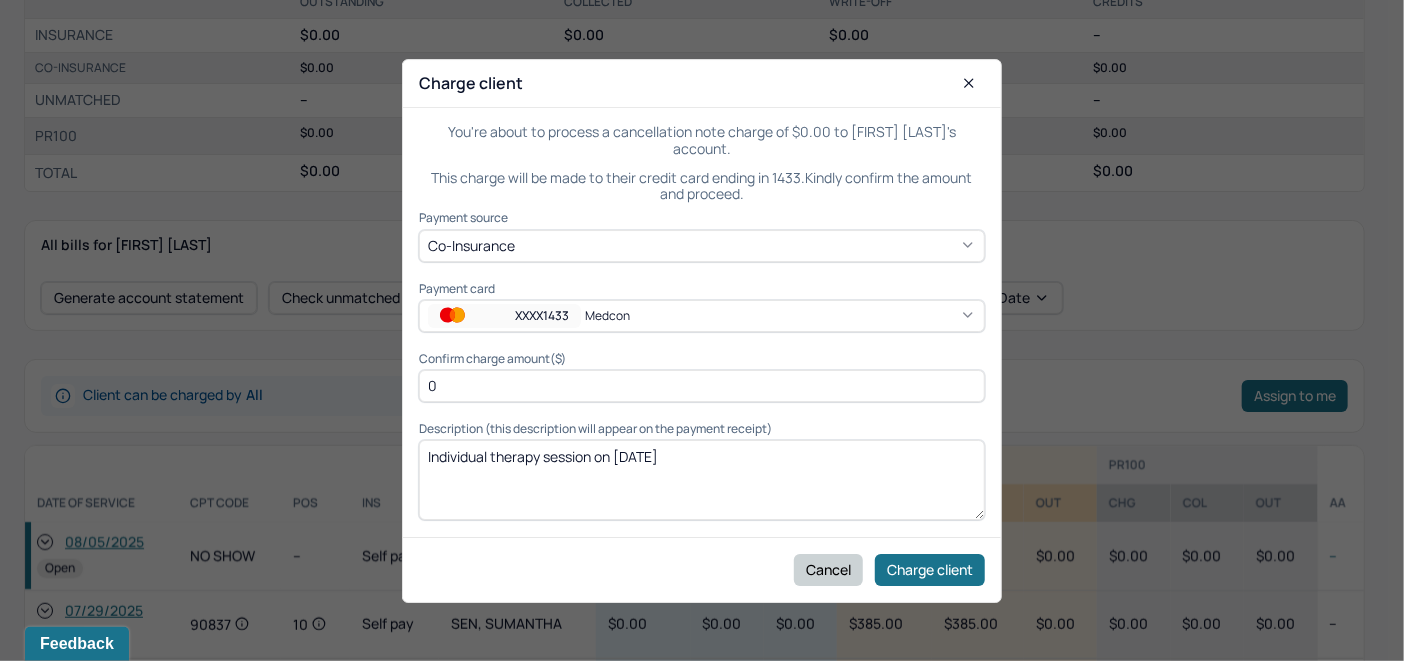 click on "Cancel" at bounding box center [828, 569] 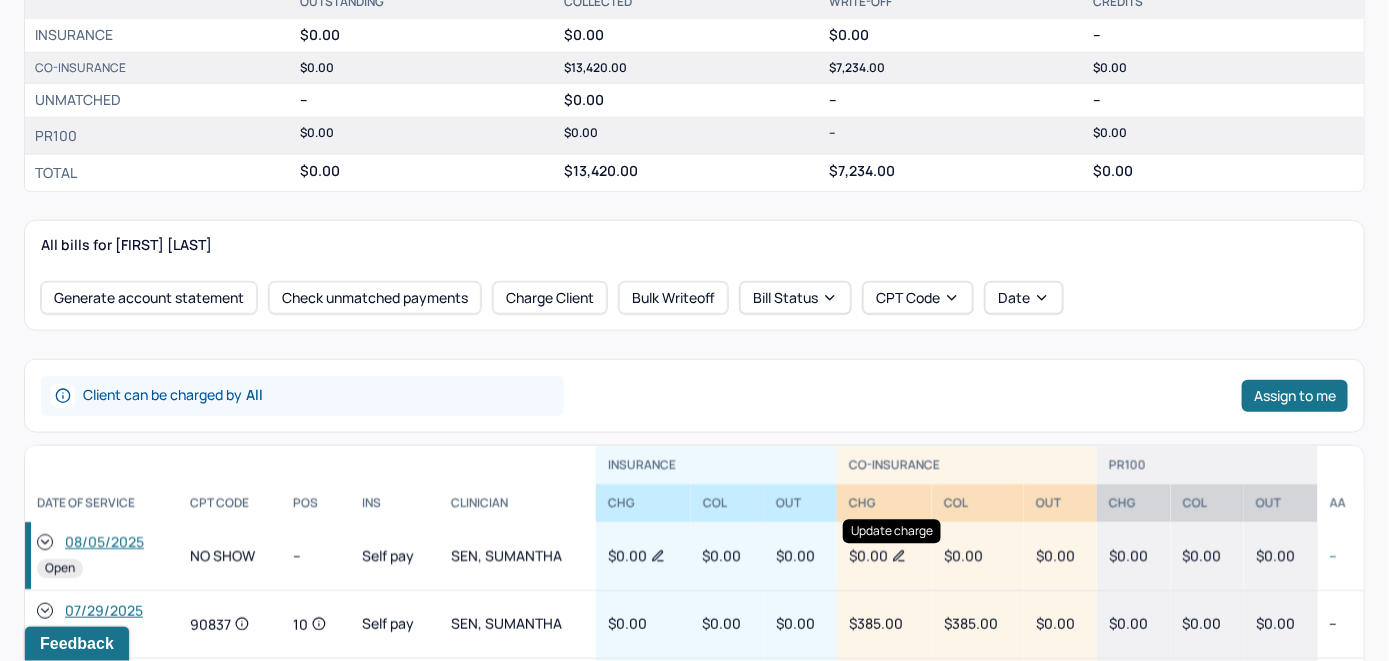 click 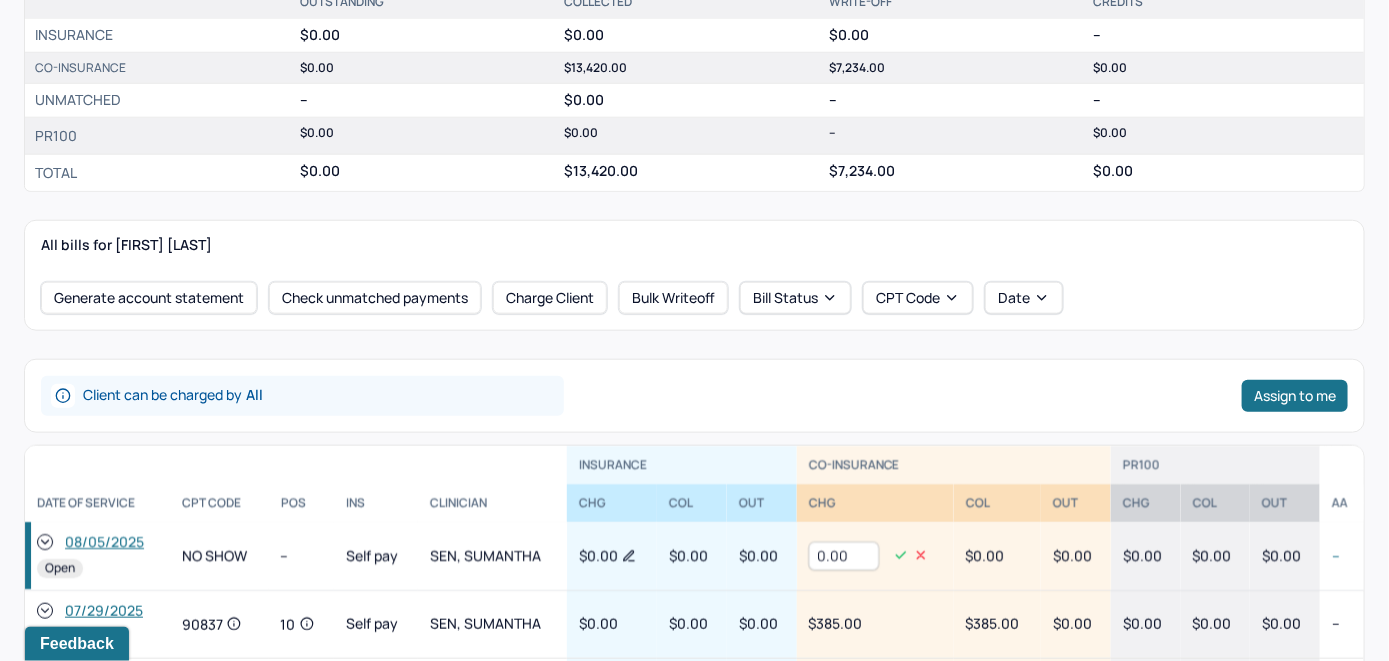 click on "0.00" at bounding box center (844, 556) 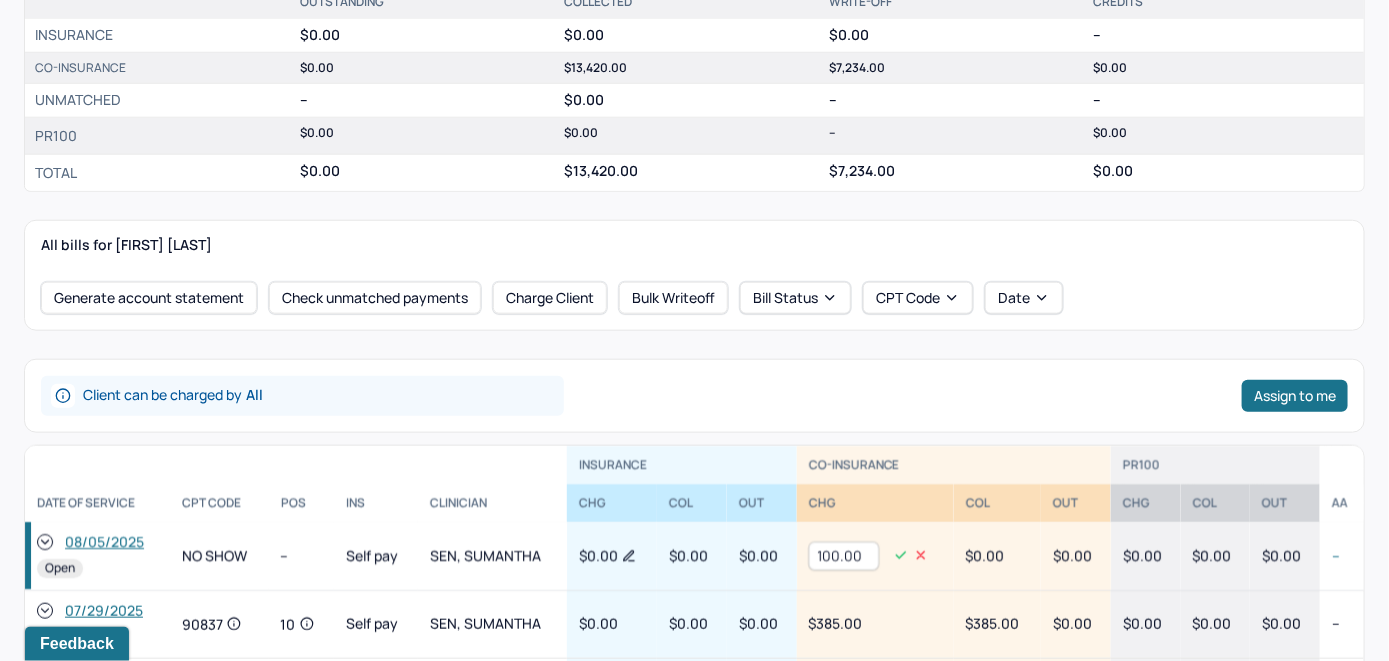 type on "100.00" 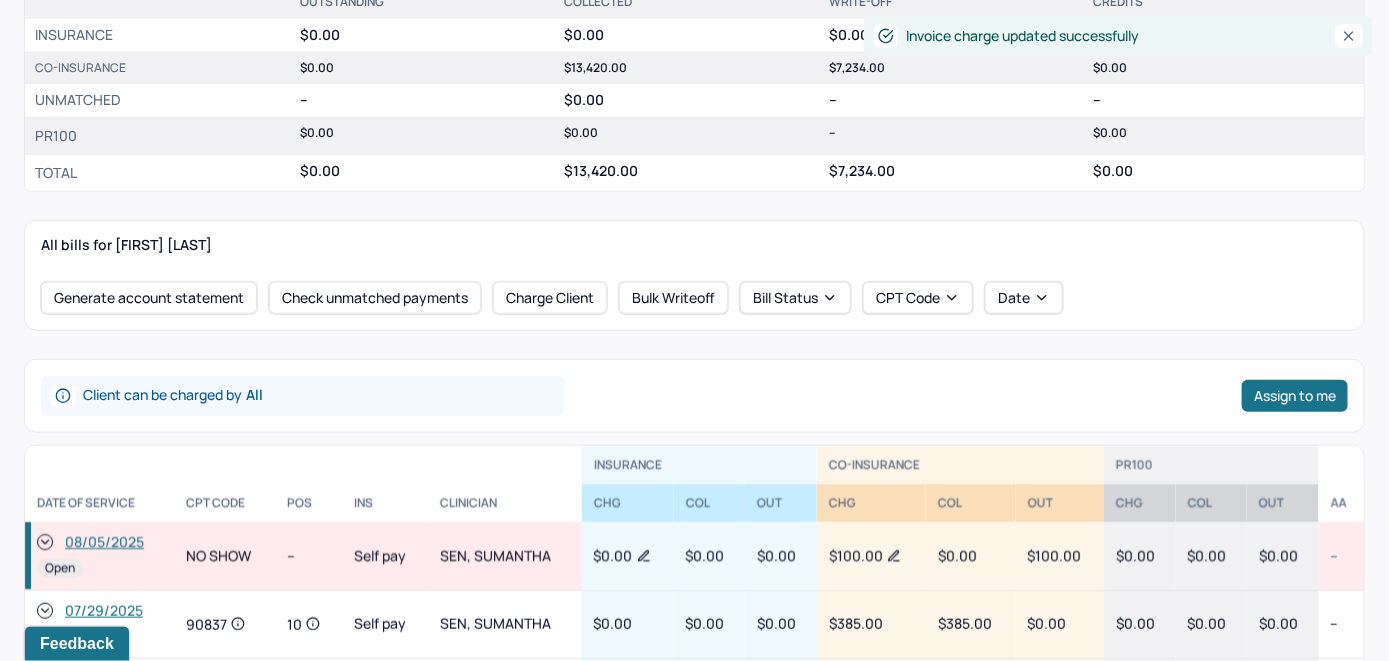 click on "08/05/2025" at bounding box center (104, 543) 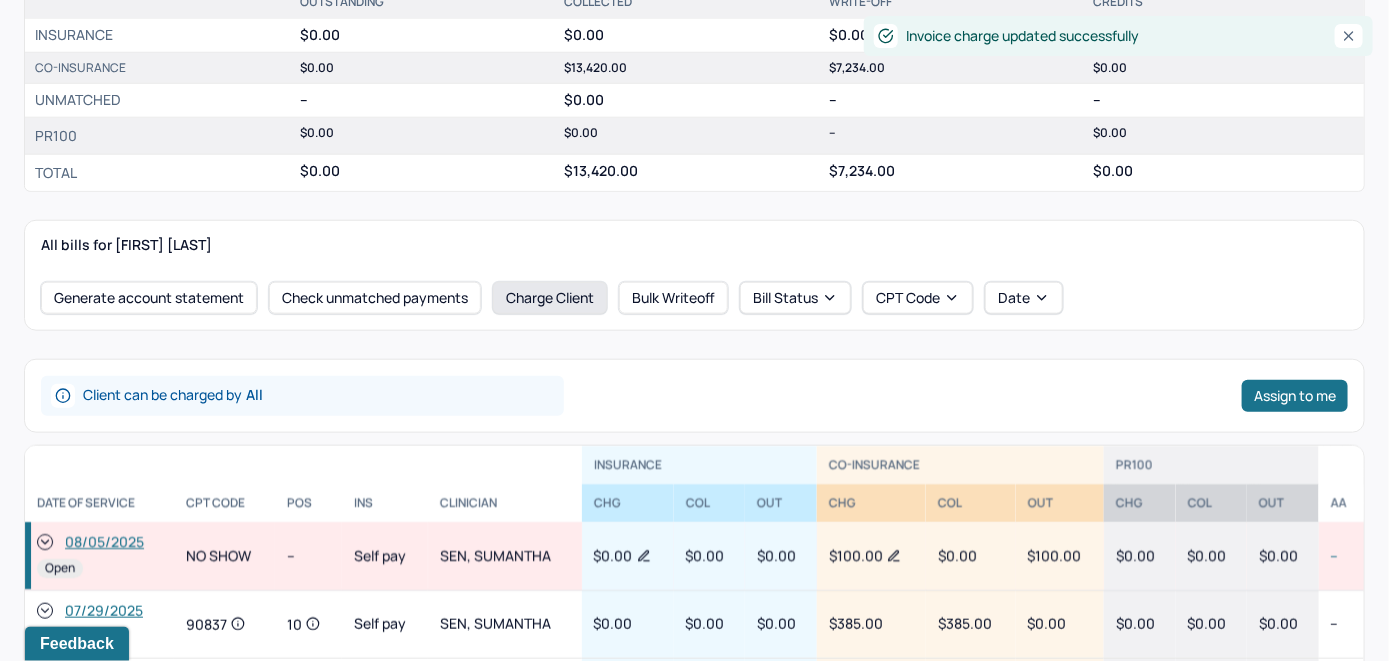 click on "Charge Client" at bounding box center [550, 298] 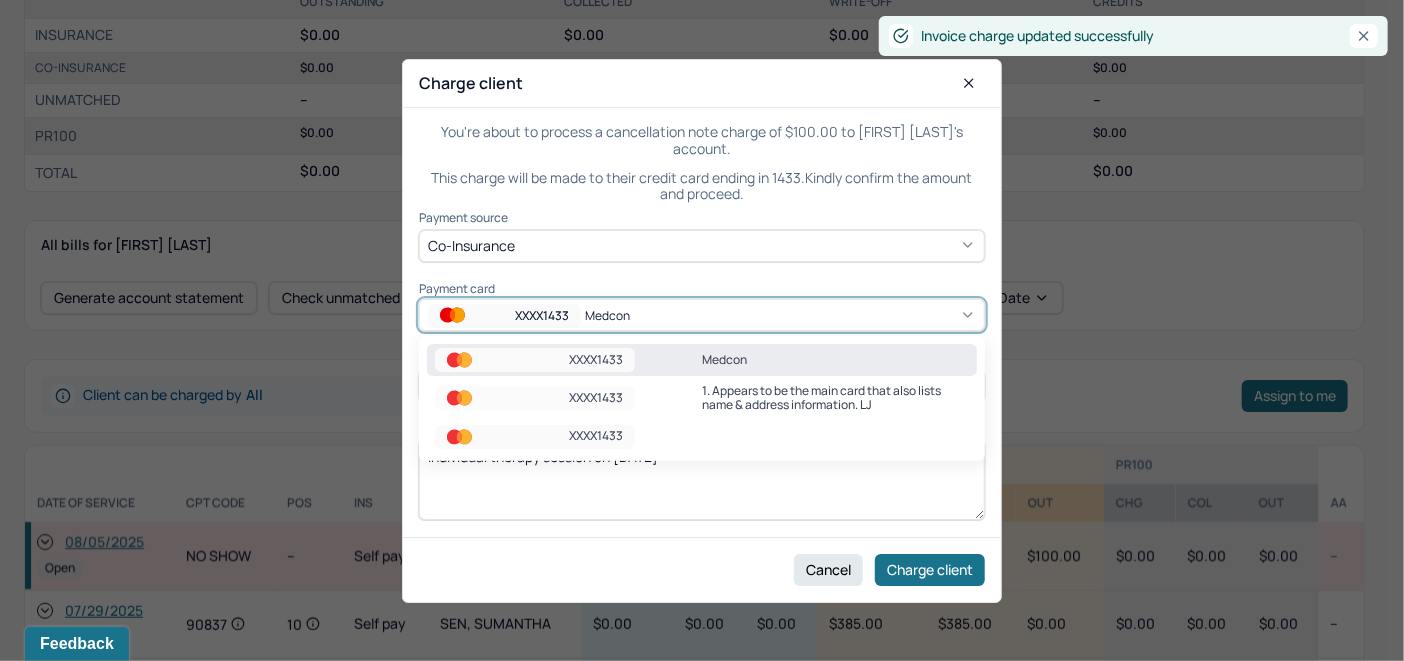 click on "XXXX1433 Medcon" at bounding box center (702, 316) 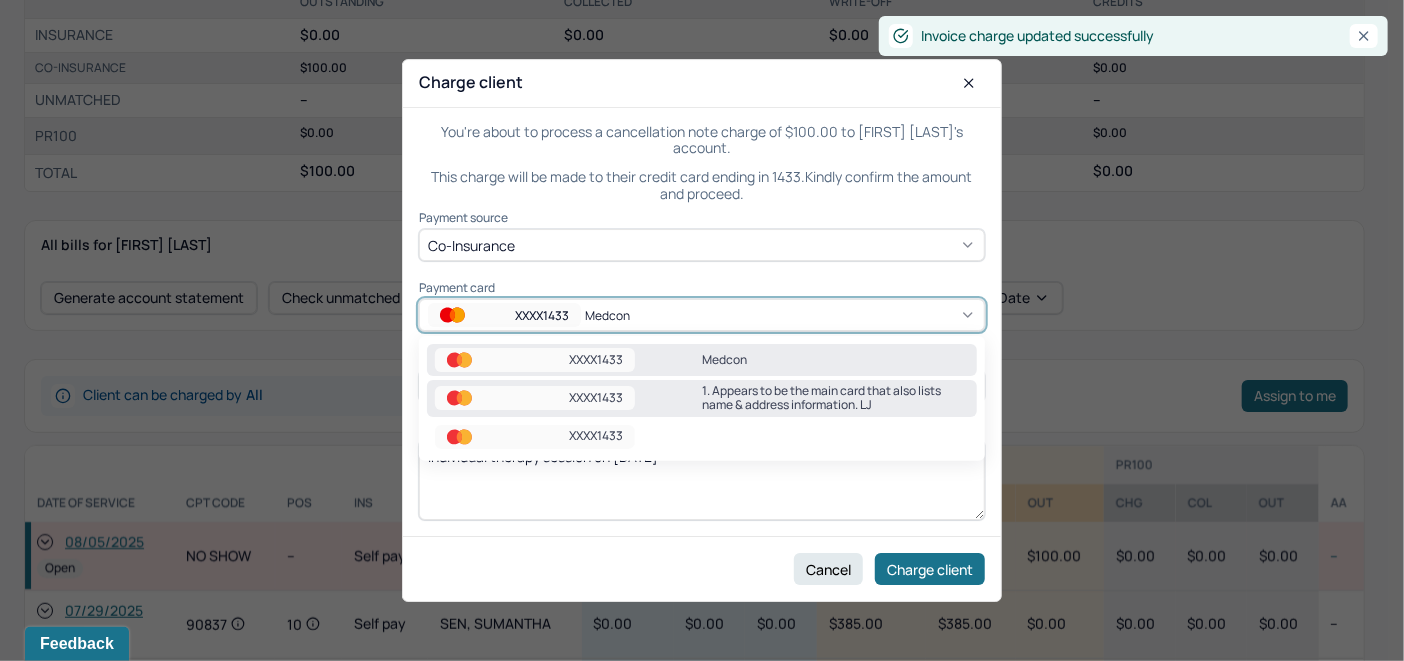 click on "1. Appears to be the main card that also lists name & address information. LJ" at bounding box center [835, 398] 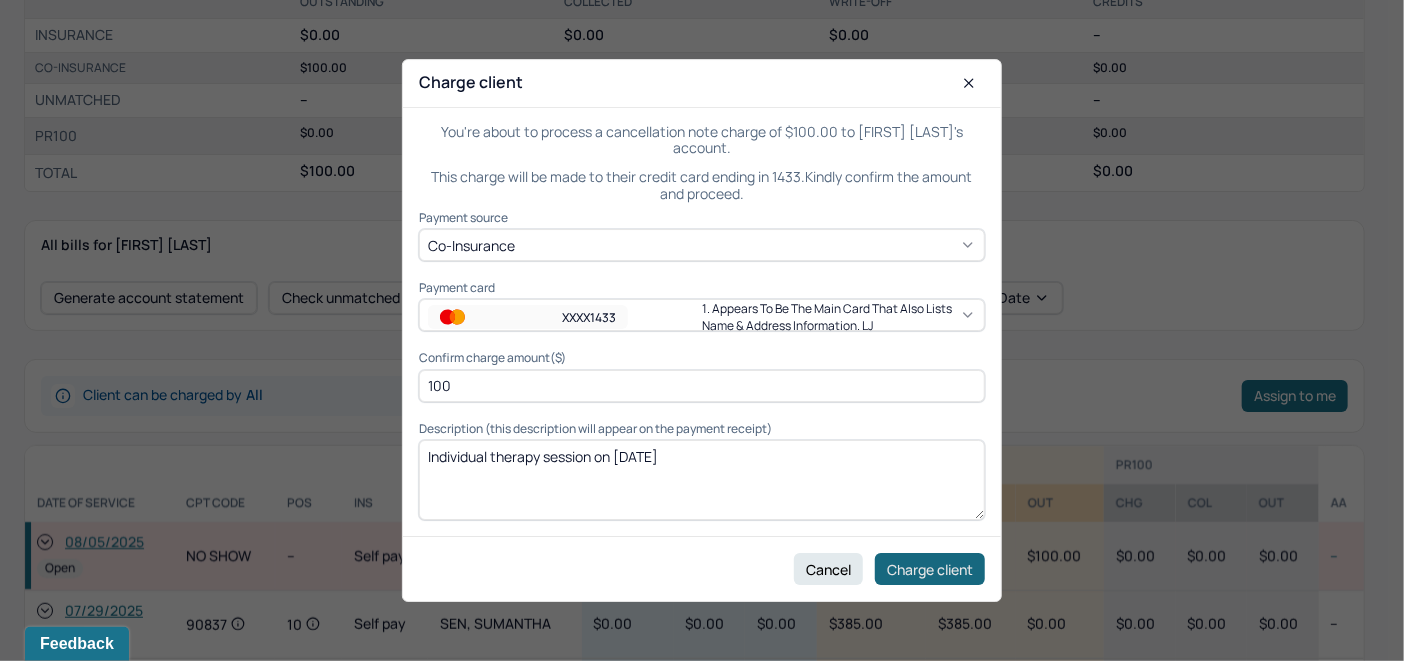 click on "Charge client" at bounding box center [930, 569] 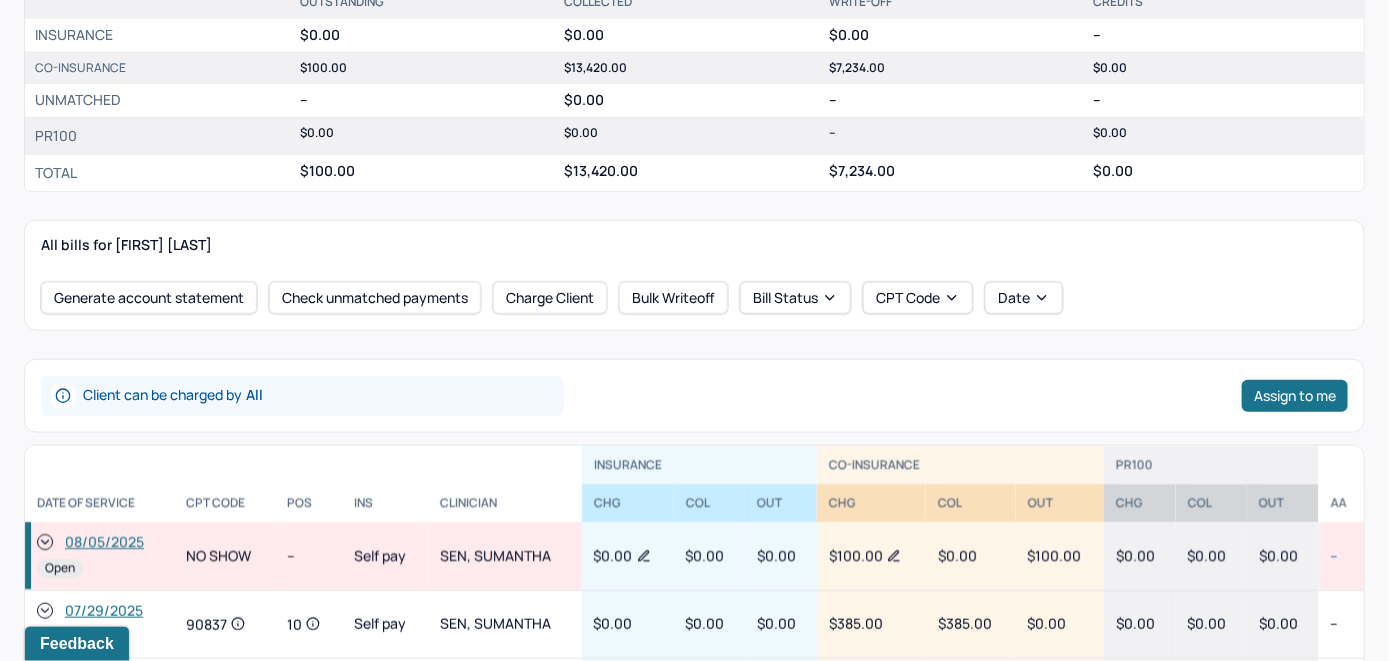 click 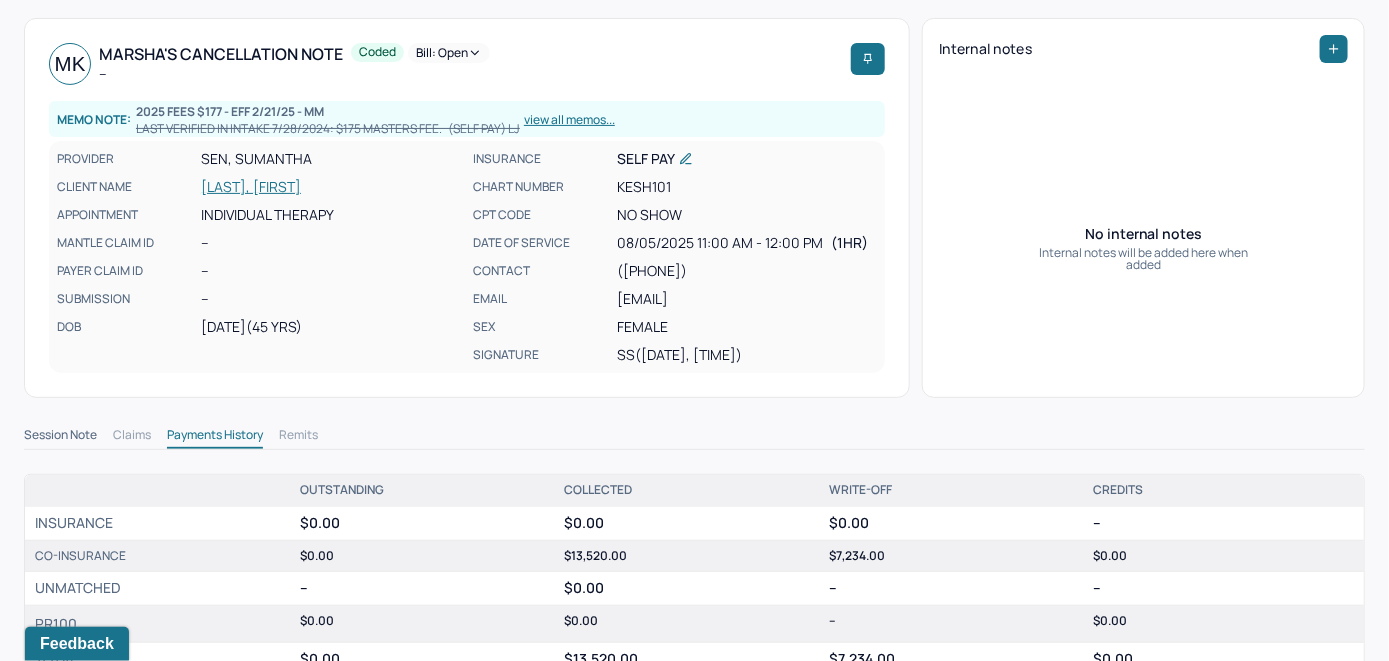 scroll, scrollTop: 0, scrollLeft: 0, axis: both 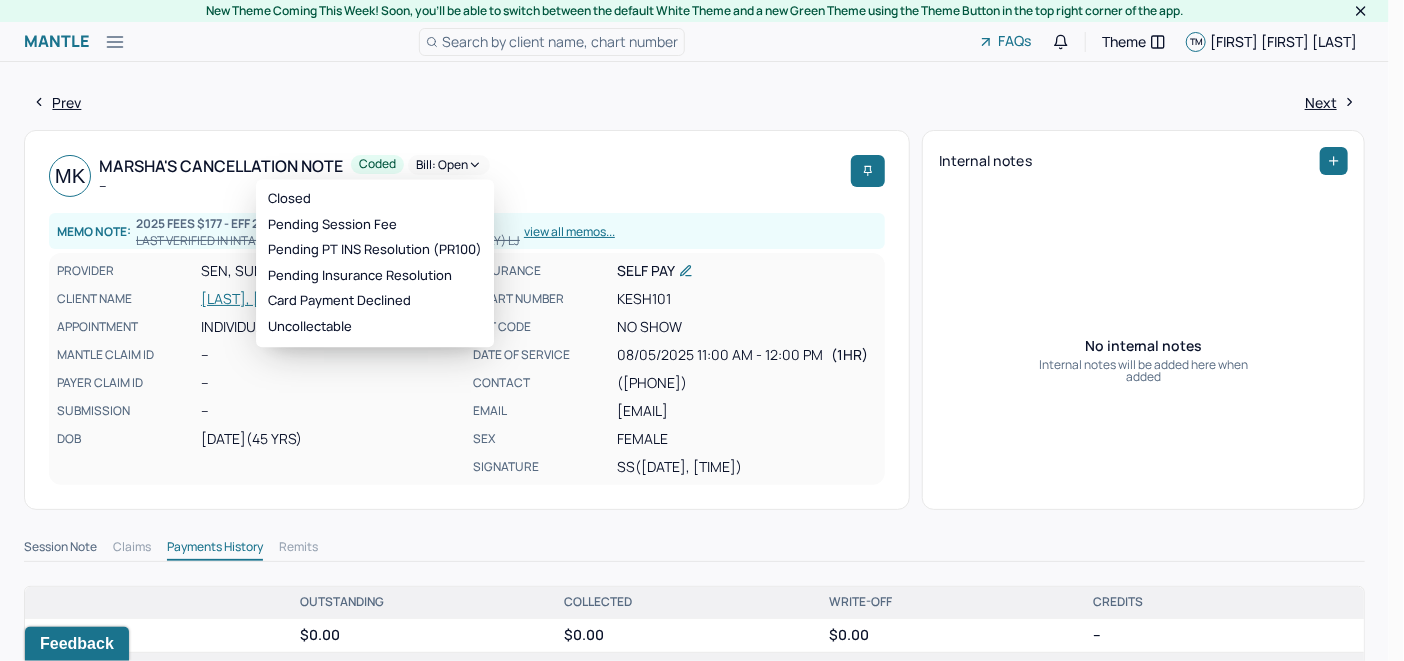 click on "Bill: Open" at bounding box center [449, 165] 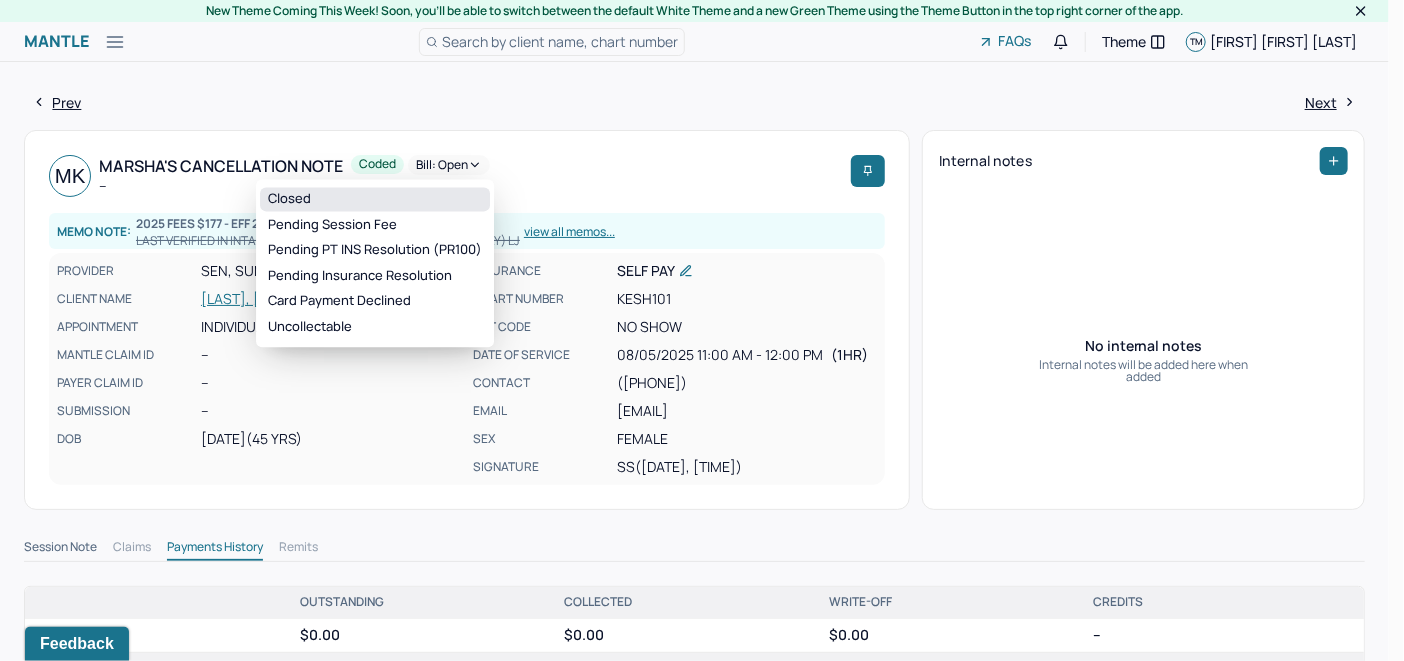 click on "Closed" at bounding box center (375, 199) 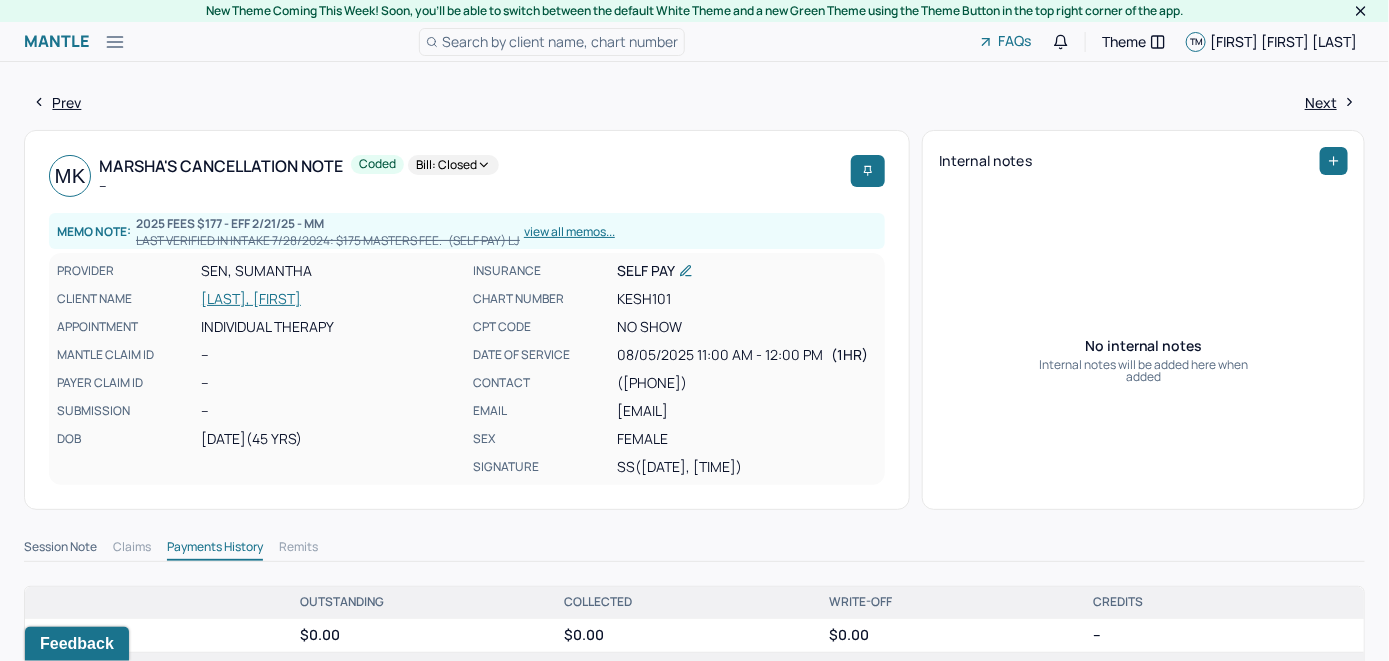 click 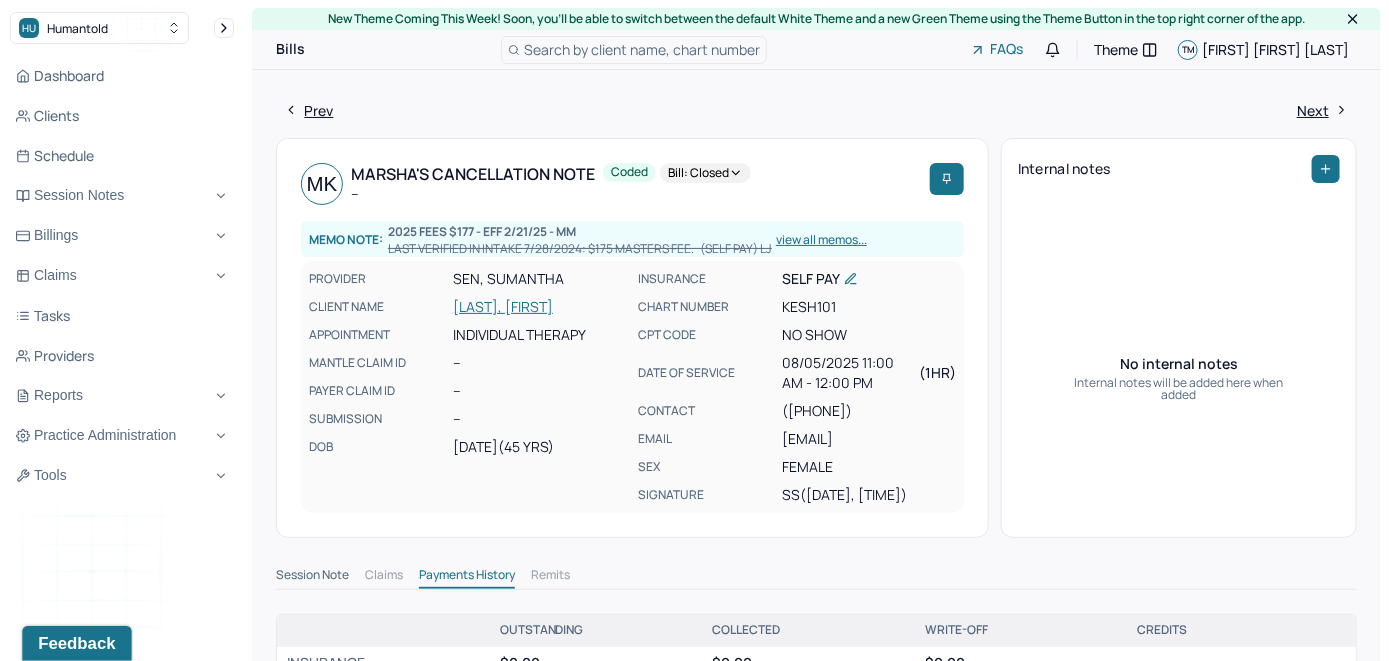 click on "Feedback" at bounding box center (76, 643) 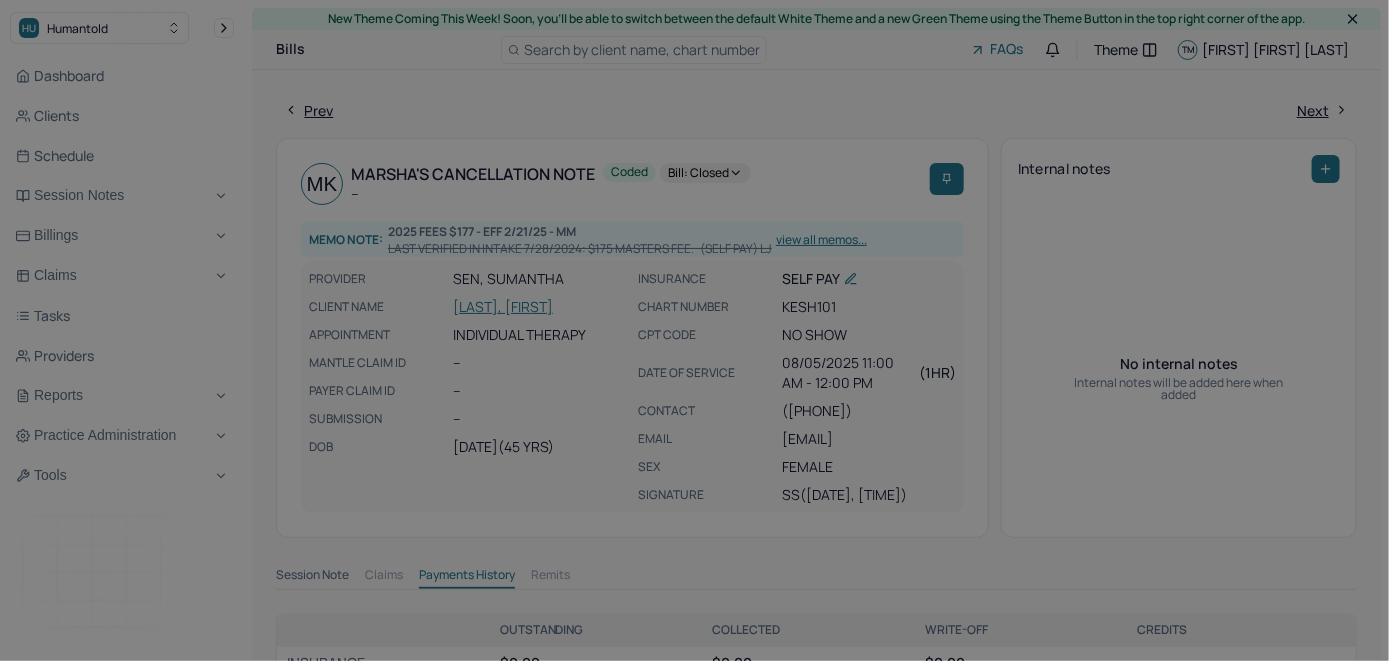 scroll, scrollTop: 0, scrollLeft: 0, axis: both 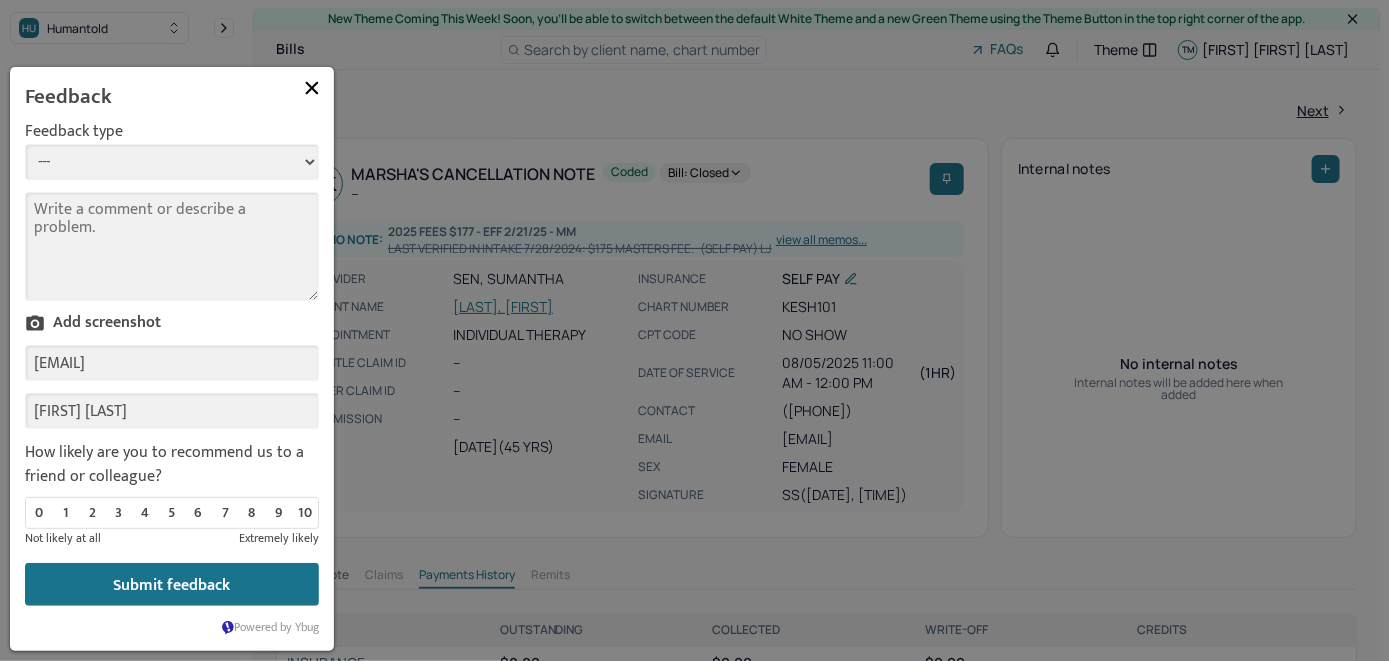 click on "--- Bug Improvement Question Feedback" at bounding box center (172, 162) 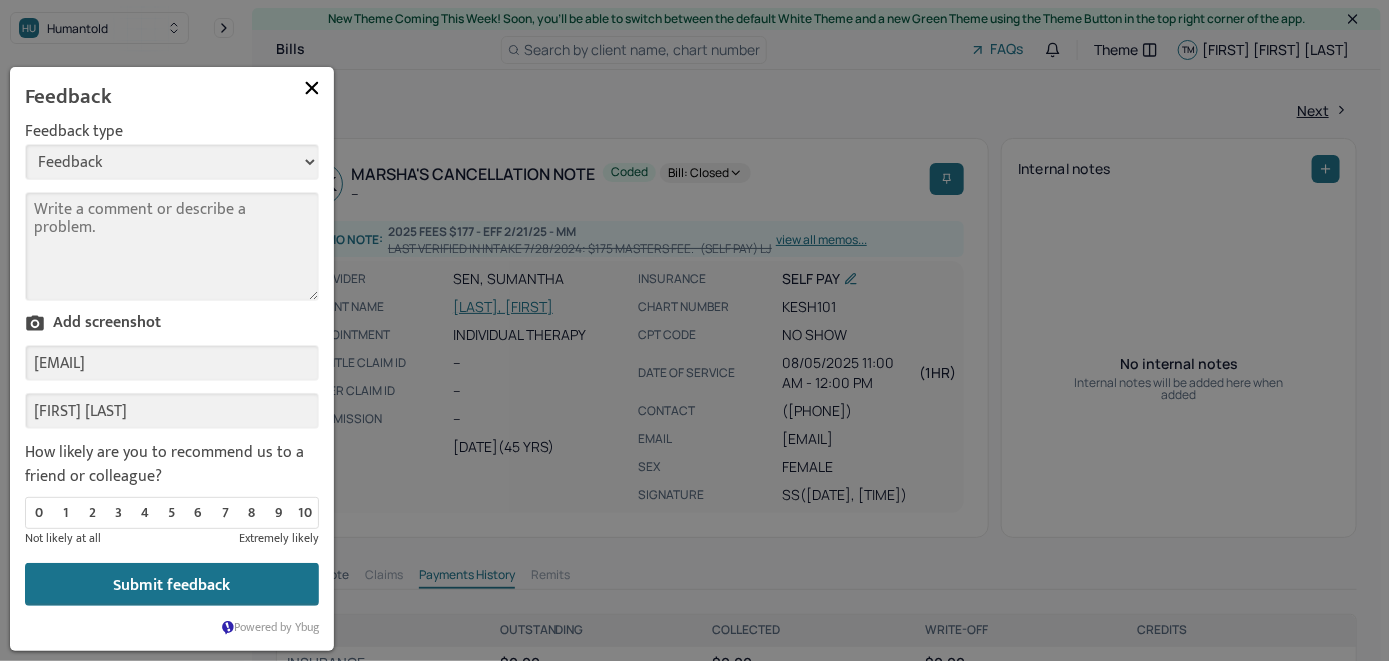 click on "--- Bug Improvement Question Feedback" at bounding box center [172, 162] 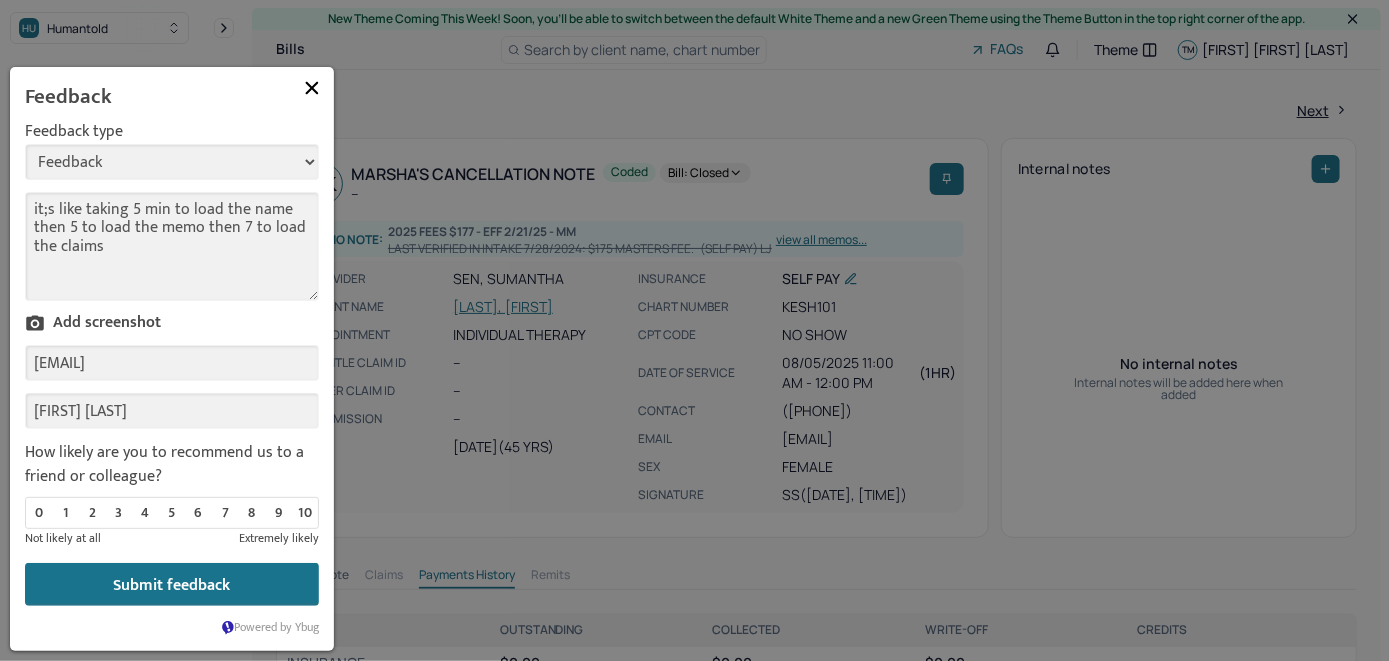 click on "it;s like taking 5 min to load the name then 5 to load the memo then 7 to load the claims" at bounding box center [172, 246] 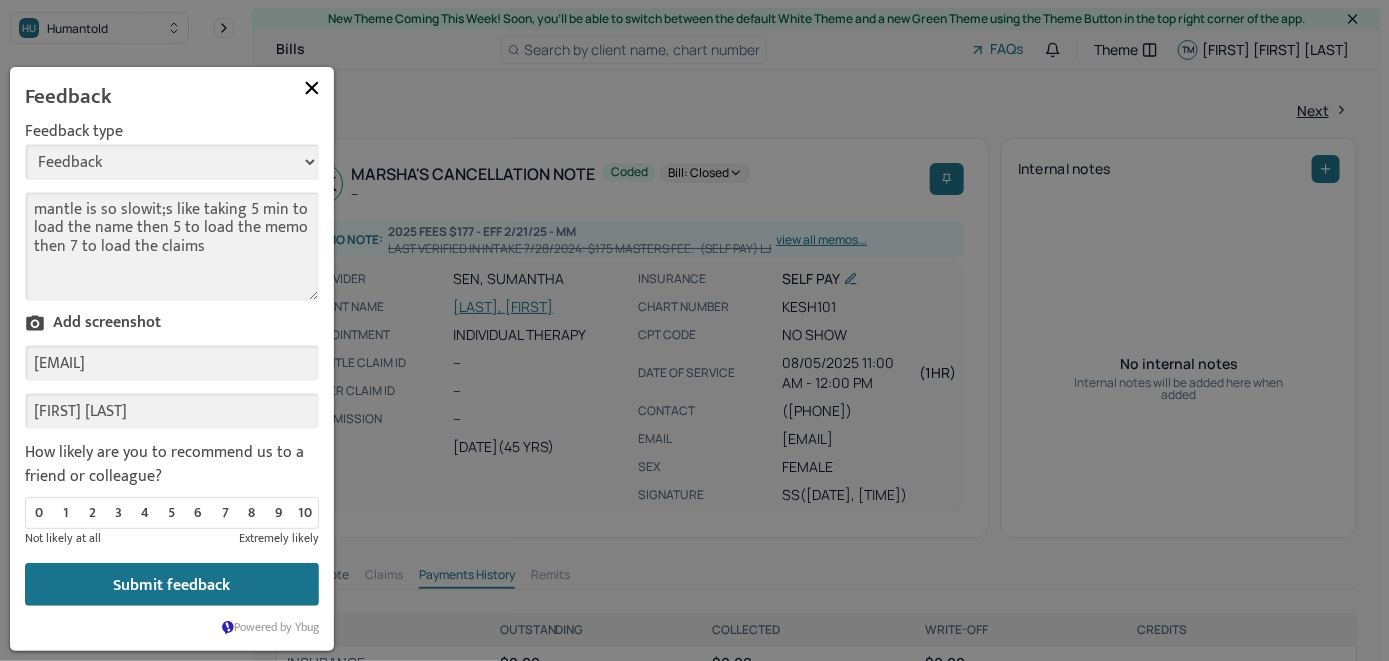 click on "mantle is so slowit;s like taking 5 min to load the name then 5 to load the memo then 7 to load the claims" at bounding box center [172, 246] 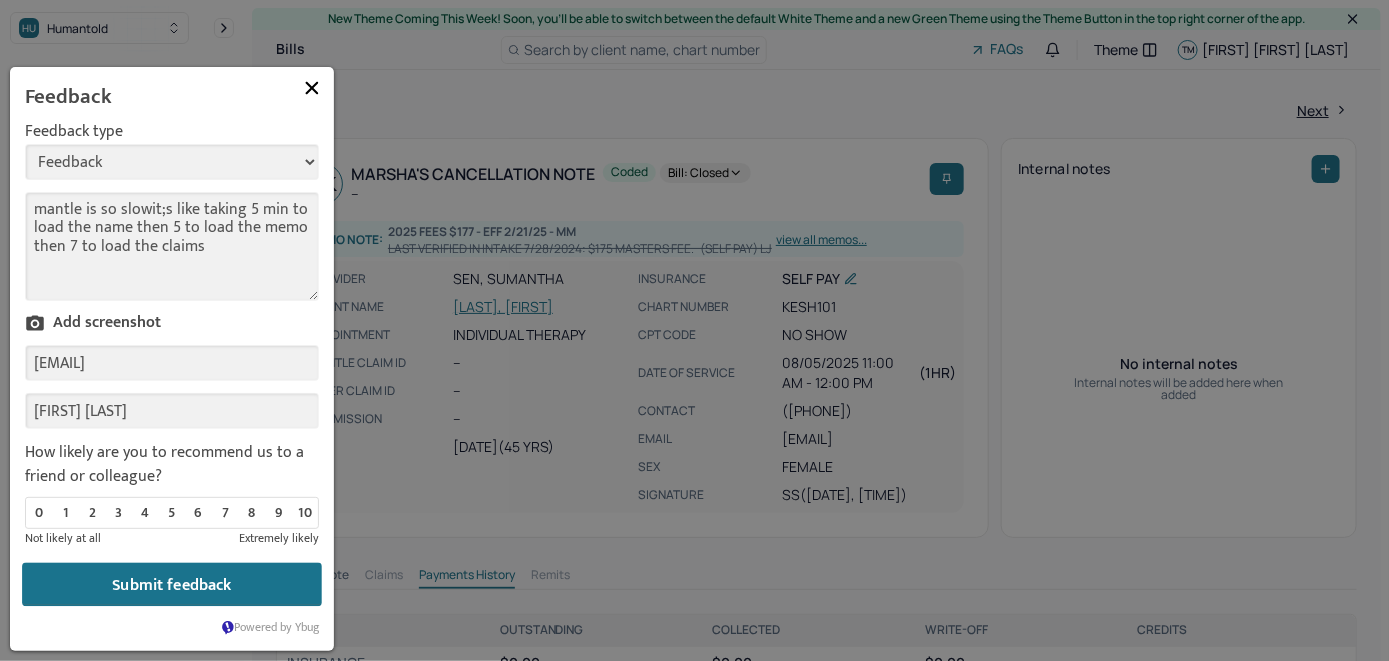 type on "mantle is so slowit;s like taking 5 min to load the name then 5 to load the memo then 7 to load the claims" 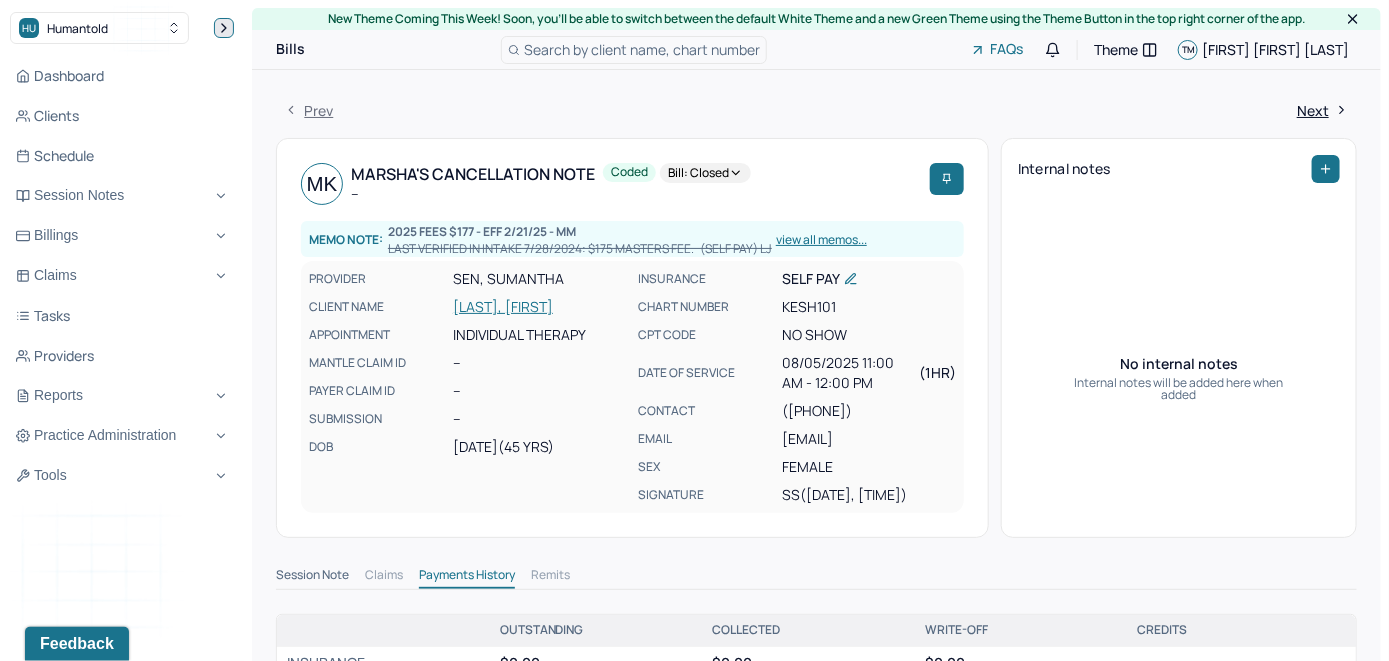 click 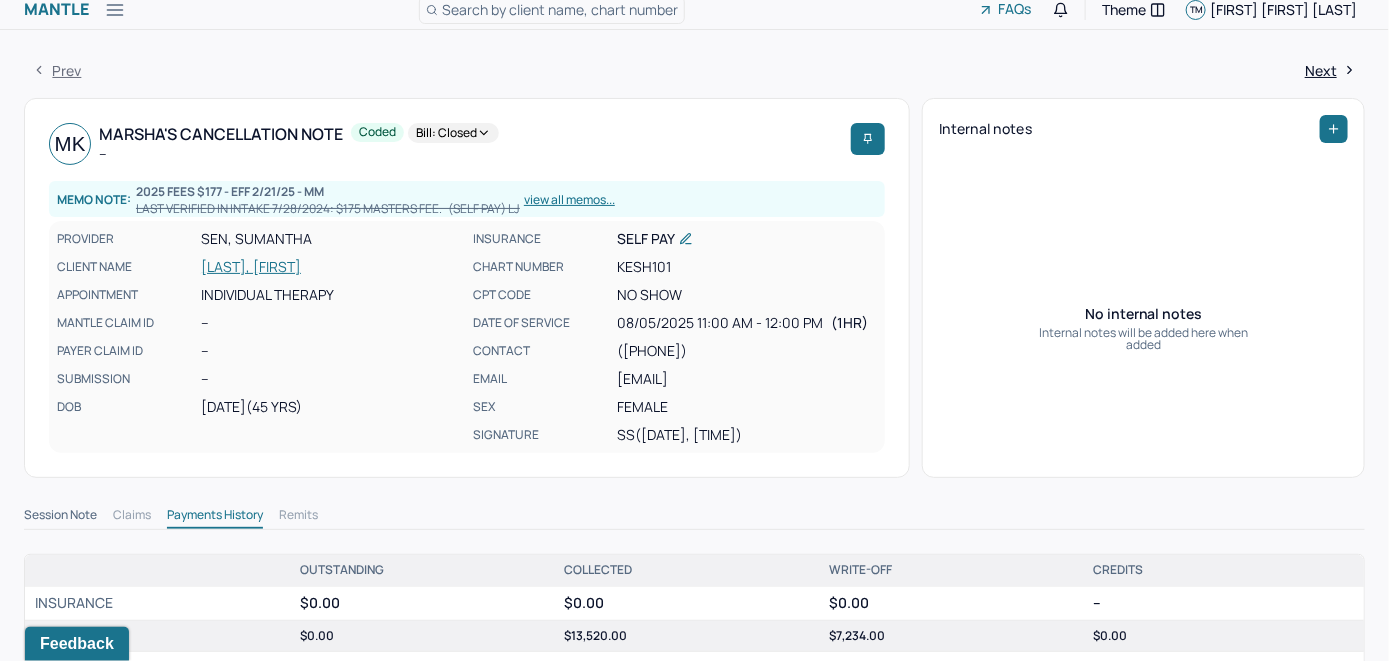 scroll, scrollTop: 0, scrollLeft: 0, axis: both 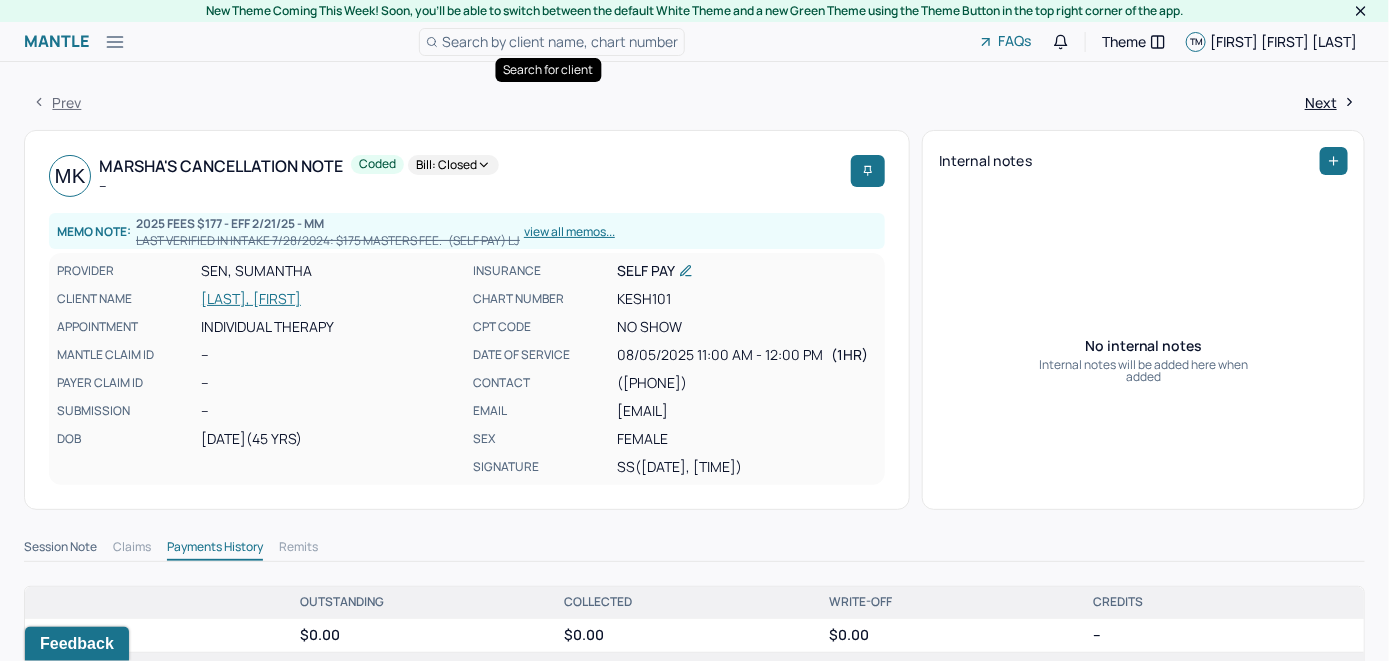 click on "Search by client name, chart number" at bounding box center [560, 41] 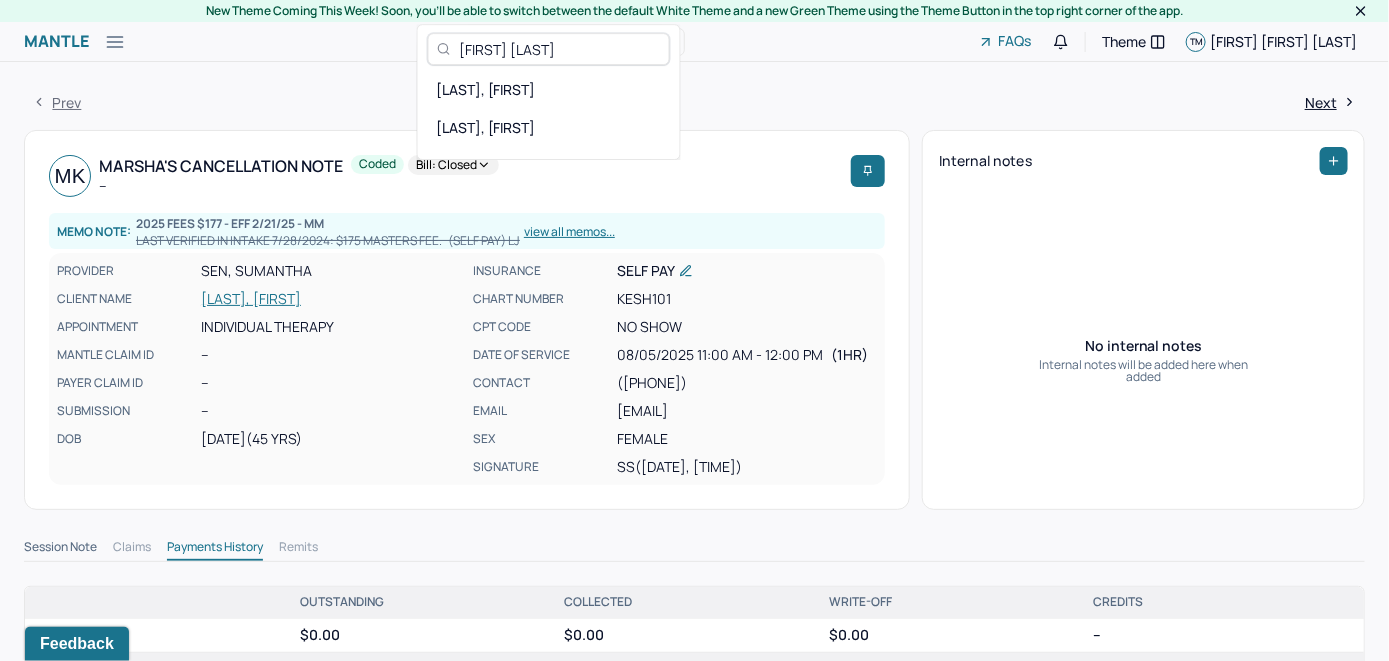 drag, startPoint x: 578, startPoint y: 47, endPoint x: 392, endPoint y: 53, distance: 186.09676 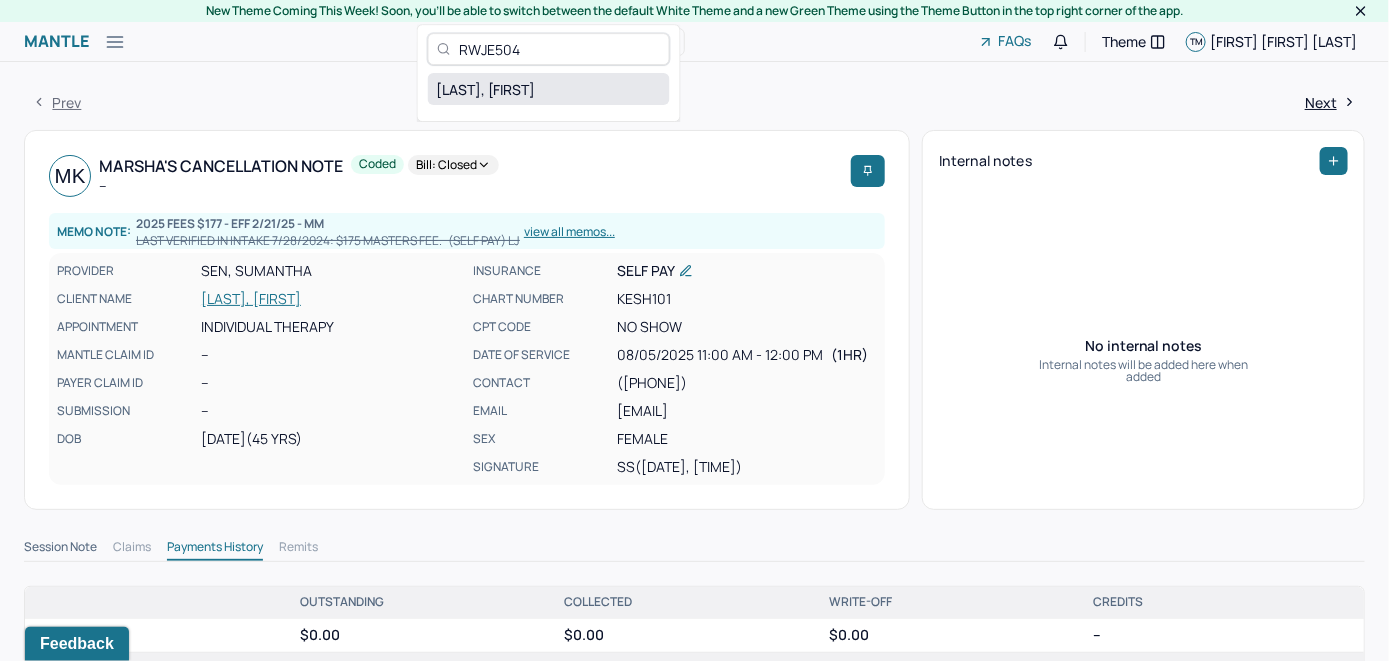 type on "RWJE504" 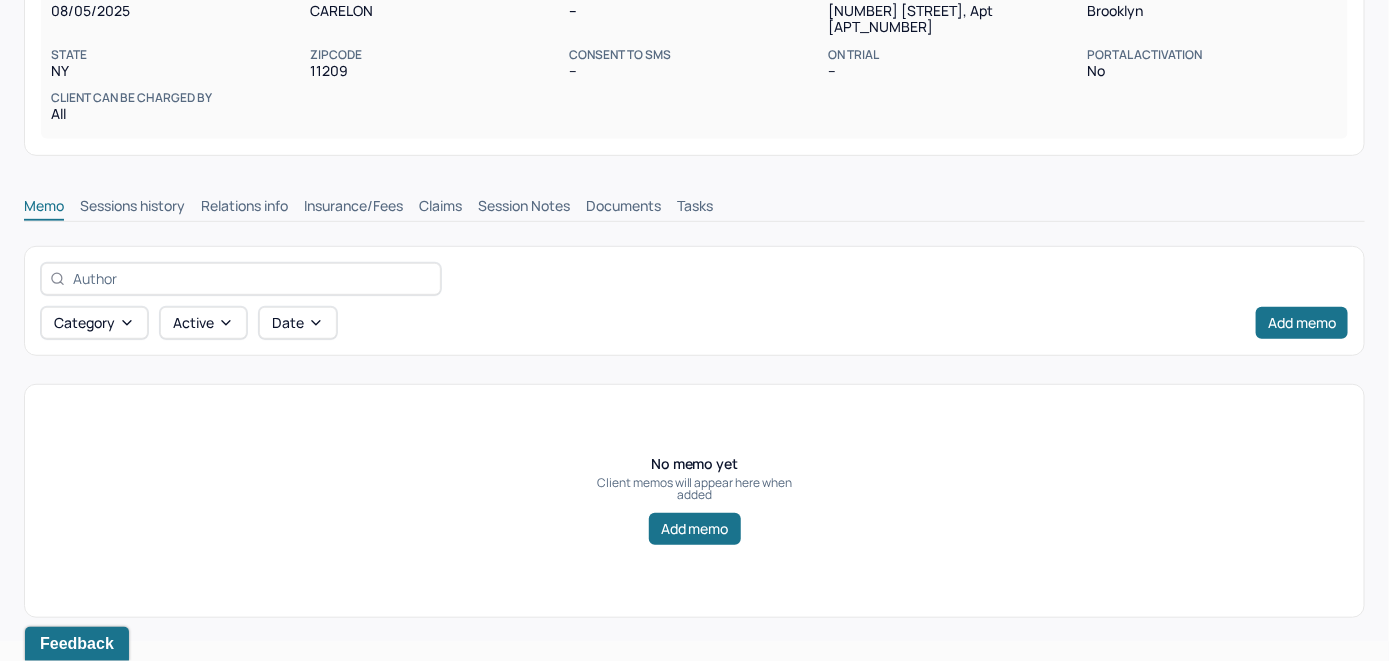scroll, scrollTop: 314, scrollLeft: 0, axis: vertical 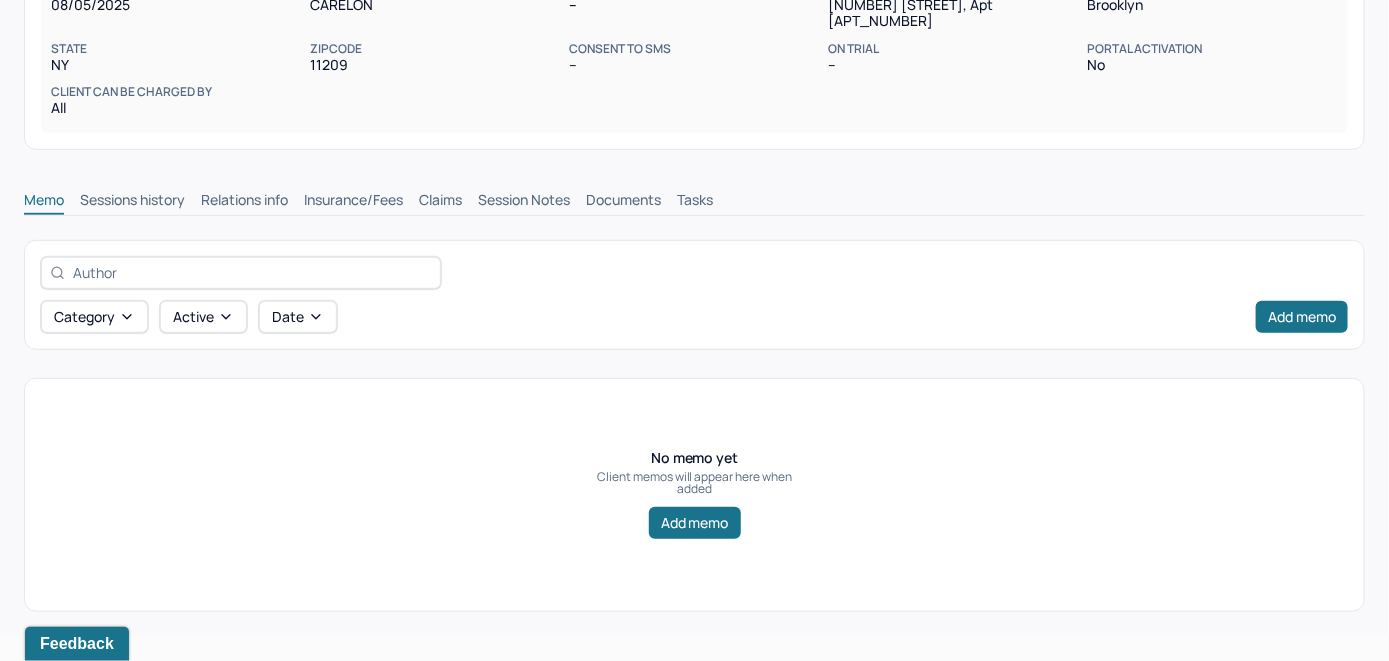click on "Insurance/Fees" at bounding box center [353, 202] 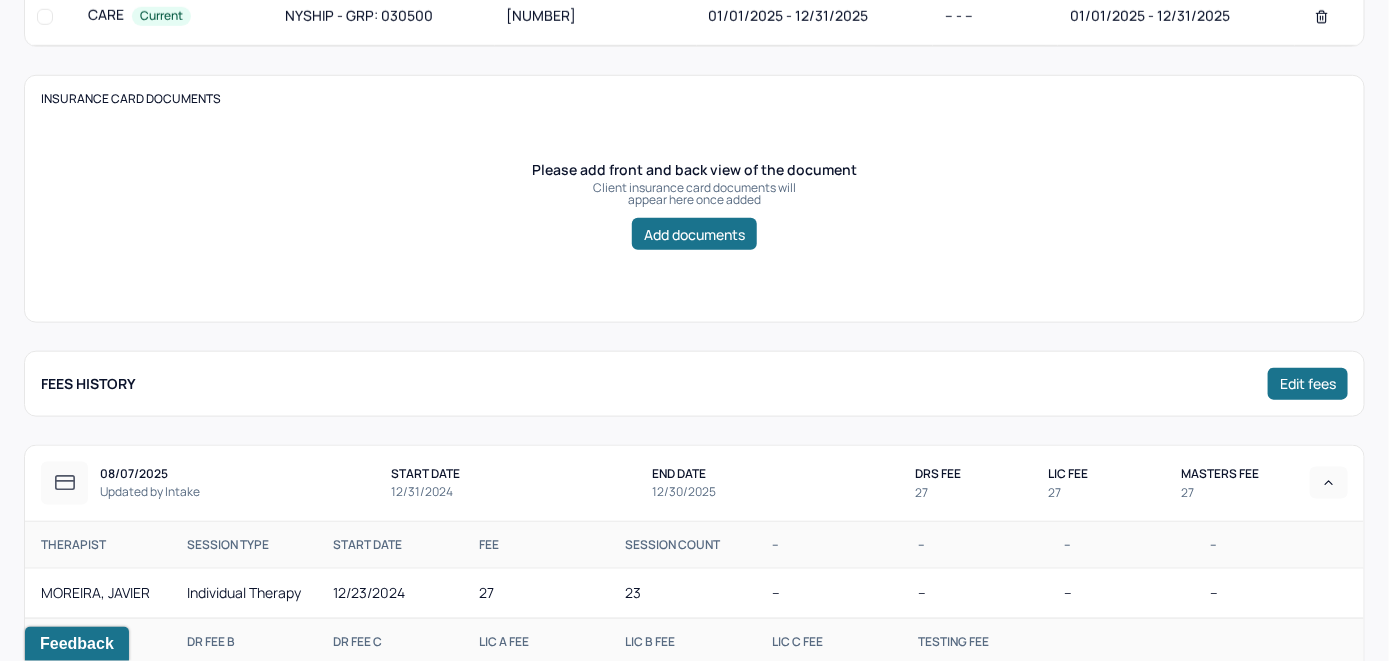scroll, scrollTop: 416, scrollLeft: 0, axis: vertical 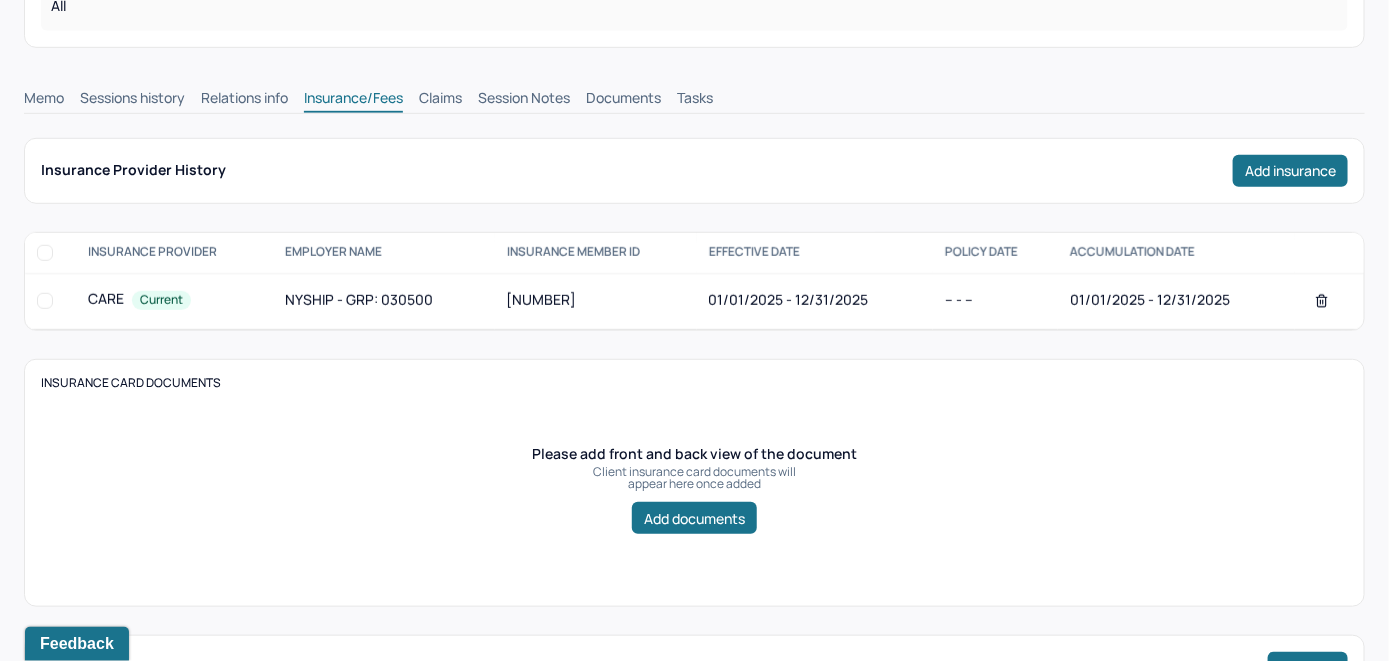 click on "Claims" at bounding box center [440, 100] 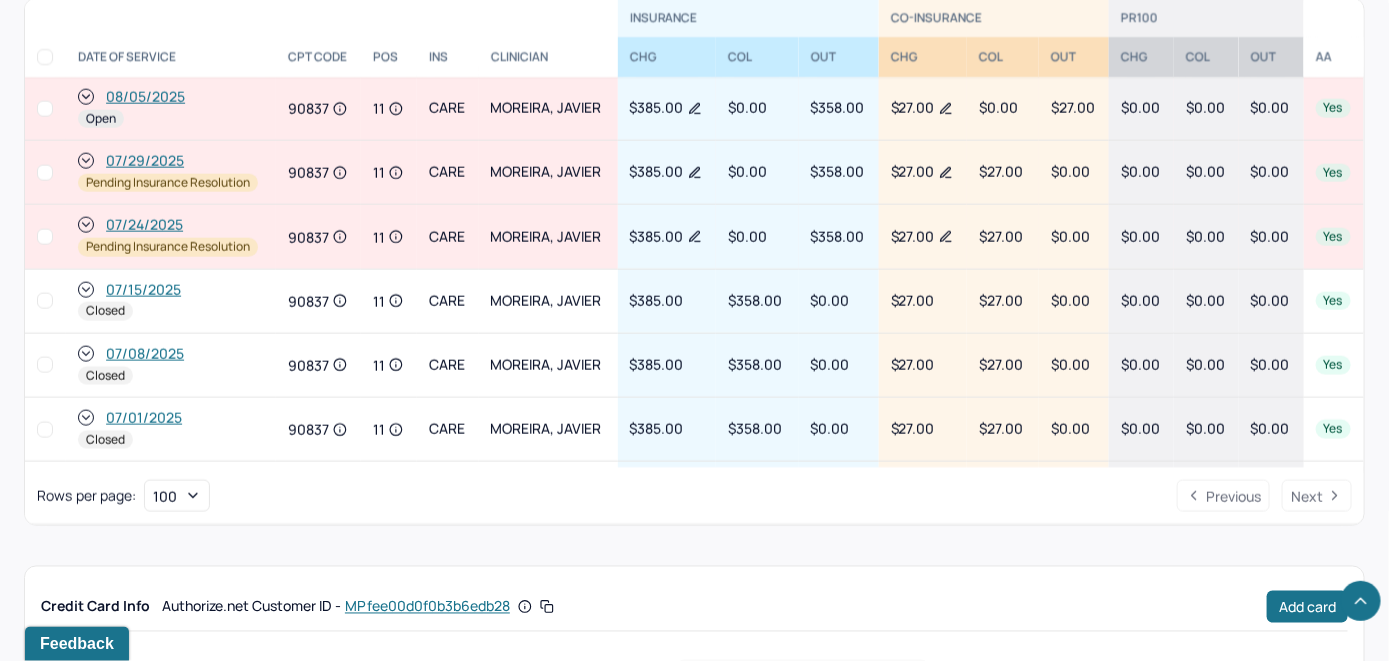 scroll, scrollTop: 1121, scrollLeft: 0, axis: vertical 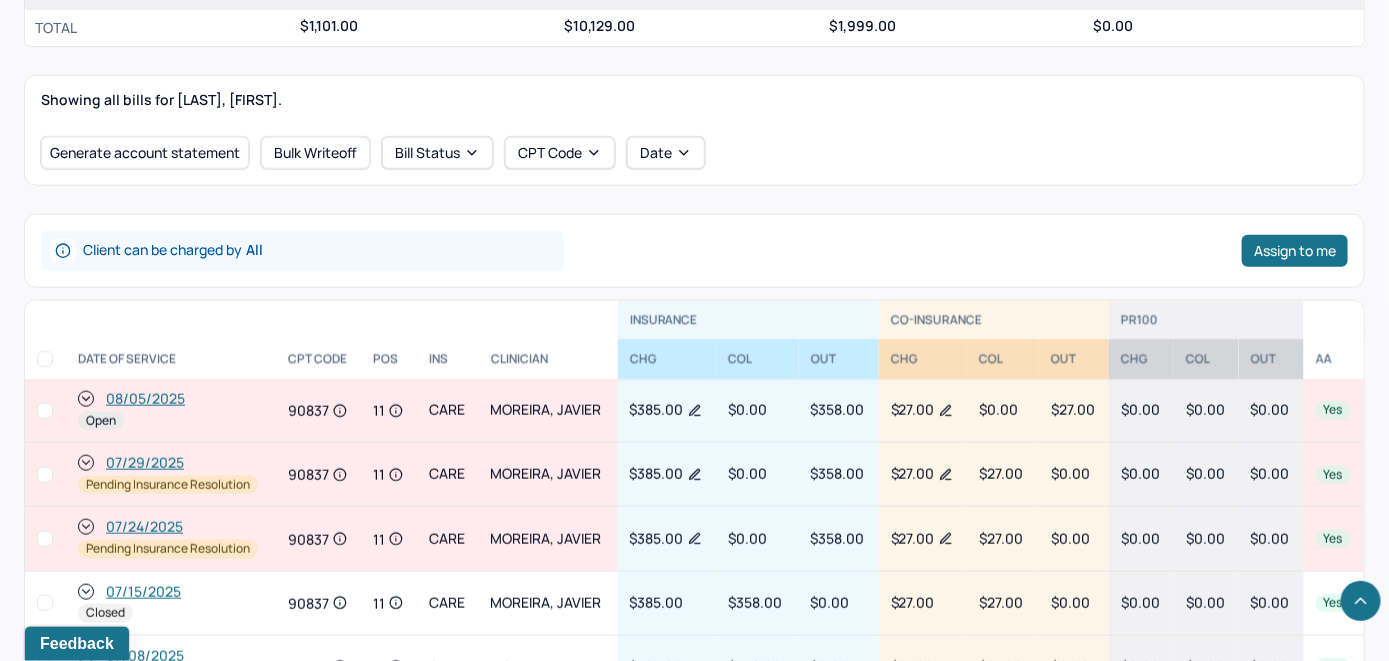 click on "08/05/2025" at bounding box center [145, 399] 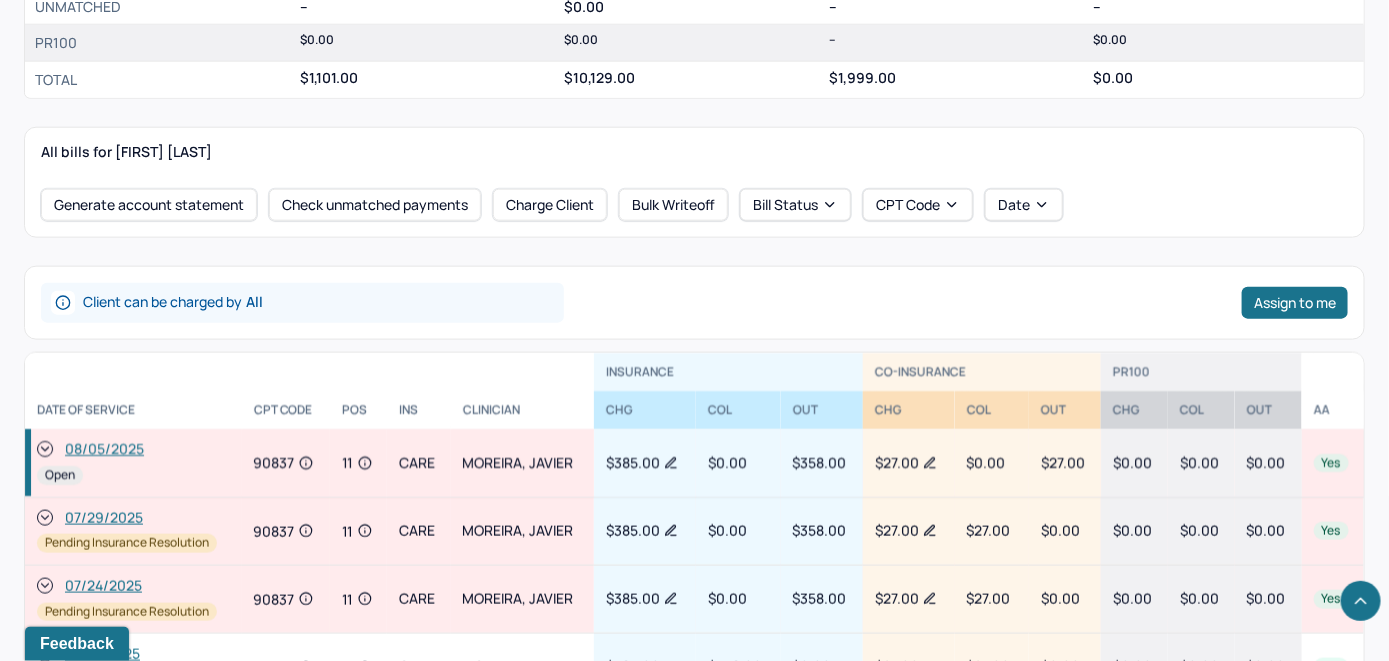 scroll, scrollTop: 800, scrollLeft: 0, axis: vertical 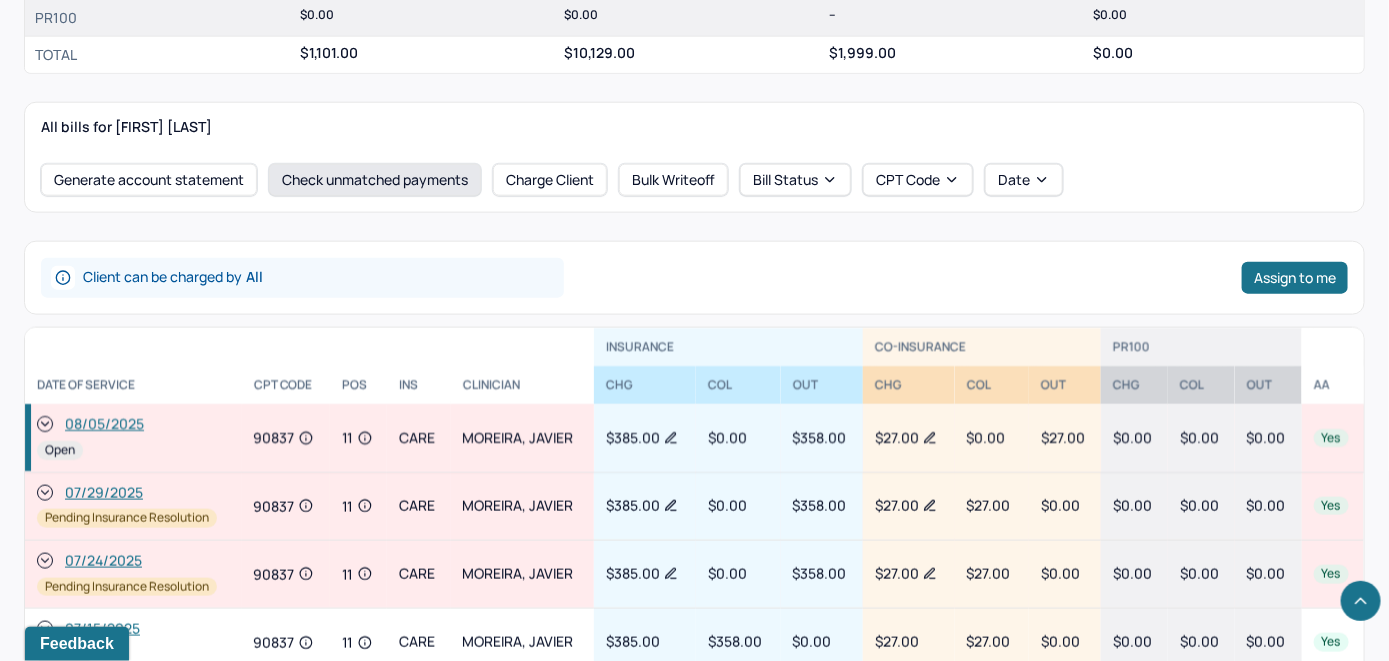 click on "Check unmatched payments" at bounding box center [375, 180] 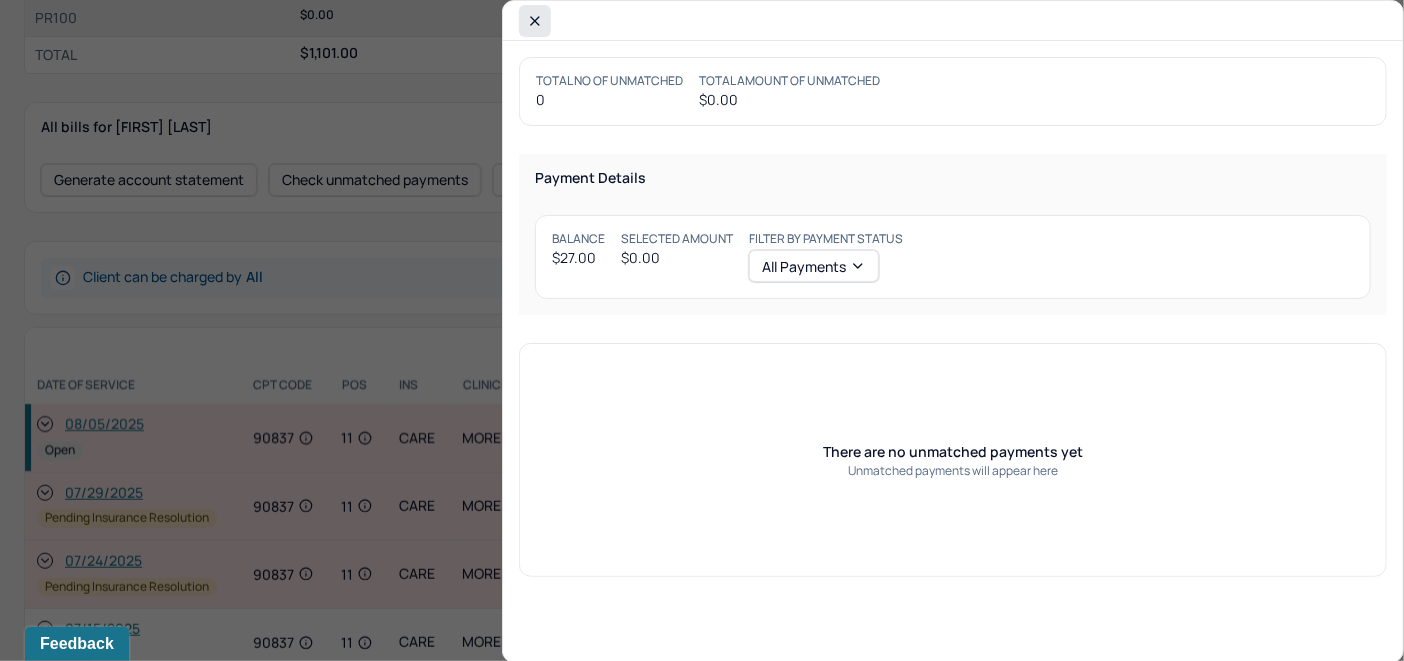 click 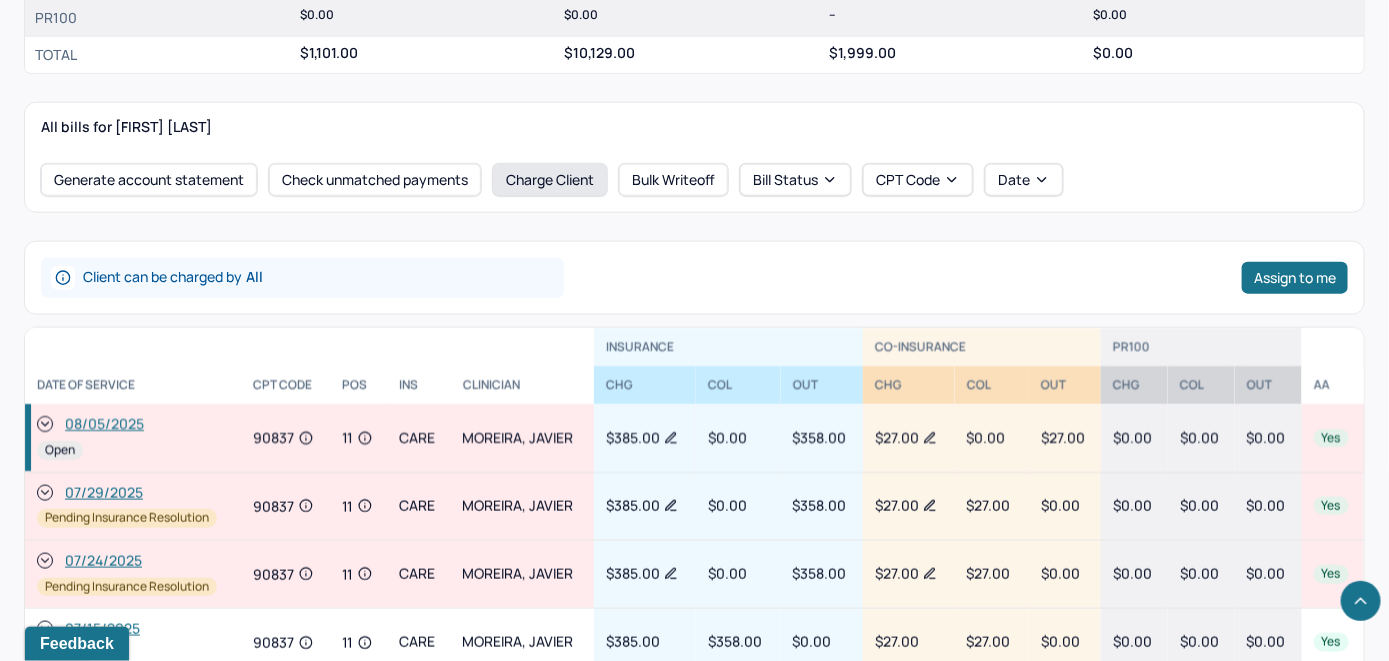 click on "Charge Client" at bounding box center (550, 180) 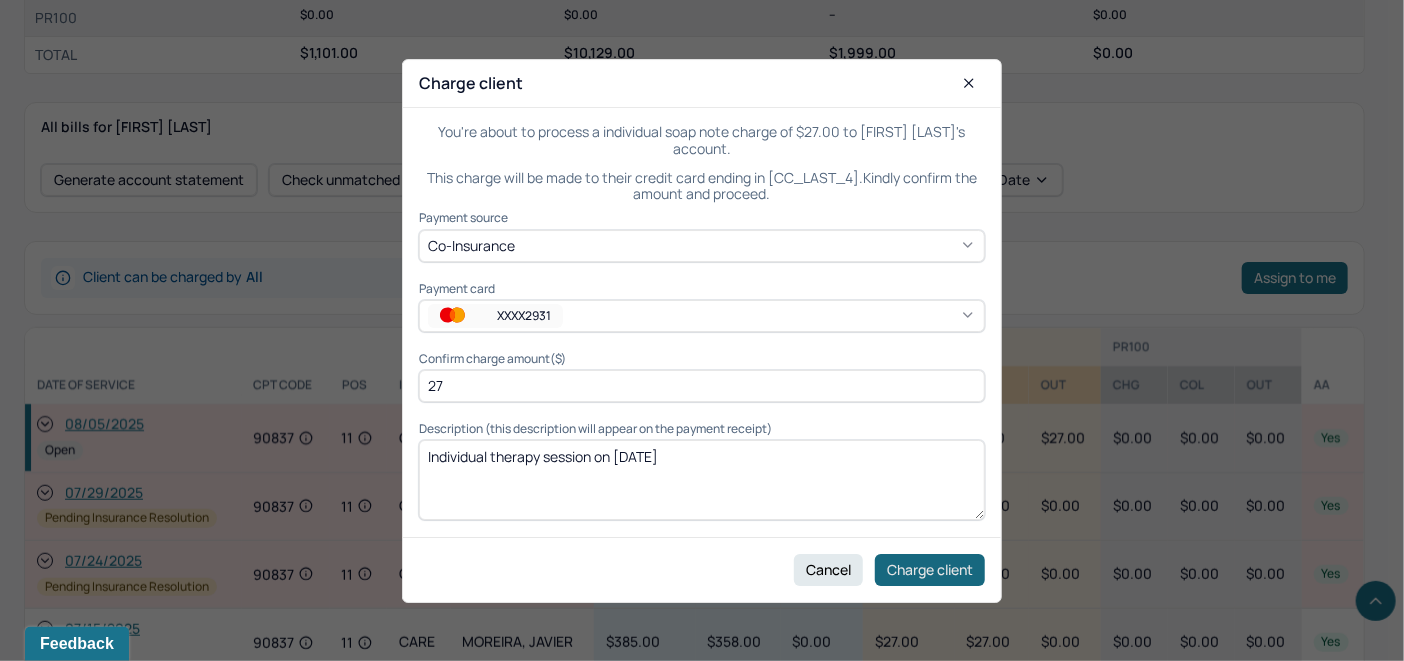 click on "Charge client" at bounding box center (930, 569) 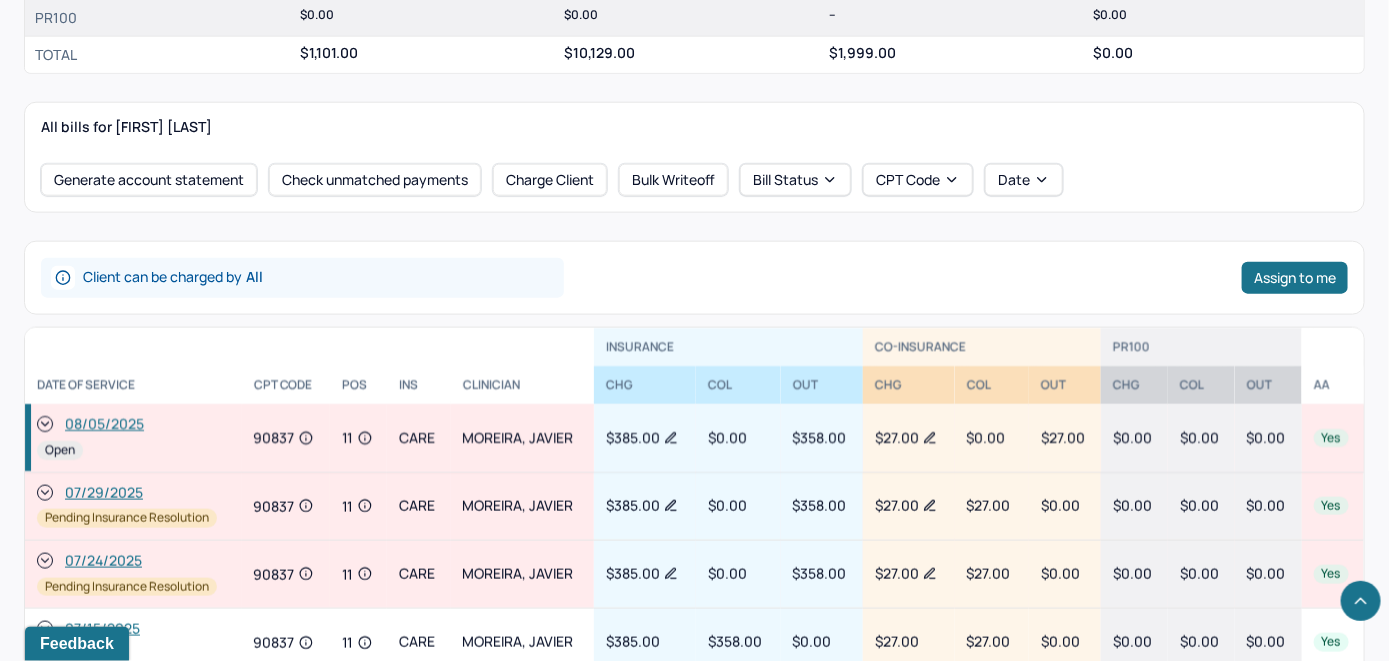 click 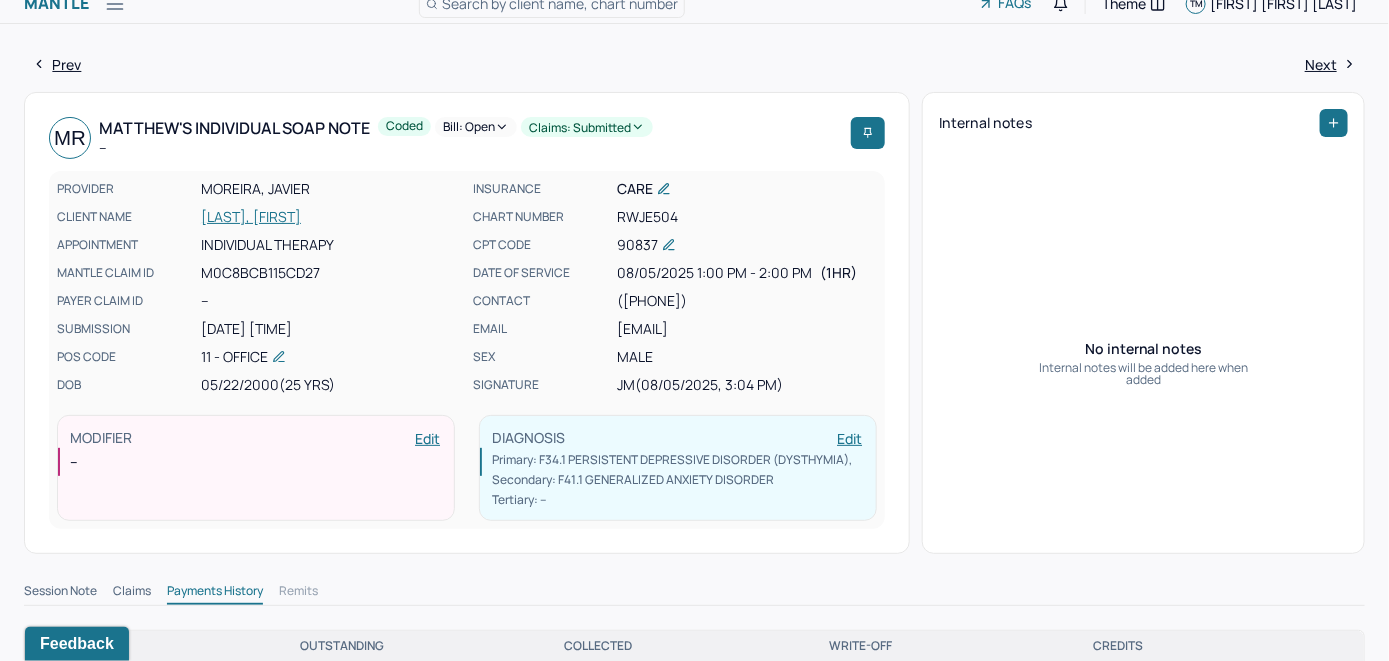 scroll, scrollTop: 0, scrollLeft: 0, axis: both 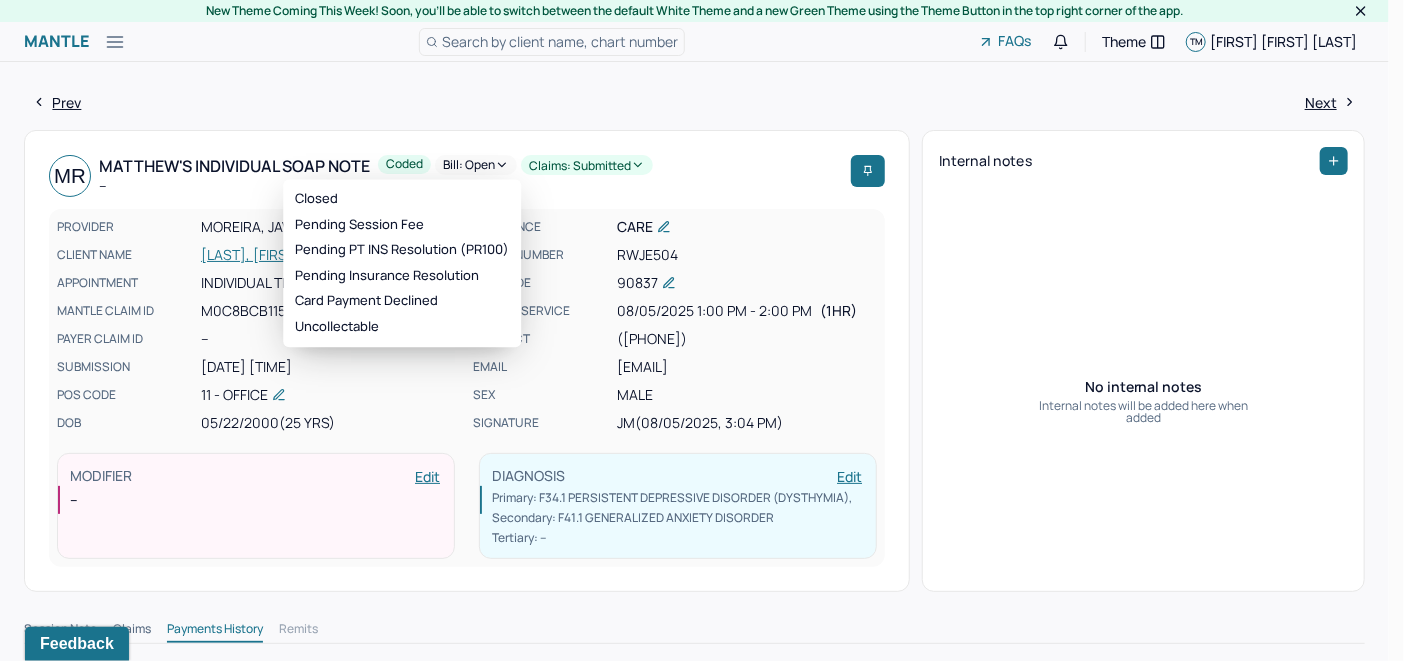 click on "Bill: Open" at bounding box center (476, 165) 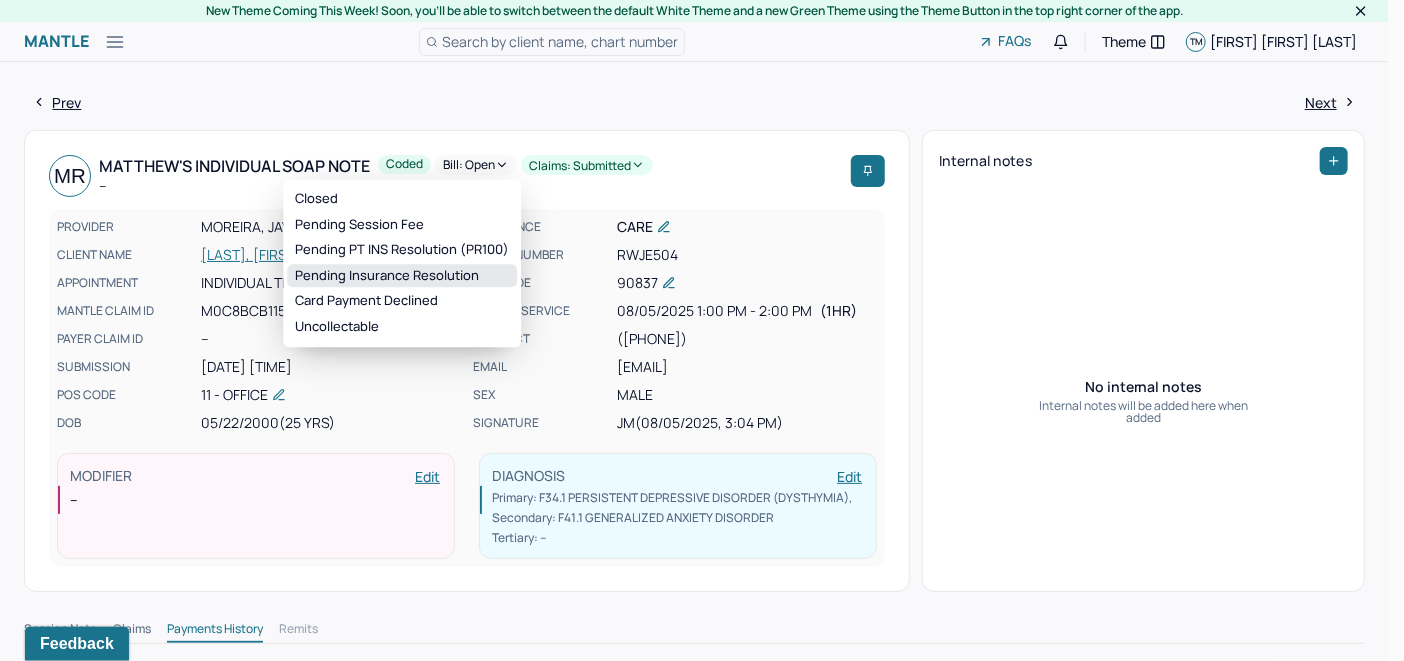click on "Pending Insurance Resolution" at bounding box center [402, 276] 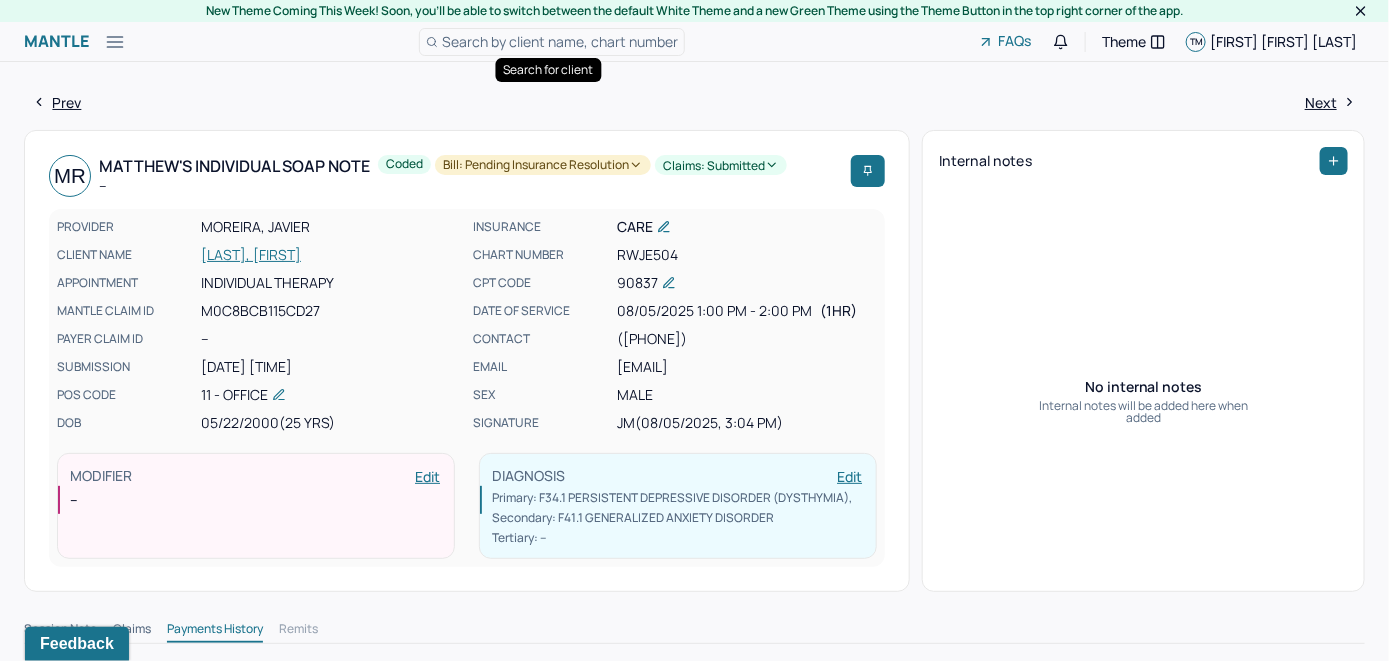 click on "Search by client name, chart number" at bounding box center (560, 41) 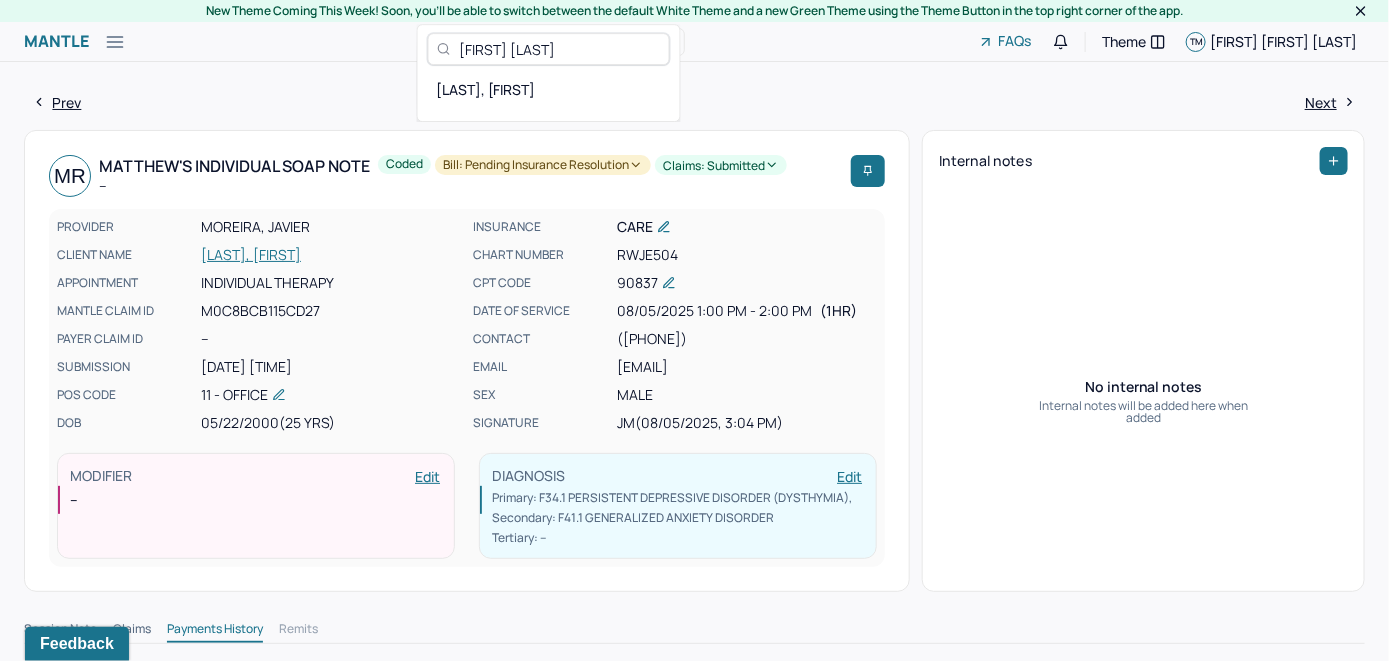 type on "[FIRST] [LAST]" 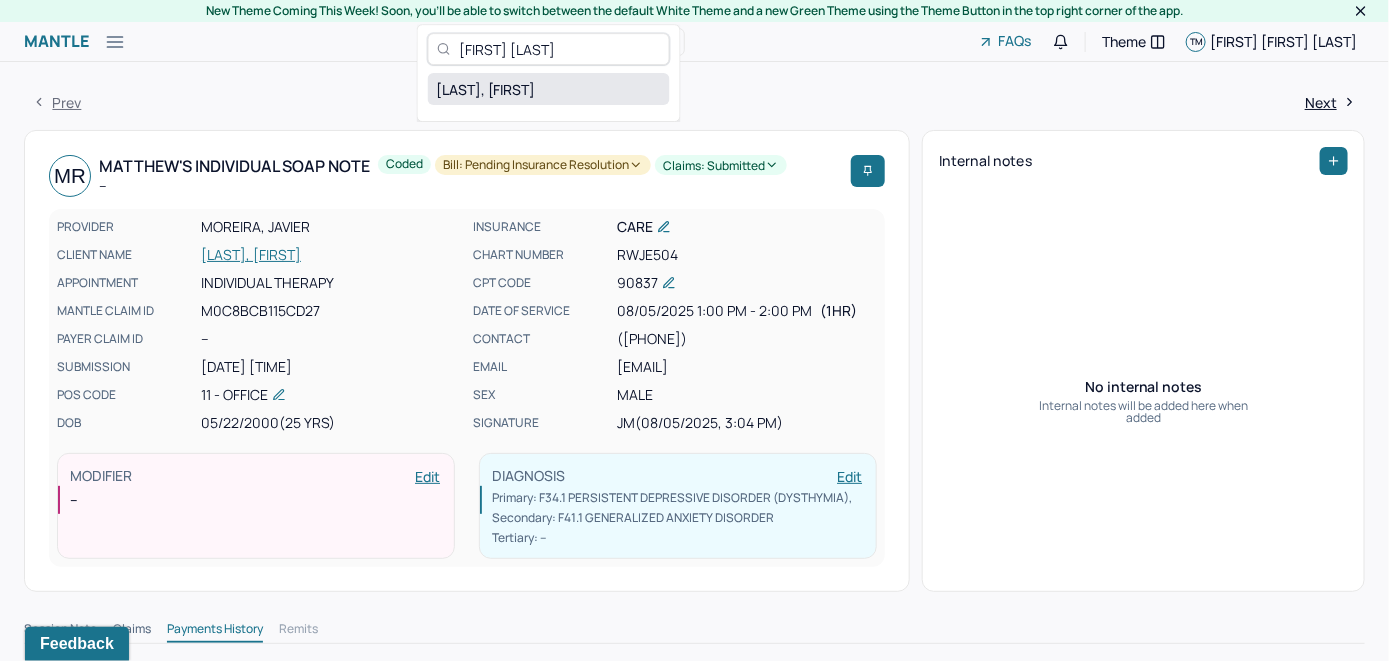 click on "[LAST], [FIRST]" at bounding box center (549, 89) 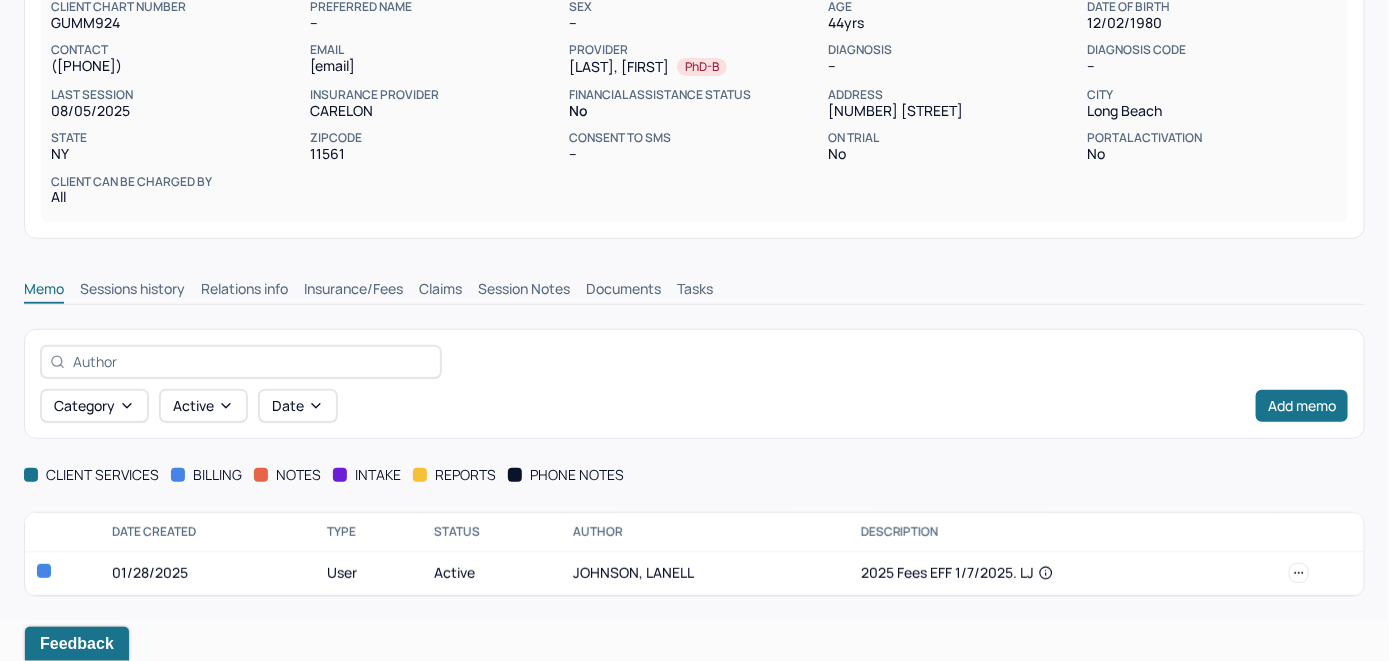scroll, scrollTop: 209, scrollLeft: 0, axis: vertical 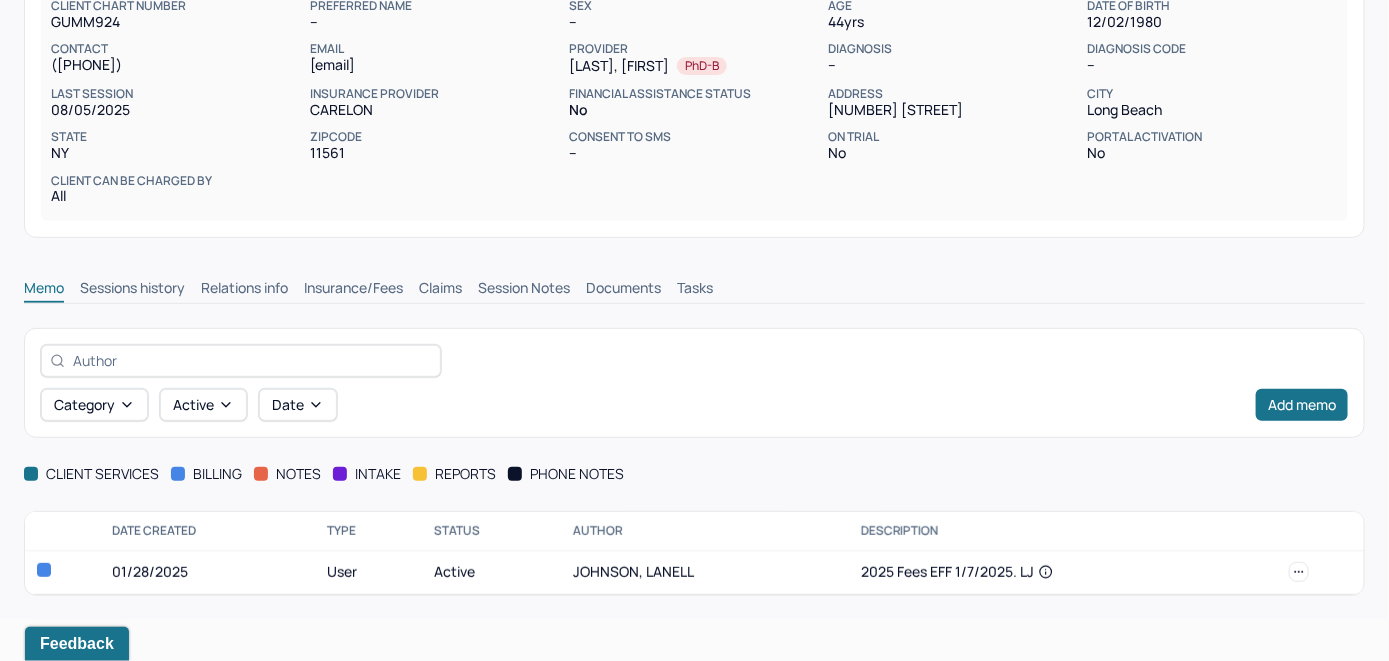 click on "Insurance/Fees" at bounding box center (353, 290) 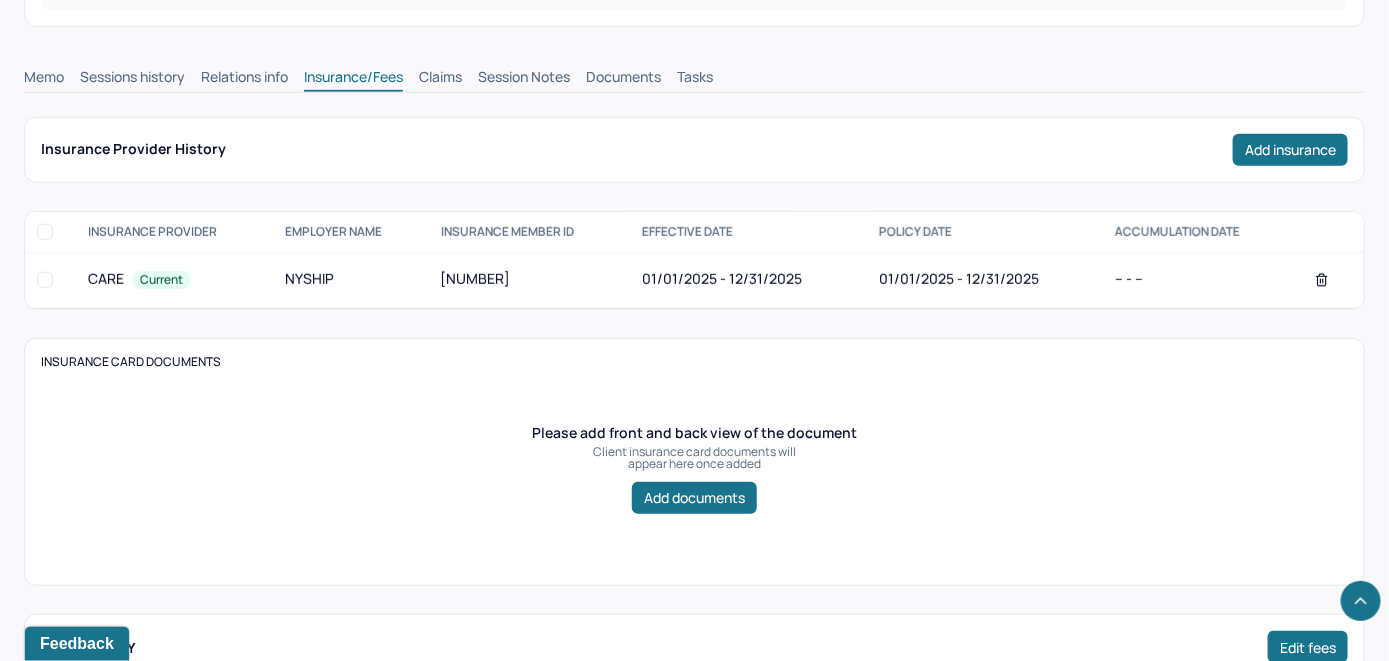 scroll, scrollTop: 409, scrollLeft: 0, axis: vertical 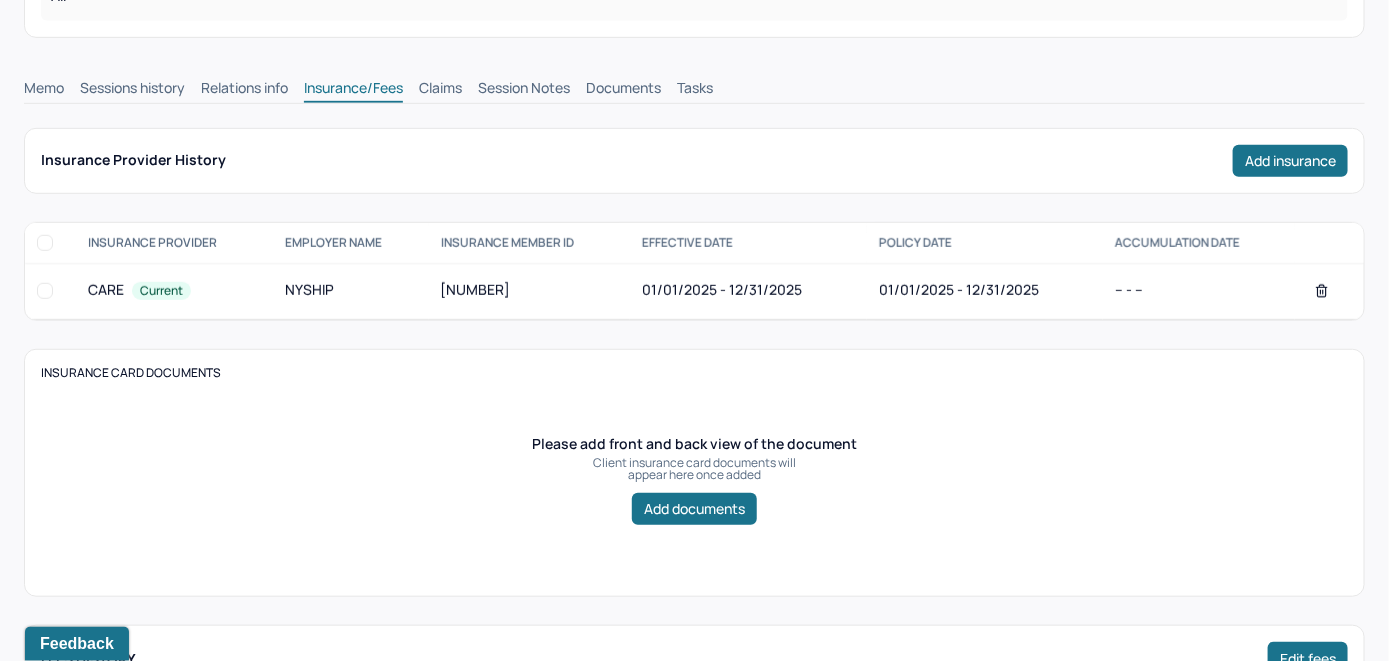 click on "Claims" at bounding box center [440, 90] 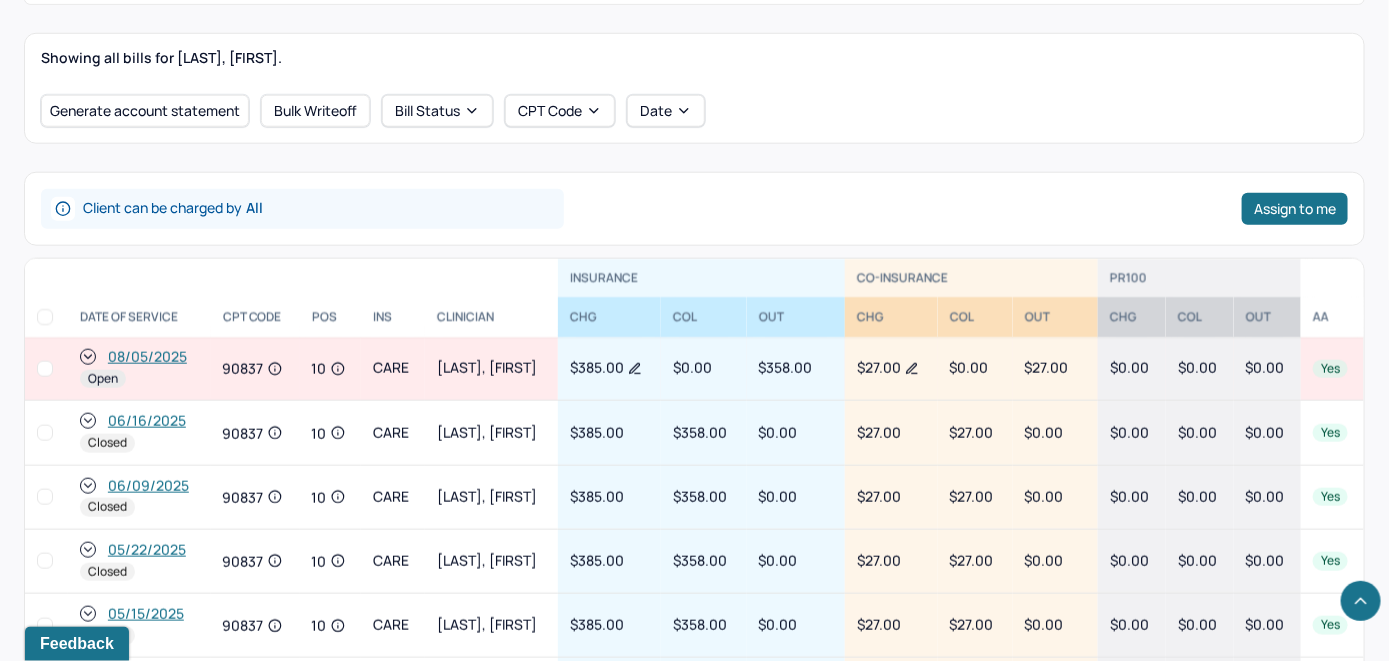 scroll, scrollTop: 809, scrollLeft: 0, axis: vertical 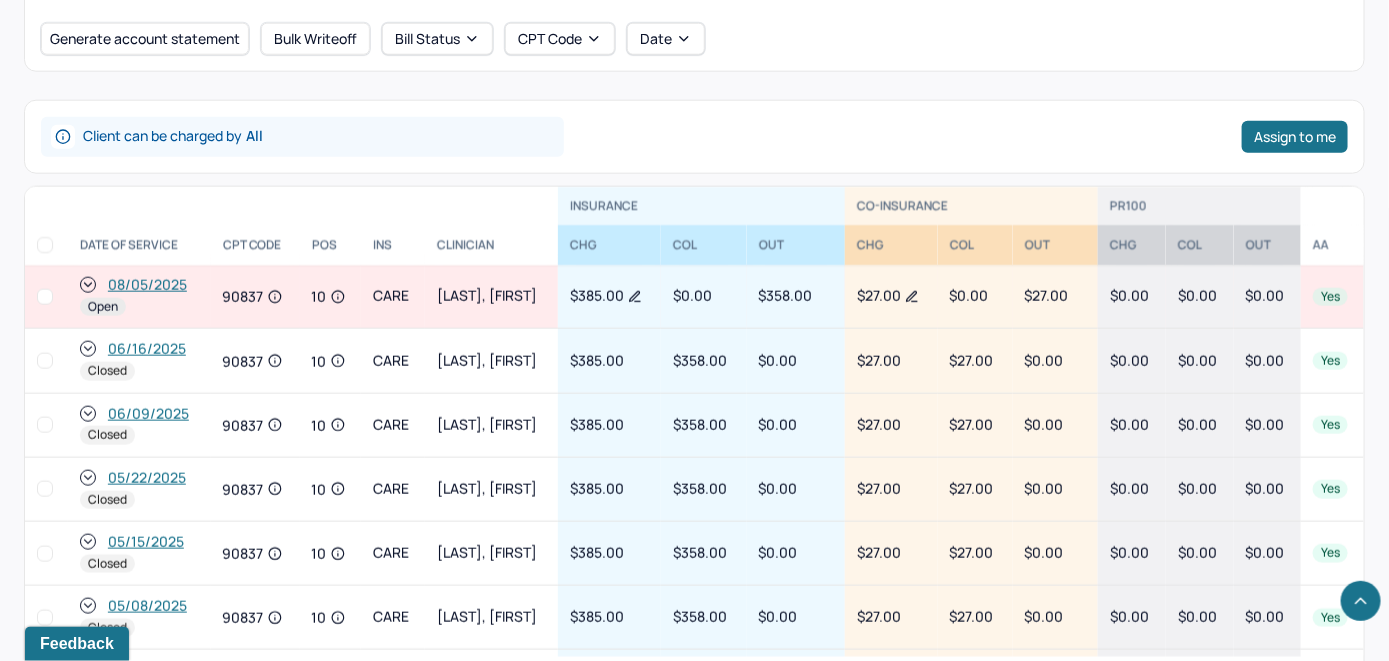 click 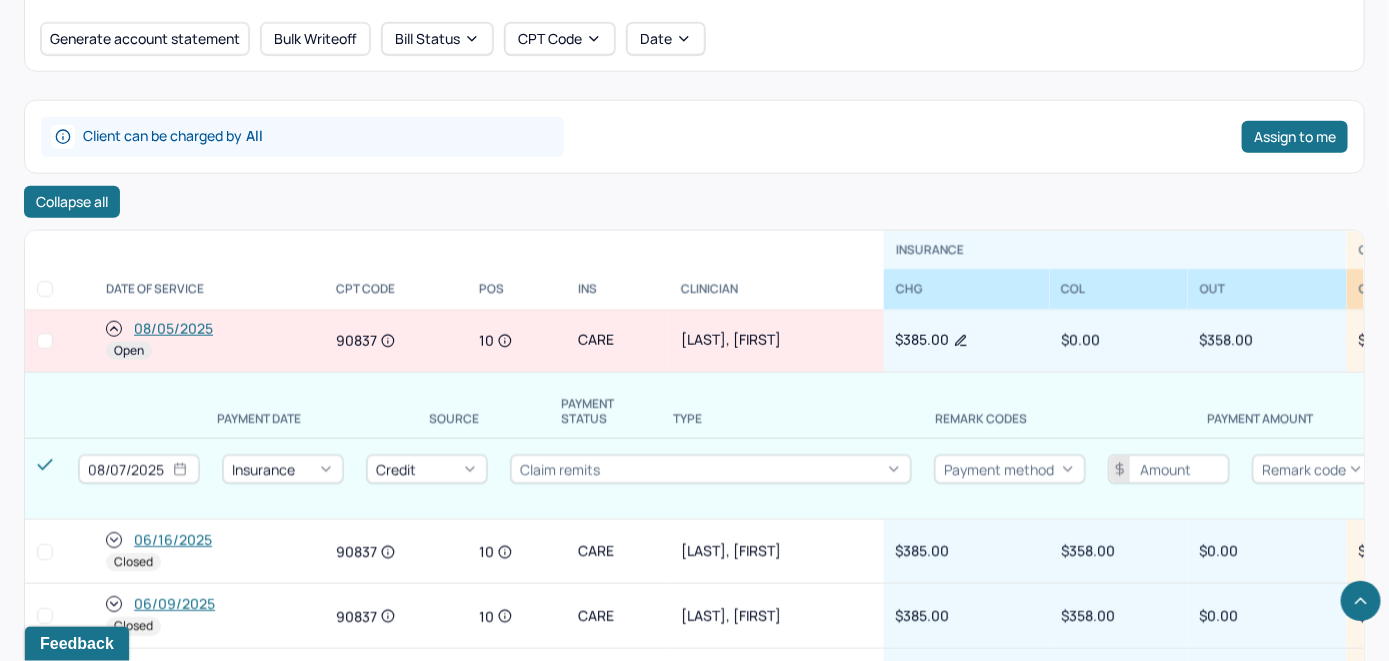click on "08/05/2025" at bounding box center [173, 329] 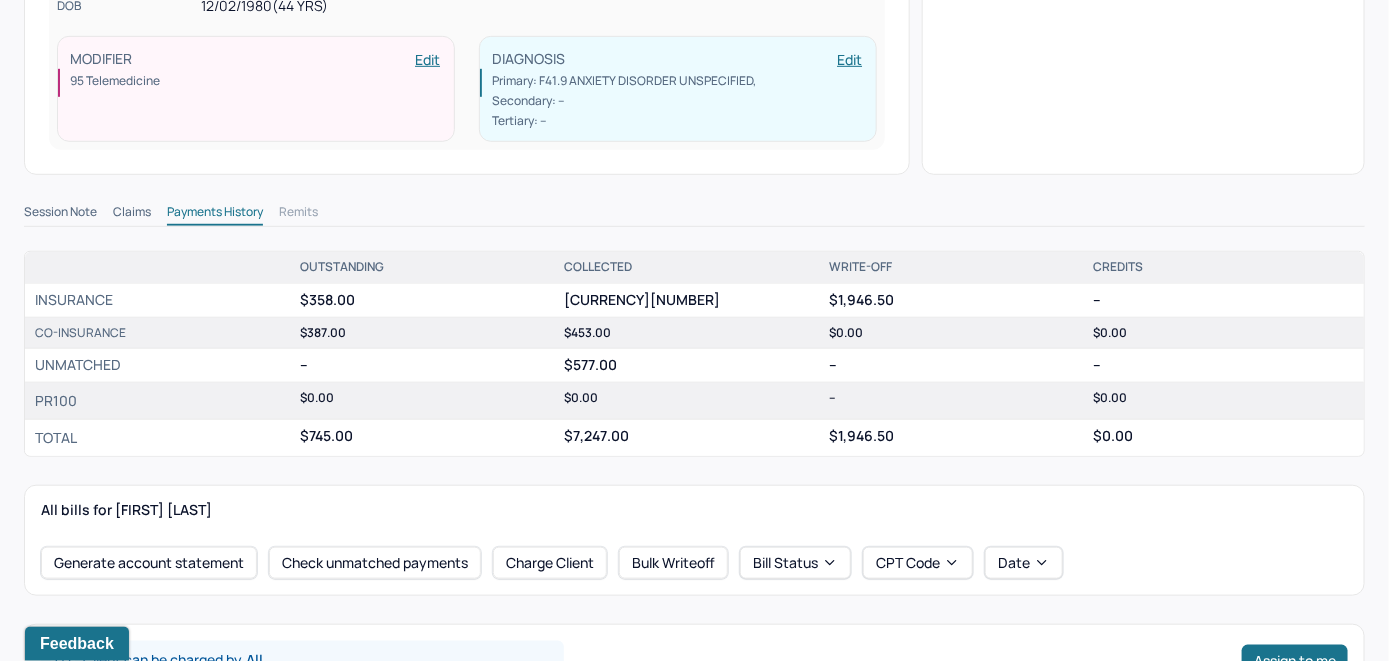 scroll, scrollTop: 500, scrollLeft: 0, axis: vertical 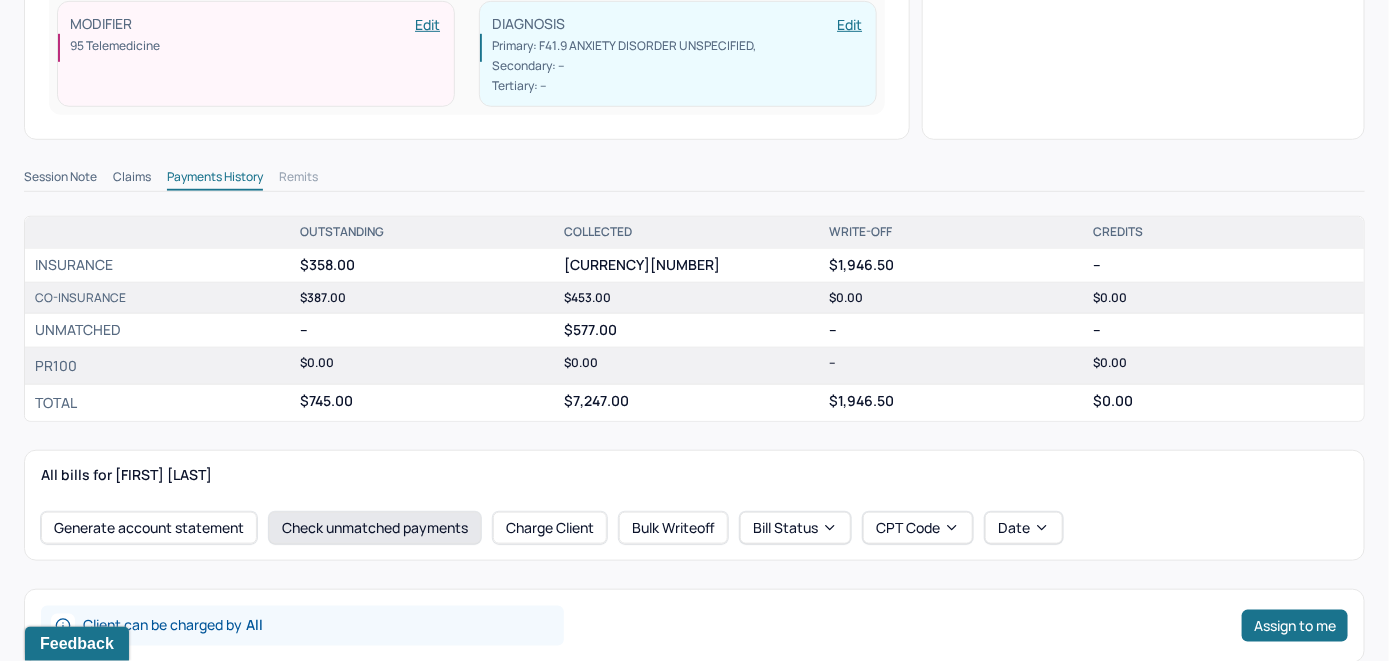 click on "Check unmatched payments" at bounding box center [375, 528] 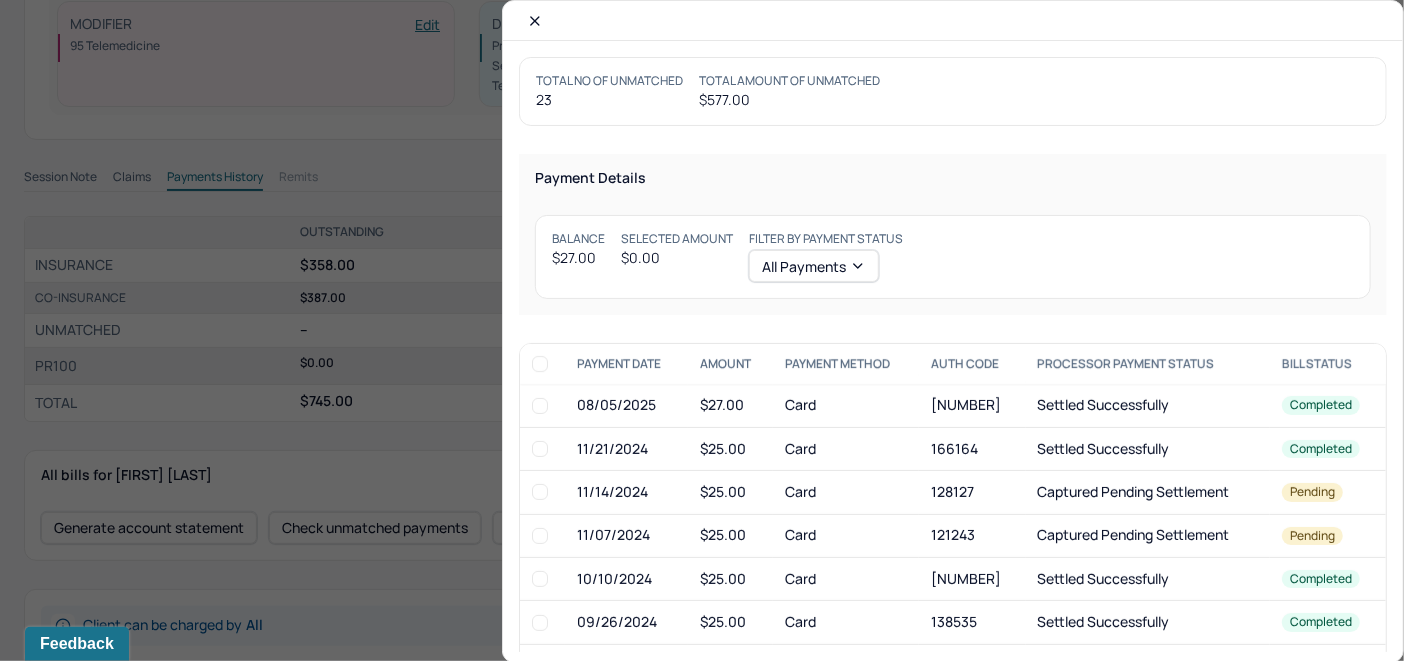 click at bounding box center [540, 406] 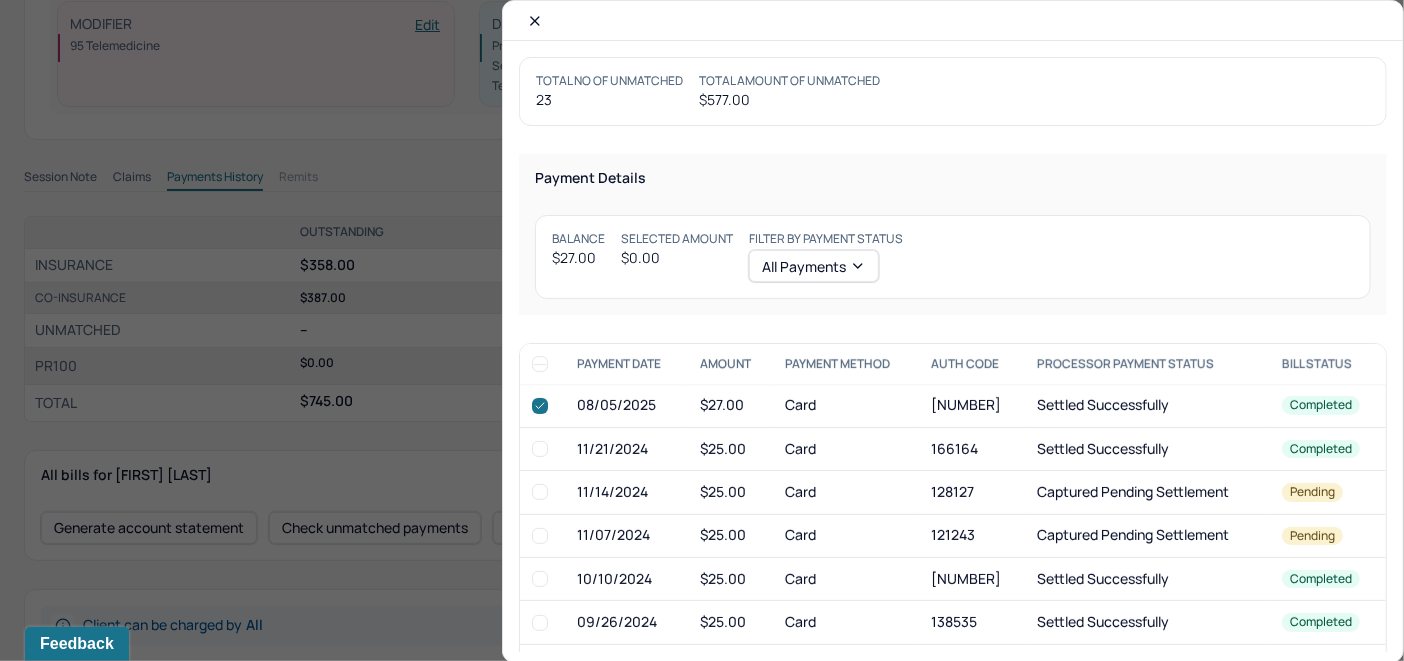 checkbox on "true" 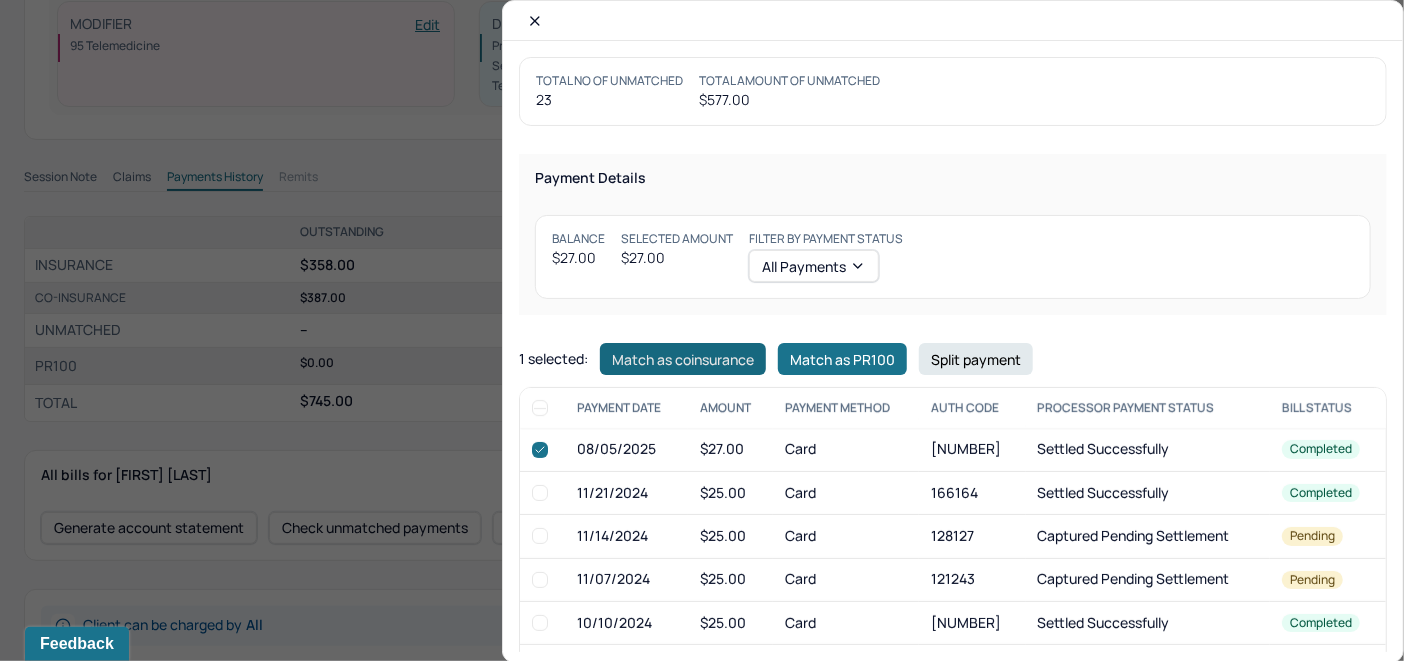 click on "Match as coinsurance" at bounding box center [683, 359] 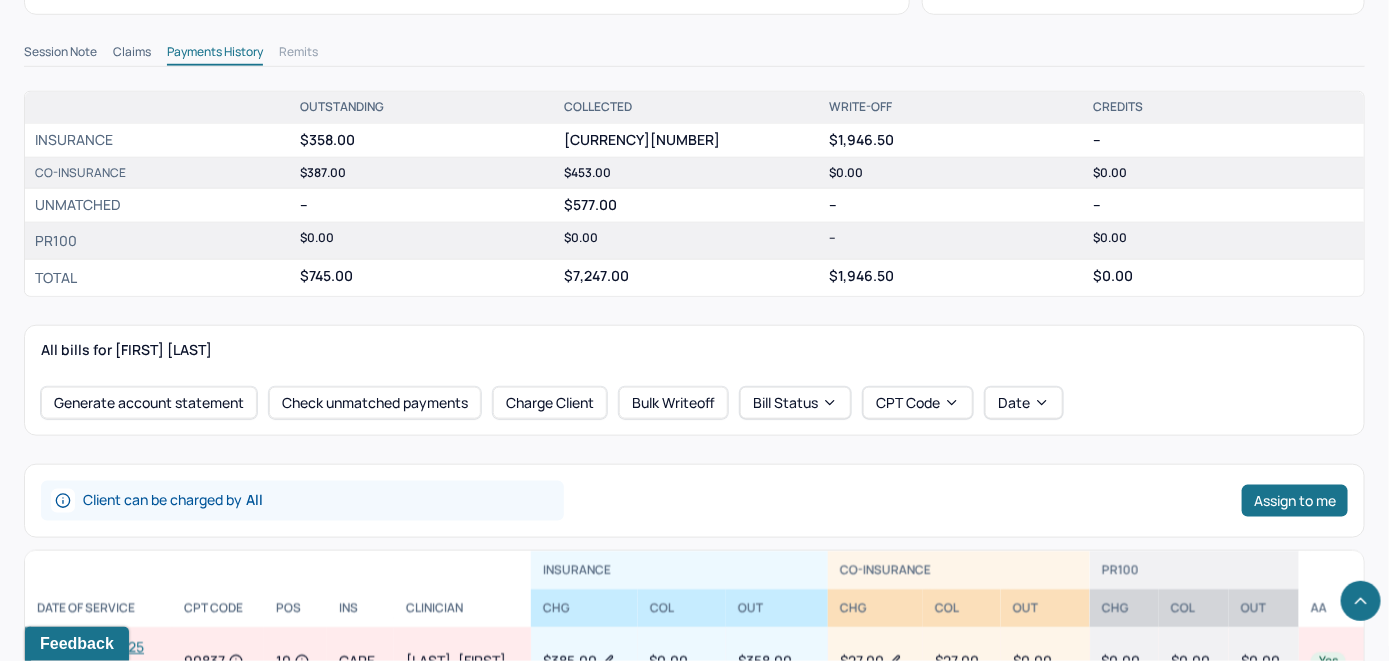 scroll, scrollTop: 800, scrollLeft: 0, axis: vertical 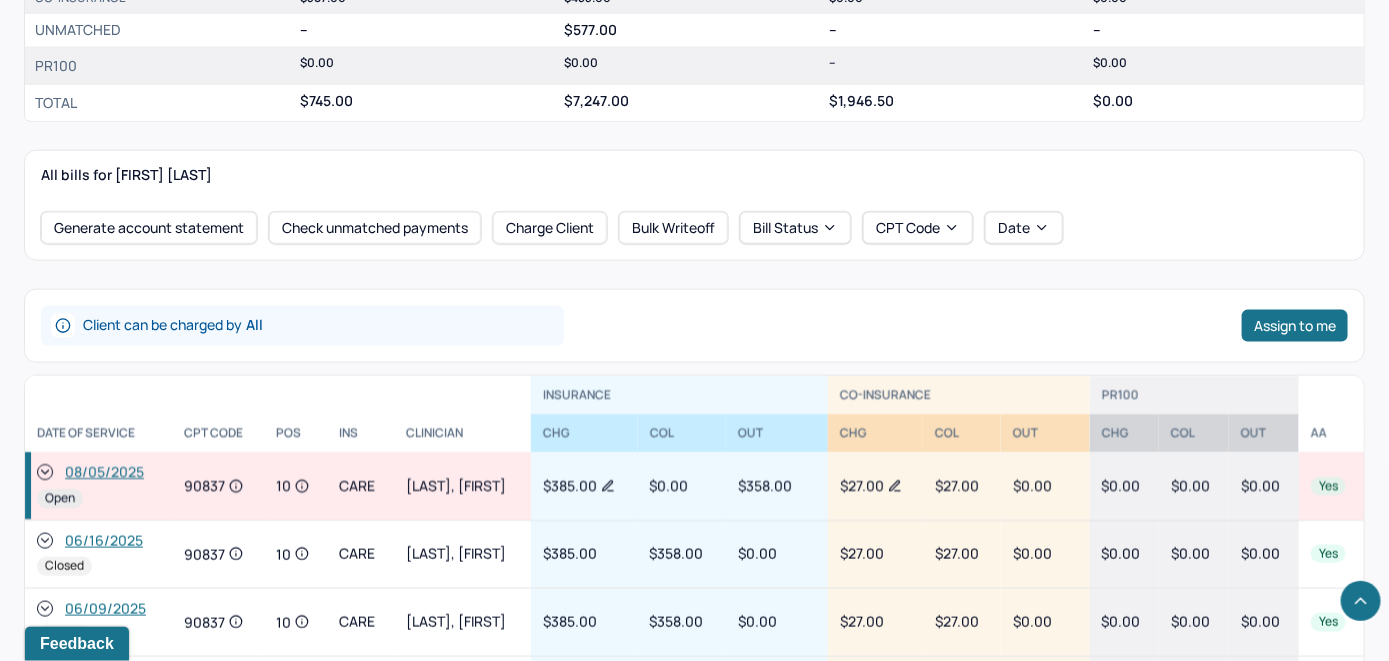 click 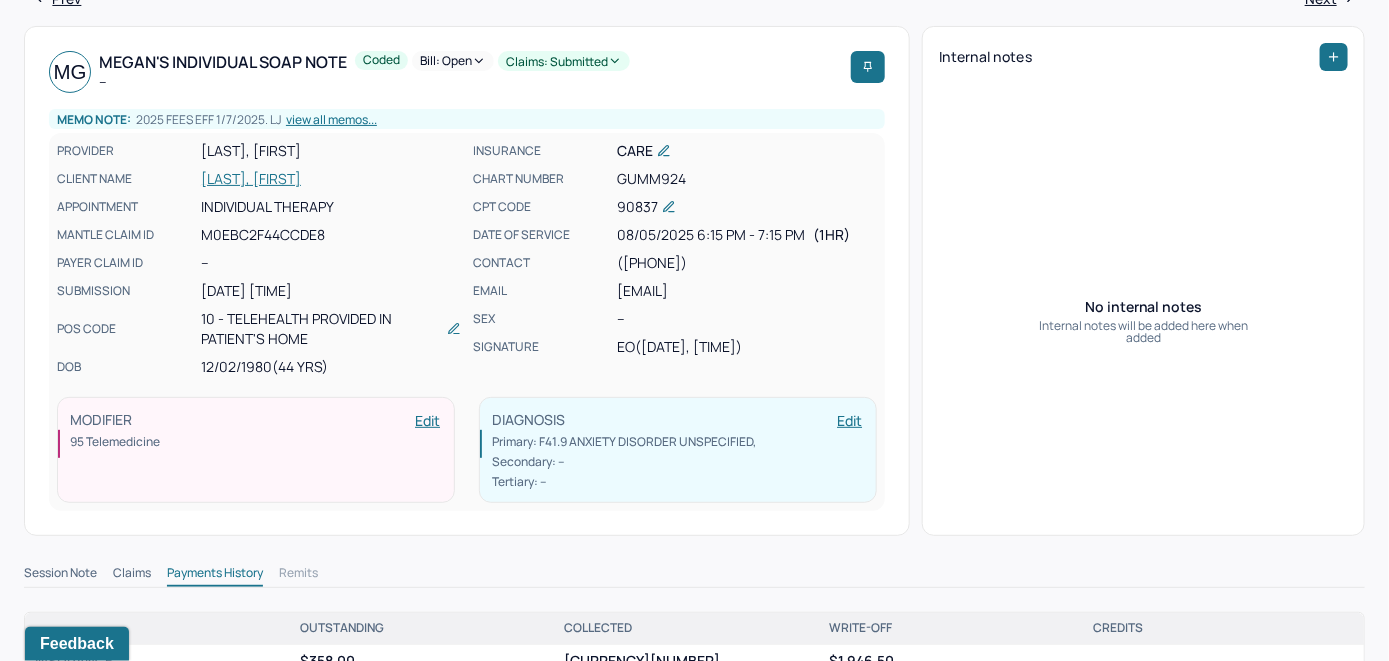 scroll, scrollTop: 0, scrollLeft: 0, axis: both 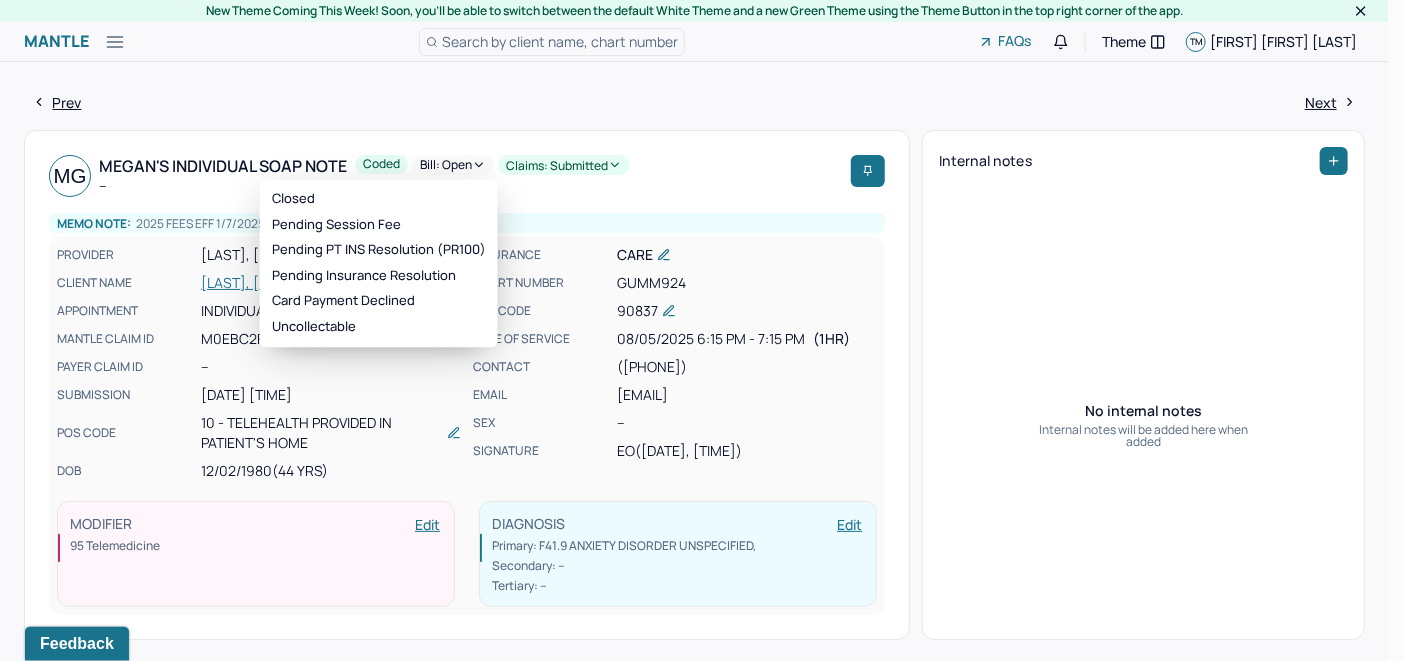 click on "Bill: Open" at bounding box center (453, 165) 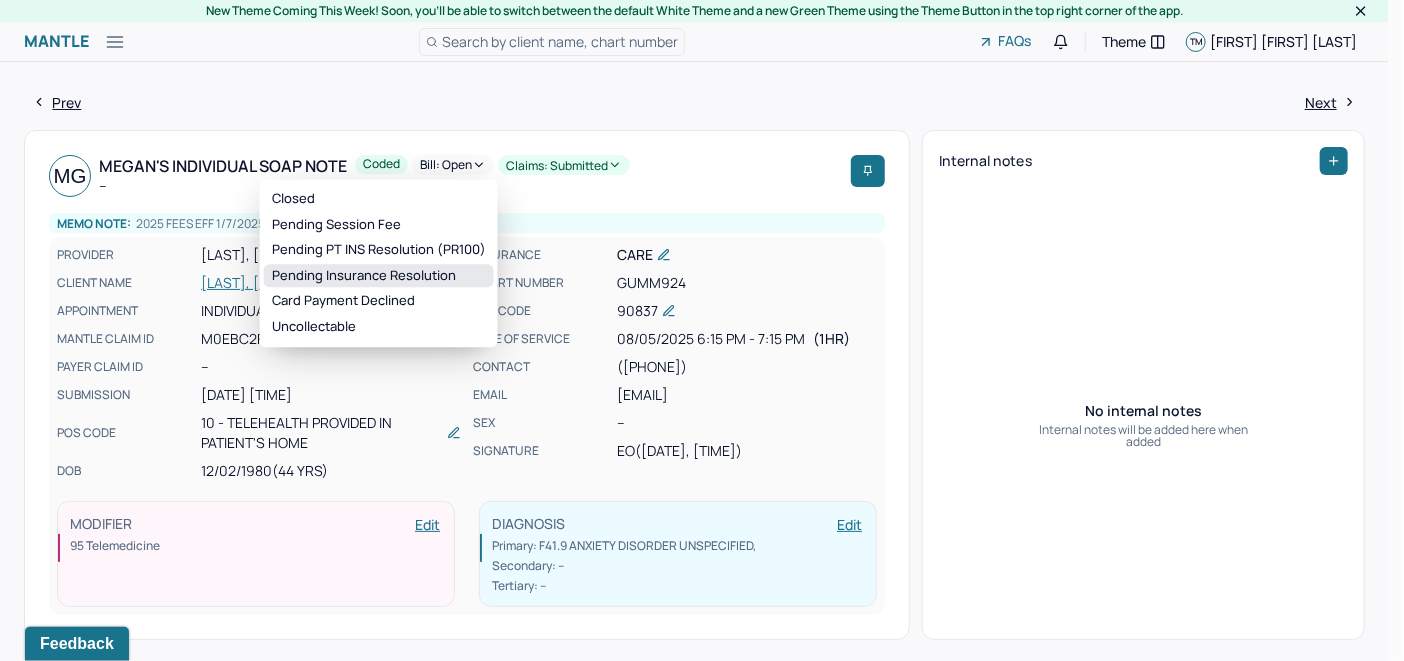 click on "Pending Insurance Resolution" at bounding box center [379, 276] 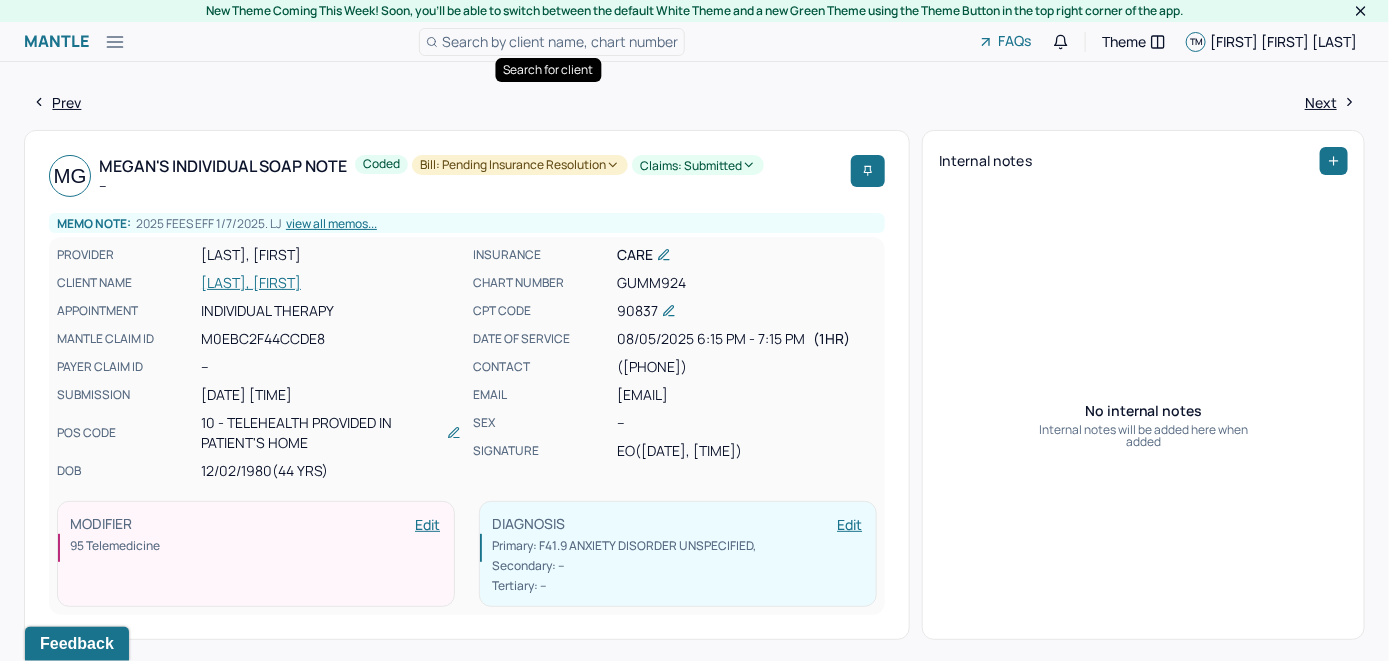 click on "Search by client name, chart number" at bounding box center [560, 41] 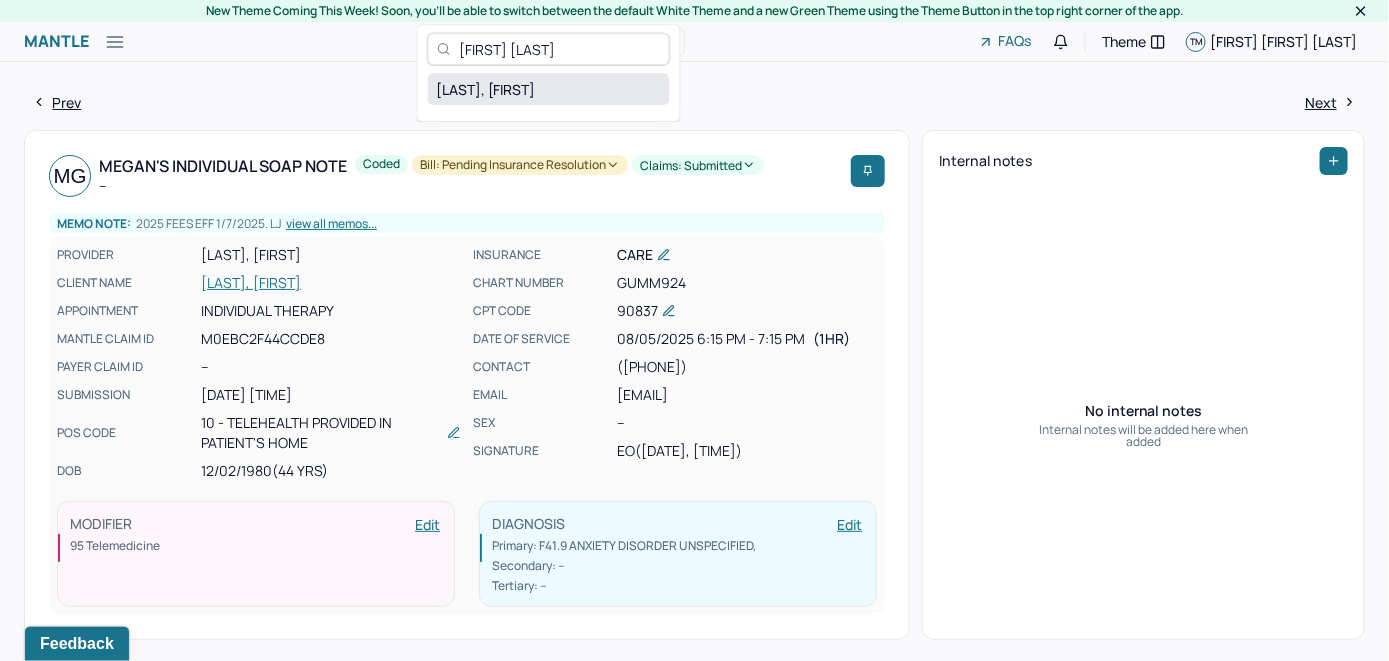 type on "[FIRST] [LAST]" 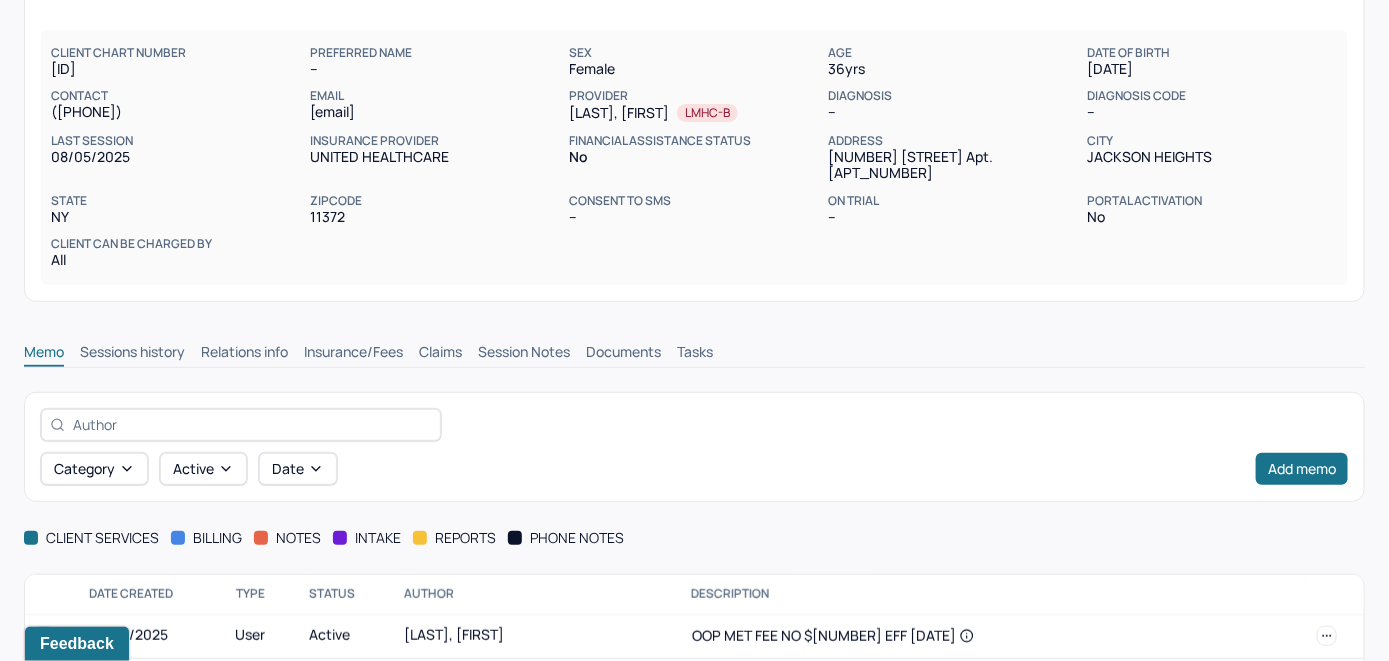 scroll, scrollTop: 337, scrollLeft: 0, axis: vertical 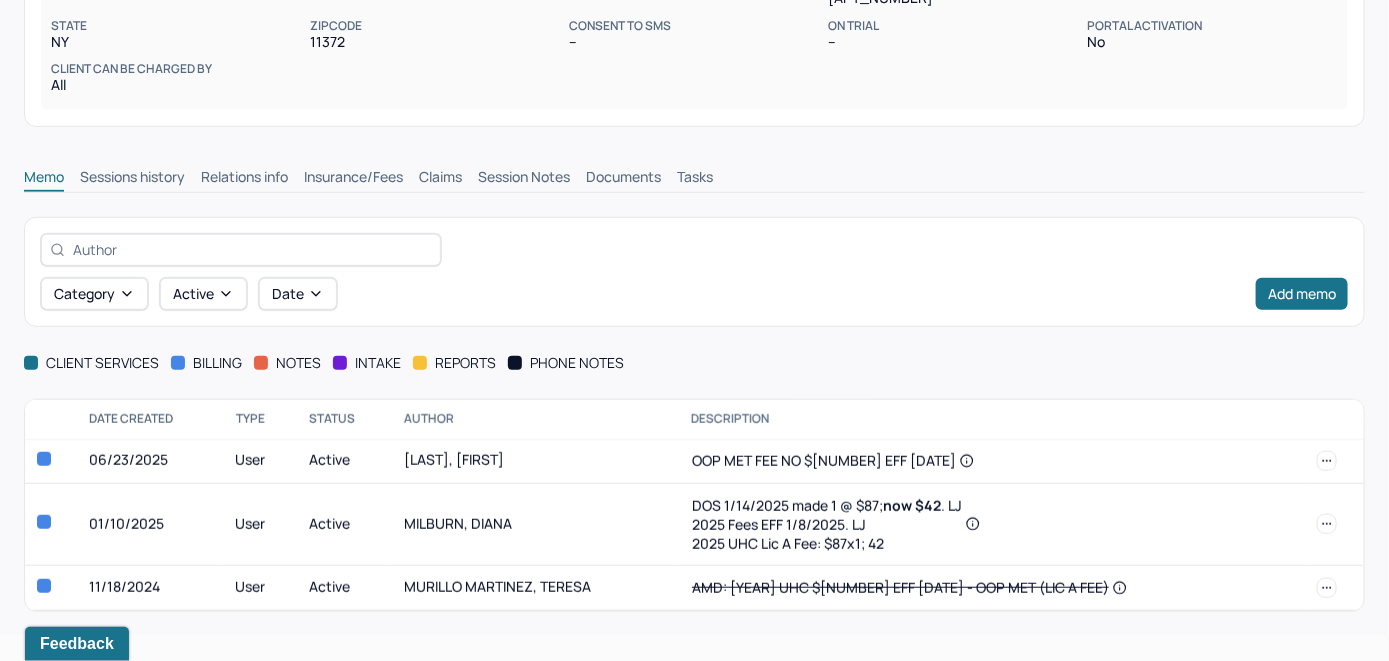 click on "Insurance/Fees" at bounding box center (353, 179) 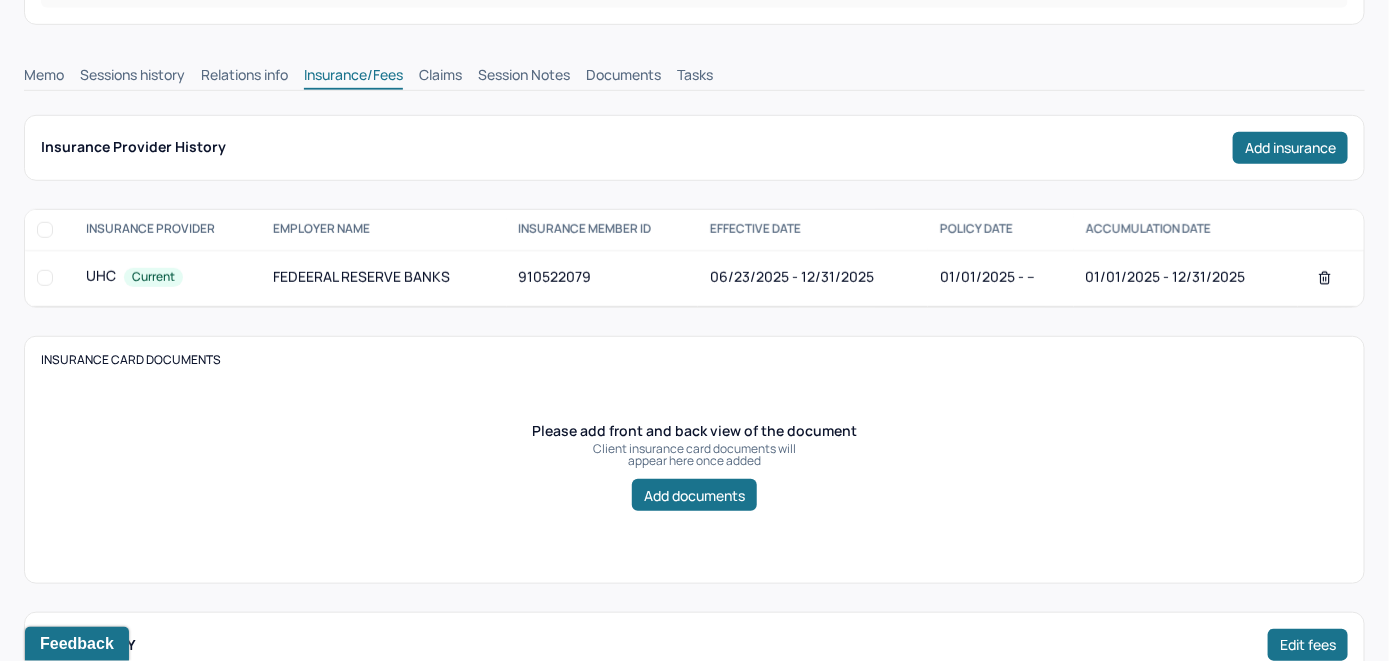 scroll, scrollTop: 437, scrollLeft: 0, axis: vertical 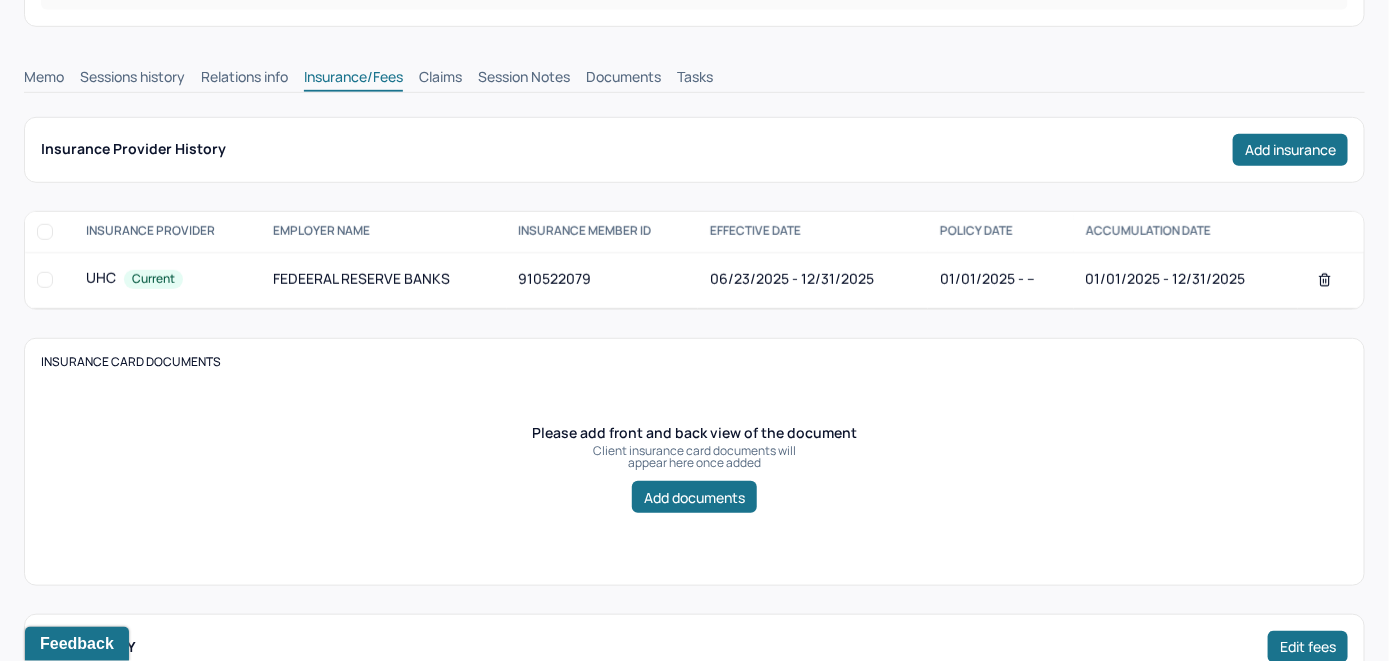 click on "Claims" at bounding box center (440, 79) 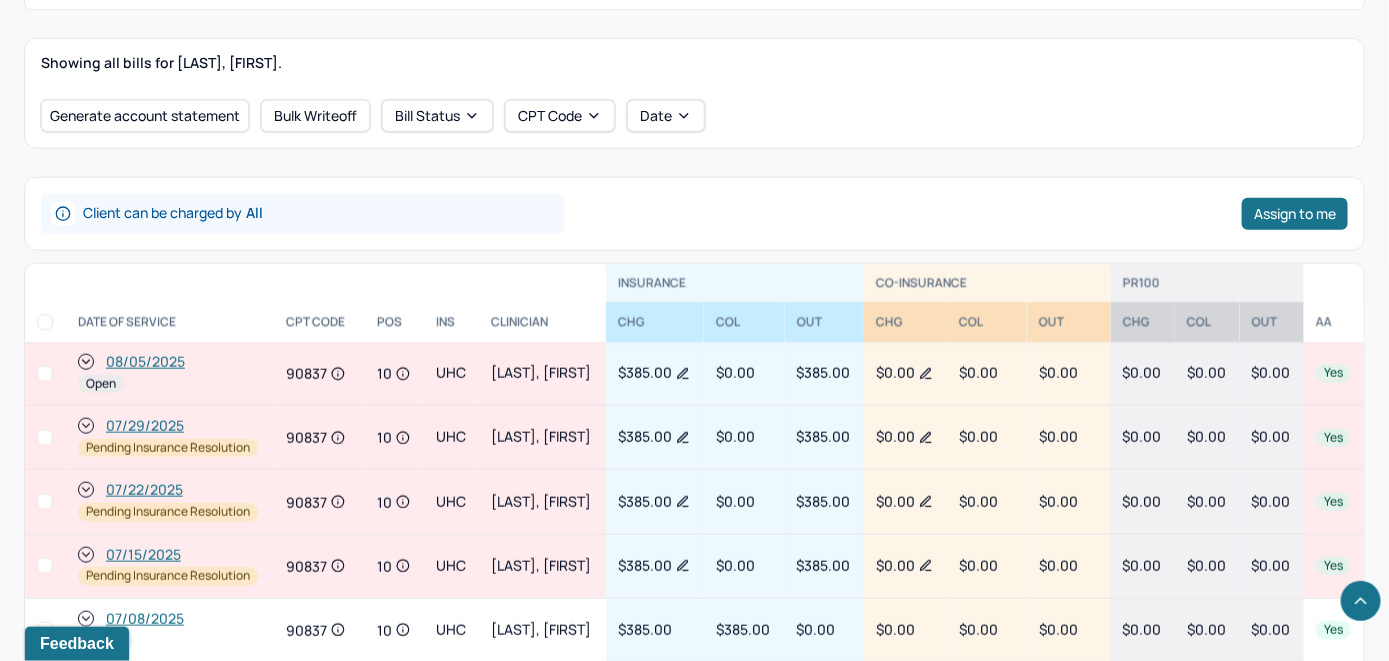 scroll, scrollTop: 753, scrollLeft: 0, axis: vertical 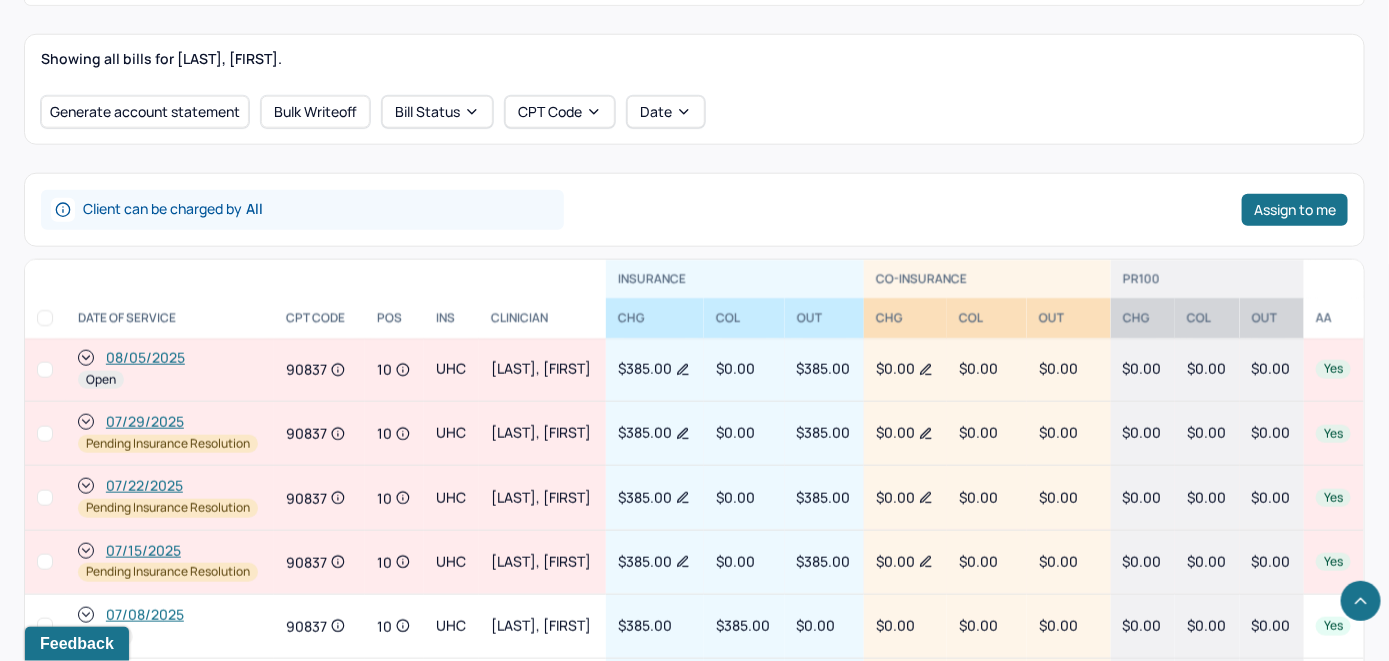 click on "08/05/2025" at bounding box center (145, 358) 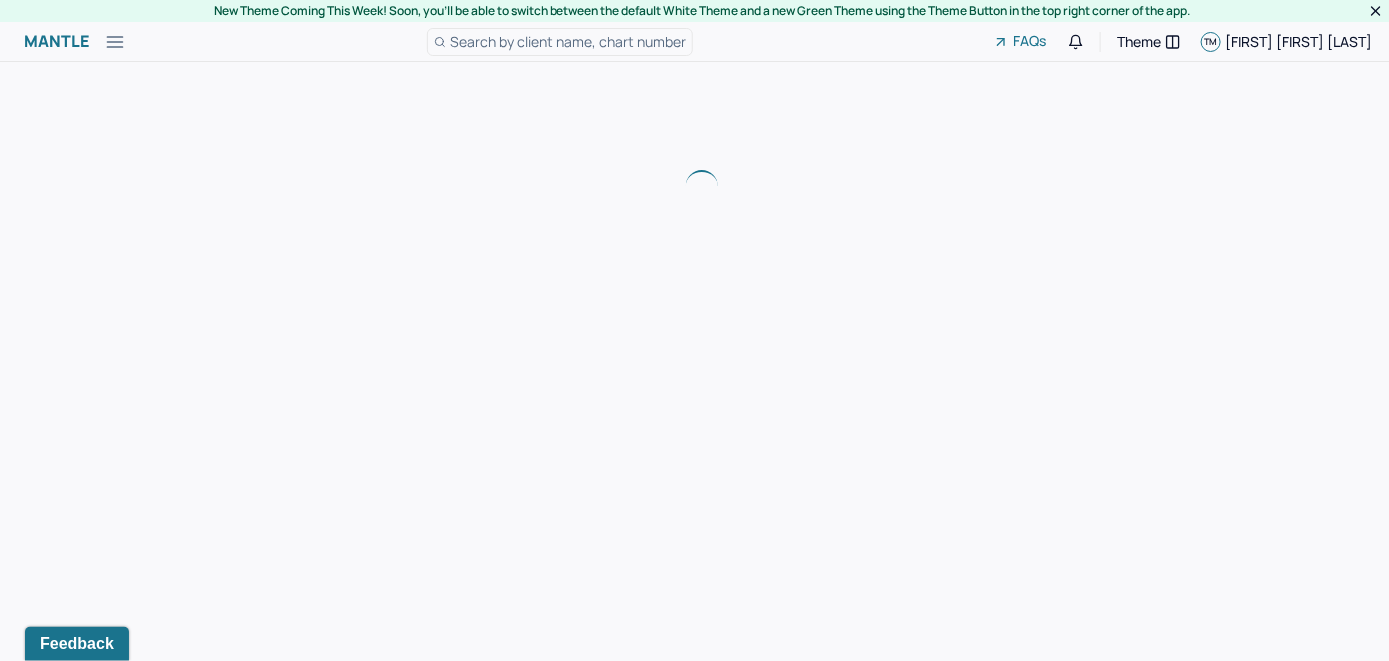 scroll, scrollTop: 0, scrollLeft: 0, axis: both 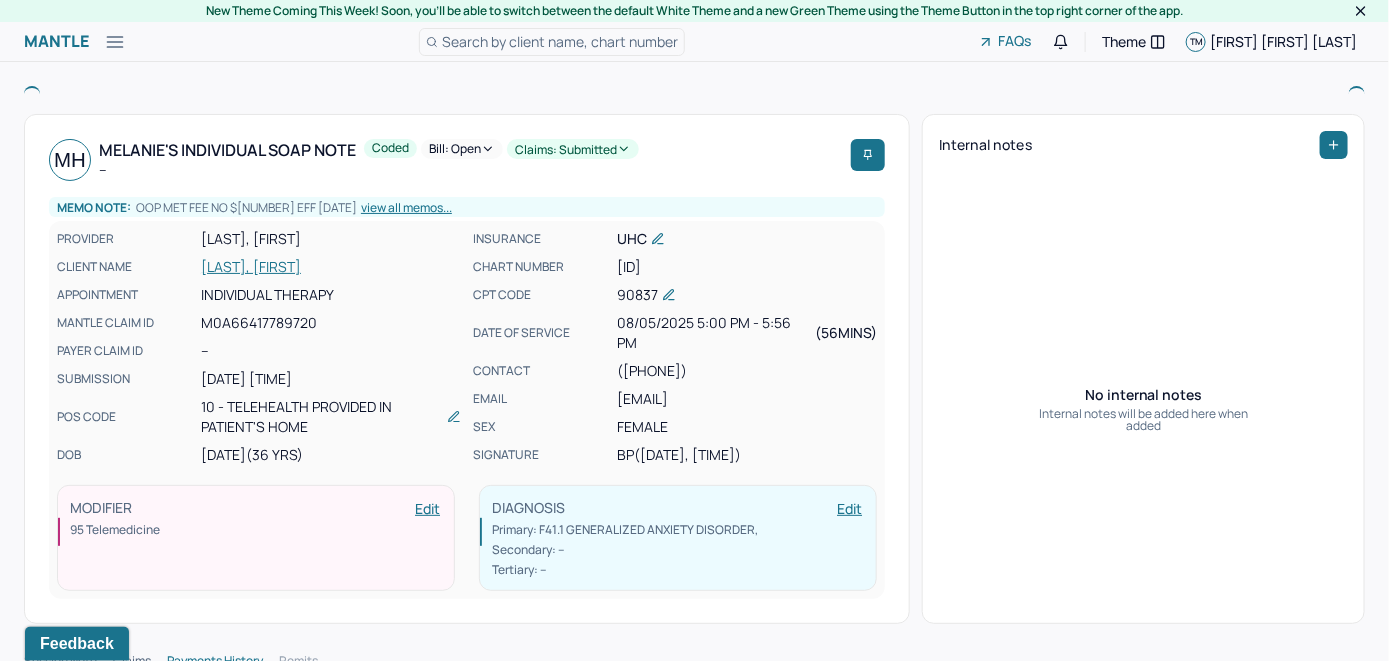 click on "Bill: Open" at bounding box center [462, 149] 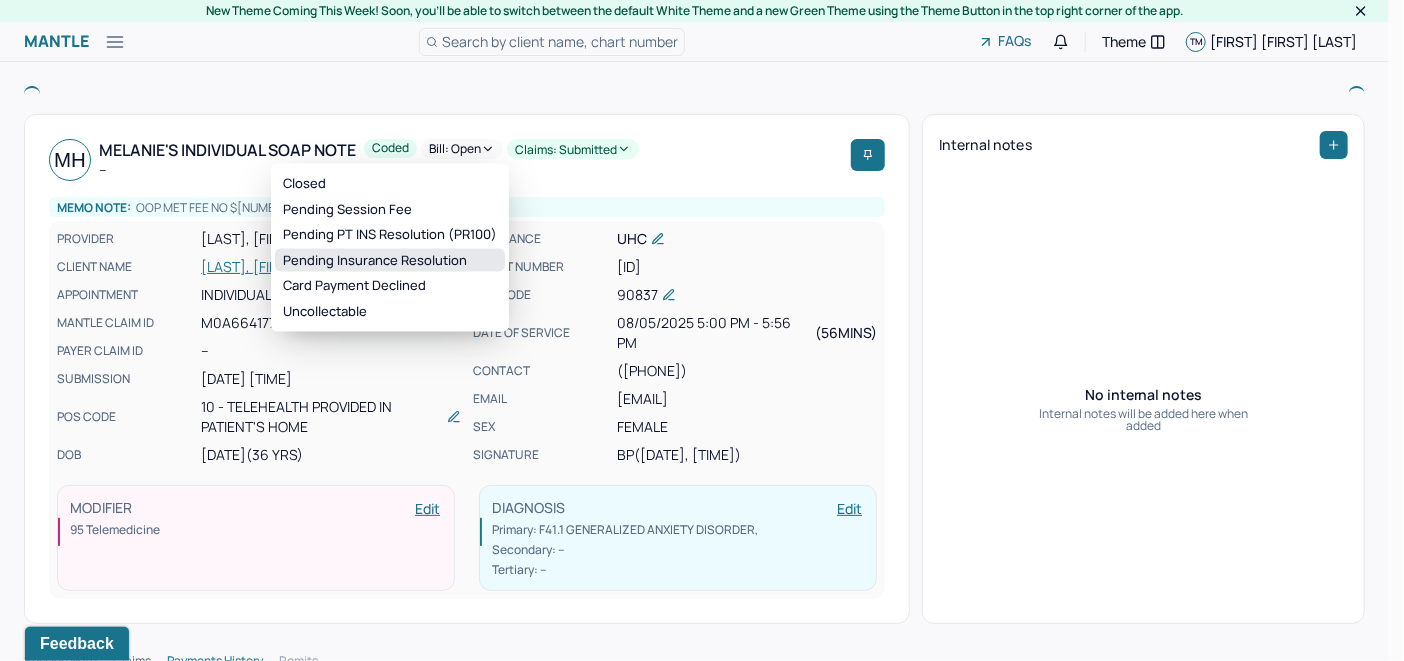 click on "Pending Insurance Resolution" at bounding box center [390, 260] 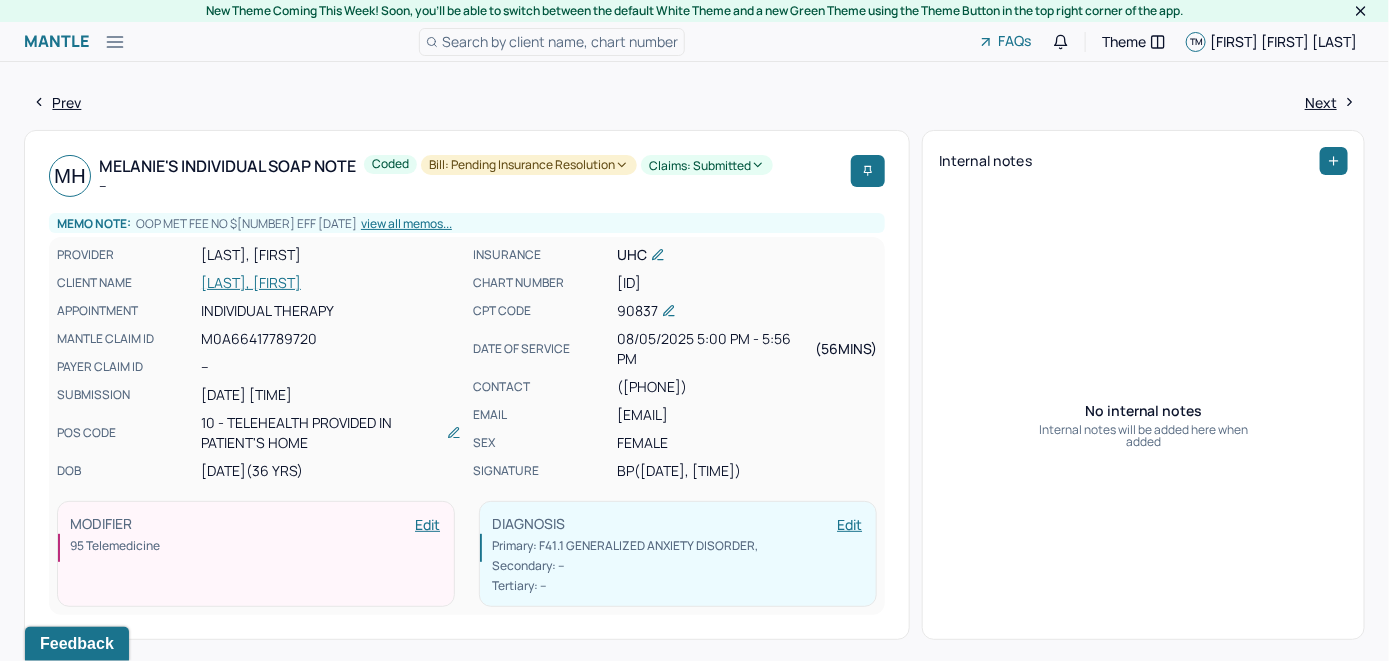 click on "Search by client name, chart number" at bounding box center [560, 41] 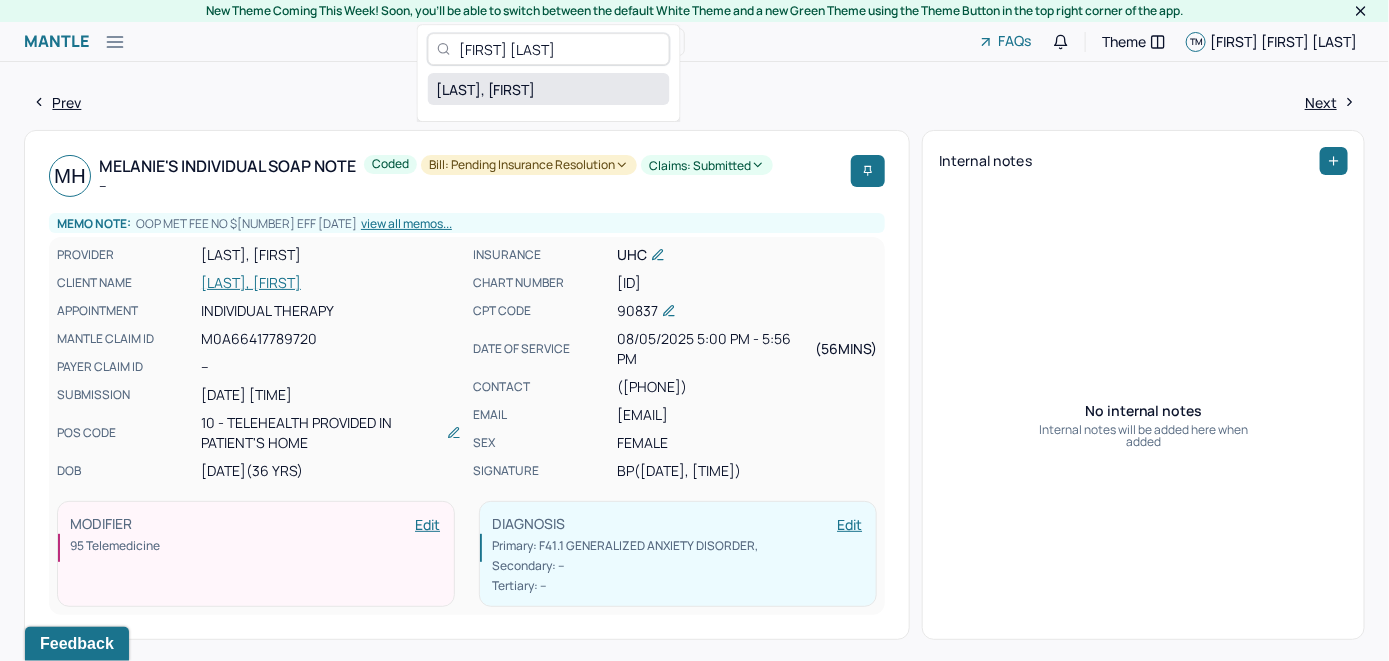 type on "[FIRST] [LAST]" 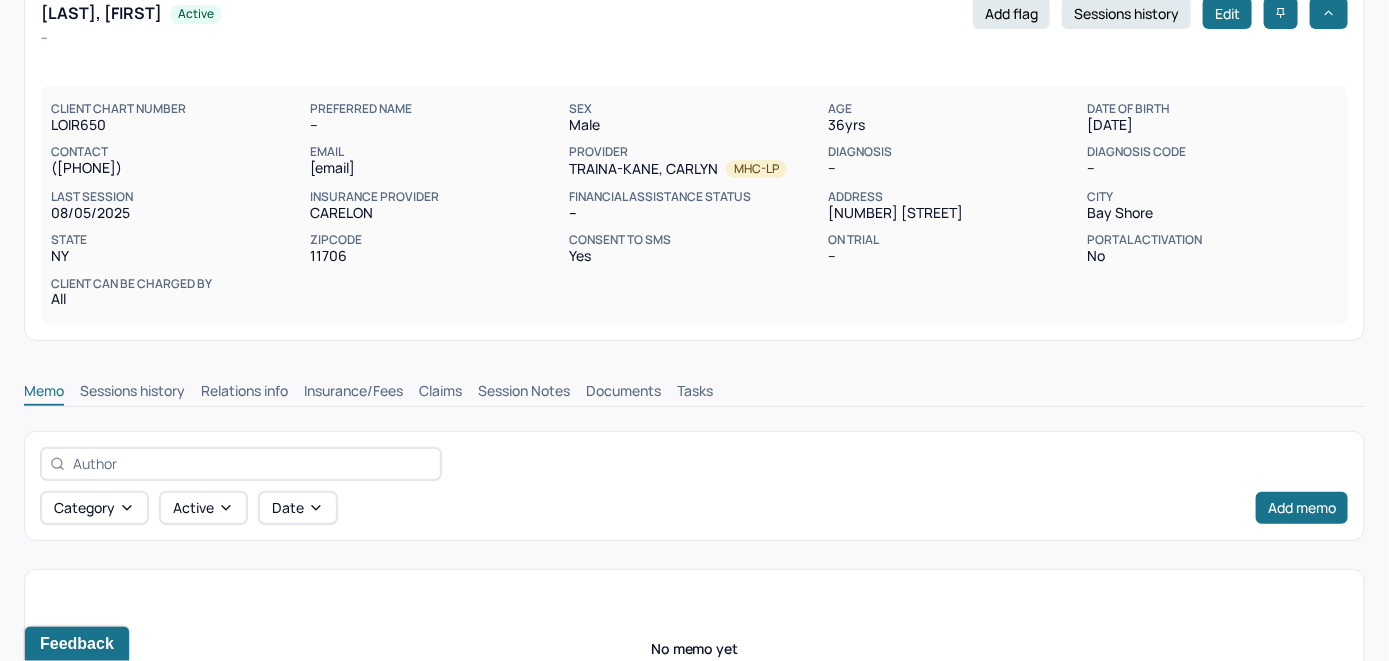 scroll, scrollTop: 300, scrollLeft: 0, axis: vertical 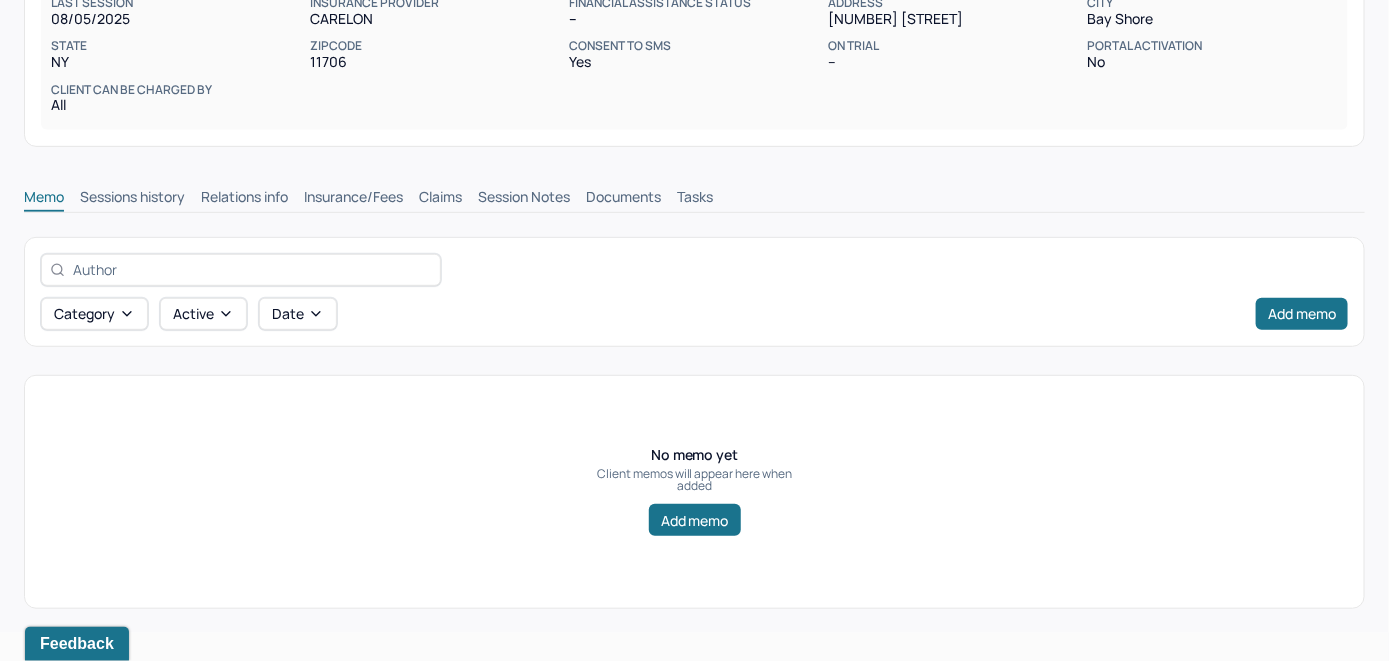 click on "Insurance/Fees" at bounding box center [353, 199] 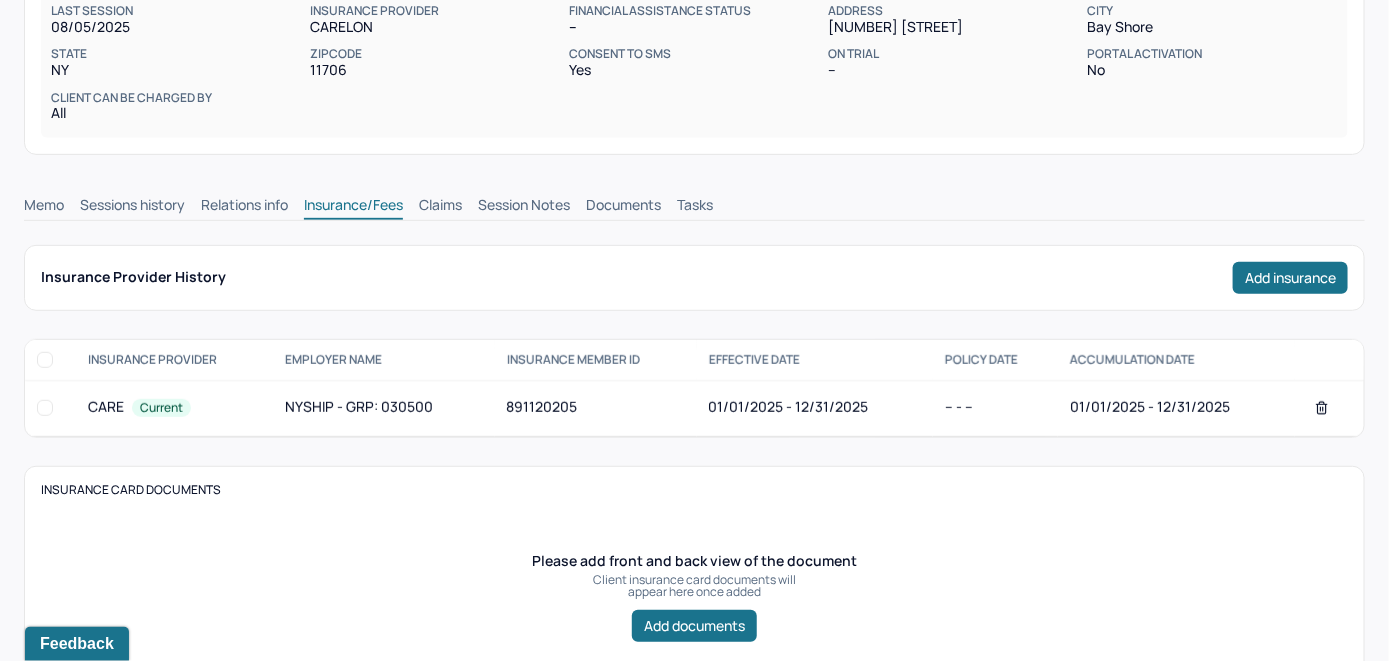scroll, scrollTop: 200, scrollLeft: 0, axis: vertical 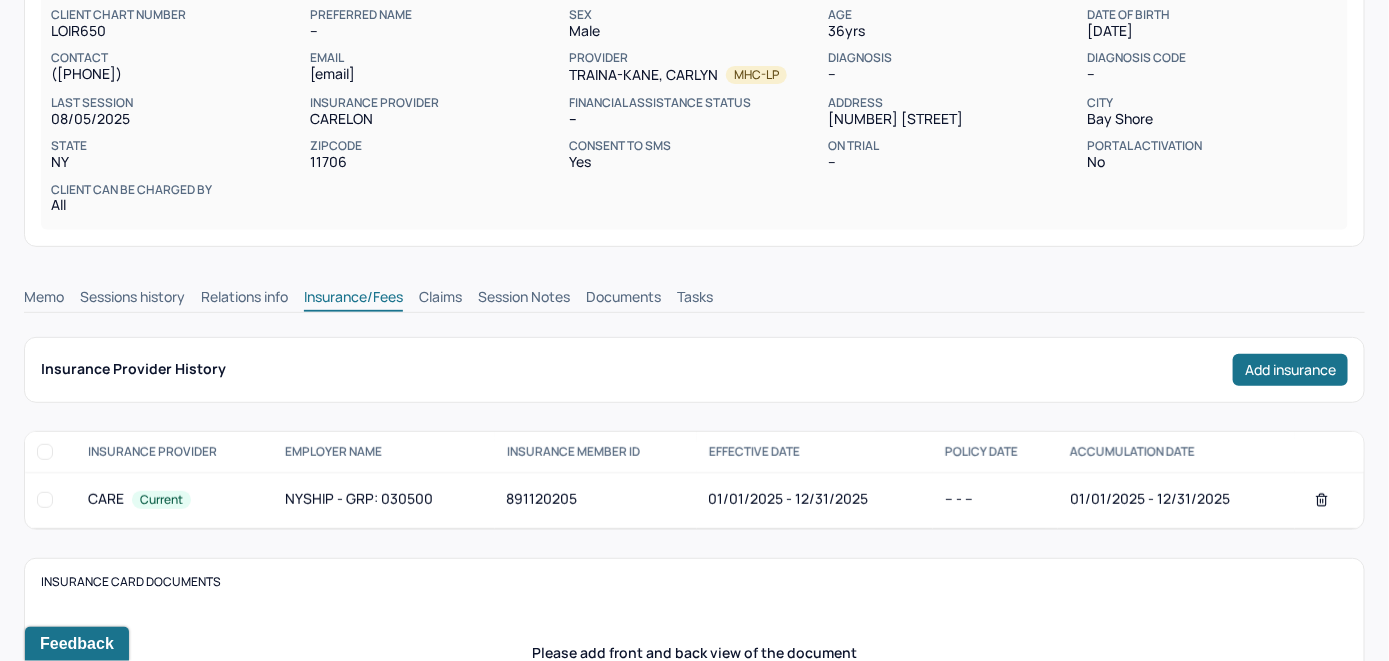 click on "Claims" at bounding box center [440, 299] 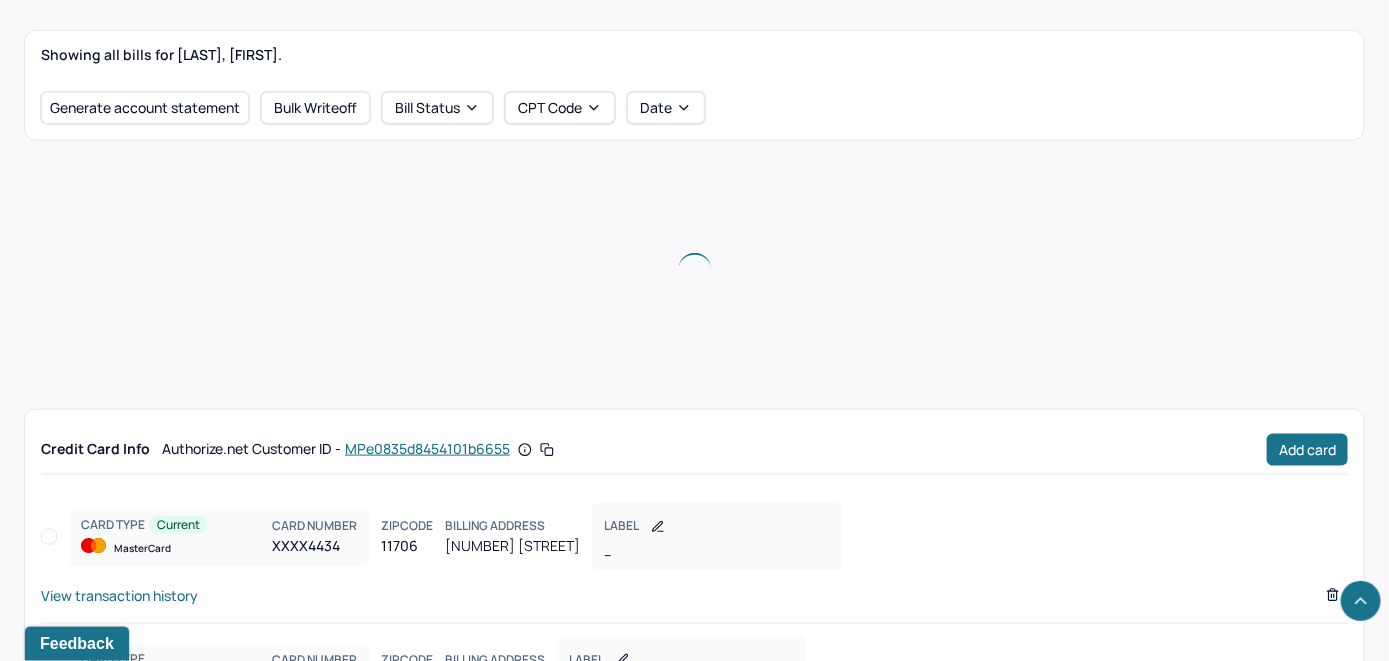 scroll, scrollTop: 700, scrollLeft: 0, axis: vertical 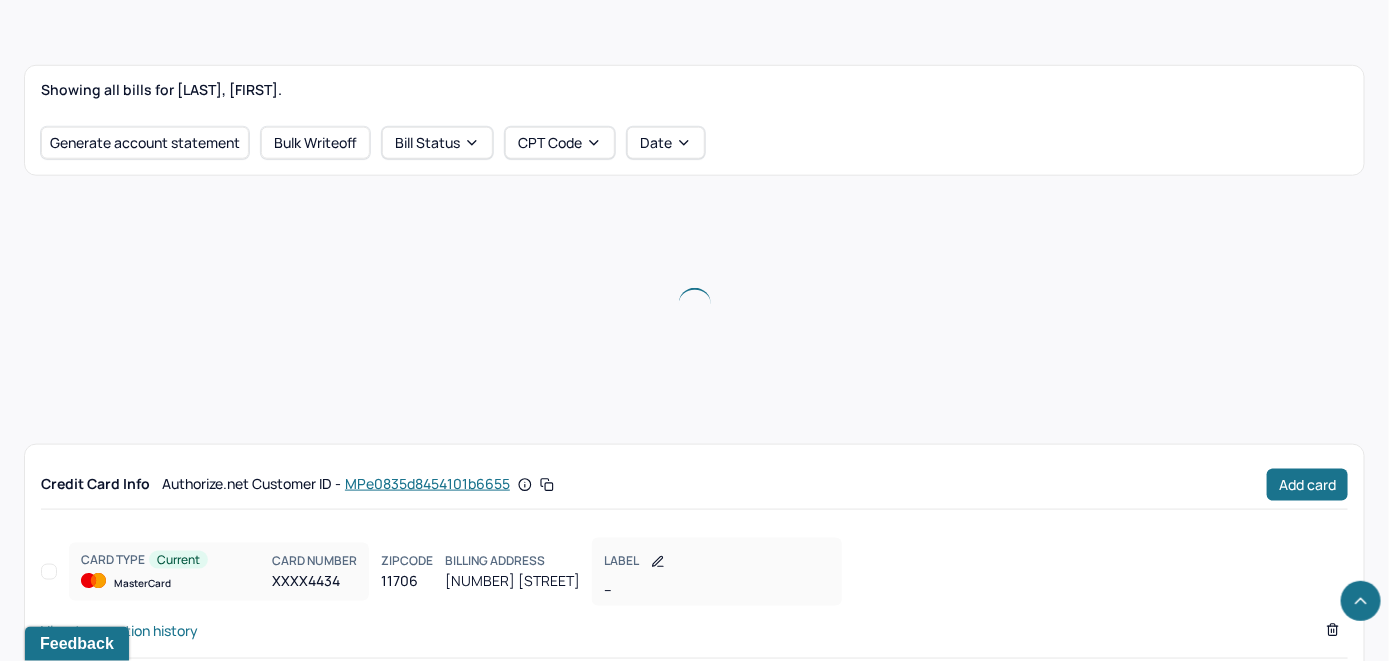 type 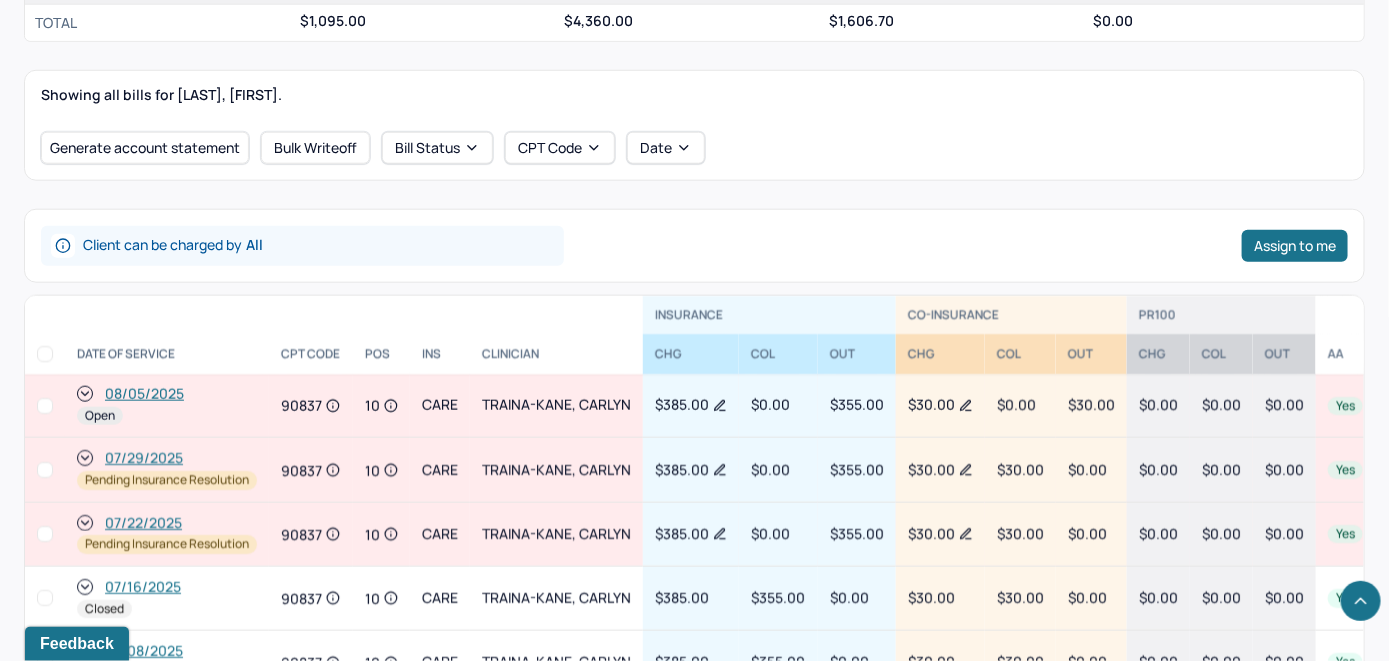 scroll, scrollTop: 704, scrollLeft: 0, axis: vertical 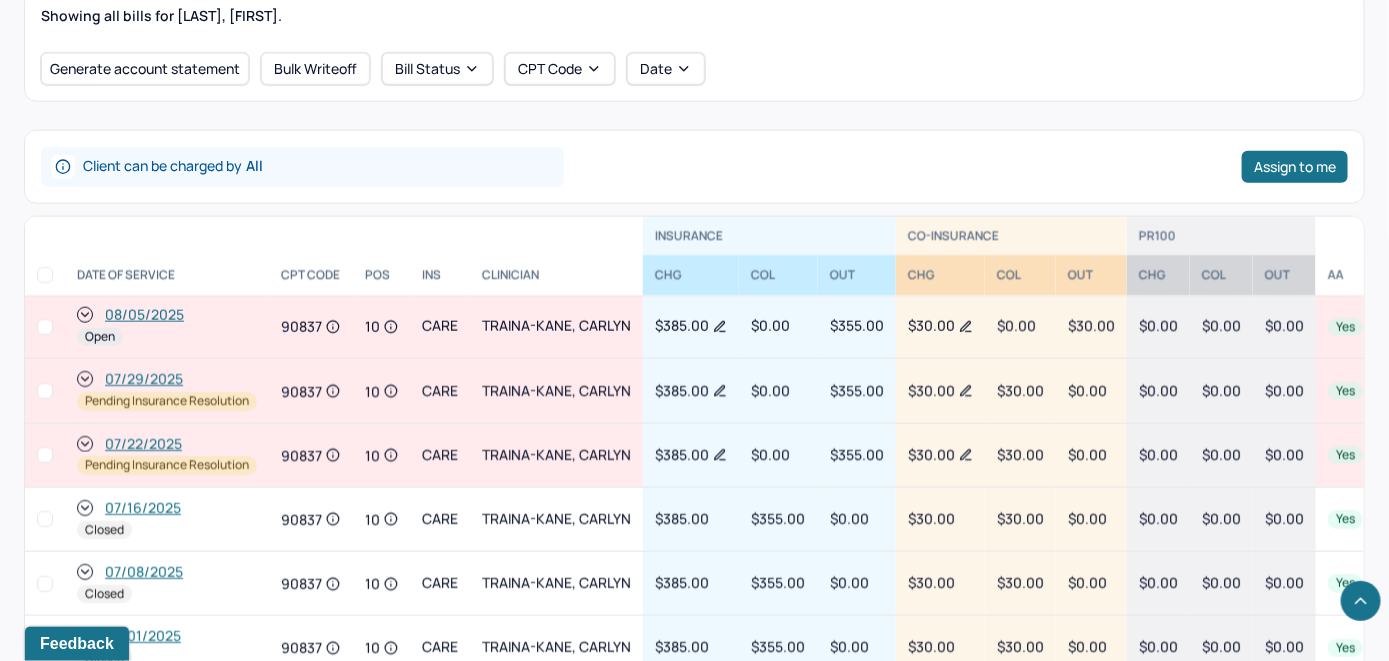 click on "08/05/2025" at bounding box center [144, 315] 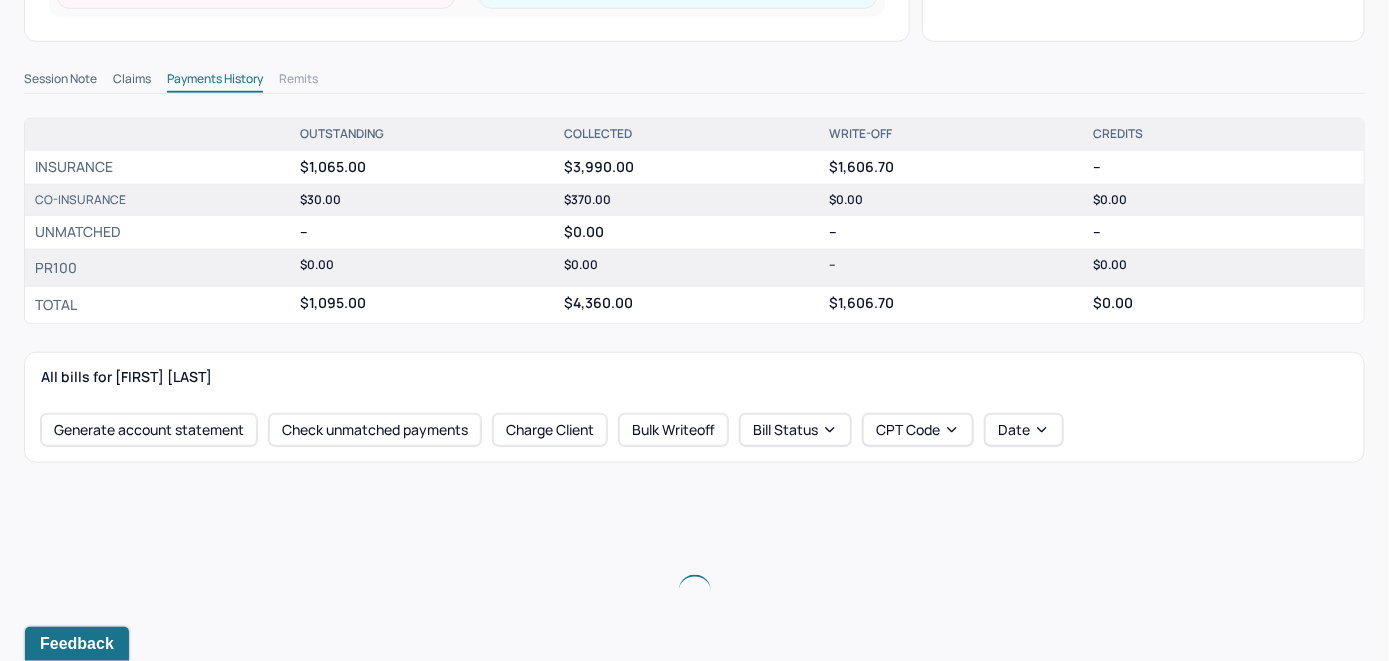 scroll, scrollTop: 604, scrollLeft: 0, axis: vertical 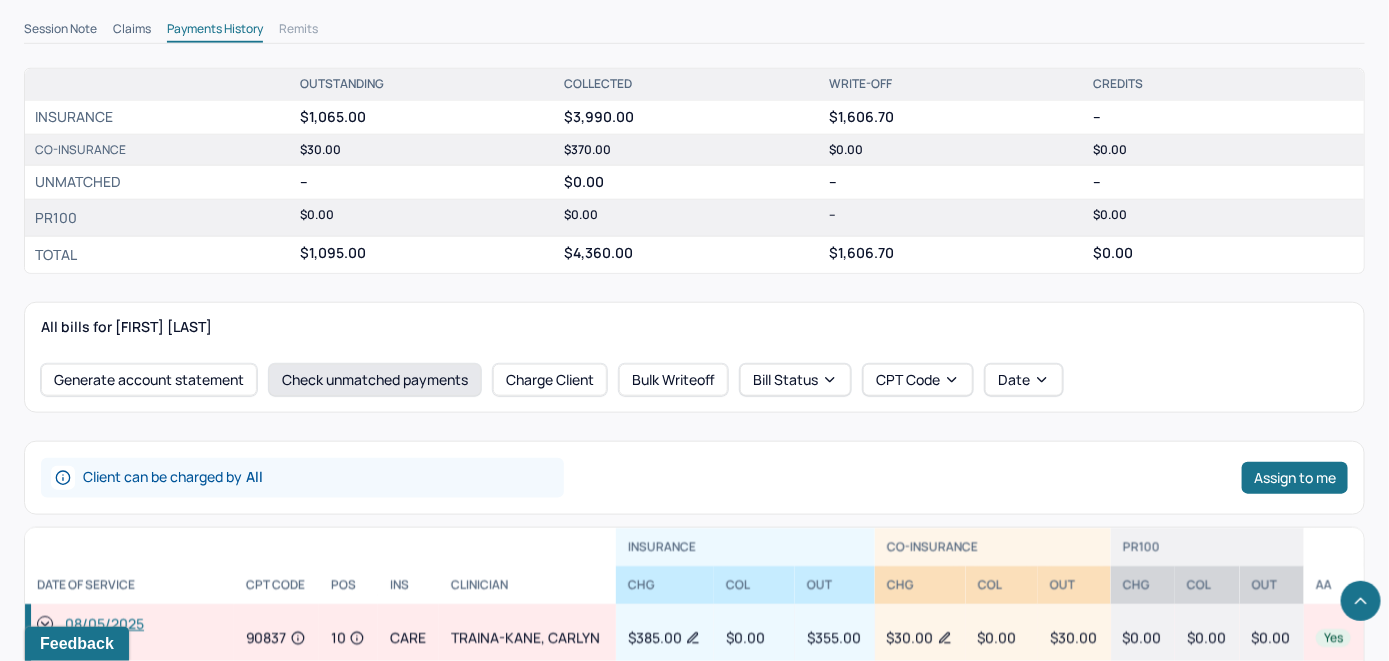 click on "Check unmatched payments" at bounding box center (375, 380) 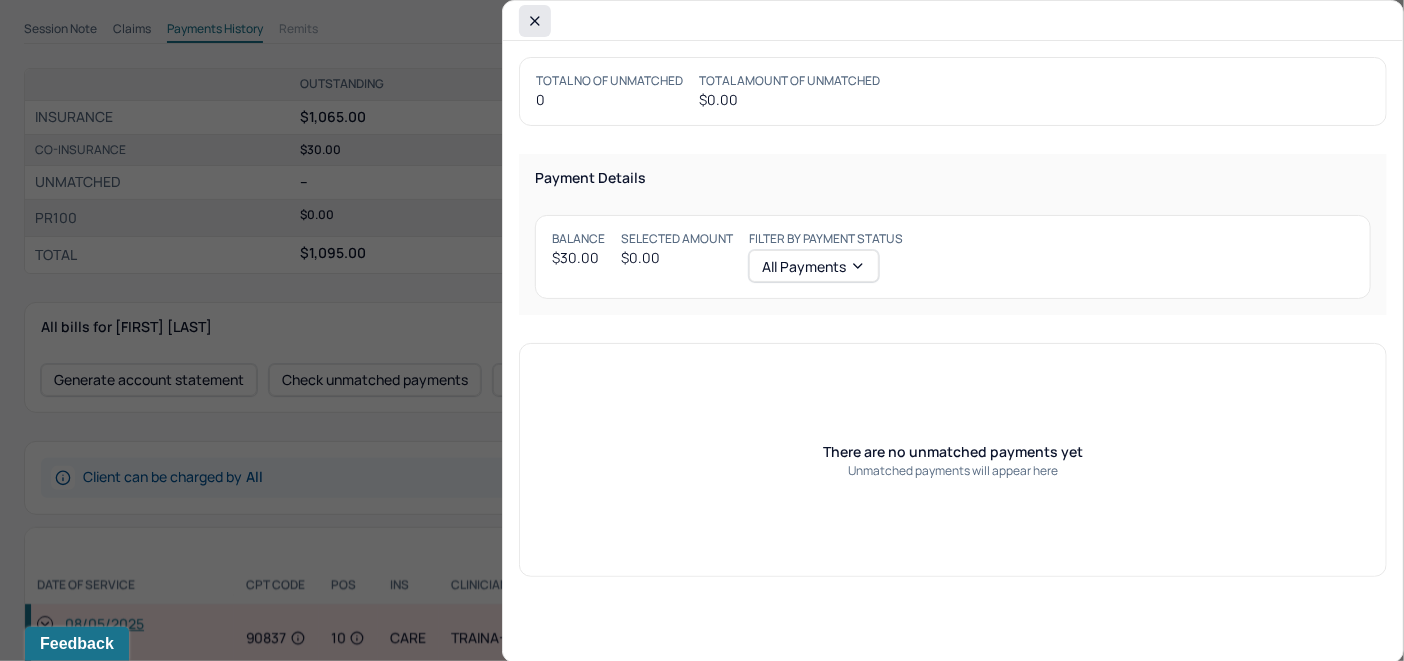 click at bounding box center [535, 21] 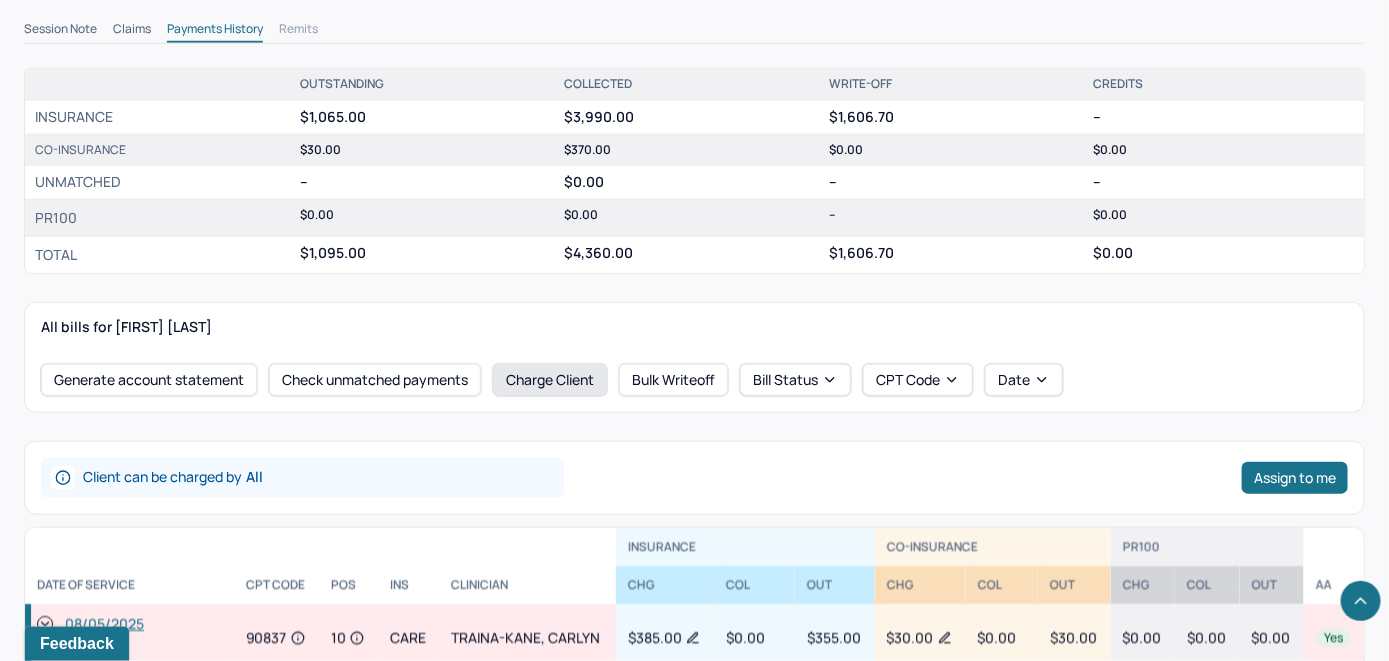 click on "Charge Client" at bounding box center [550, 380] 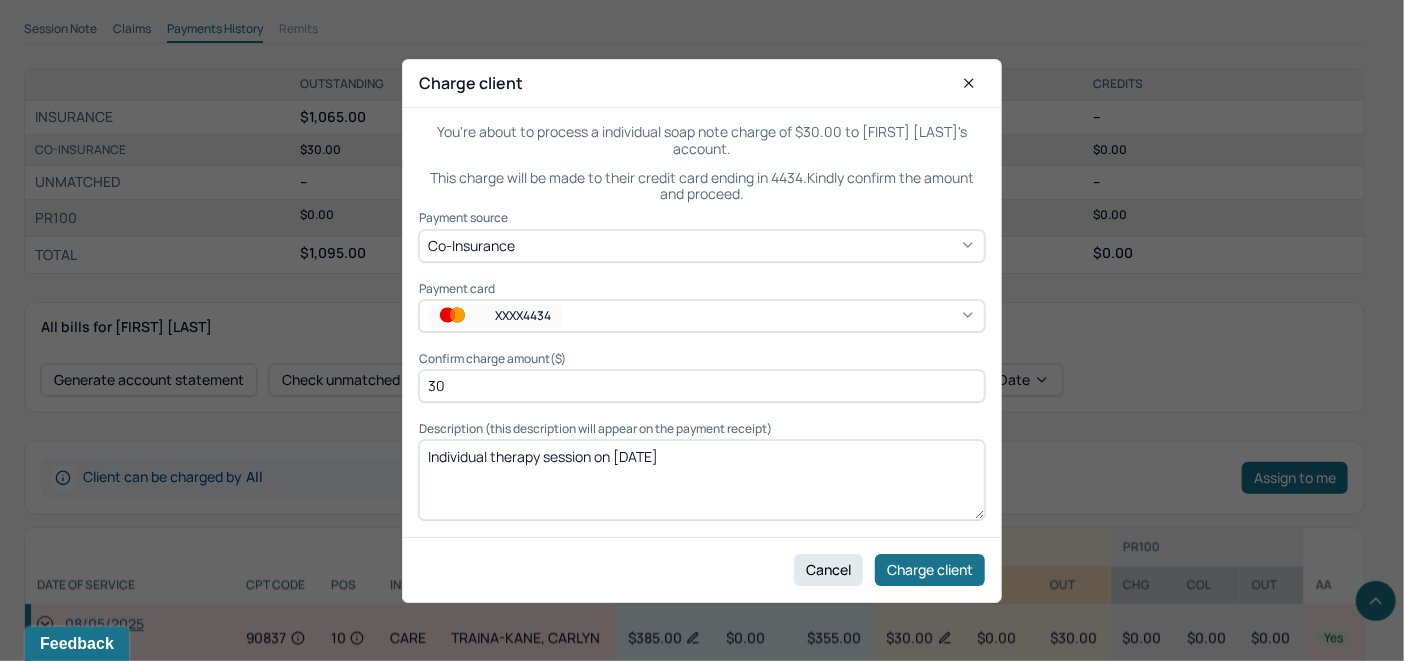 click 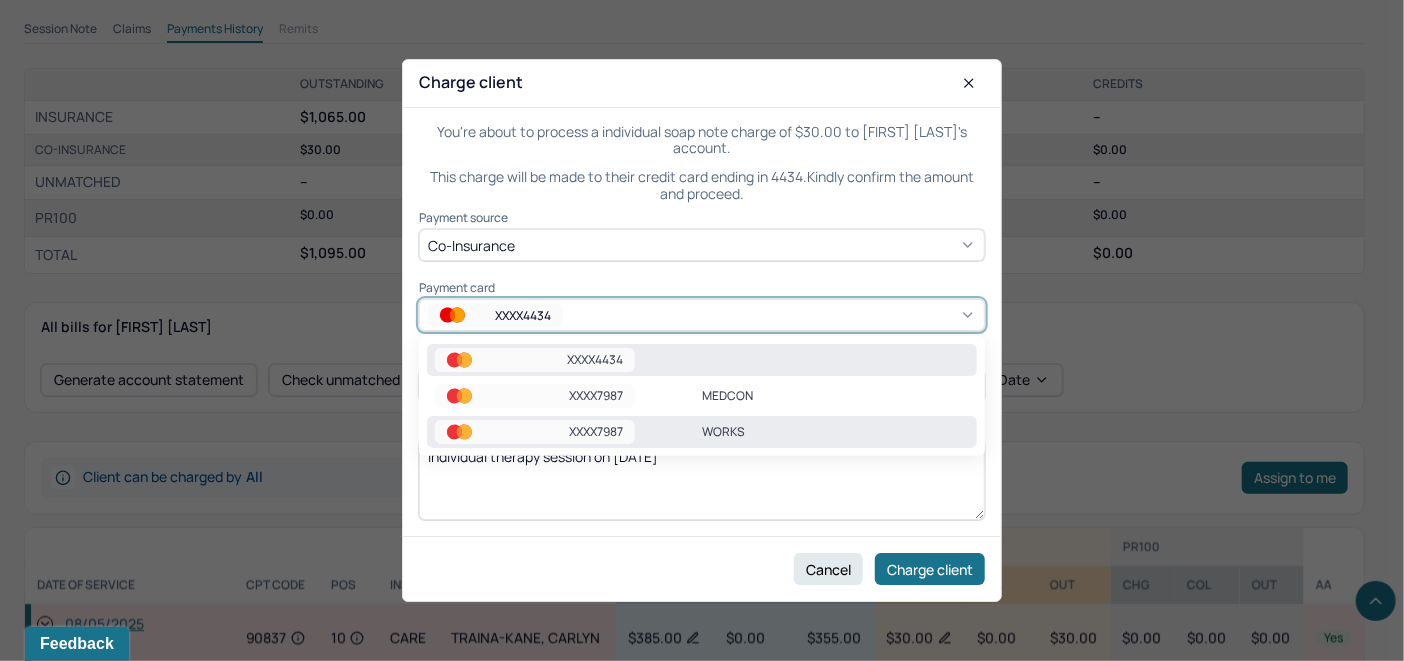 click on "XXXX7987 WORKS" at bounding box center [702, 432] 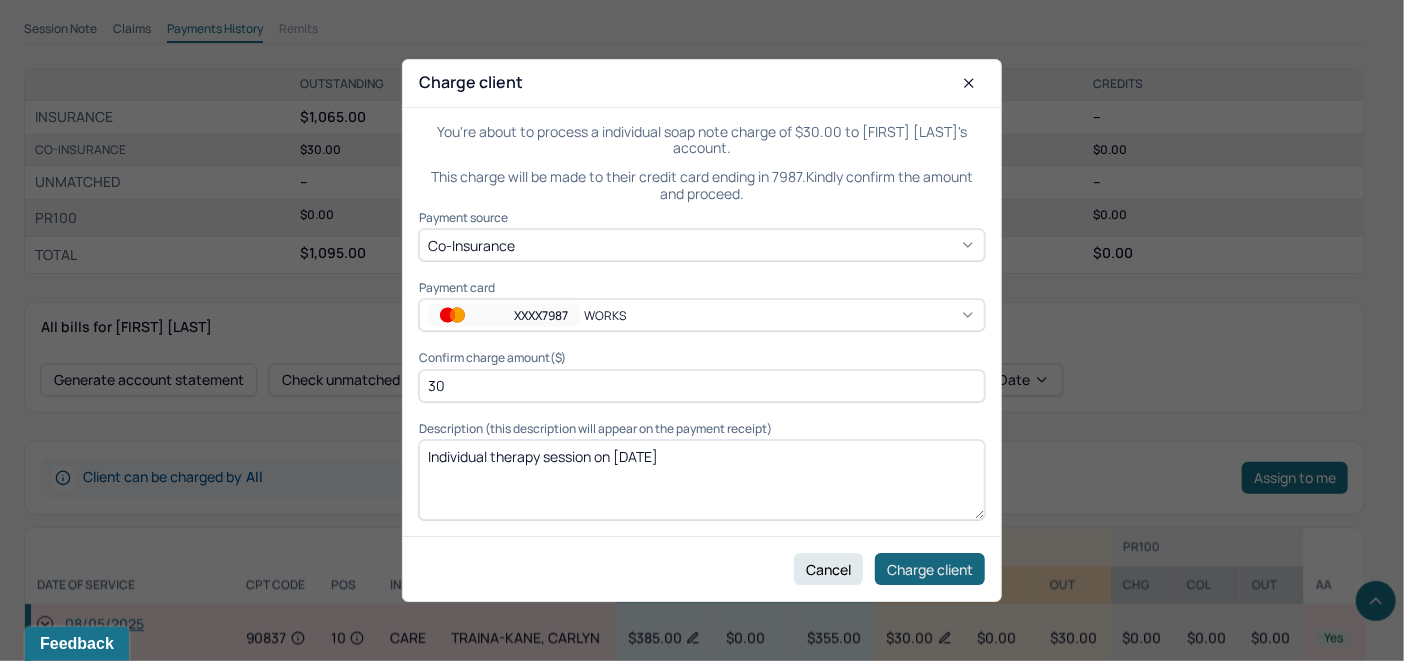 click on "Charge client" at bounding box center [930, 569] 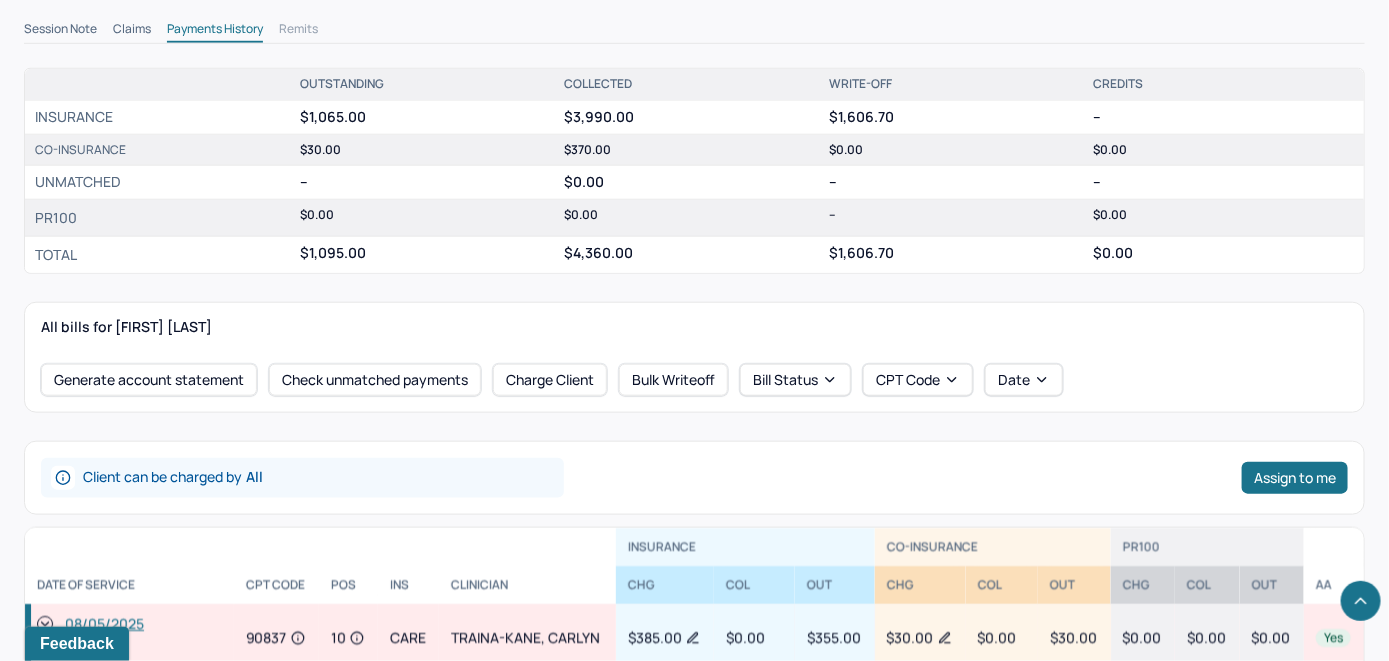scroll, scrollTop: 620, scrollLeft: 0, axis: vertical 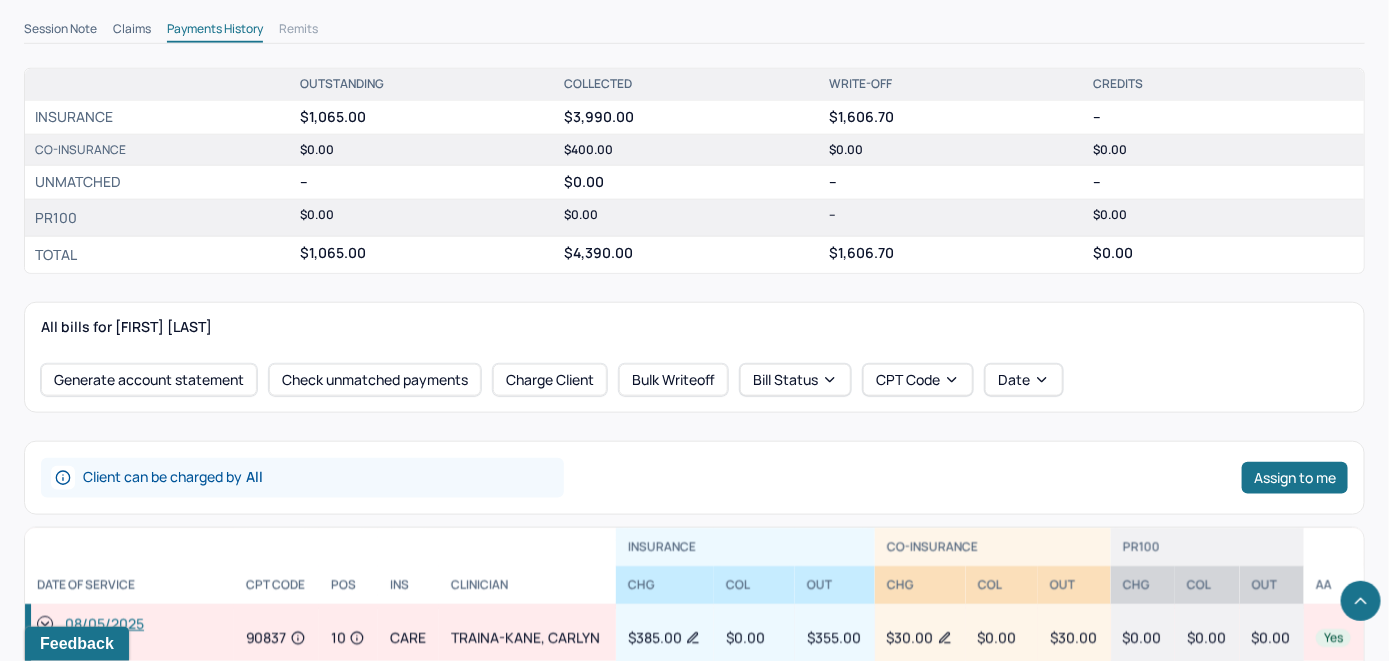click 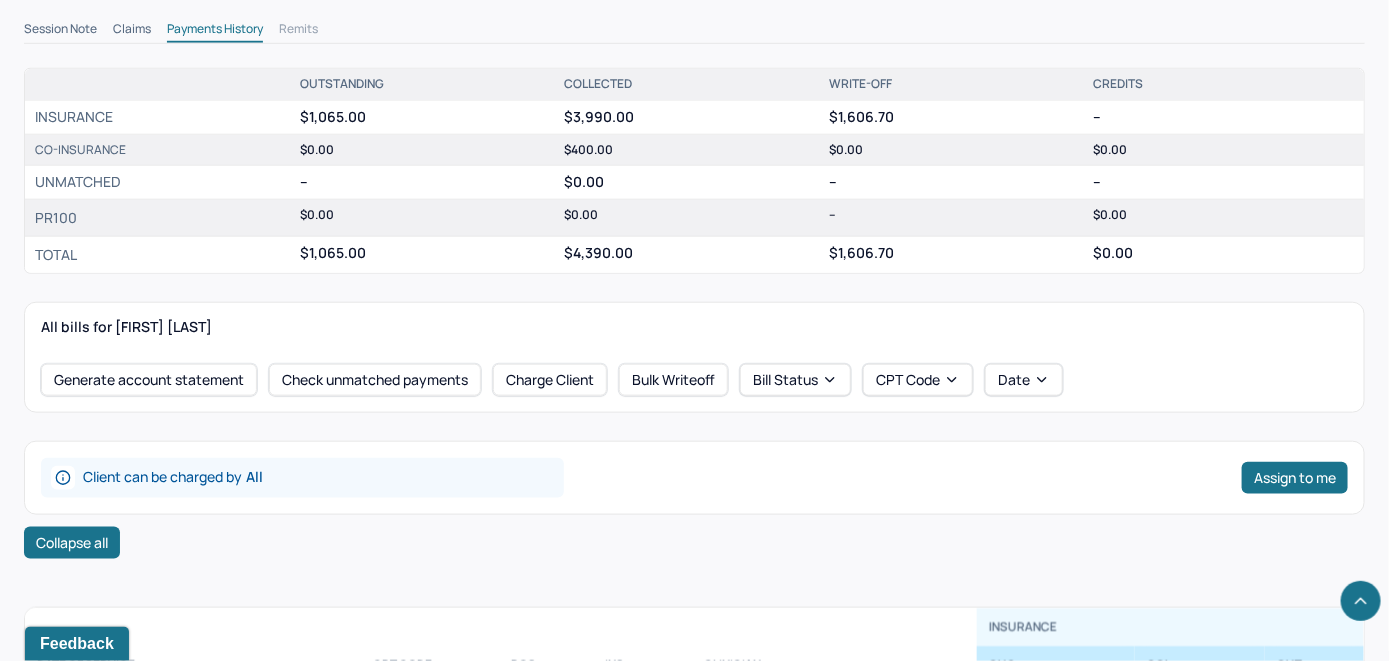 scroll, scrollTop: 405, scrollLeft: 0, axis: vertical 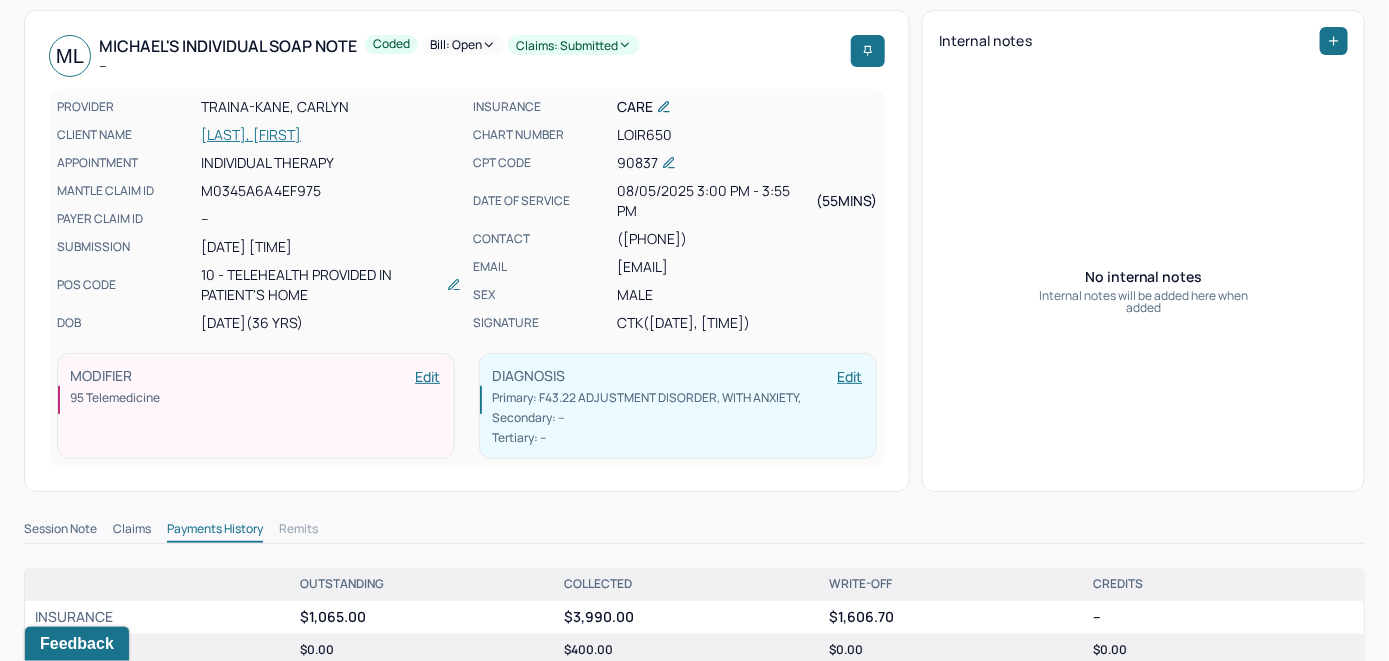 click on "Bill: Open" at bounding box center (463, 45) 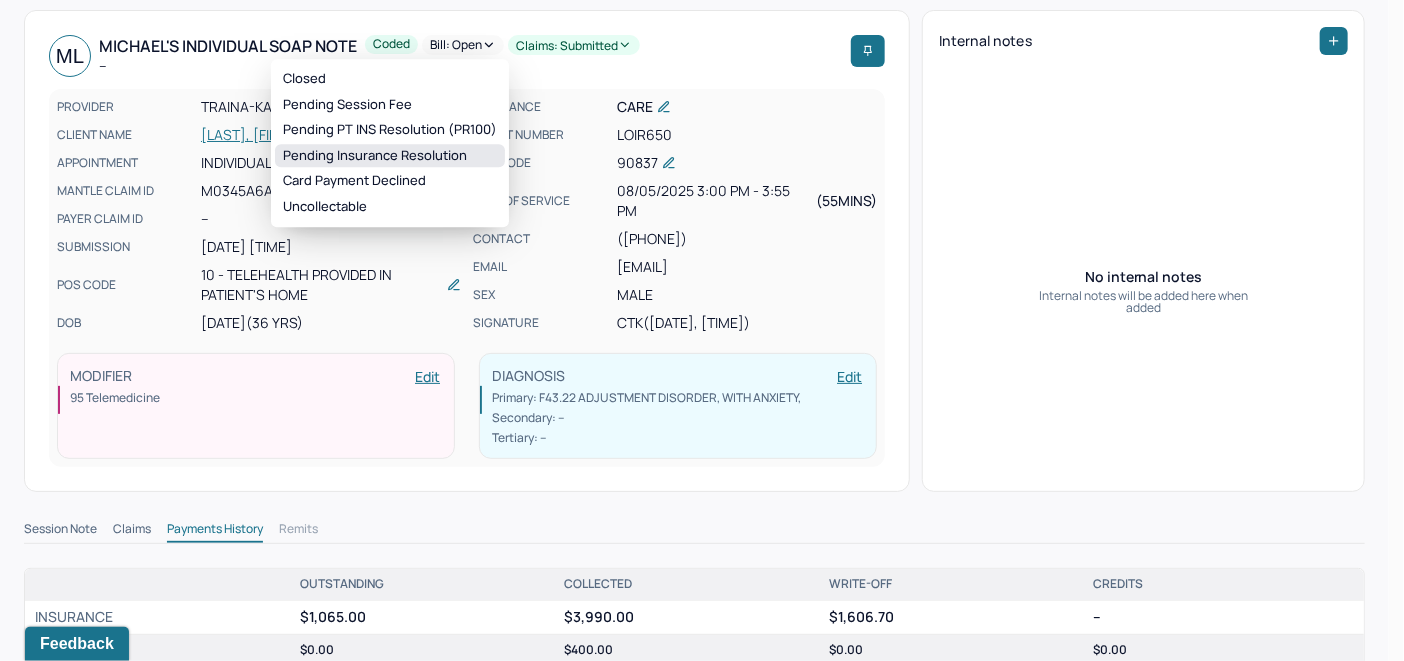 click on "Pending Insurance Resolution" at bounding box center (390, 156) 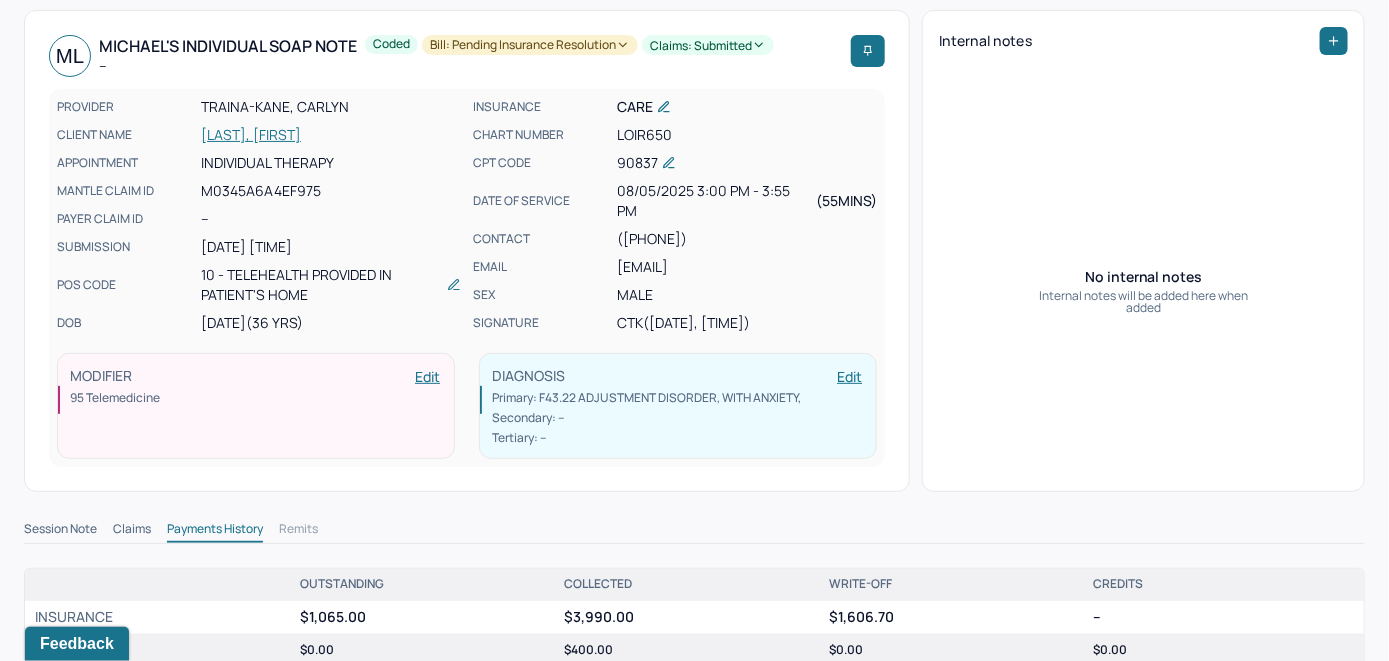 scroll, scrollTop: 0, scrollLeft: 0, axis: both 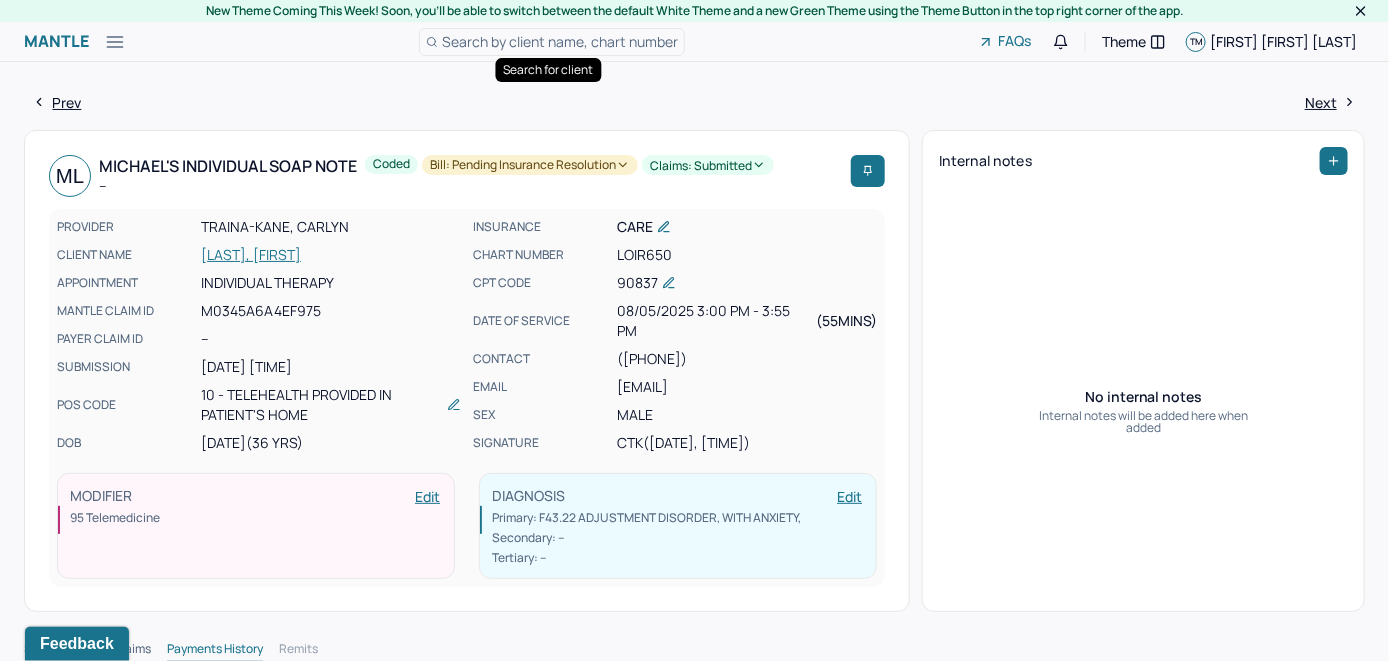 click on "Search by client name, chart number" at bounding box center [560, 41] 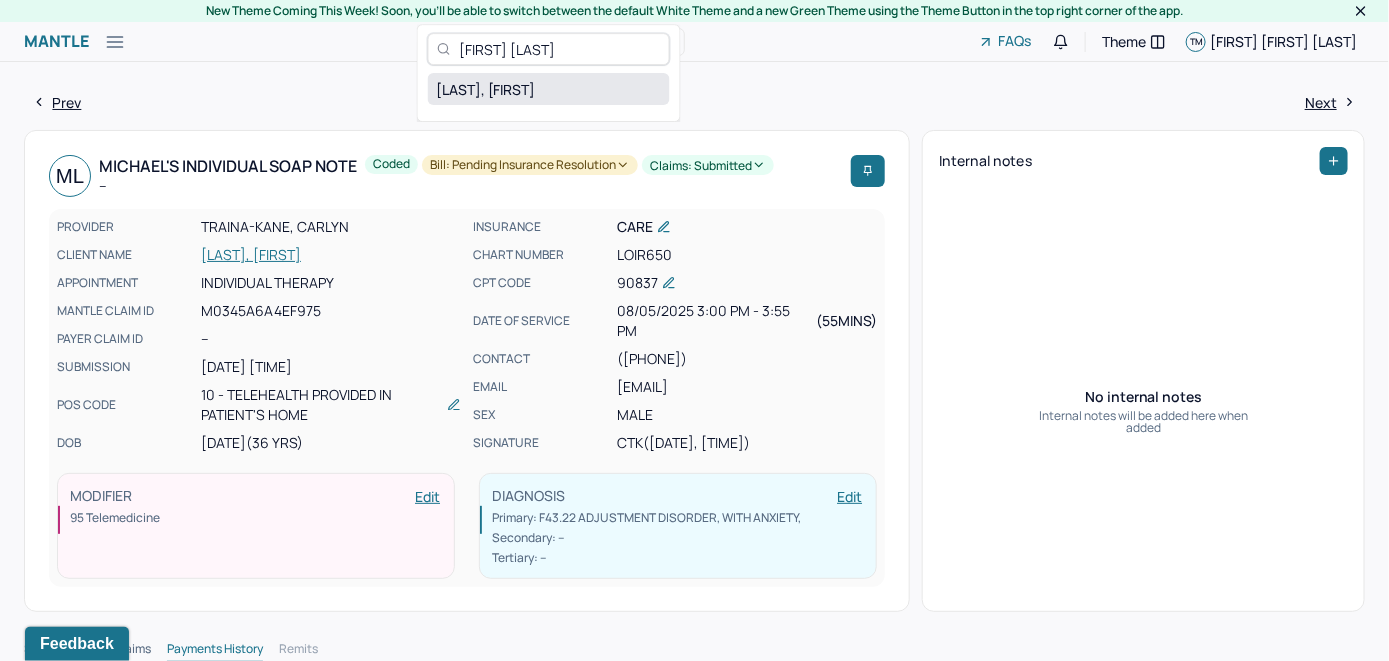 type on "[FIRST] [LAST]" 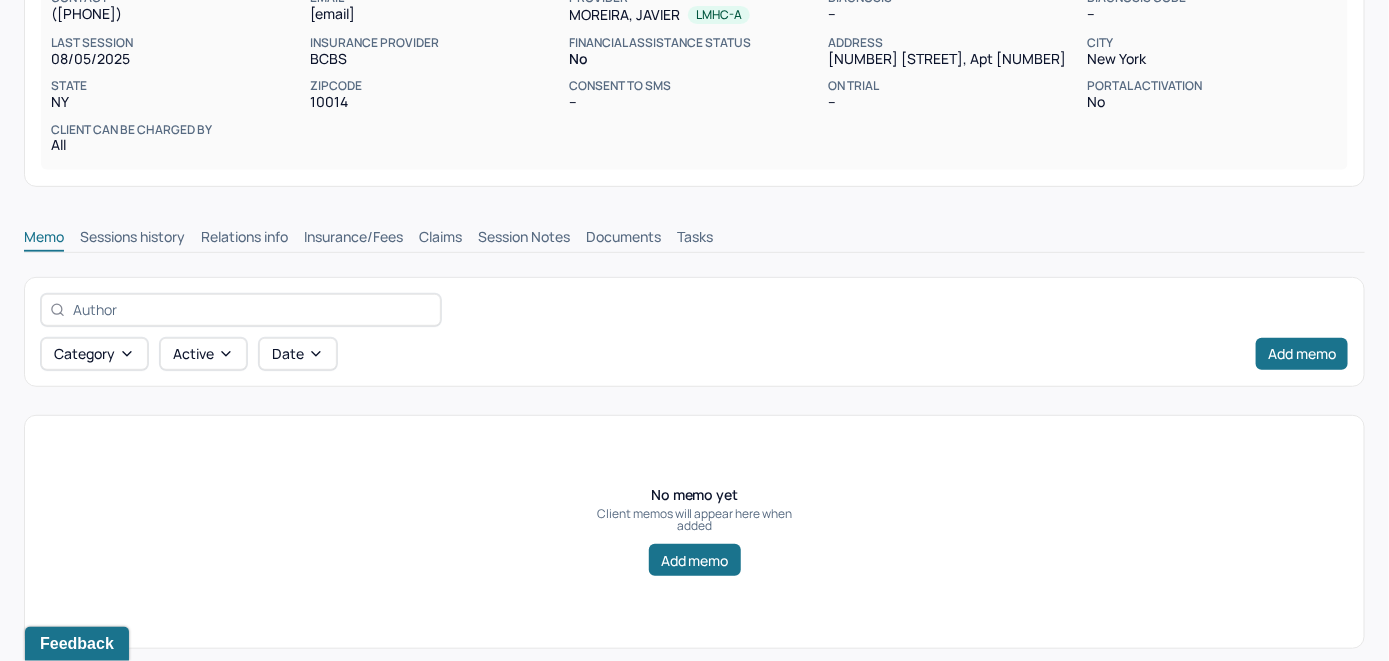 scroll, scrollTop: 314, scrollLeft: 0, axis: vertical 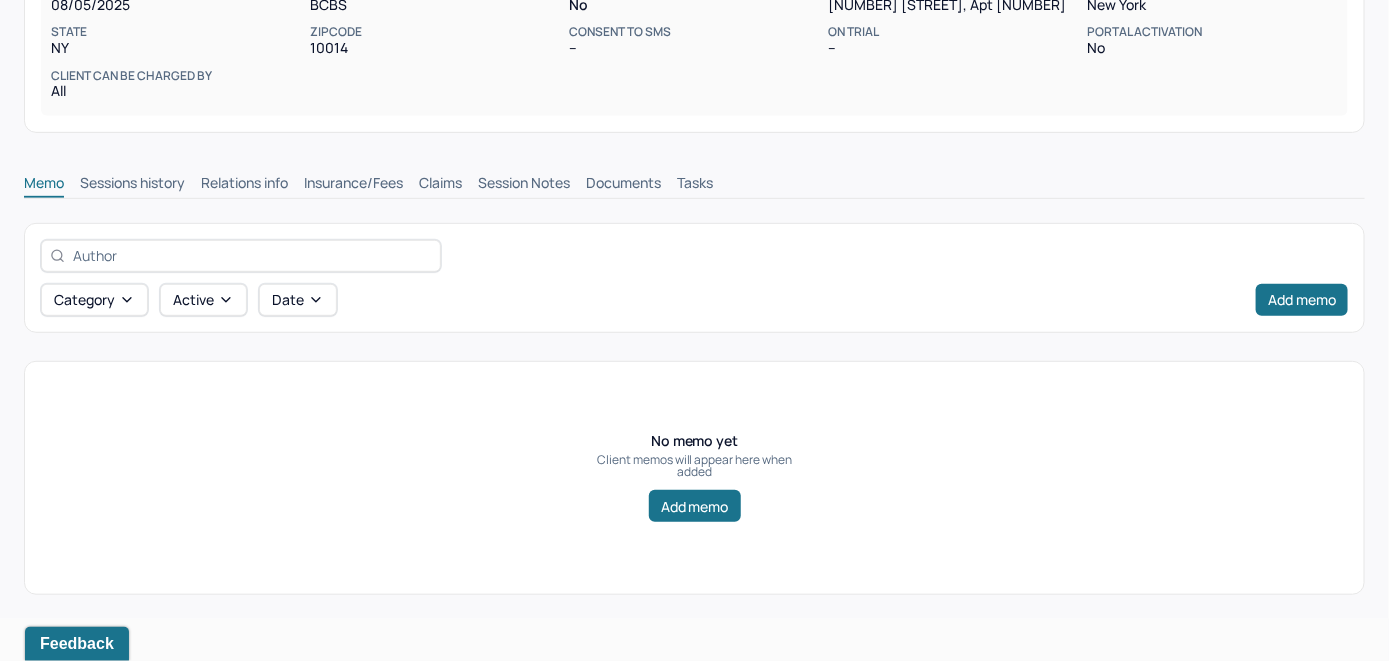 click on "Insurance/Fees" at bounding box center (353, 185) 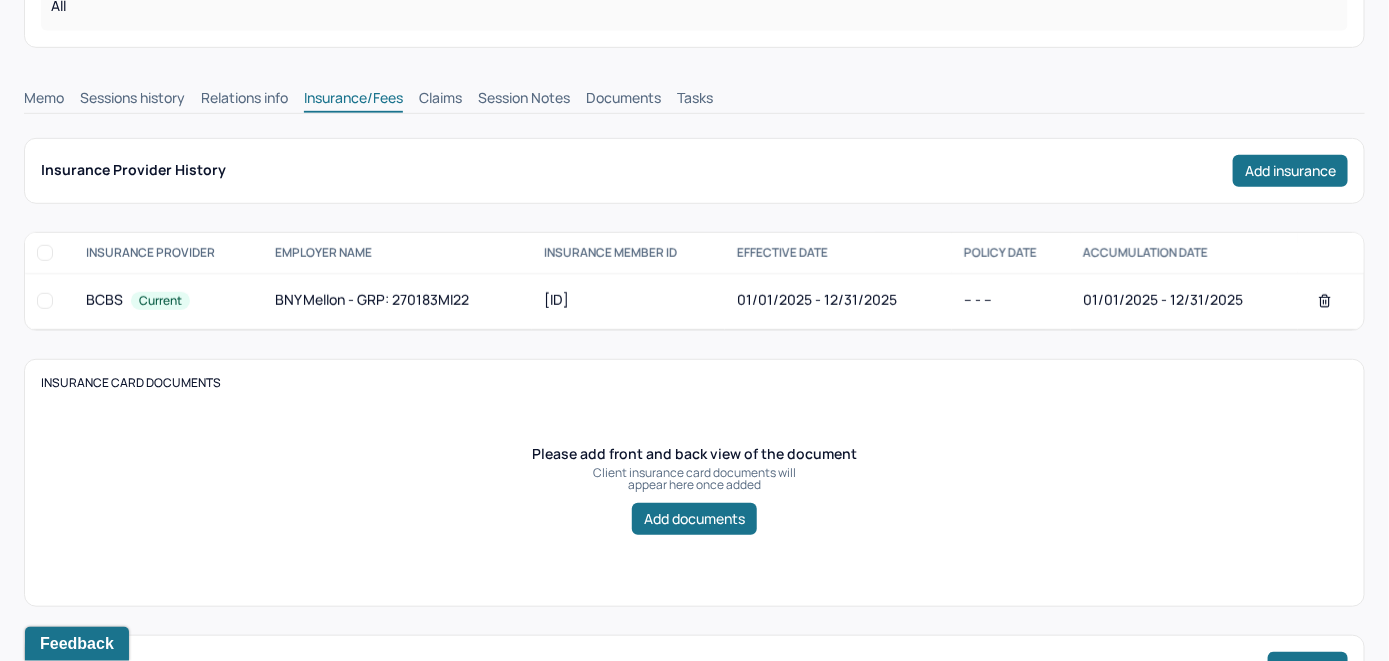 scroll, scrollTop: 314, scrollLeft: 0, axis: vertical 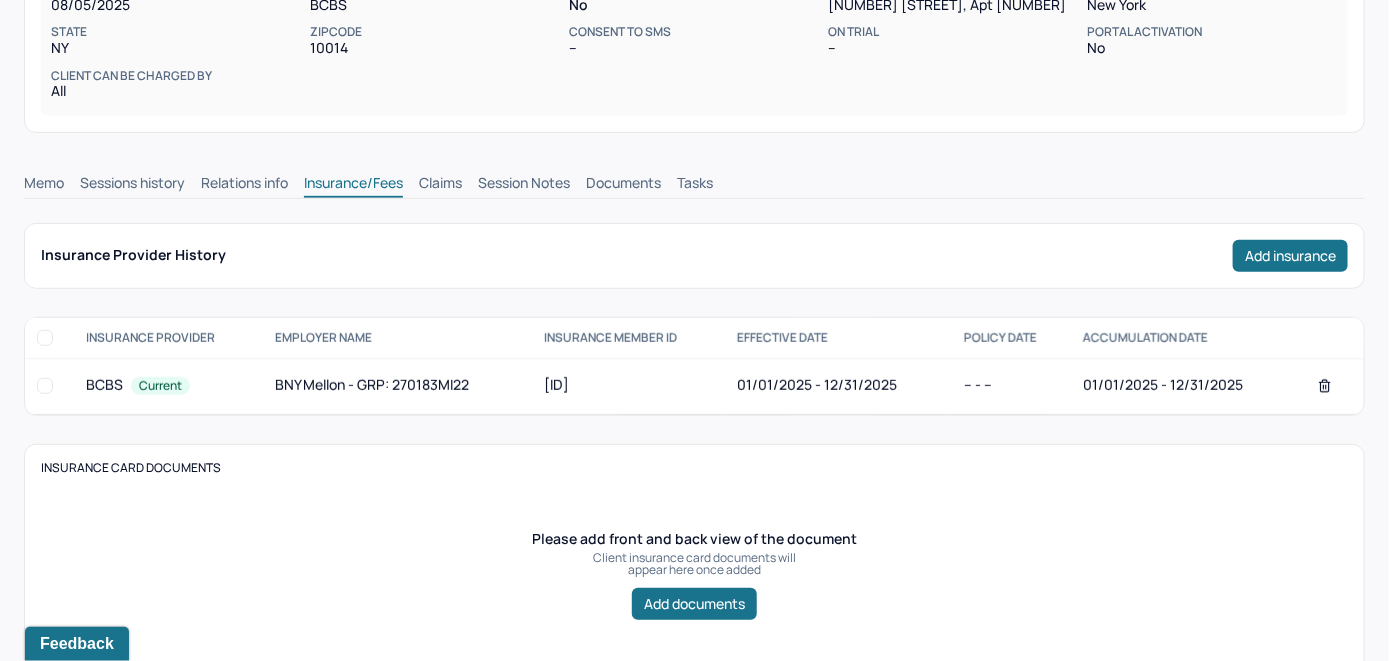 click on "Claims" at bounding box center (440, 185) 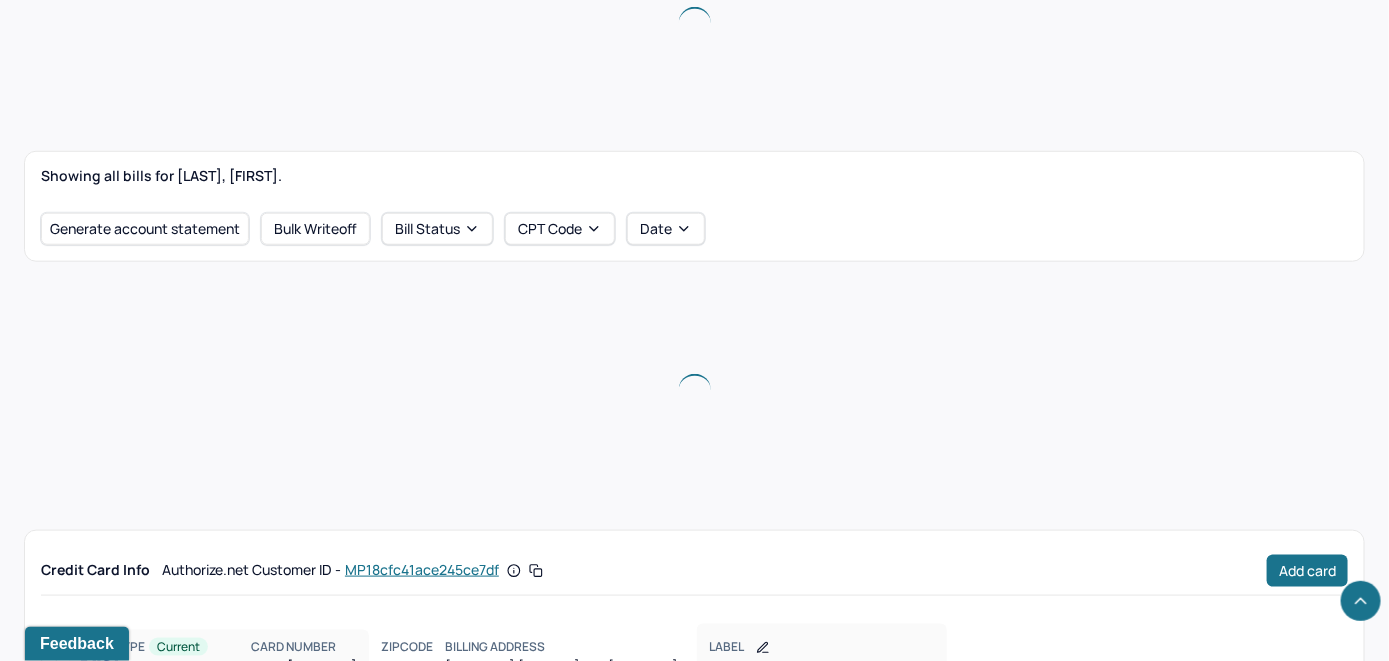 scroll, scrollTop: 618, scrollLeft: 0, axis: vertical 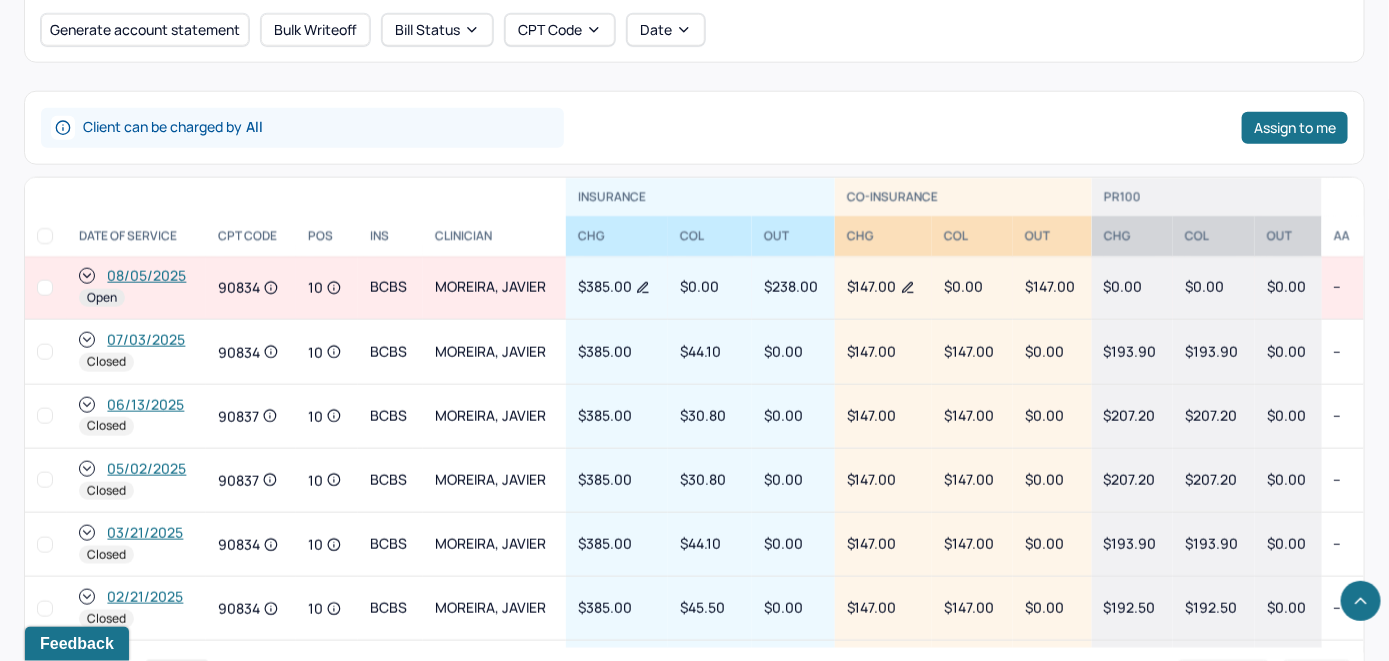 click 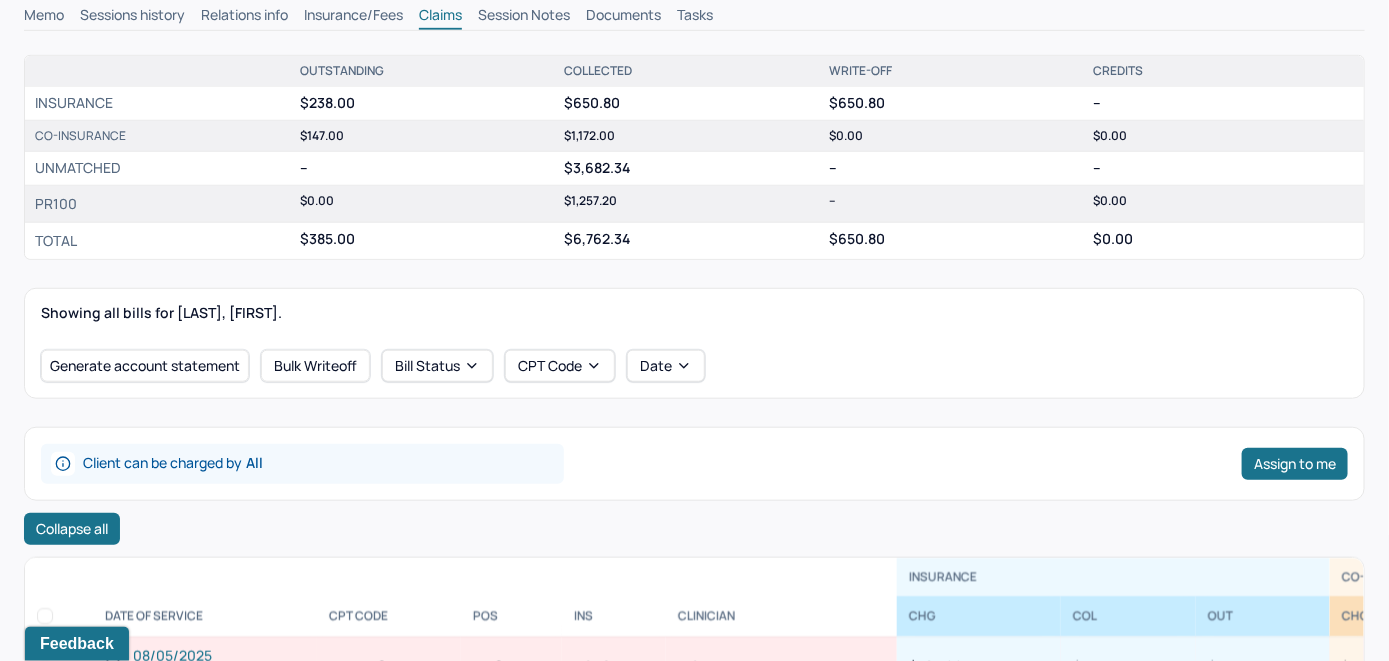 scroll, scrollTop: 418, scrollLeft: 0, axis: vertical 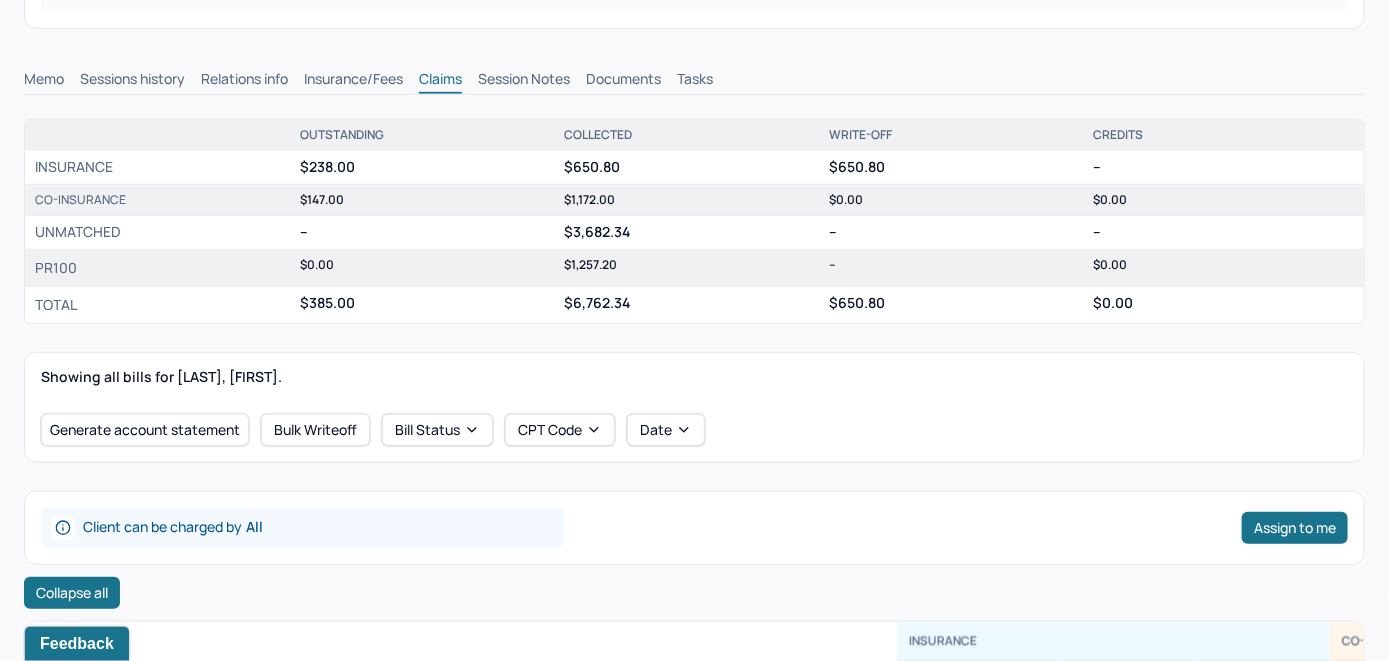 click on "Insurance/Fees" at bounding box center (353, 81) 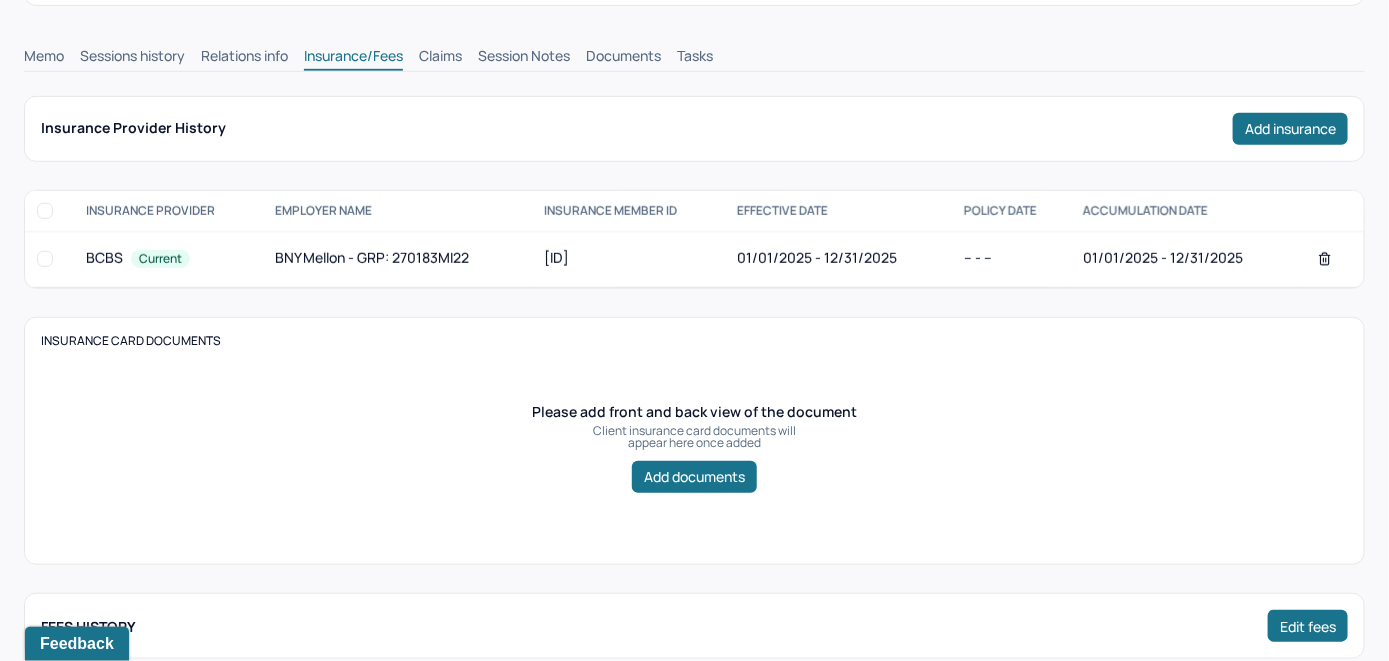 scroll, scrollTop: 418, scrollLeft: 0, axis: vertical 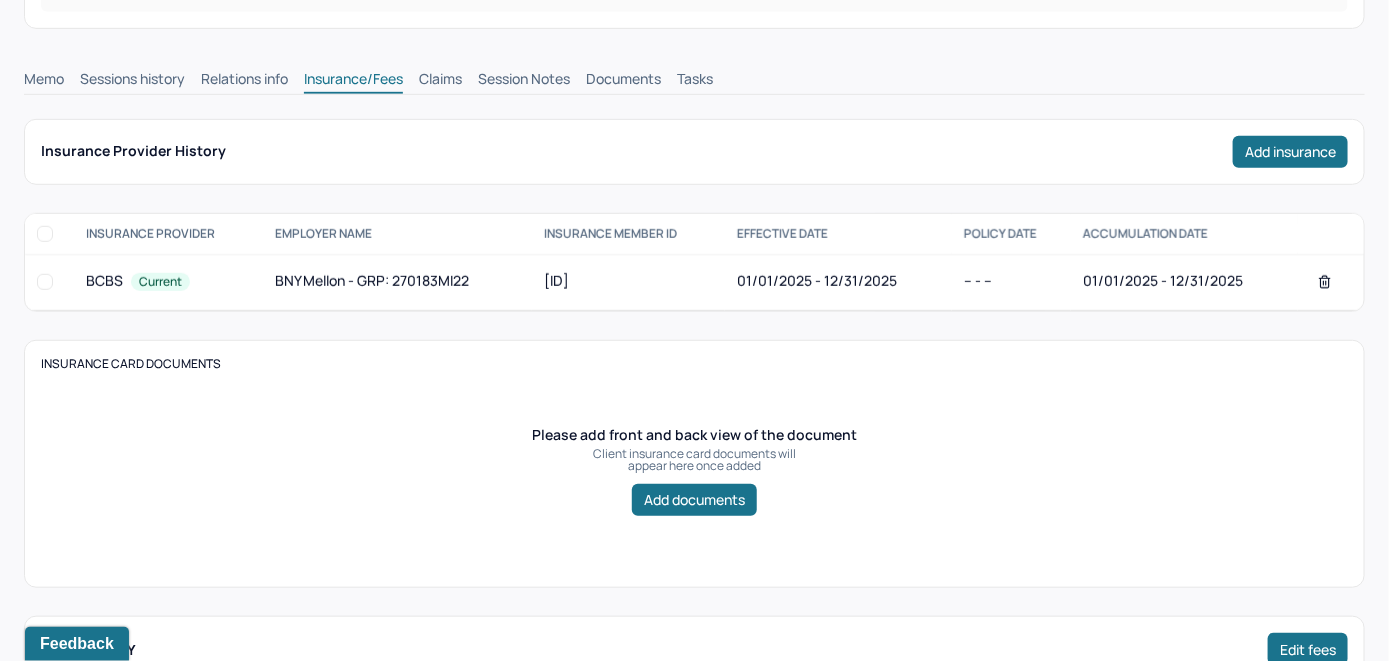 click on "Claims" at bounding box center (440, 81) 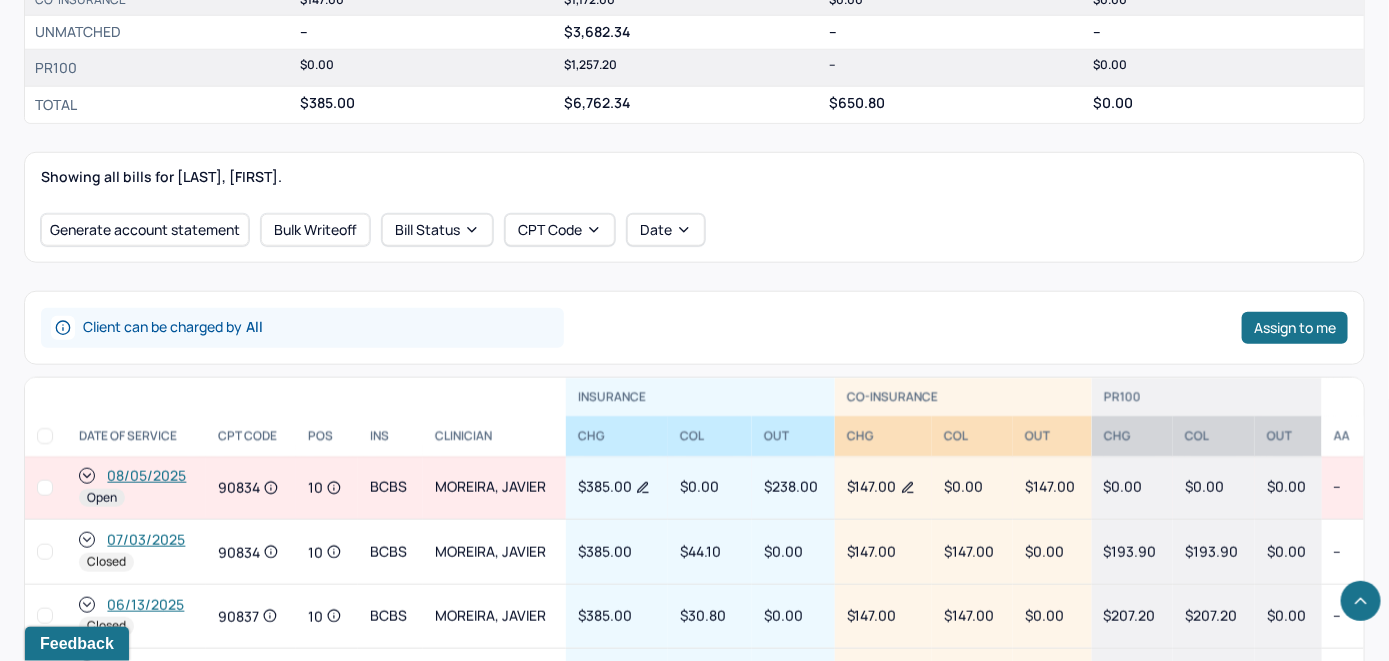 scroll, scrollTop: 818, scrollLeft: 0, axis: vertical 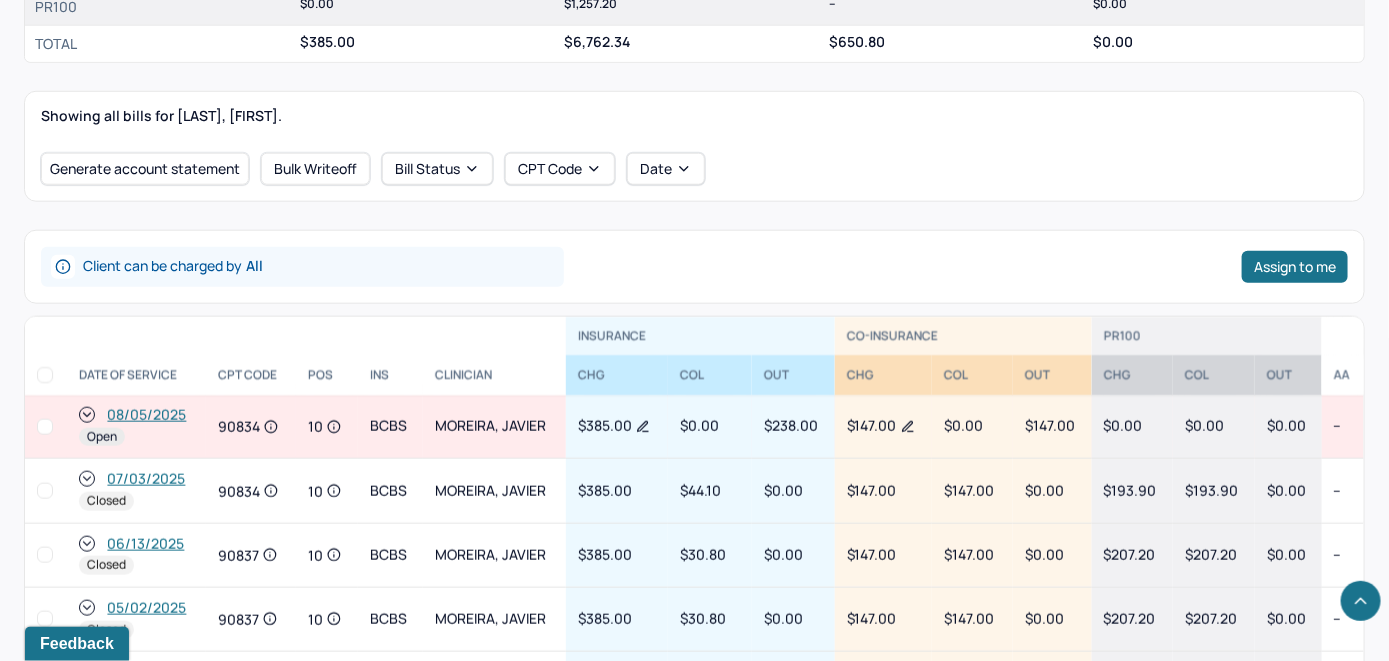click on "08/05/2025" at bounding box center [146, 415] 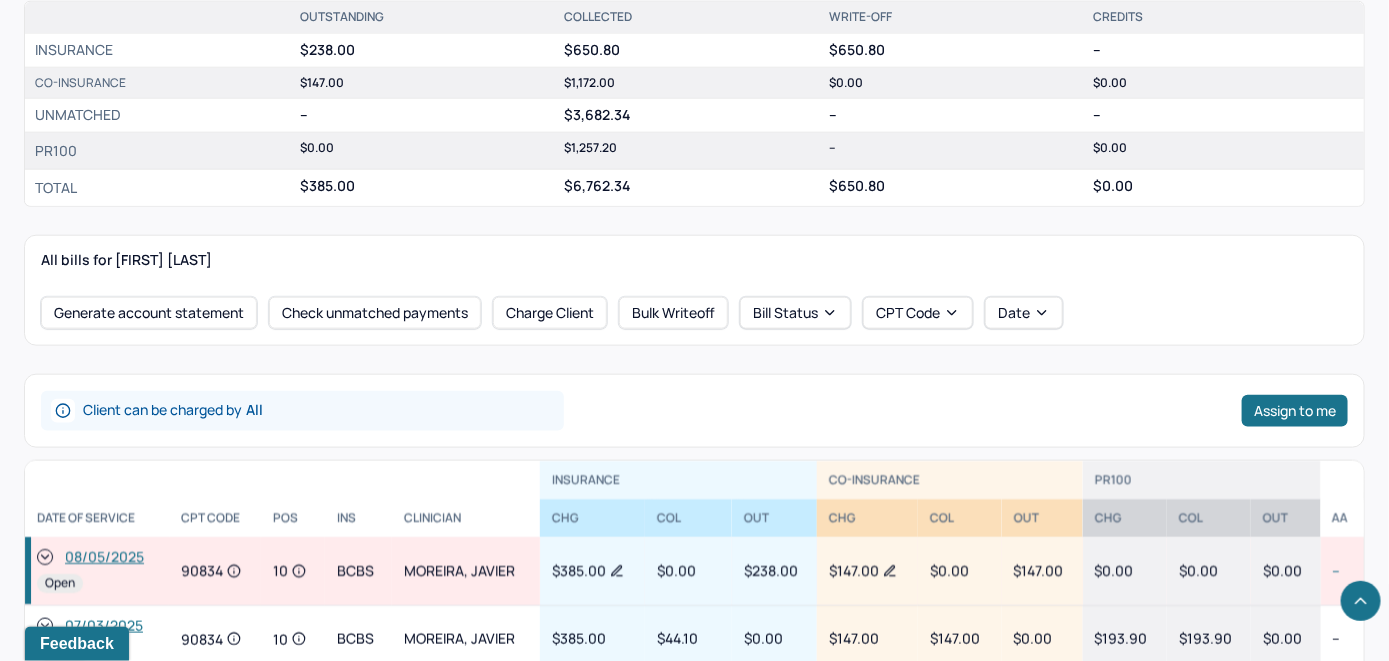 scroll, scrollTop: 800, scrollLeft: 0, axis: vertical 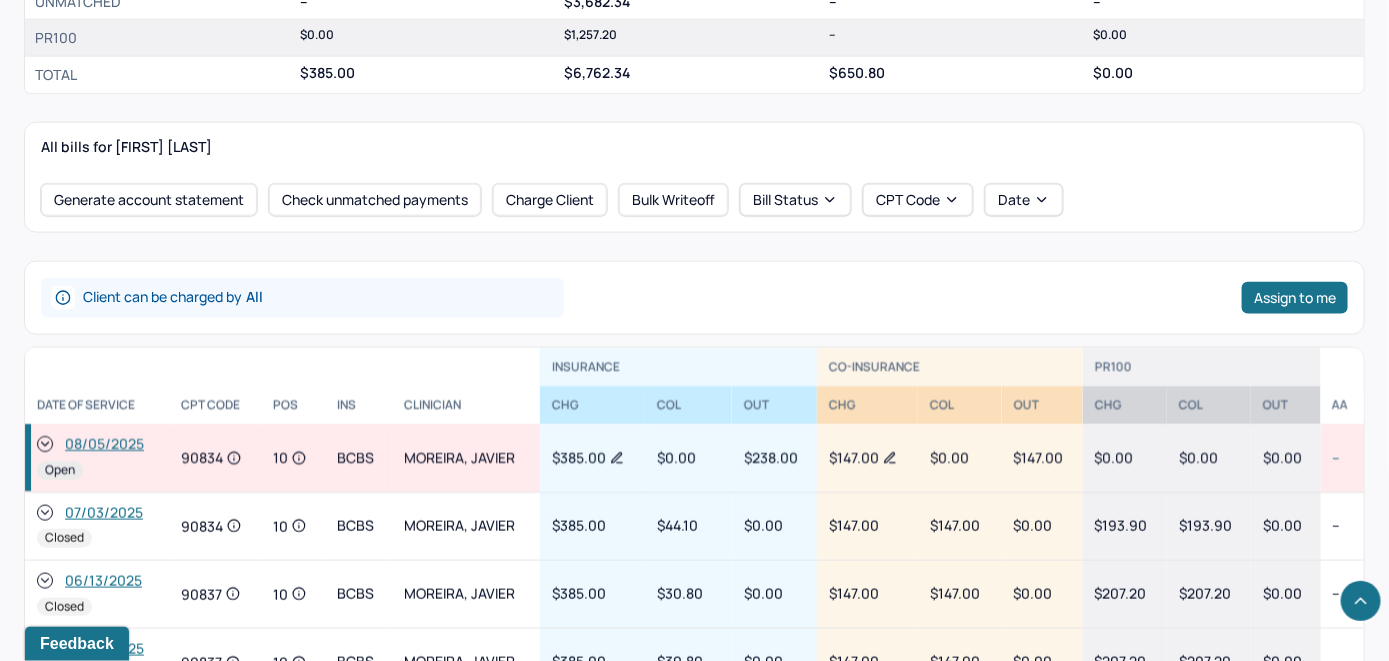 click on "08/05/2025" at bounding box center (104, 445) 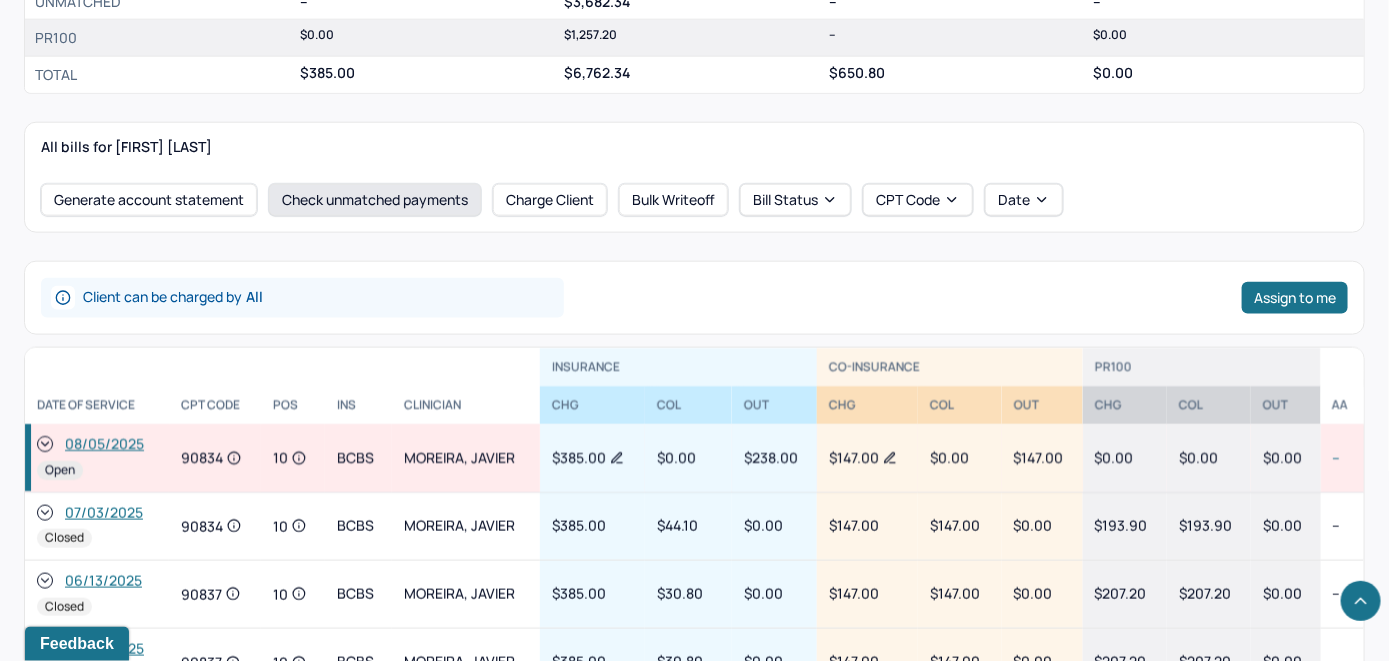 click on "Check unmatched payments" at bounding box center [375, 200] 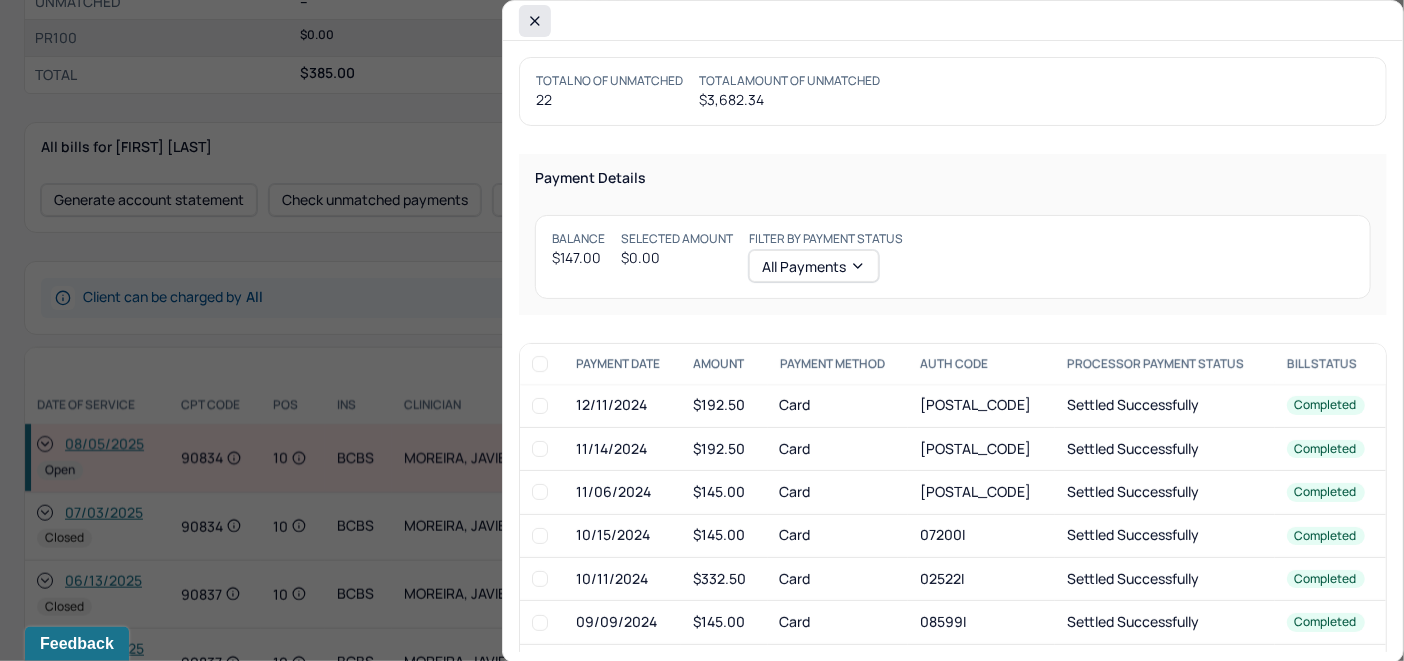 click 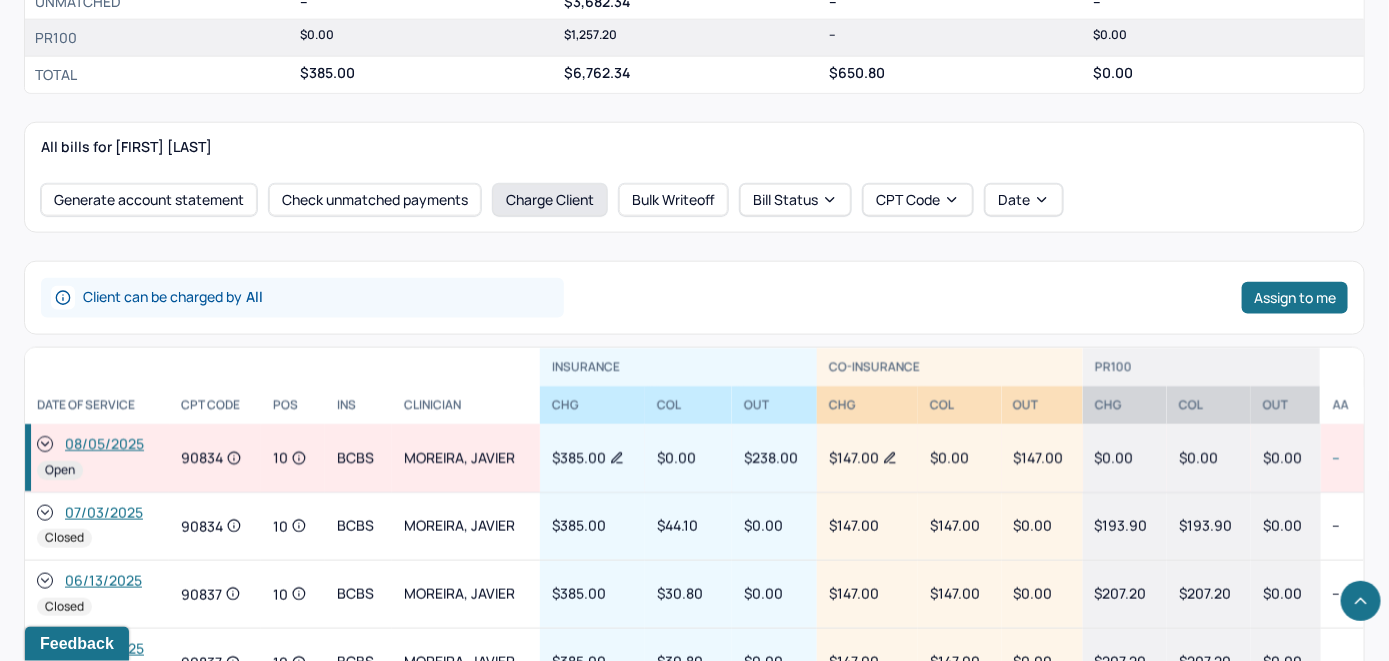 click on "Charge Client" at bounding box center (550, 200) 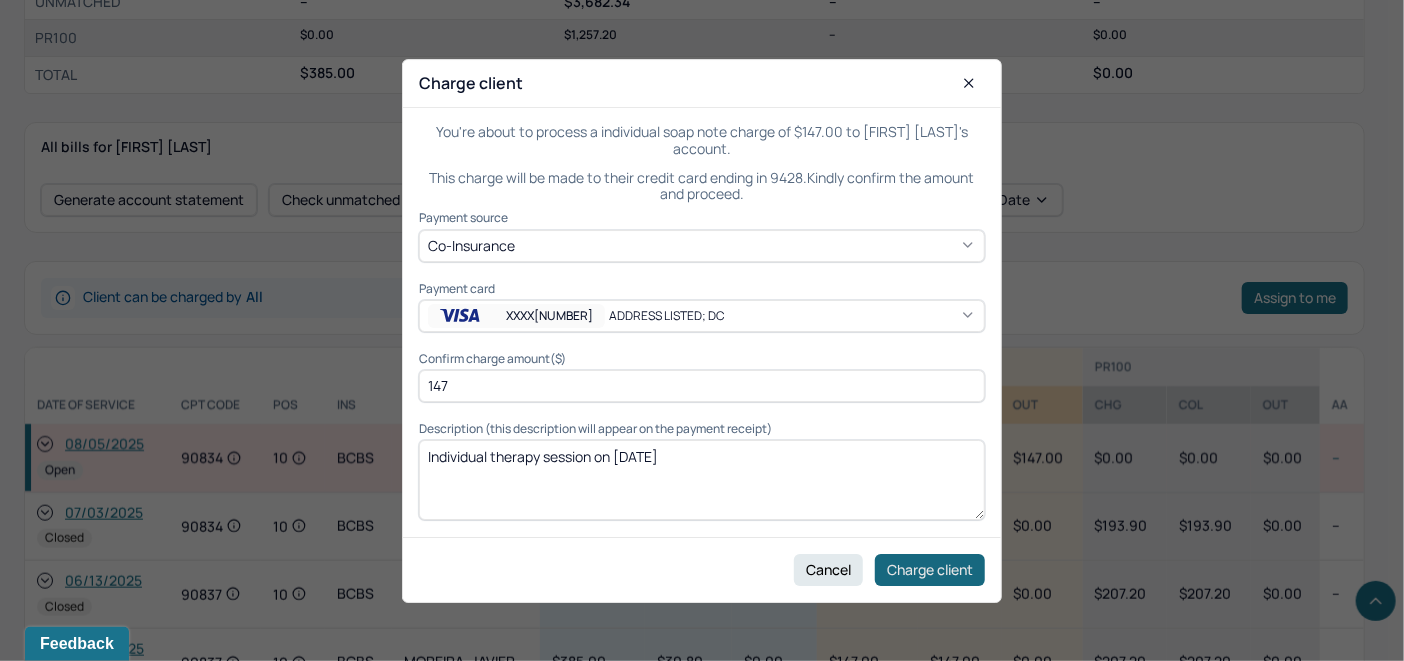 click on "Charge client" at bounding box center [930, 569] 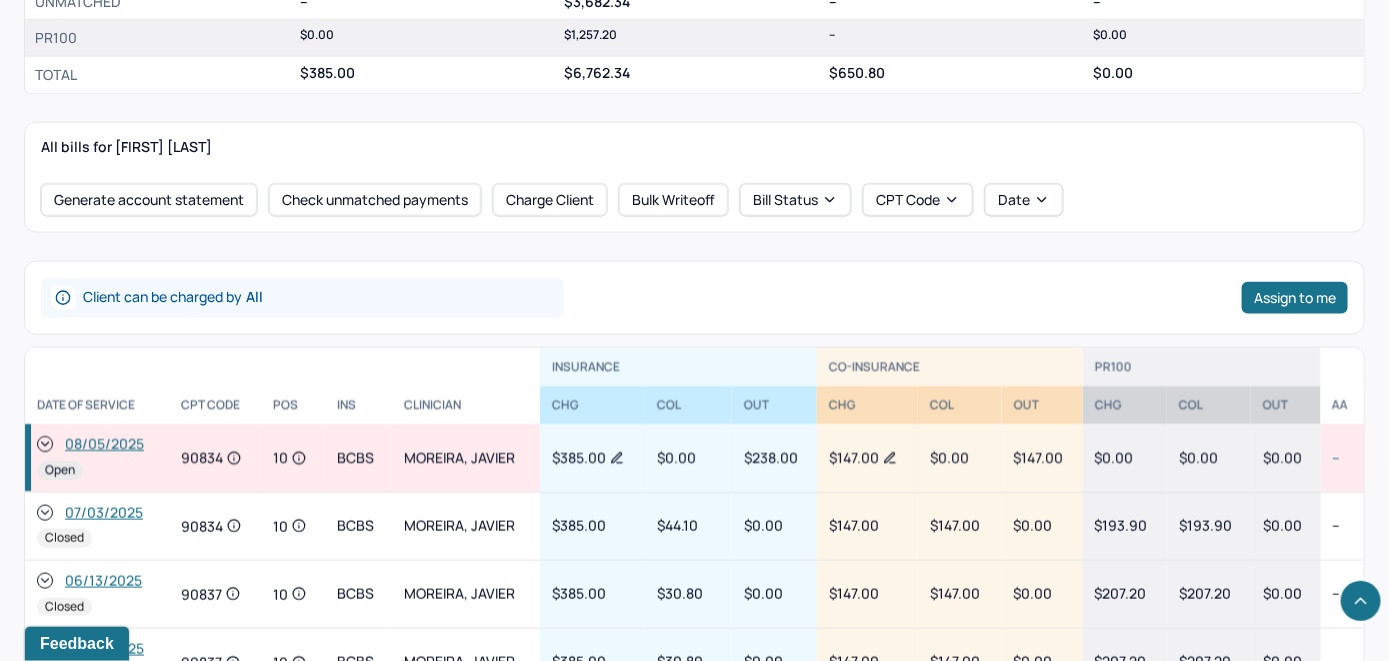 click 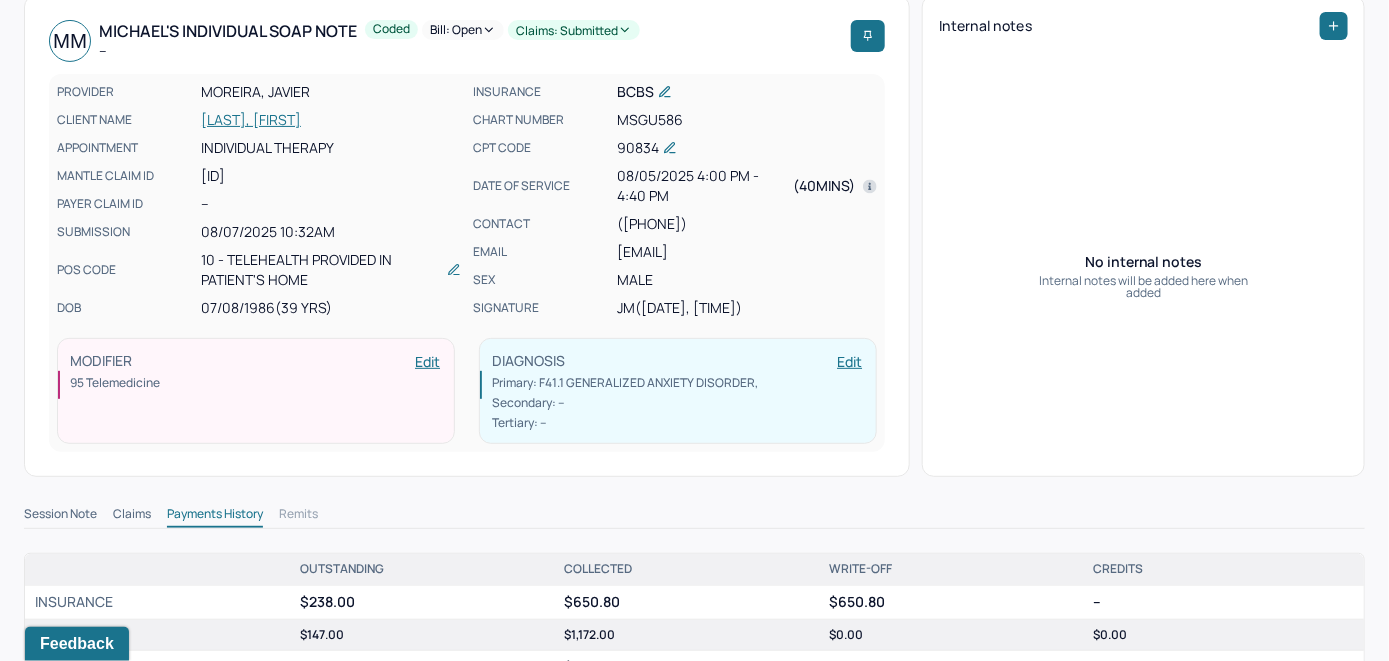 scroll, scrollTop: 0, scrollLeft: 0, axis: both 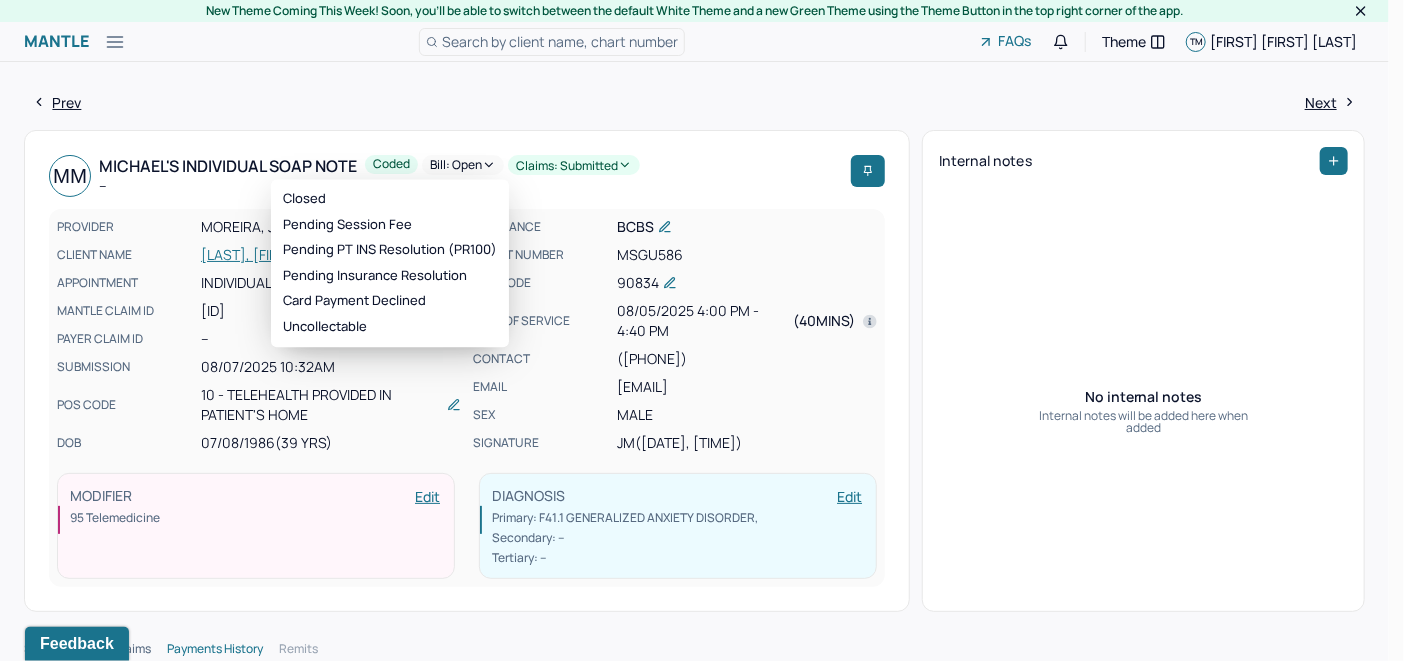 click on "Bill: Open" at bounding box center (463, 165) 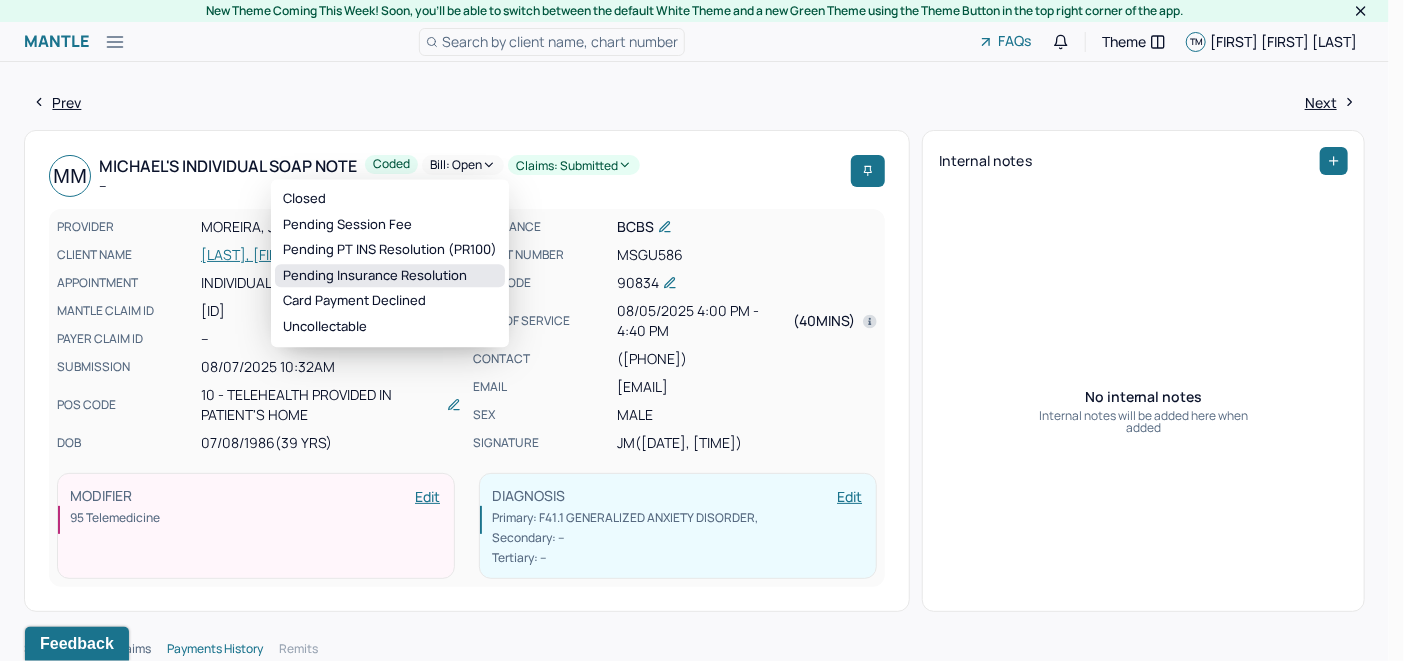 click on "Pending Insurance Resolution" at bounding box center (390, 276) 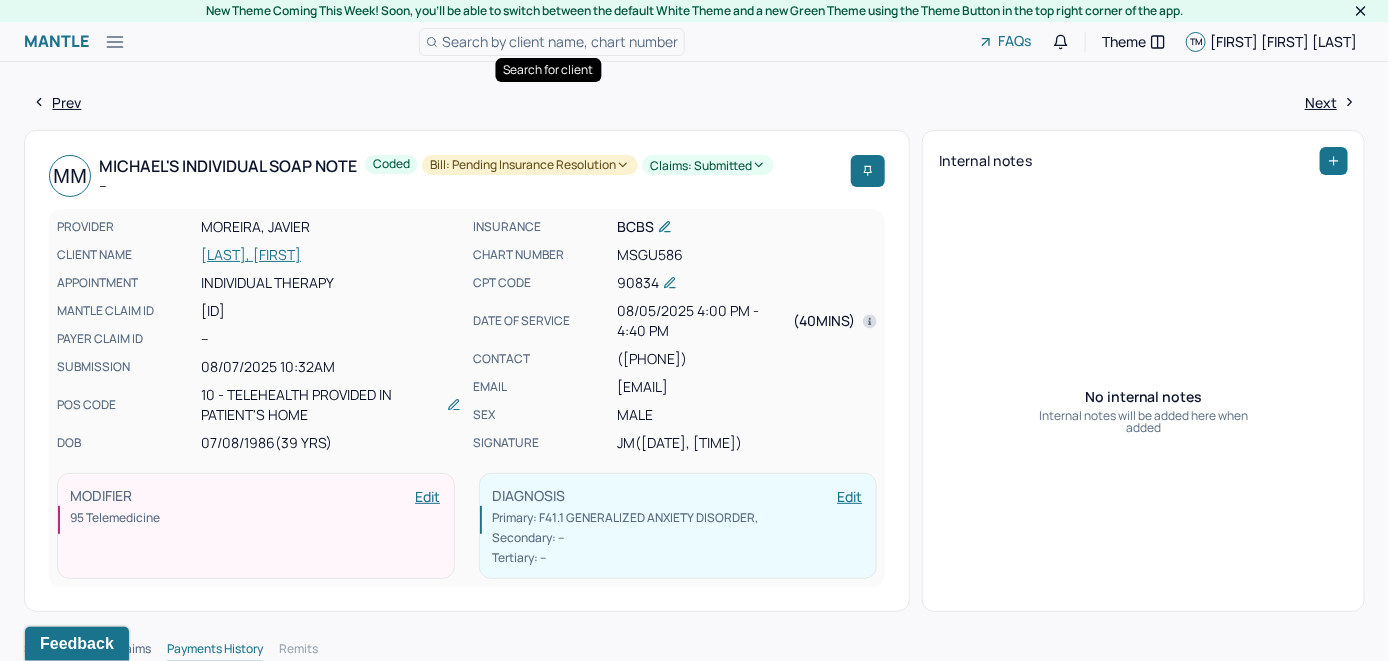click on "Search by client name, chart number" at bounding box center (560, 41) 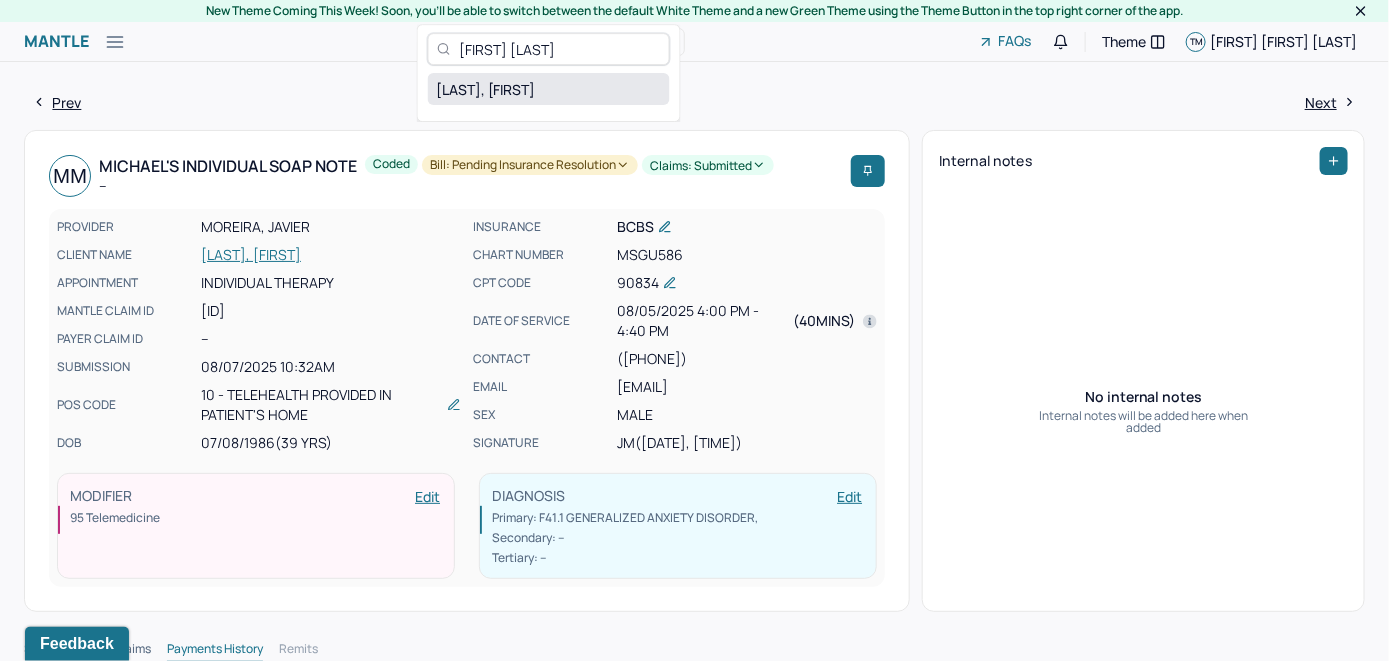 type on "[FIRST] [LAST]" 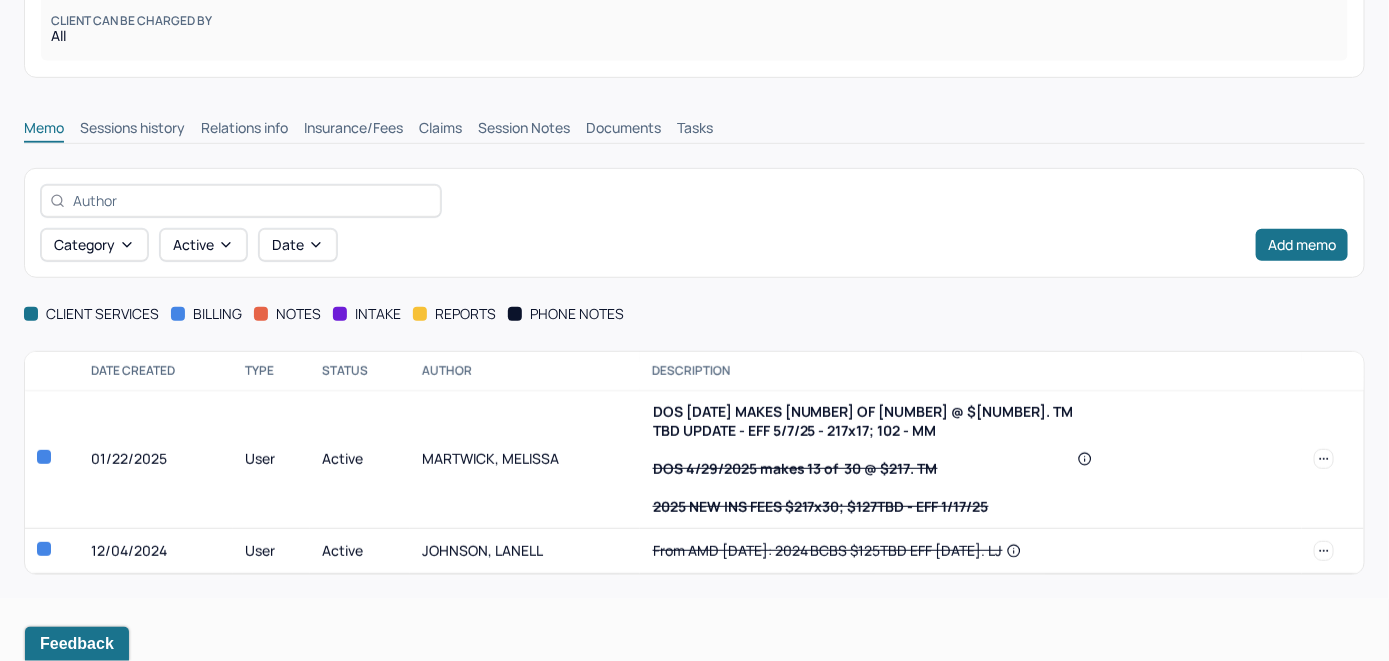 scroll, scrollTop: 370, scrollLeft: 0, axis: vertical 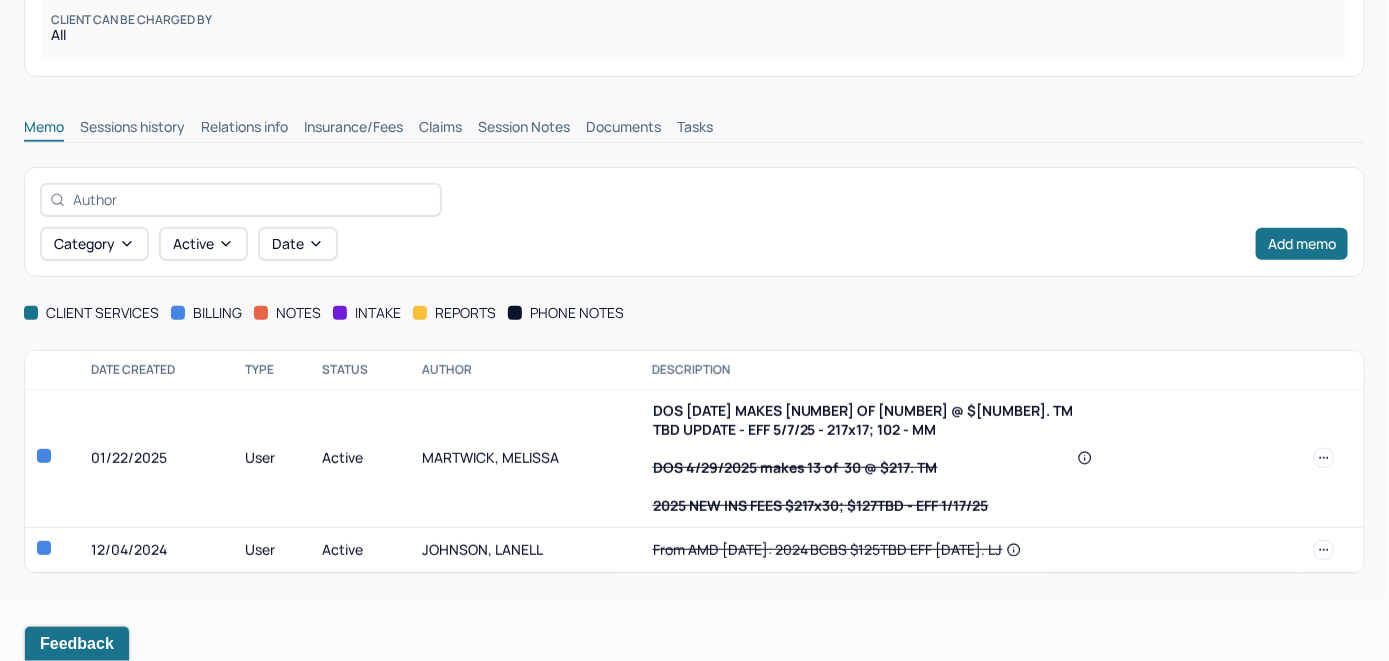 click on "Insurance/Fees" at bounding box center (353, 129) 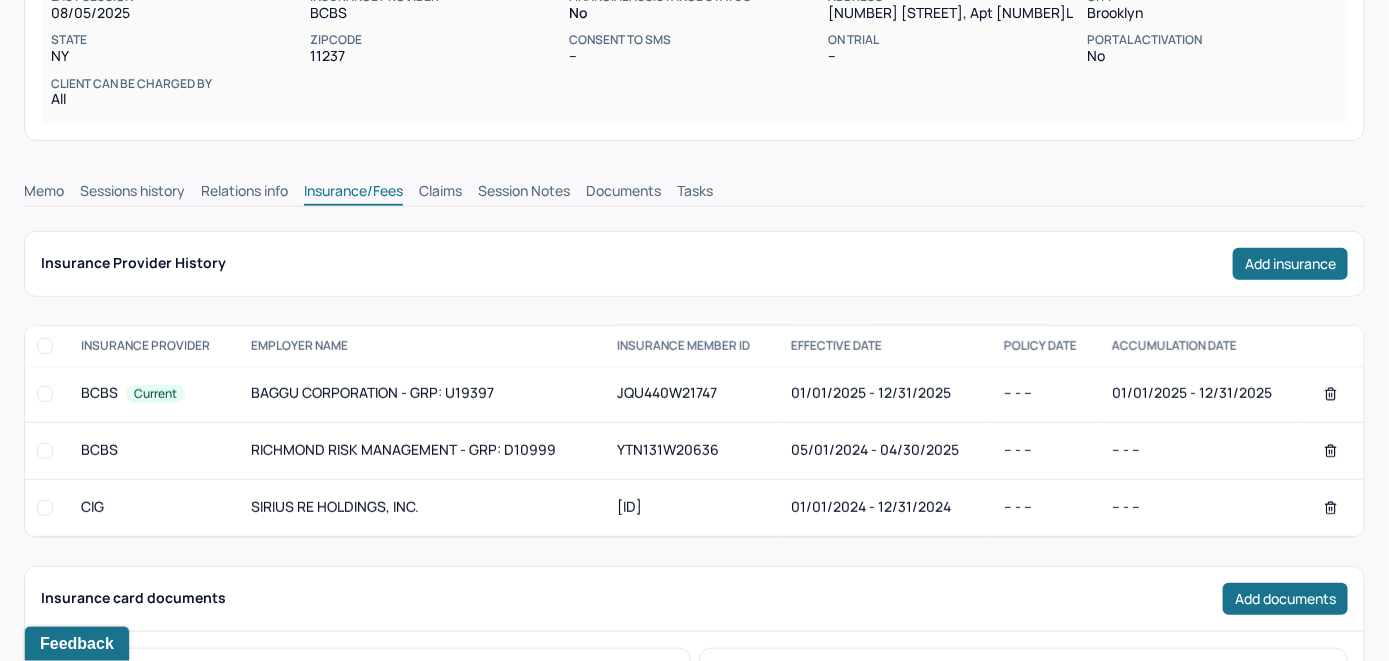 scroll, scrollTop: 270, scrollLeft: 0, axis: vertical 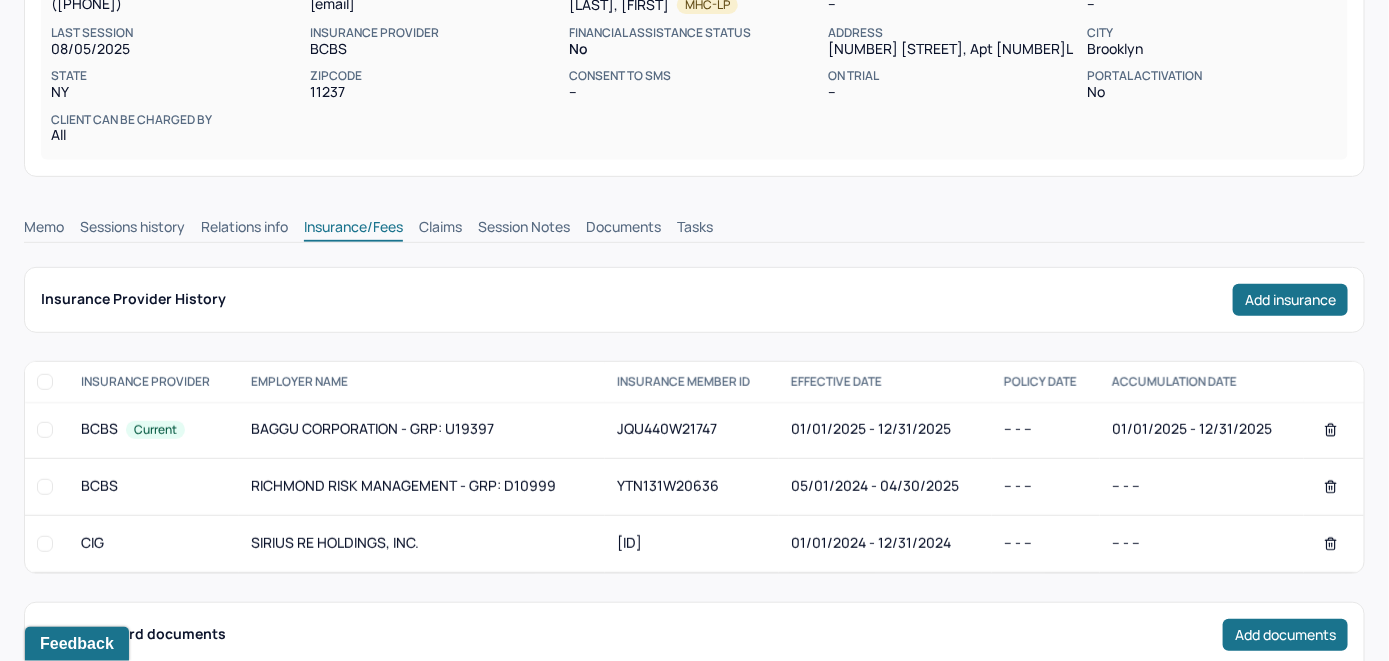 click on "Claims" at bounding box center (440, 229) 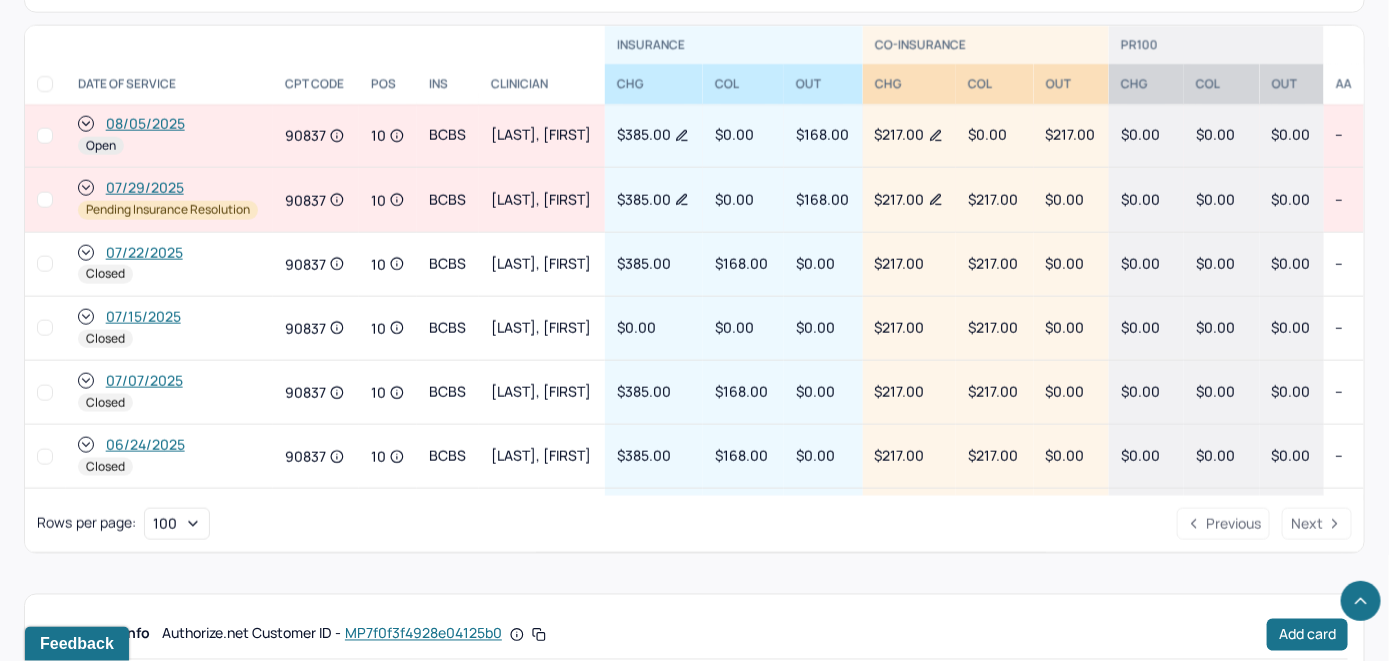 scroll, scrollTop: 1388, scrollLeft: 0, axis: vertical 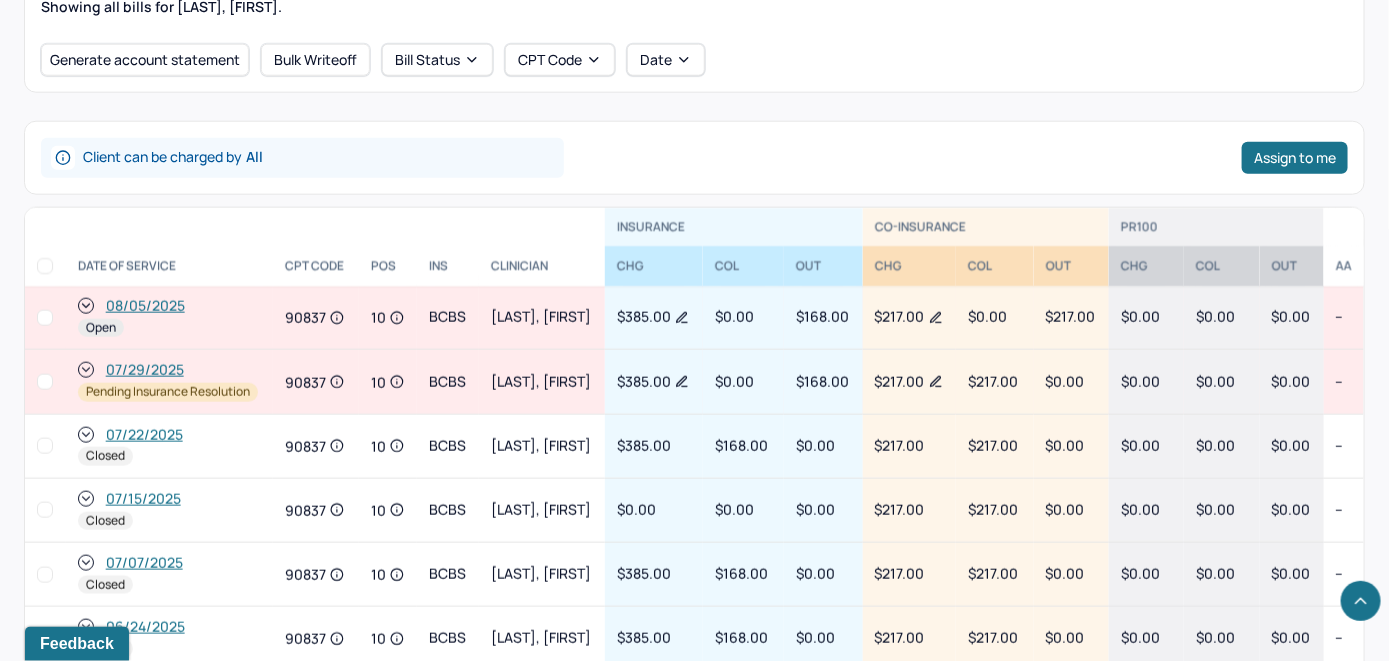 click on "08/05/2025" at bounding box center [145, 306] 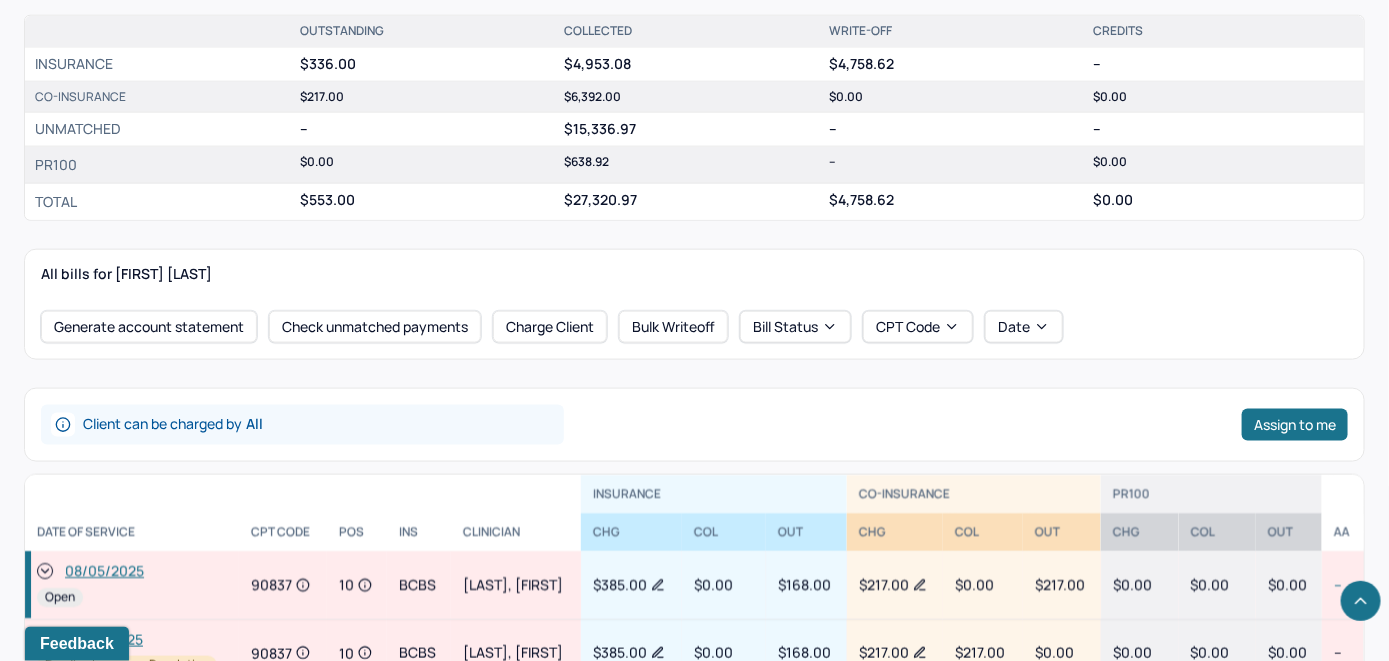 scroll, scrollTop: 800, scrollLeft: 0, axis: vertical 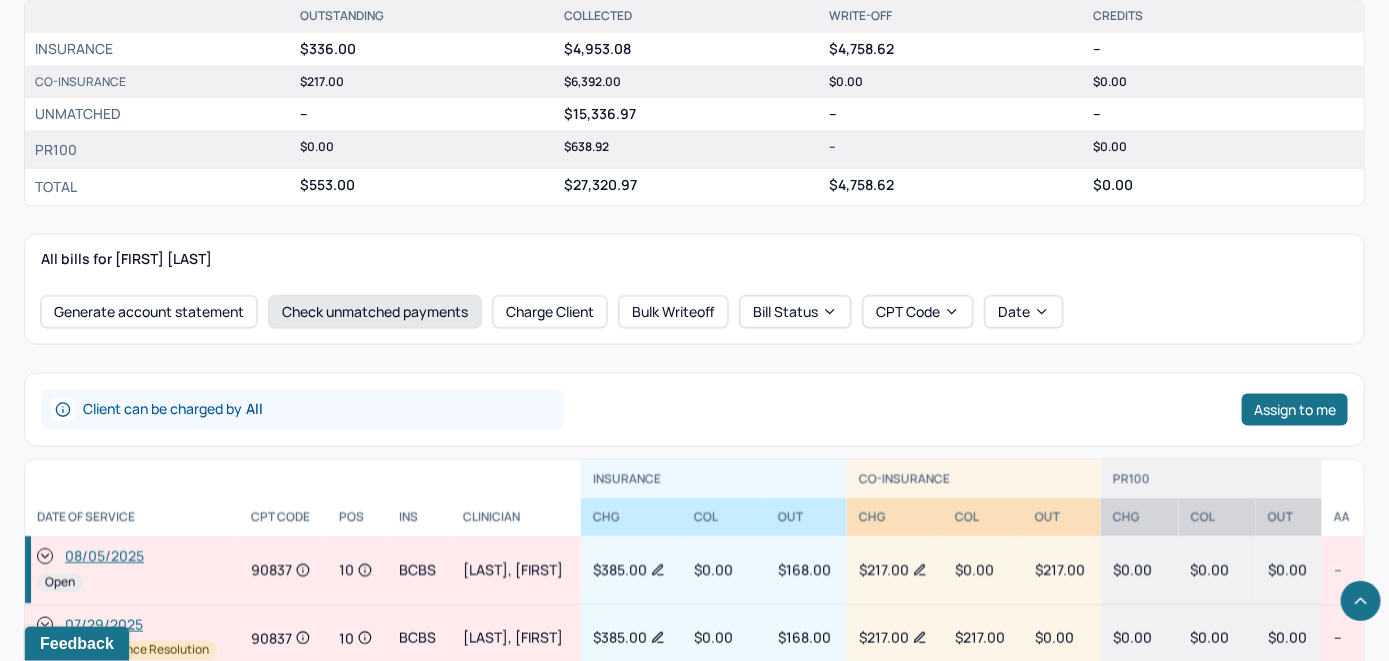 click on "Check unmatched payments" at bounding box center [375, 312] 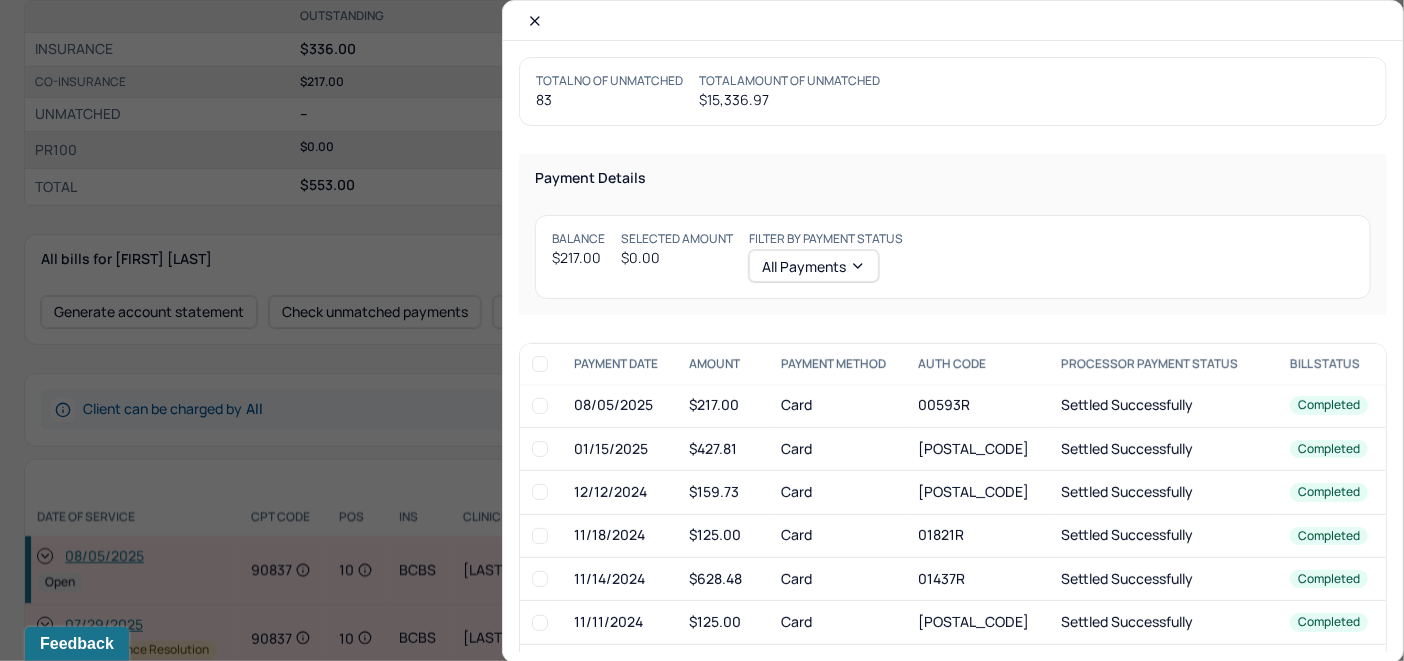 click at bounding box center [540, 406] 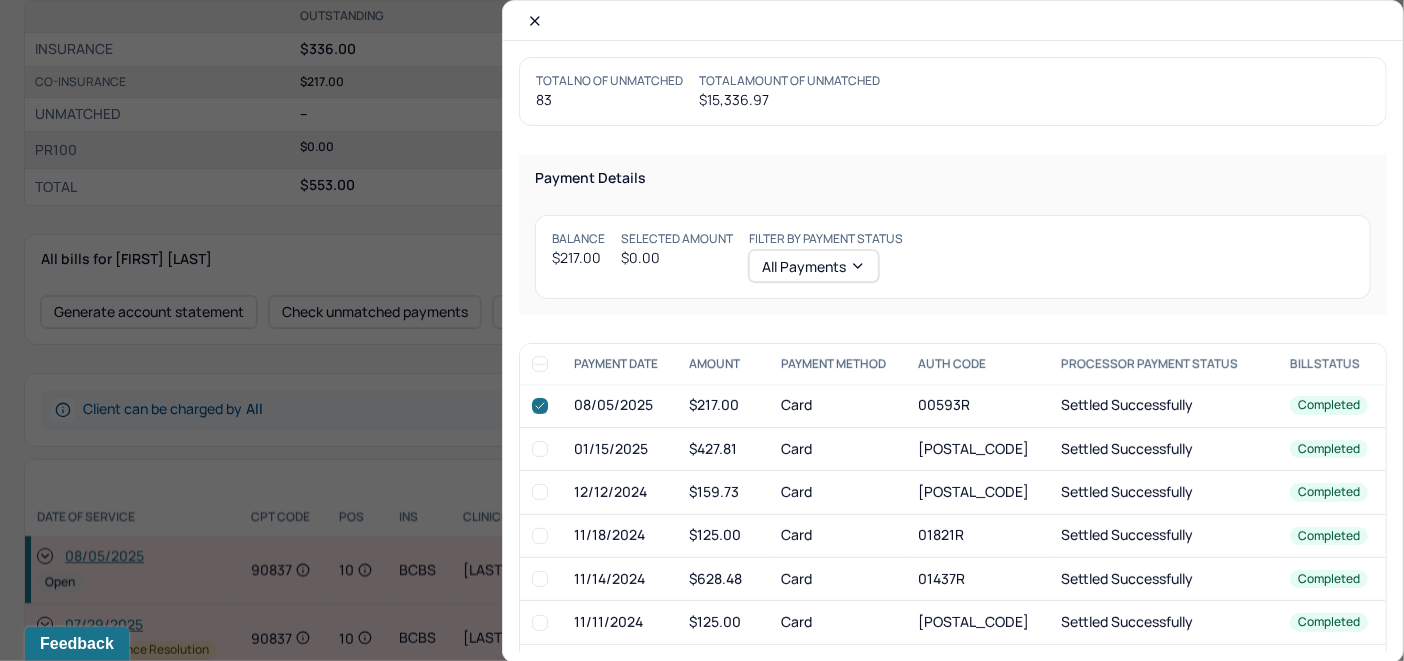 checkbox on "true" 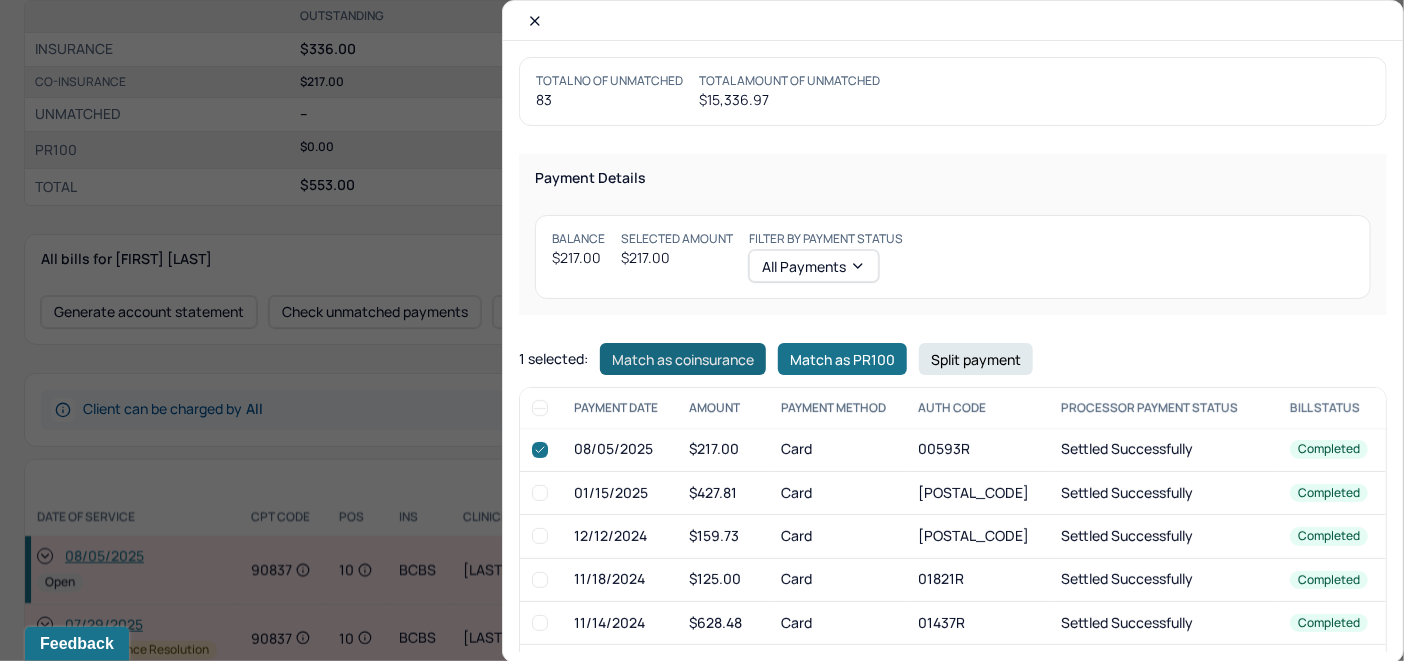 click on "Match as coinsurance" at bounding box center (683, 359) 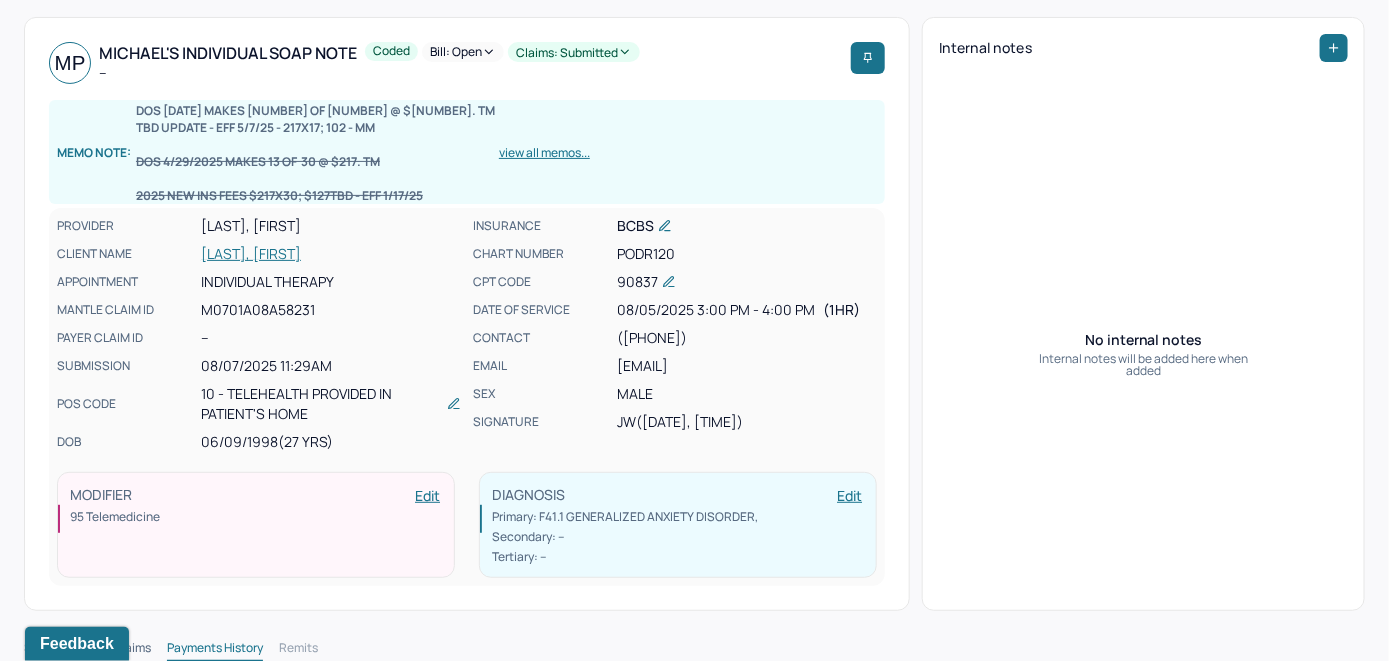 scroll, scrollTop: 0, scrollLeft: 0, axis: both 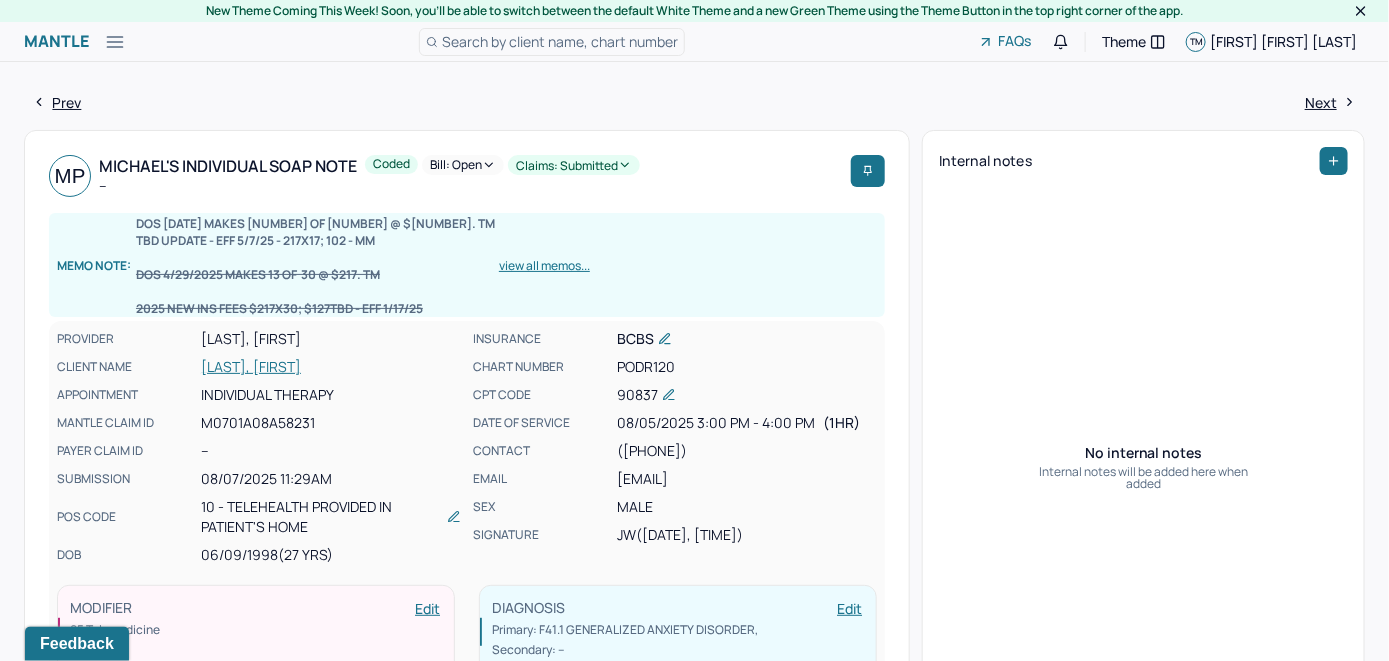 click on "Bill: Open" at bounding box center (463, 165) 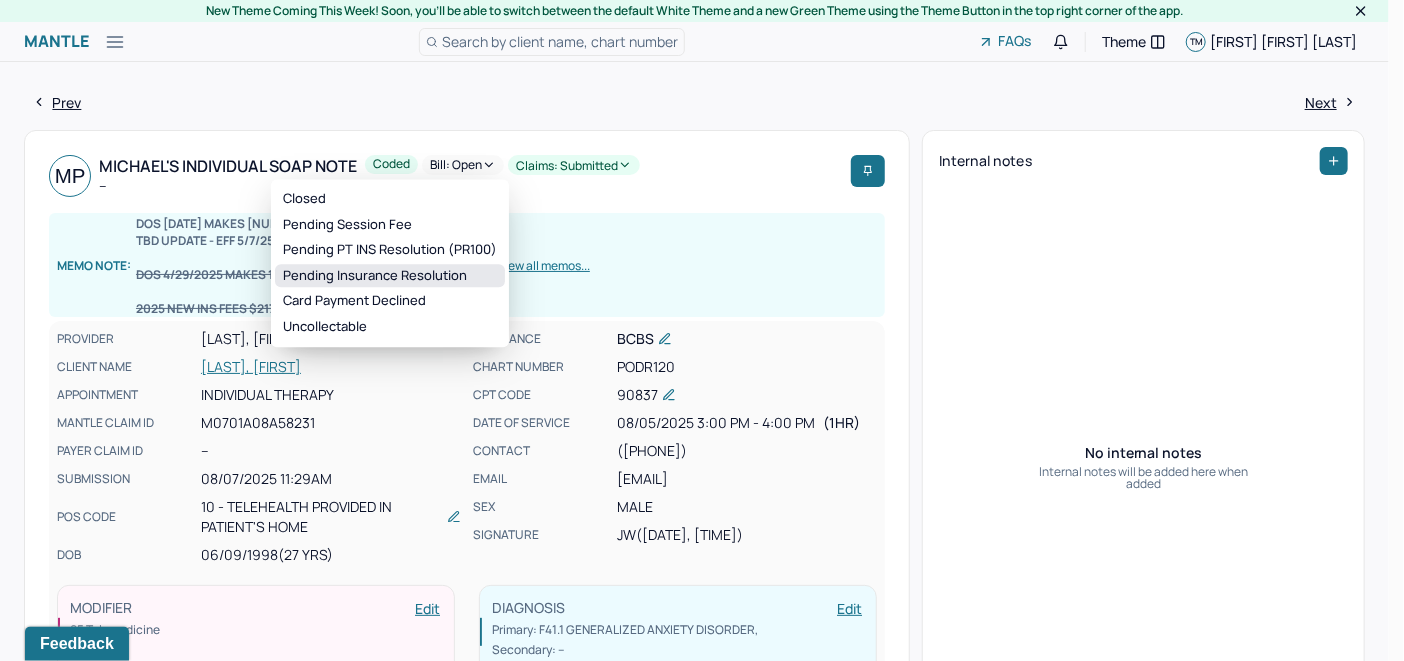 click on "Pending Insurance Resolution" at bounding box center (390, 276) 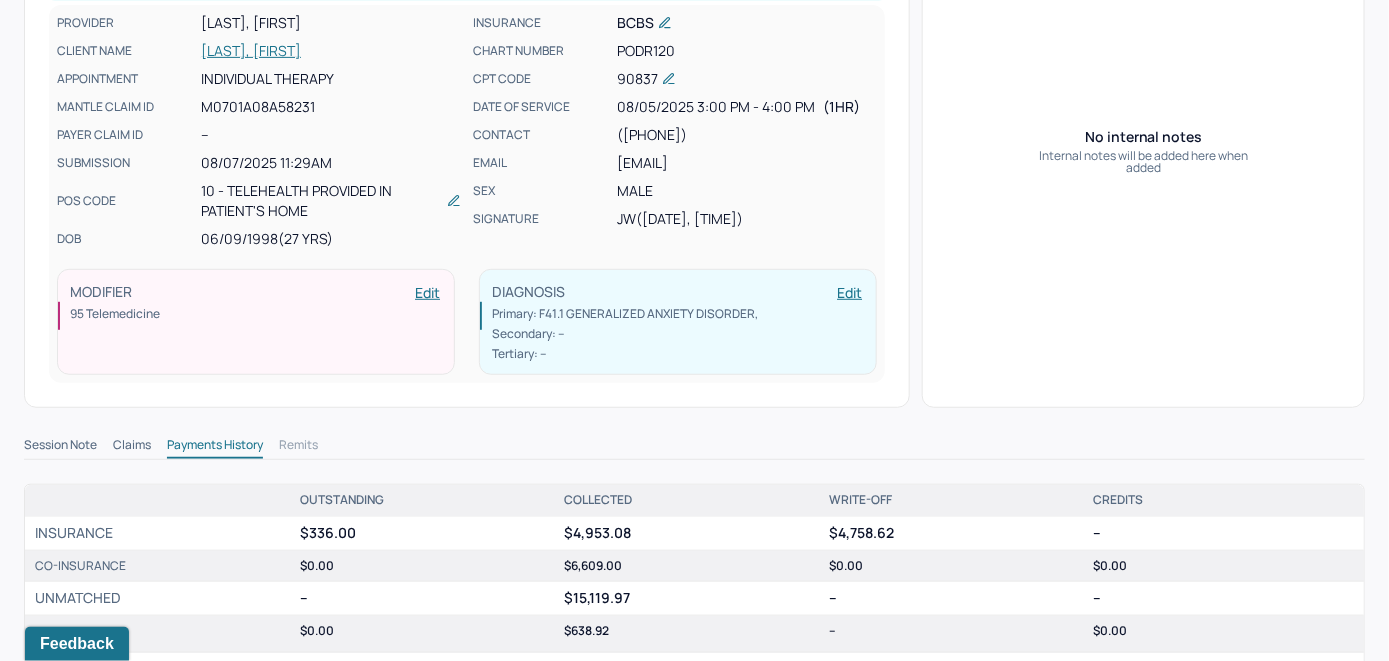 scroll, scrollTop: 300, scrollLeft: 0, axis: vertical 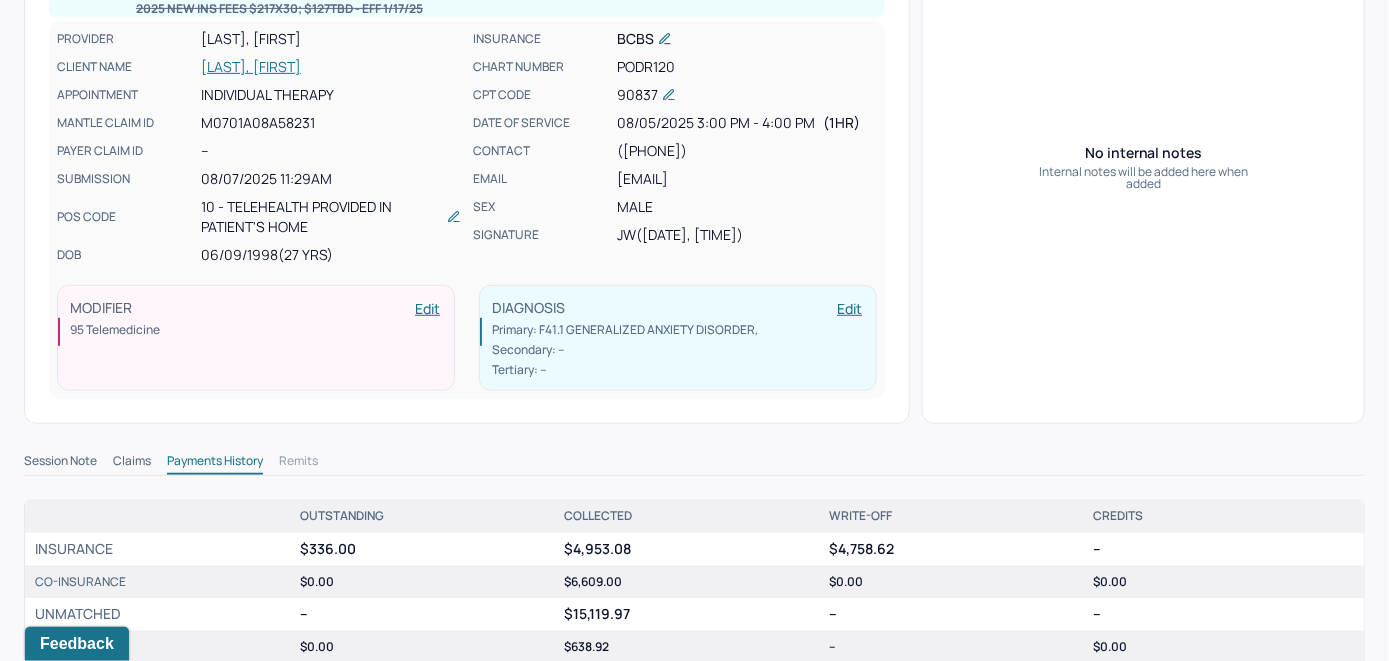 click on "[LAST], [FIRST]" at bounding box center [331, 67] 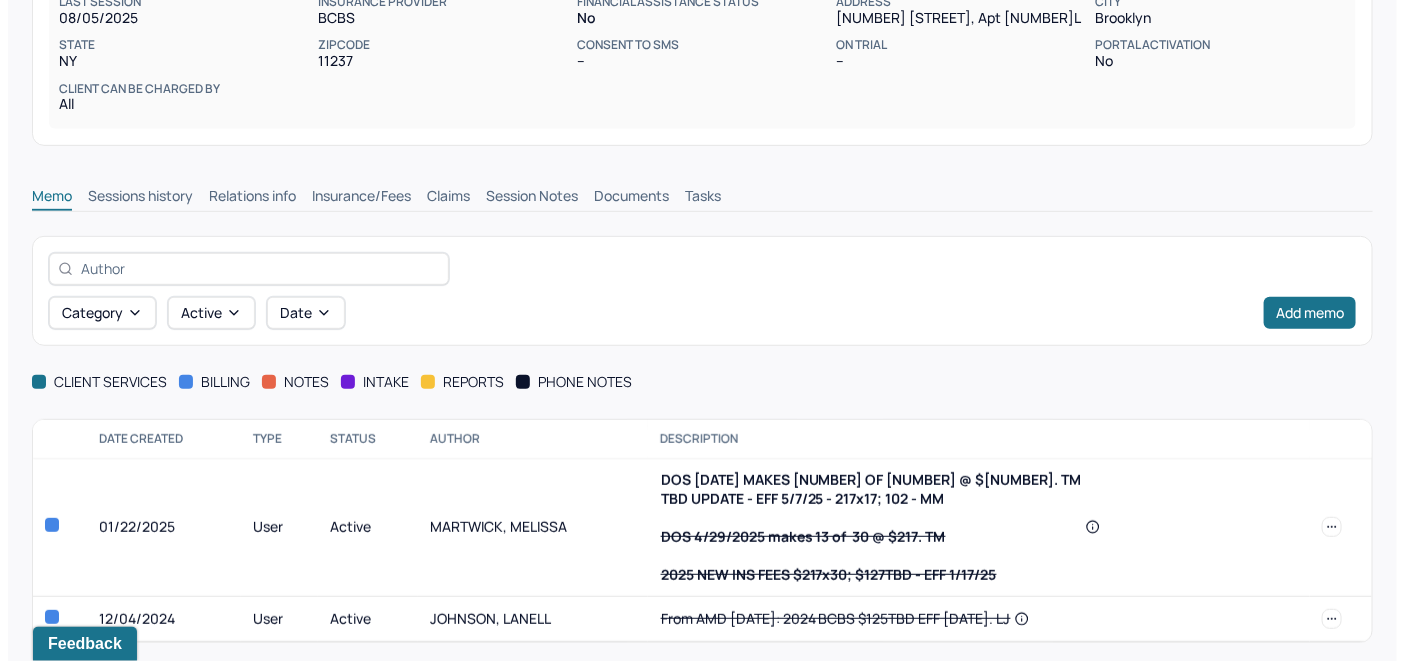 scroll, scrollTop: 370, scrollLeft: 0, axis: vertical 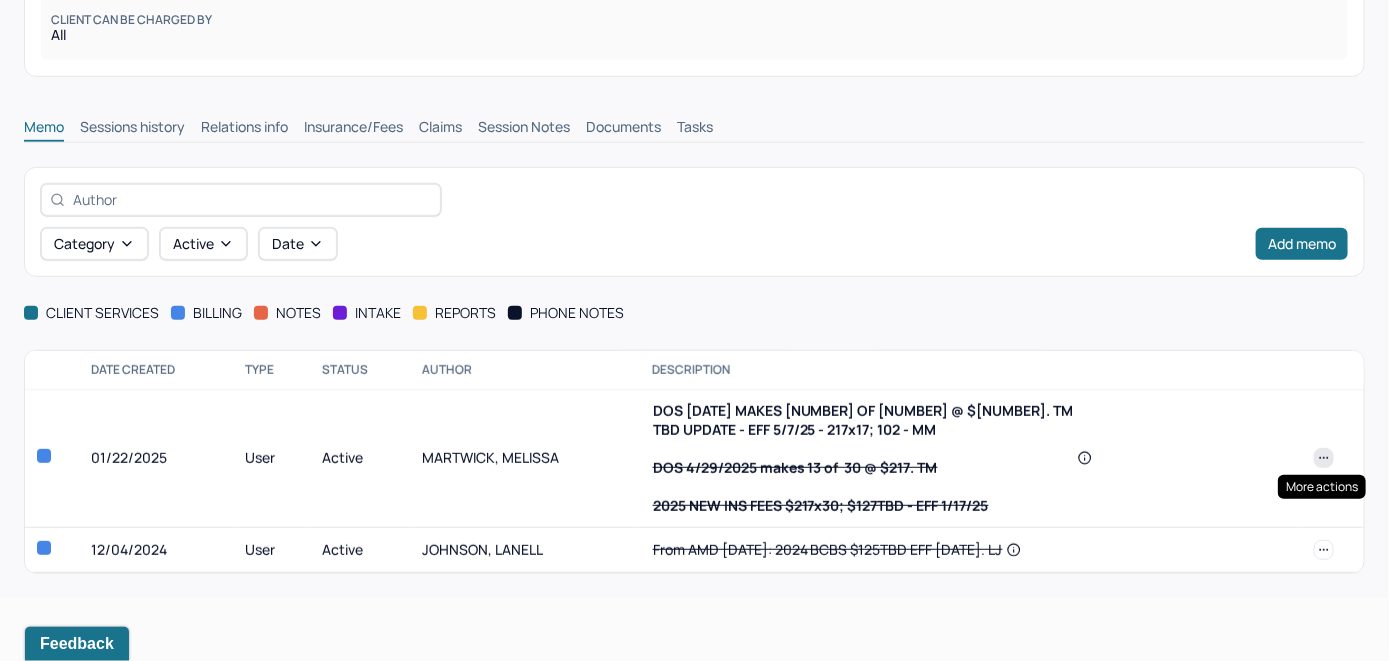 click 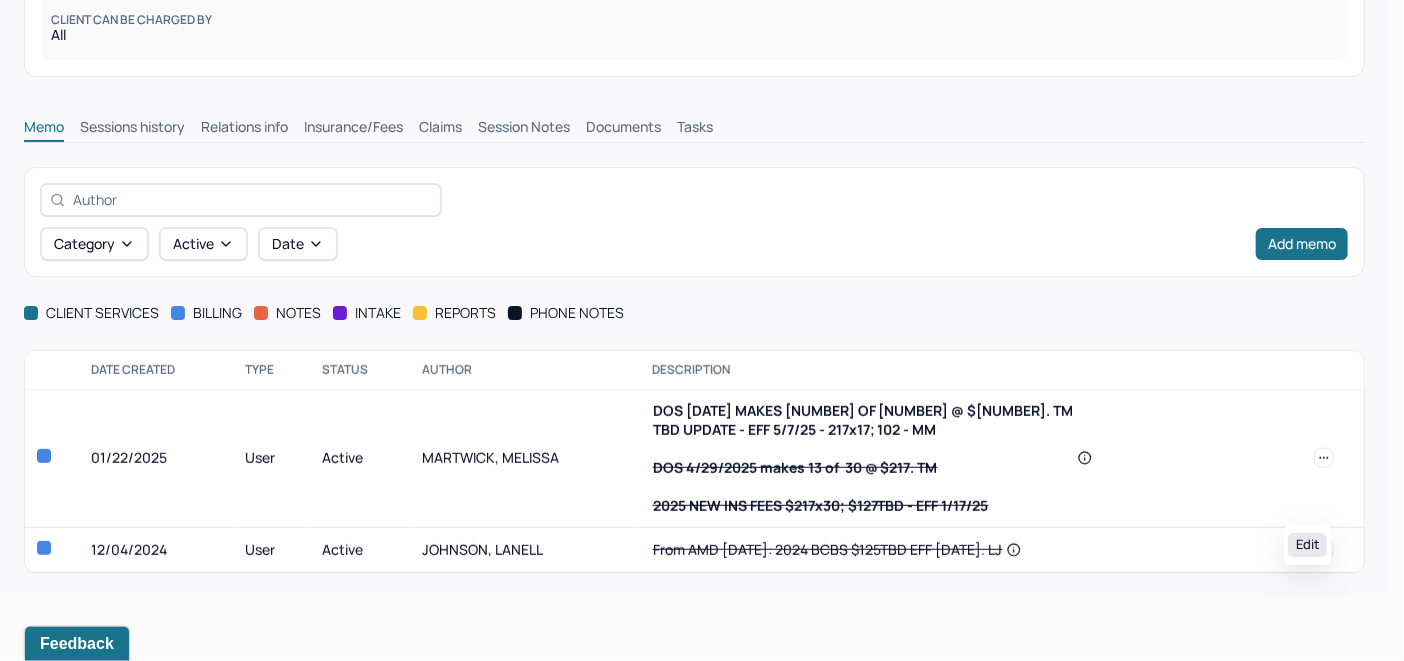 click on "Edit" at bounding box center (1307, 545) 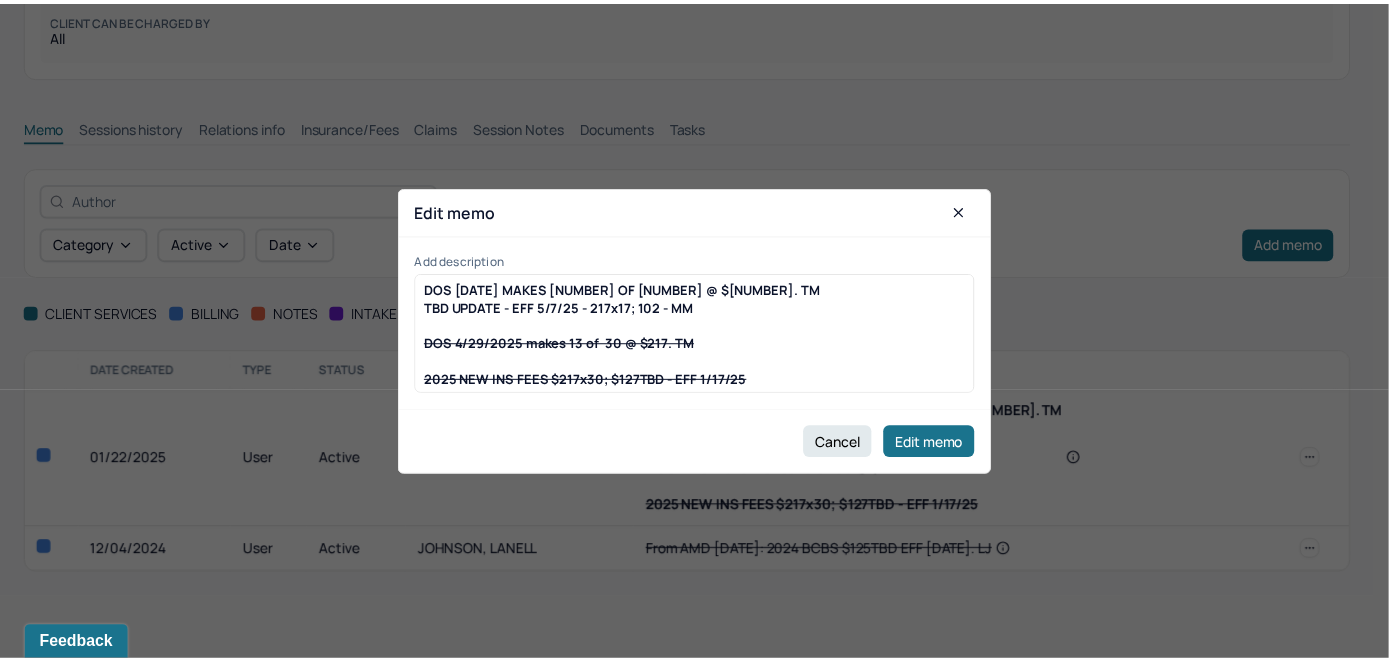 scroll, scrollTop: 326, scrollLeft: 0, axis: vertical 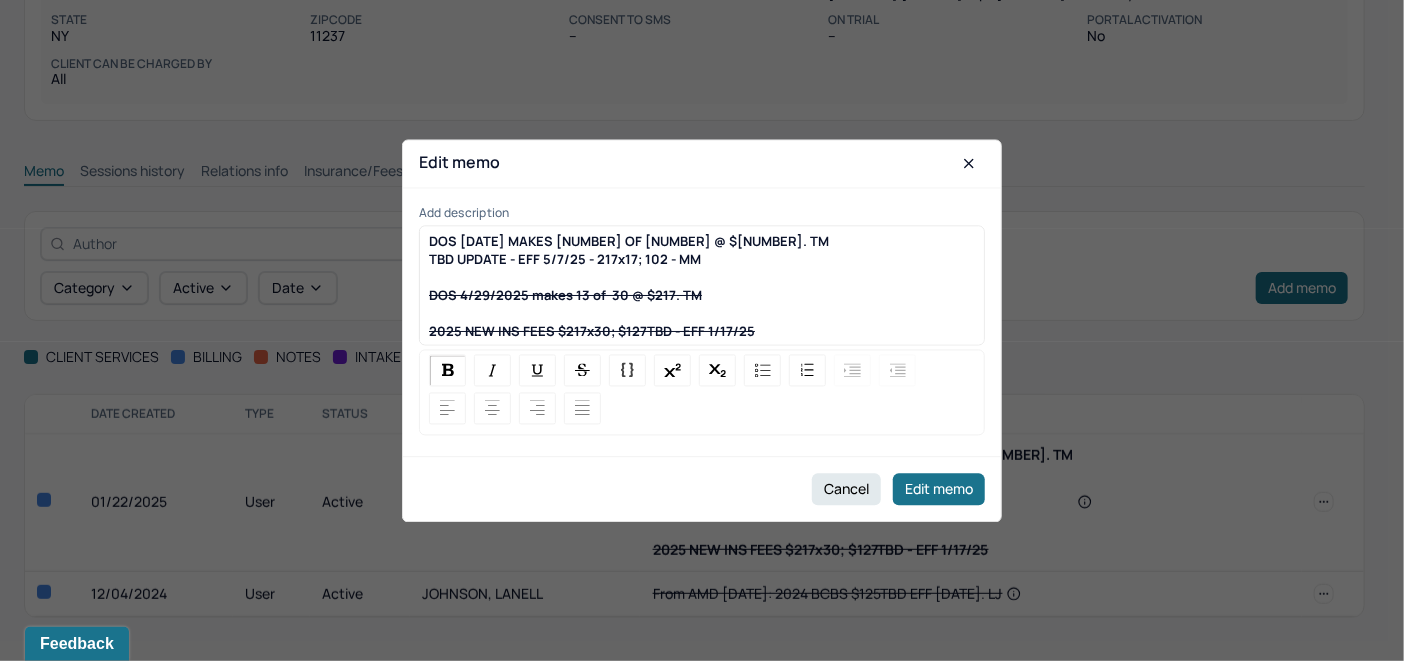 click on "DOS 7/29/25 MAKES 12 OF 17 @ $217. TM
TBD UPDATE - EFF 5/7/25 - 217x17; 102 - MM DOS 4/29/2025 makes 13 of  30 @ $217. TM 2025 NEW INS FEES $217x30; $127TBD - EFF 1/17/25" at bounding box center [702, 286] 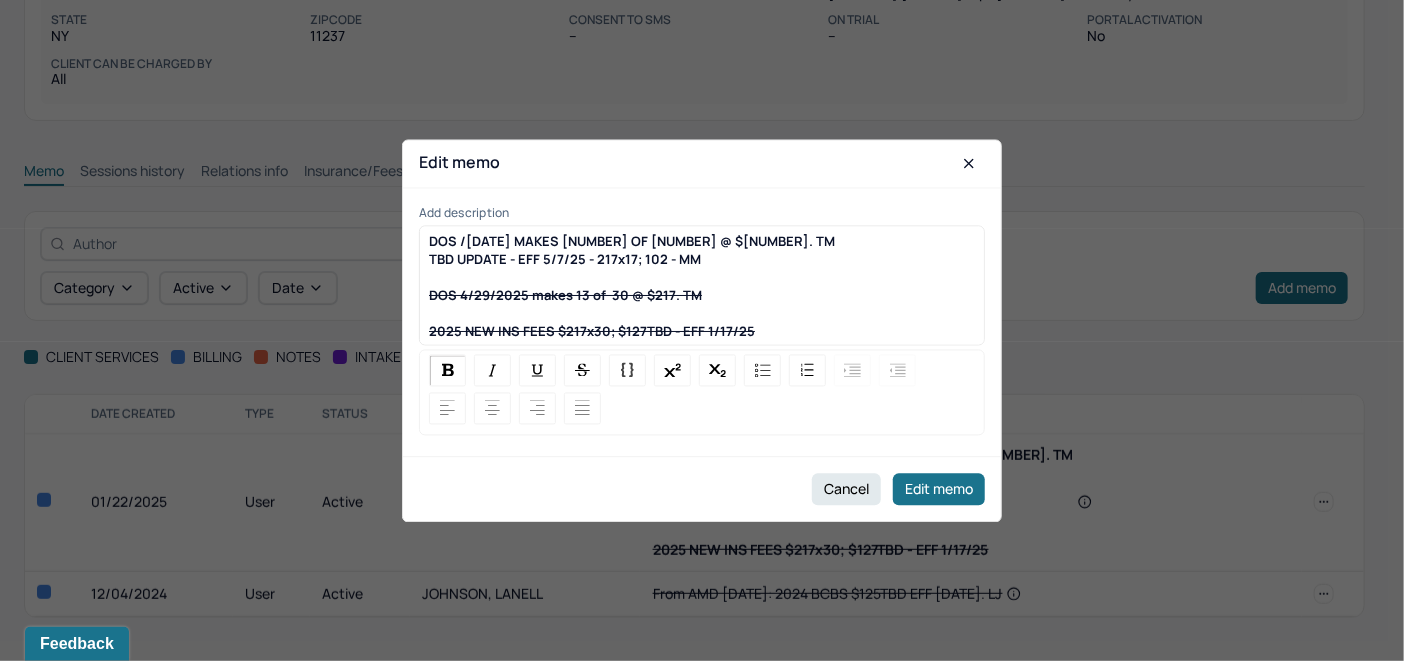 type 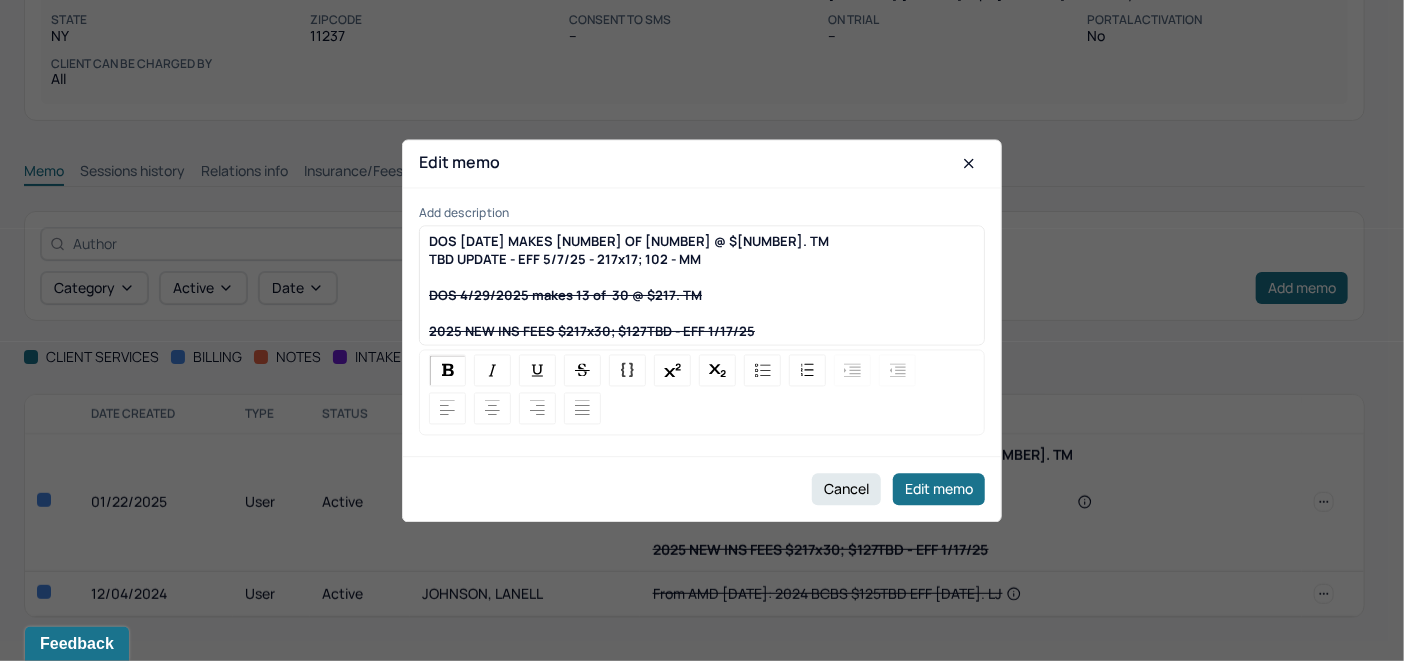 click on "DOS [DATE] MAKES [NUMBER] OF [NUMBER] @ $[NUMBER]. TM" at bounding box center (629, 241) 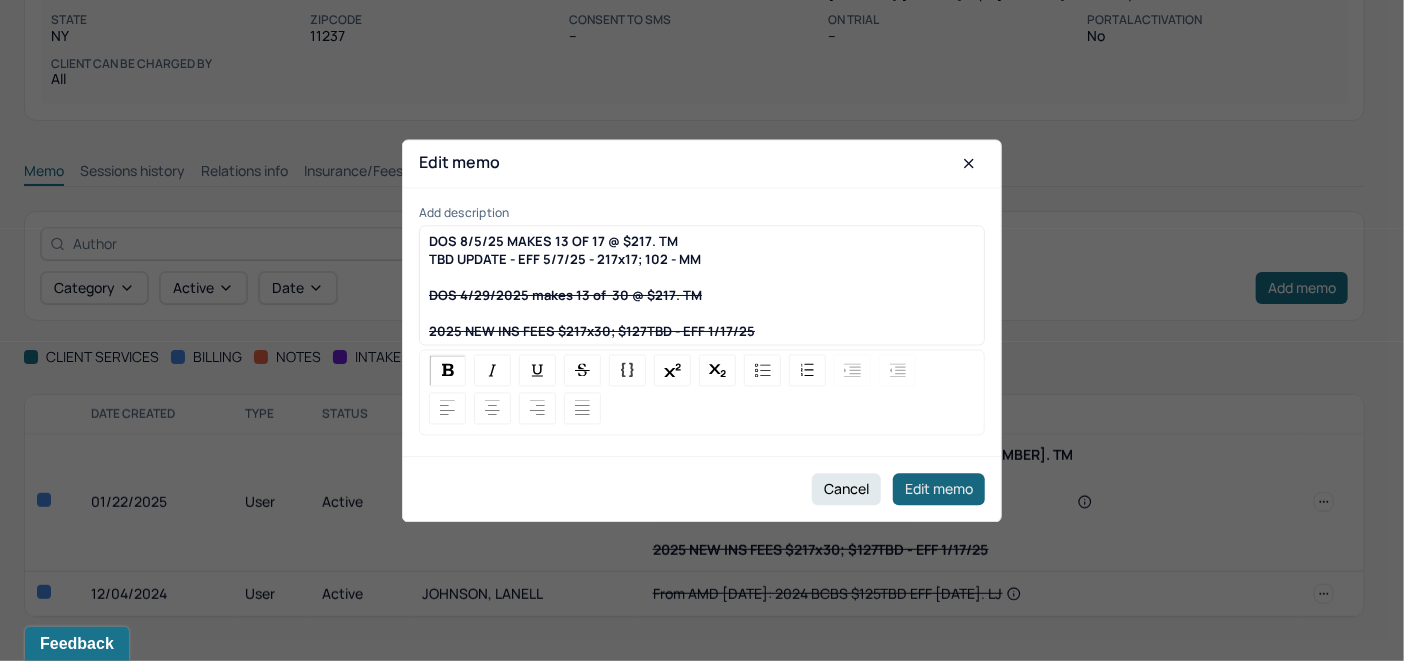 click on "Edit memo" at bounding box center [939, 489] 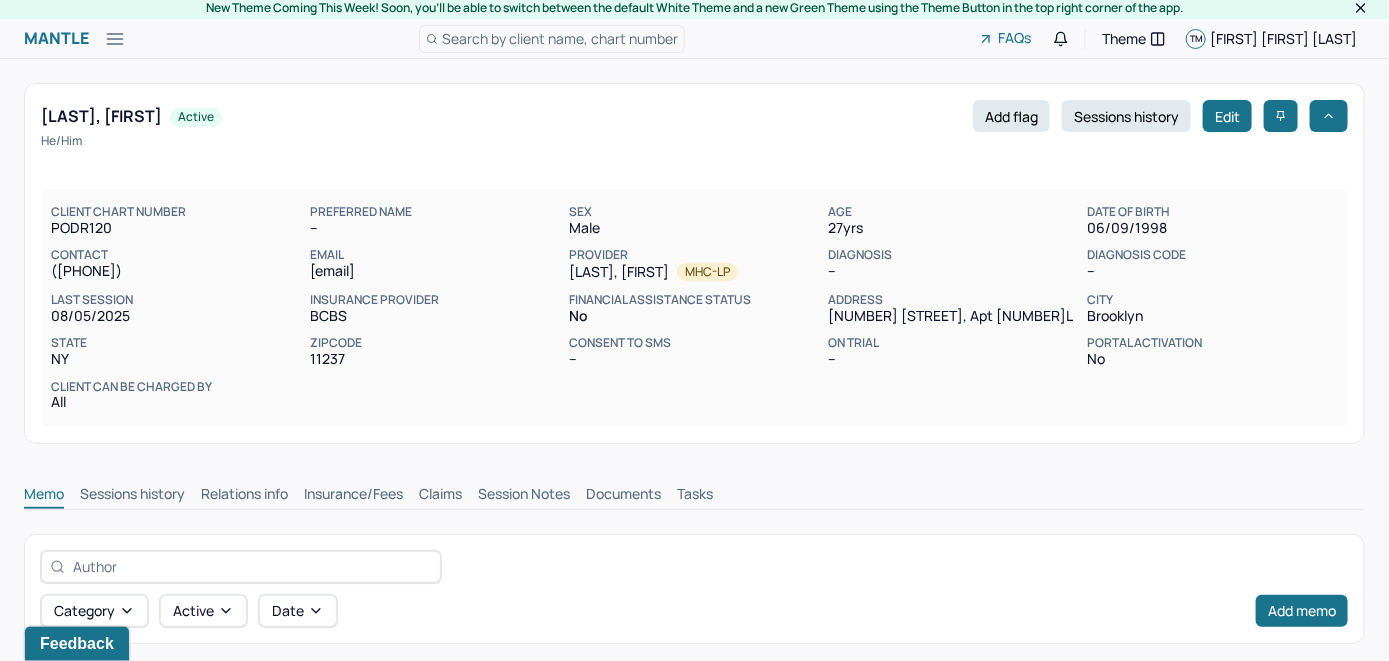 scroll, scrollTop: 0, scrollLeft: 0, axis: both 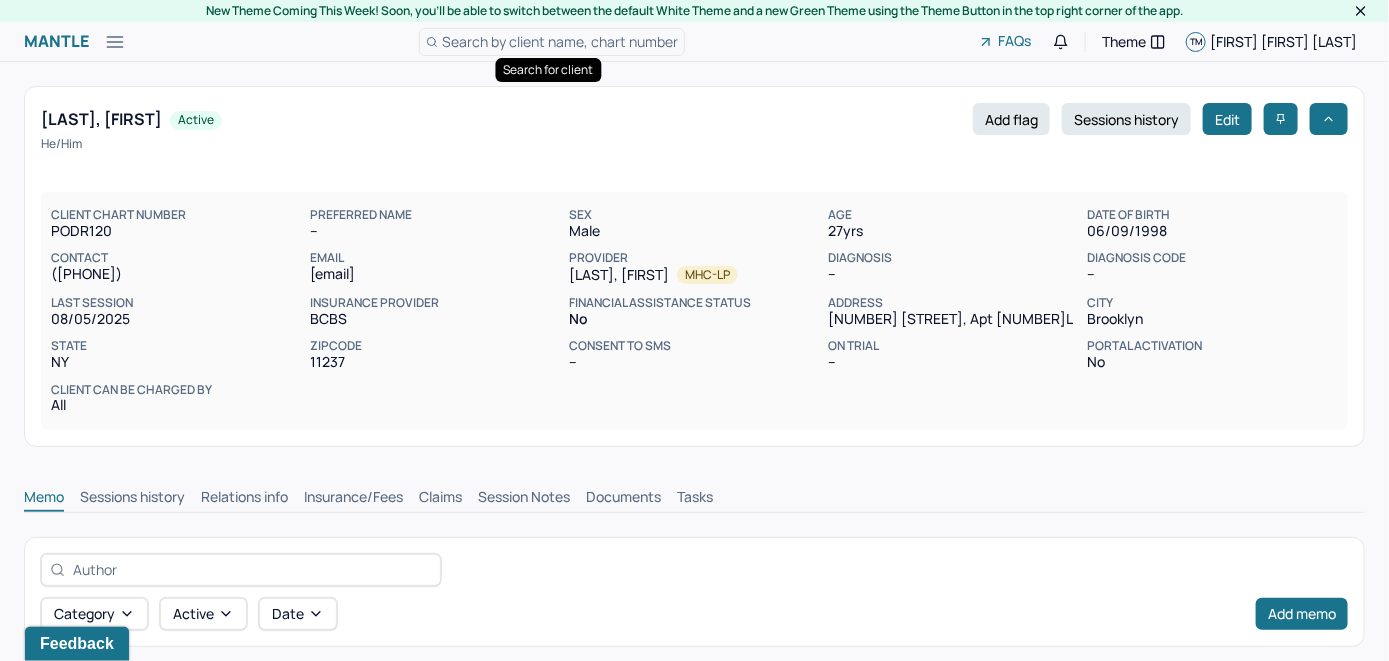 click on "Search by client name, chart number" at bounding box center (560, 41) 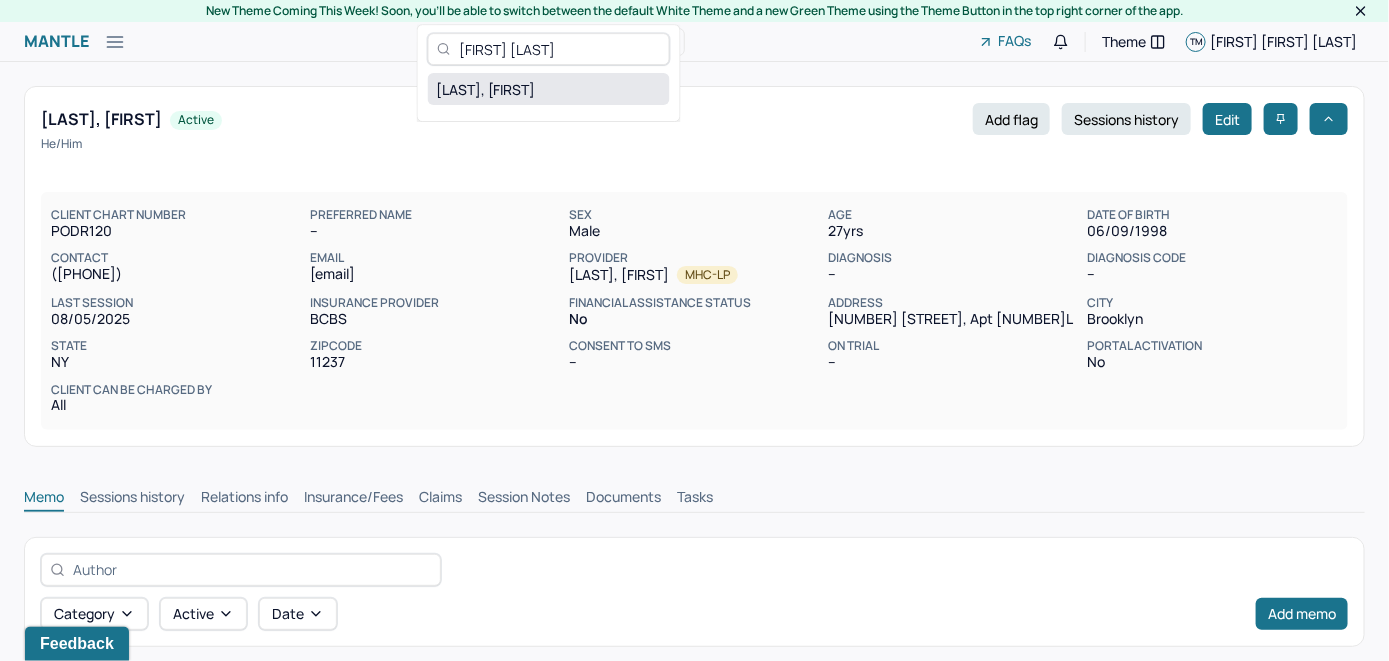 type on "[FIRST] [LAST]" 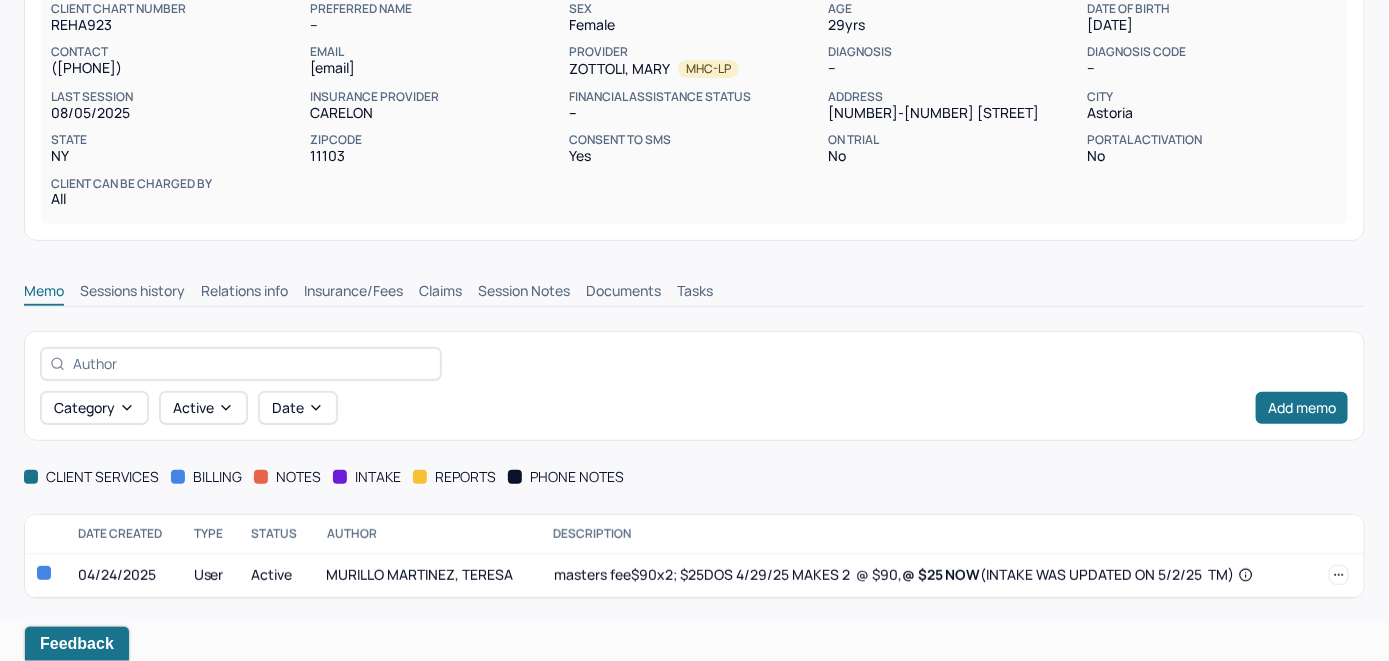 scroll, scrollTop: 209, scrollLeft: 0, axis: vertical 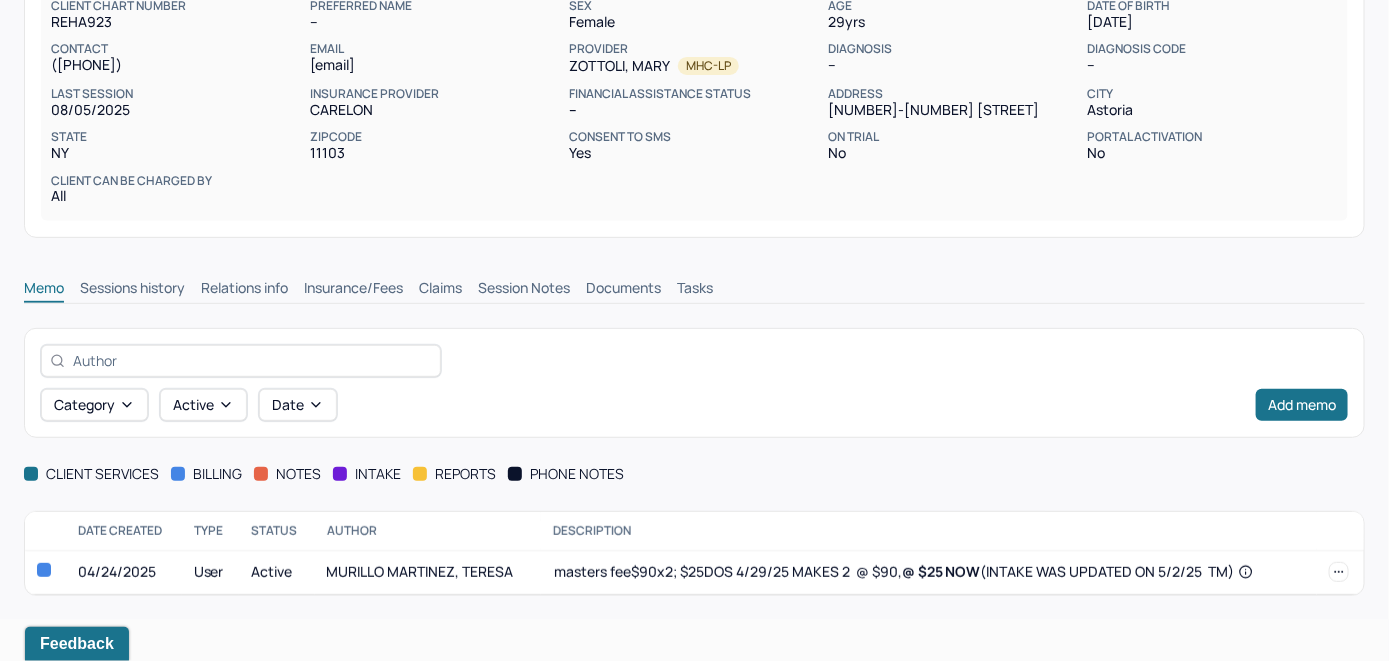 click on "Insurance/Fees" at bounding box center [353, 290] 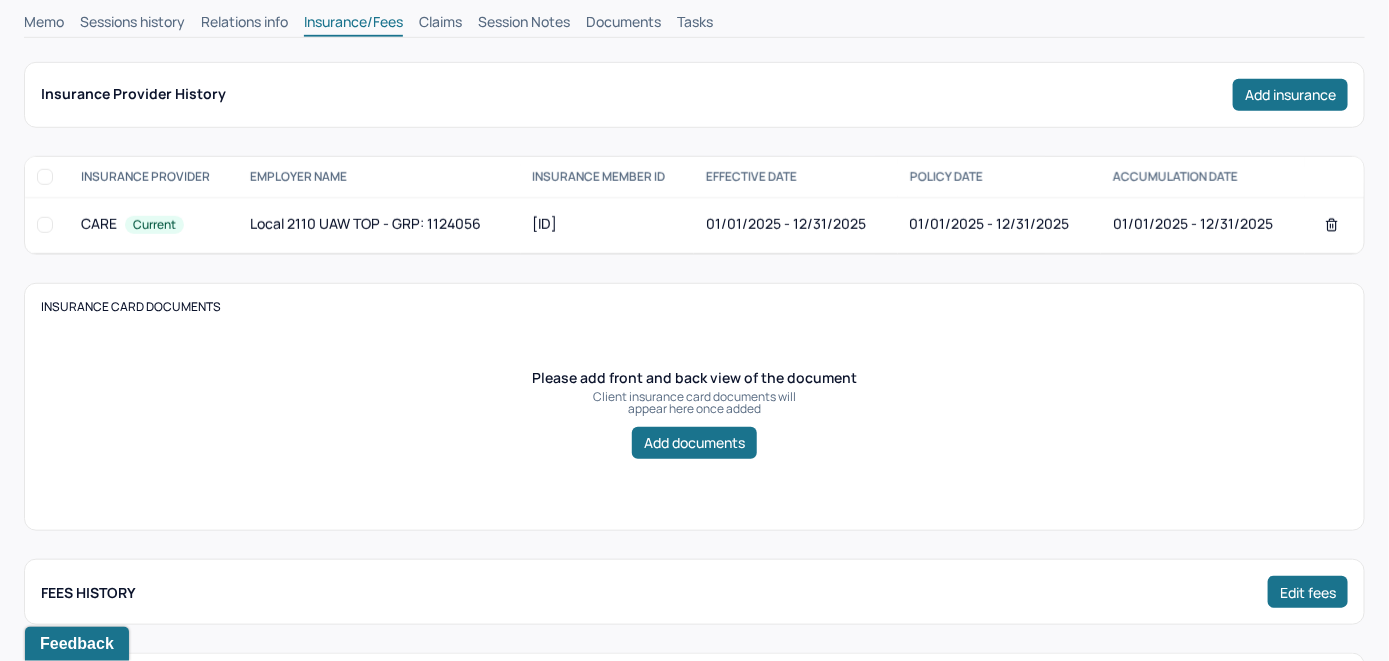 scroll, scrollTop: 401, scrollLeft: 0, axis: vertical 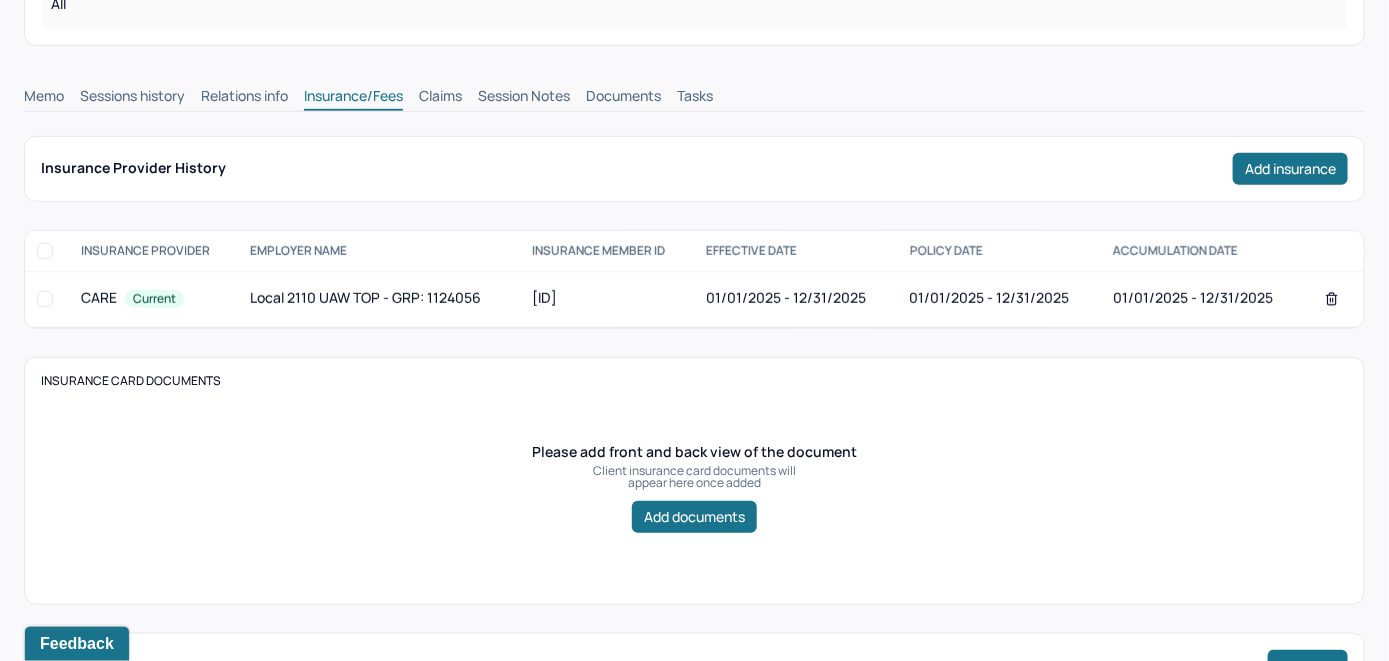 click on "Claims" at bounding box center [440, 98] 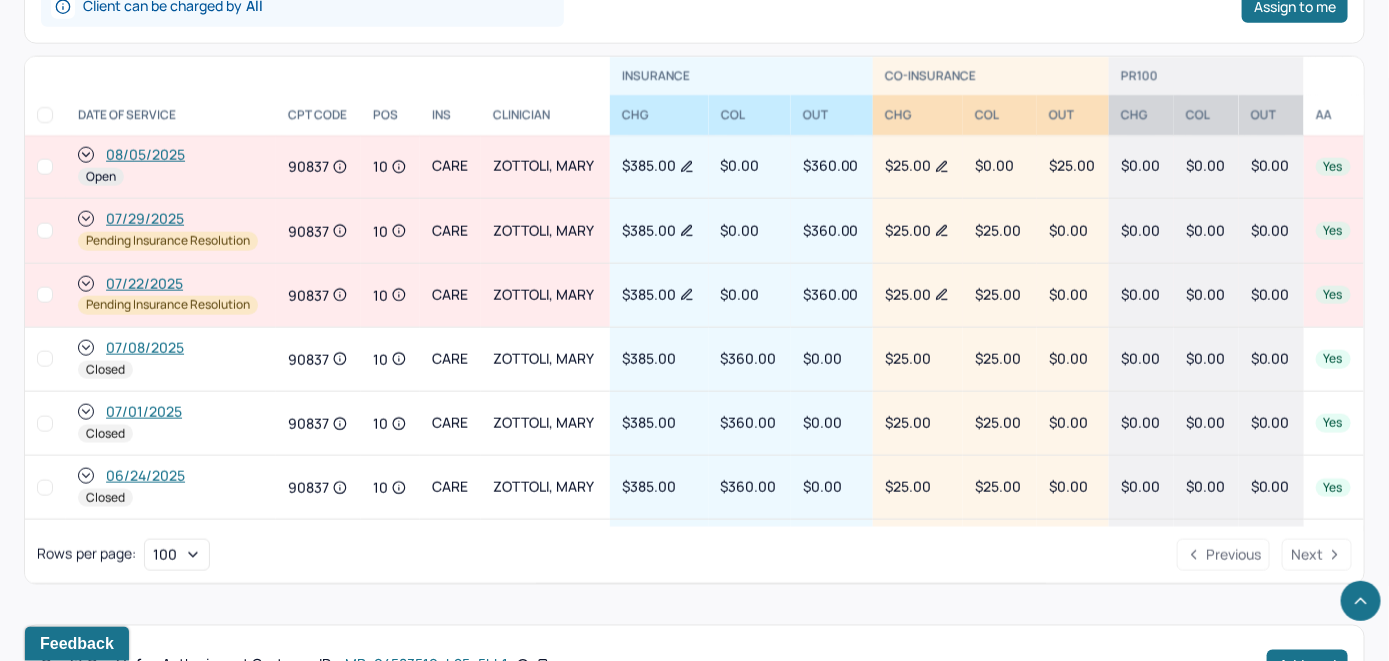 scroll, scrollTop: 1001, scrollLeft: 0, axis: vertical 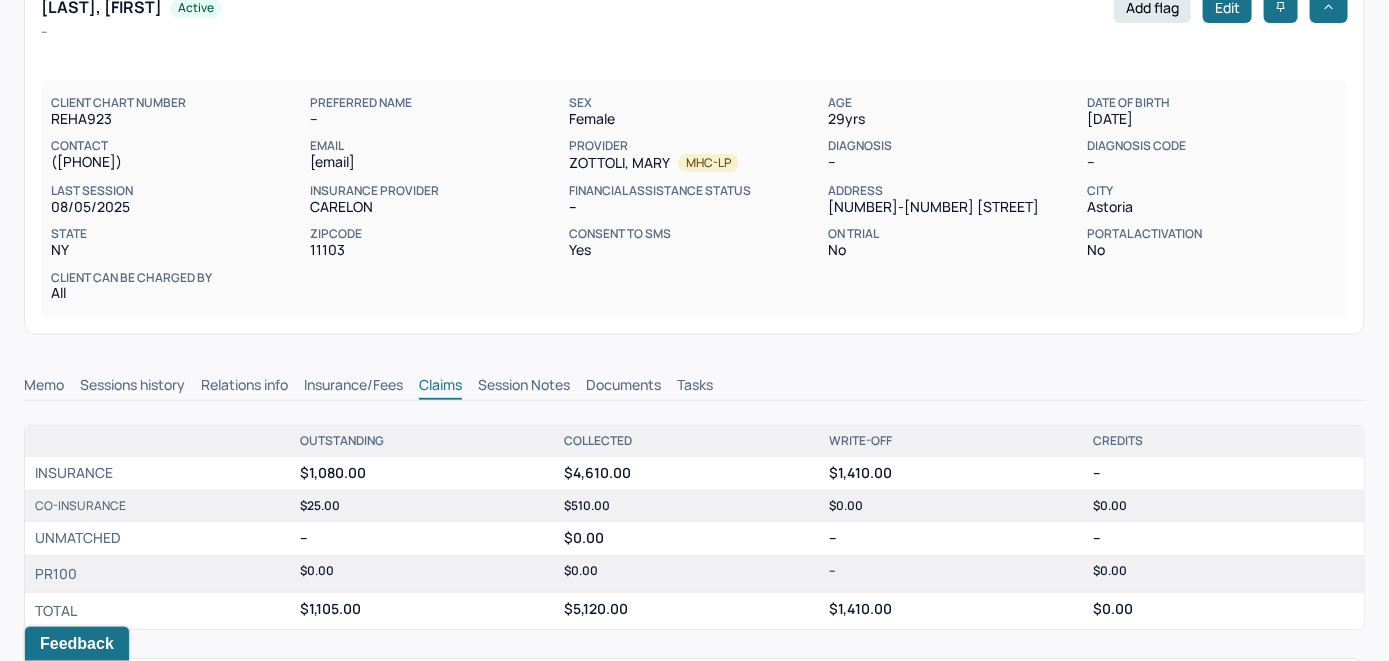 click on "Memo" at bounding box center (44, 387) 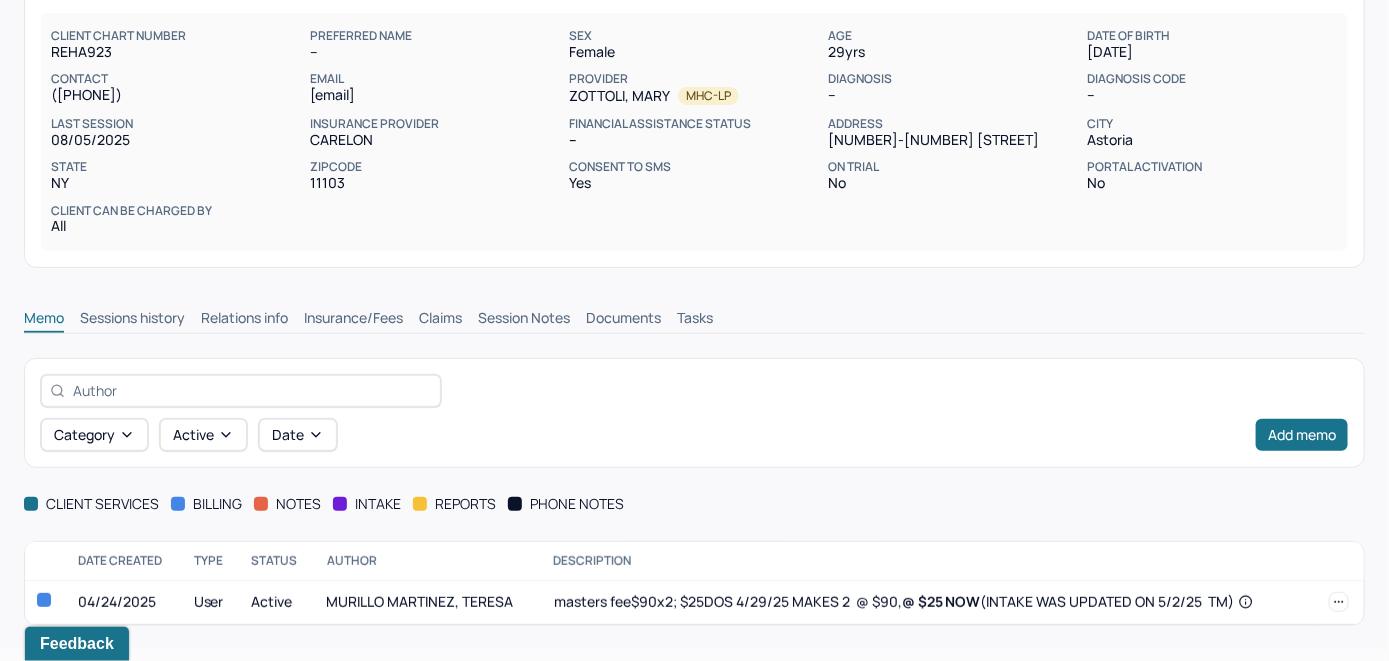 scroll, scrollTop: 209, scrollLeft: 0, axis: vertical 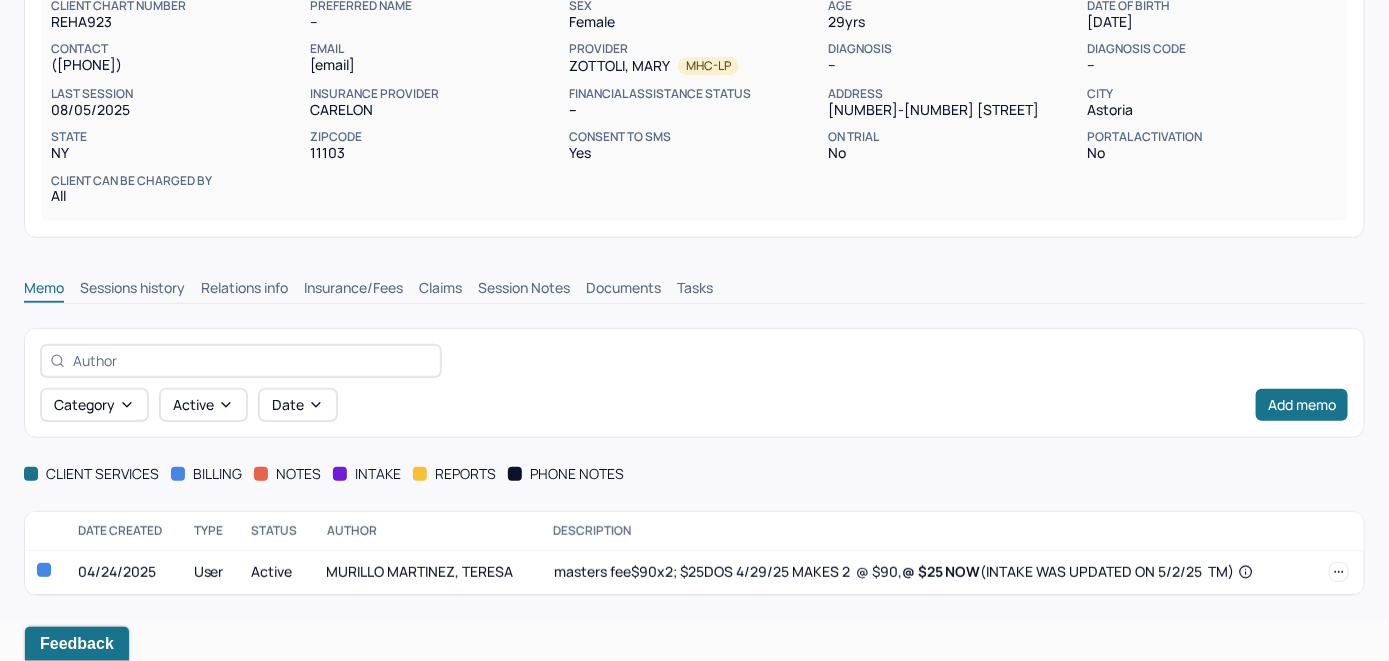 click on "Insurance/Fees" at bounding box center [353, 290] 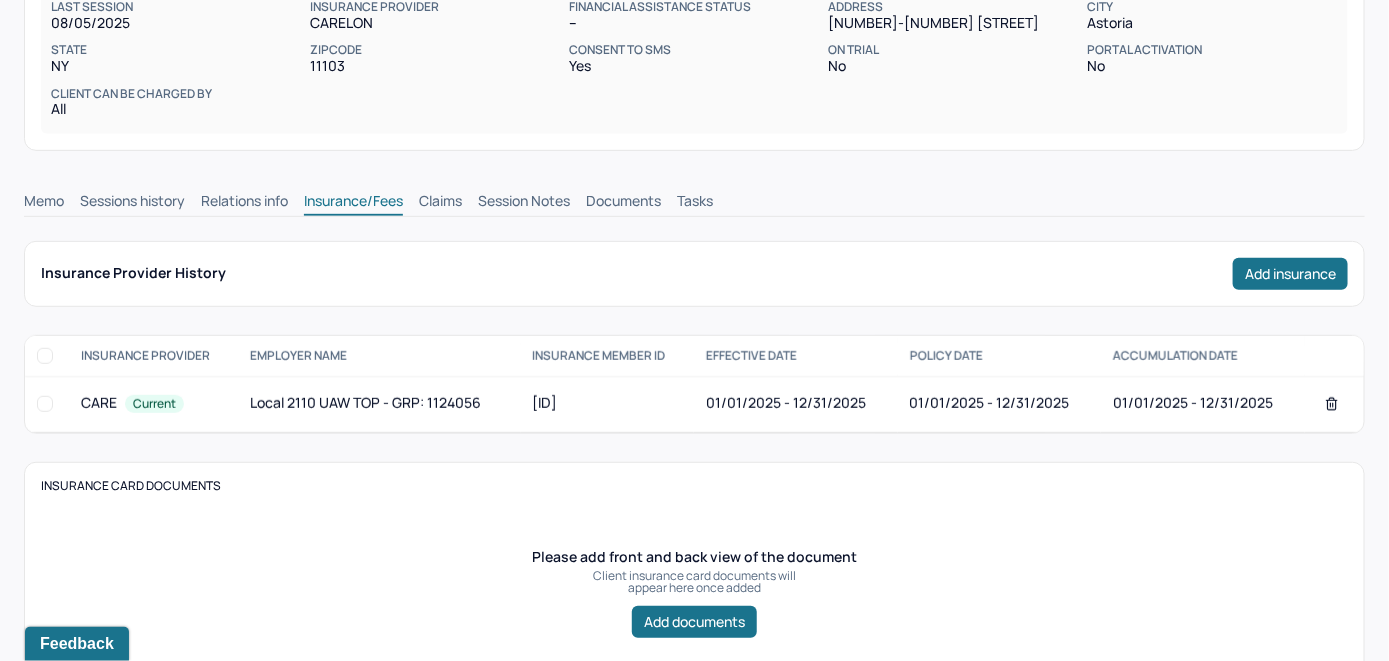 scroll, scrollTop: 101, scrollLeft: 0, axis: vertical 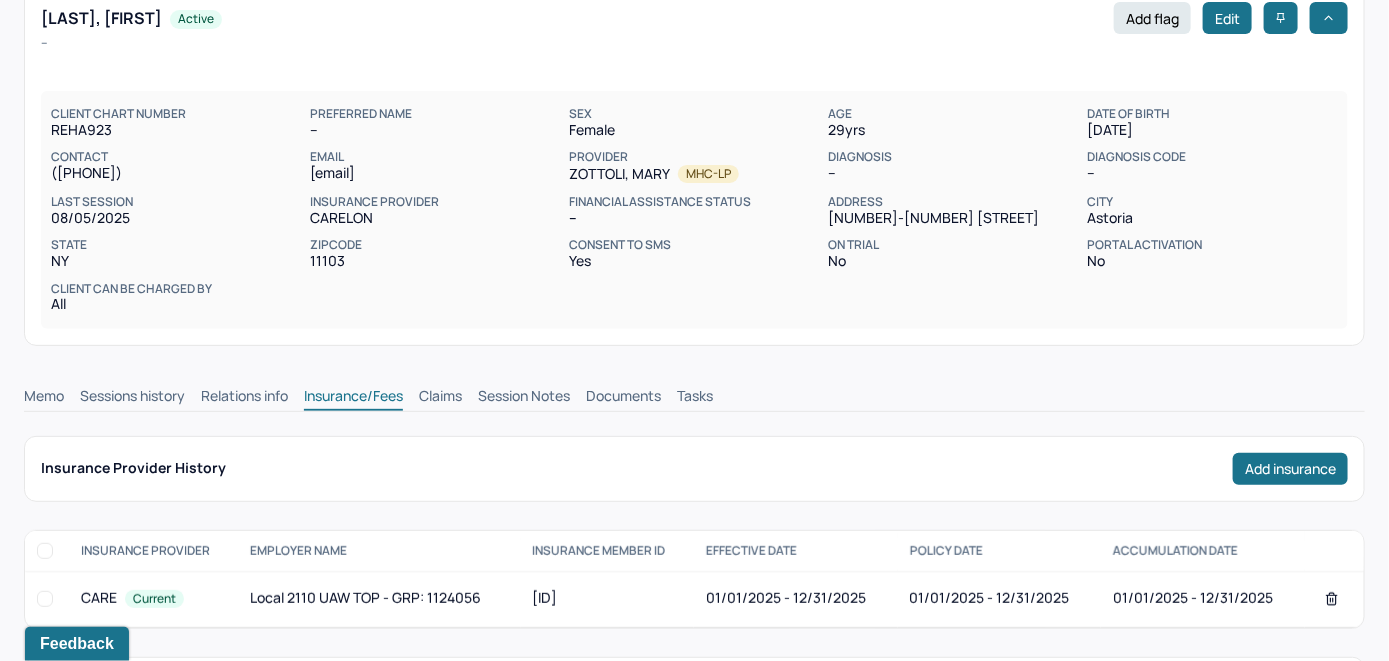 click on "Claims" at bounding box center [440, 398] 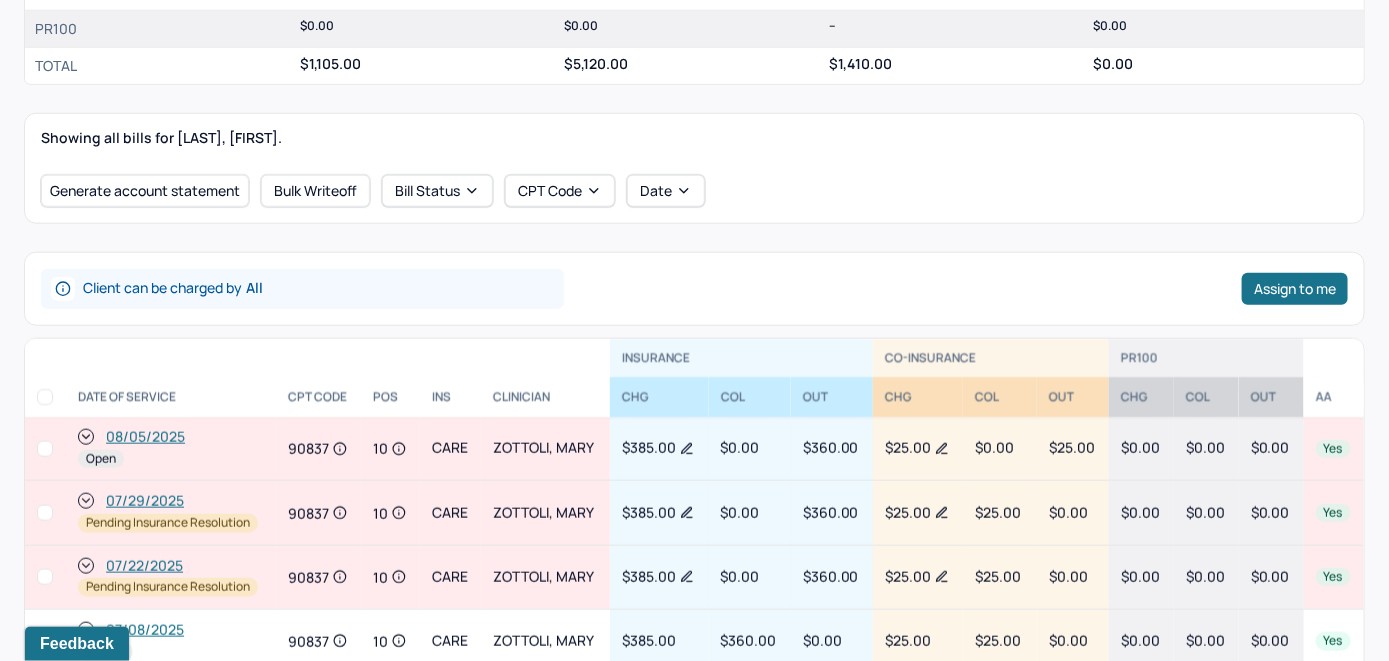 scroll, scrollTop: 801, scrollLeft: 0, axis: vertical 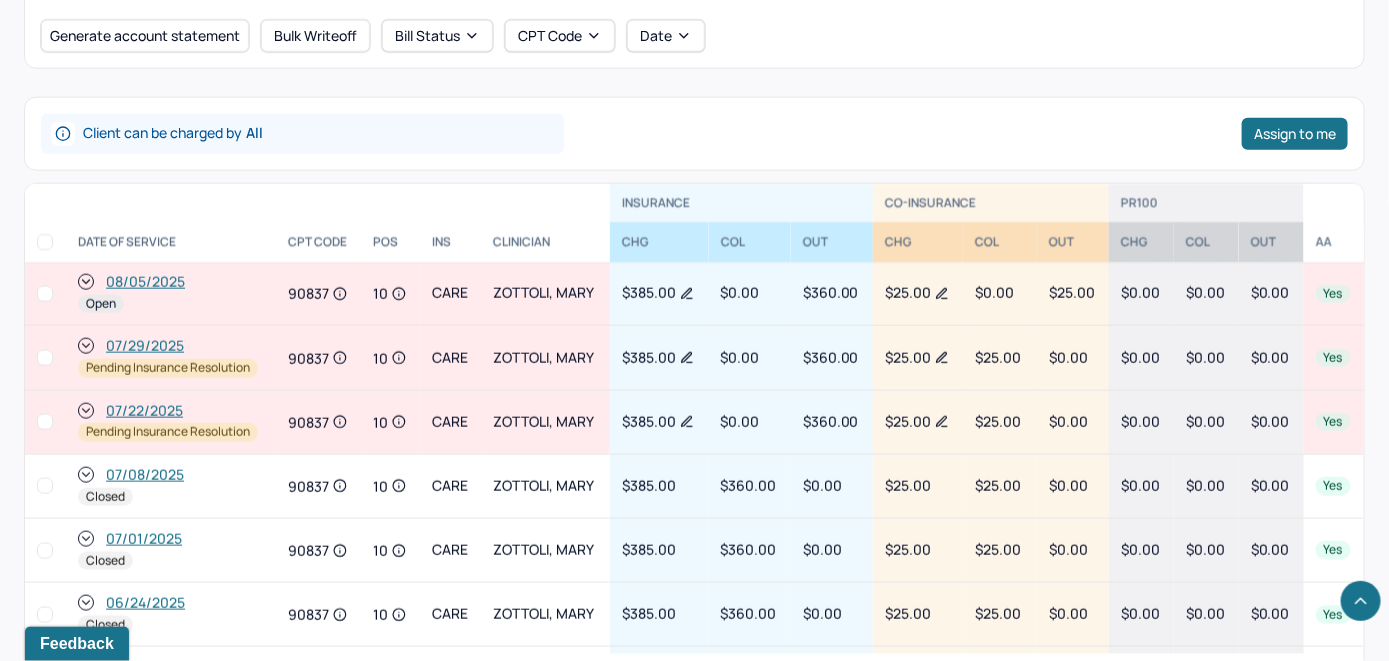 click on "08/05/2025" at bounding box center (145, 282) 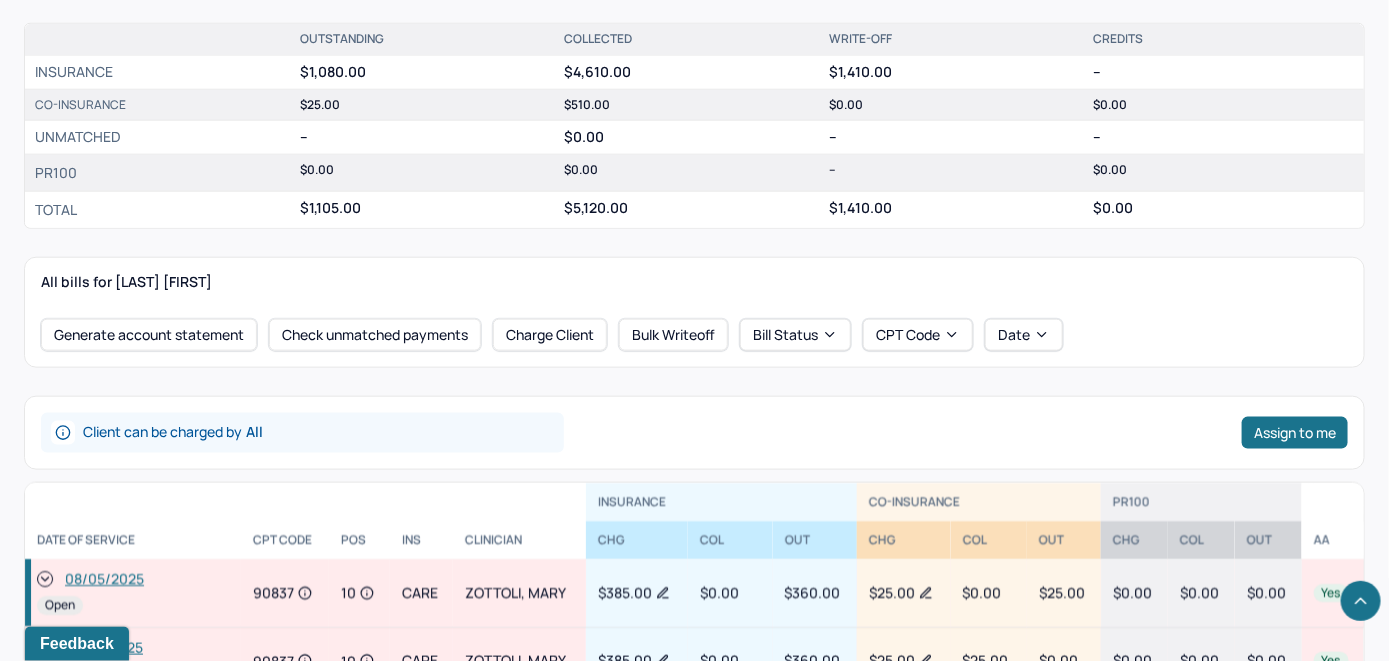 scroll, scrollTop: 700, scrollLeft: 0, axis: vertical 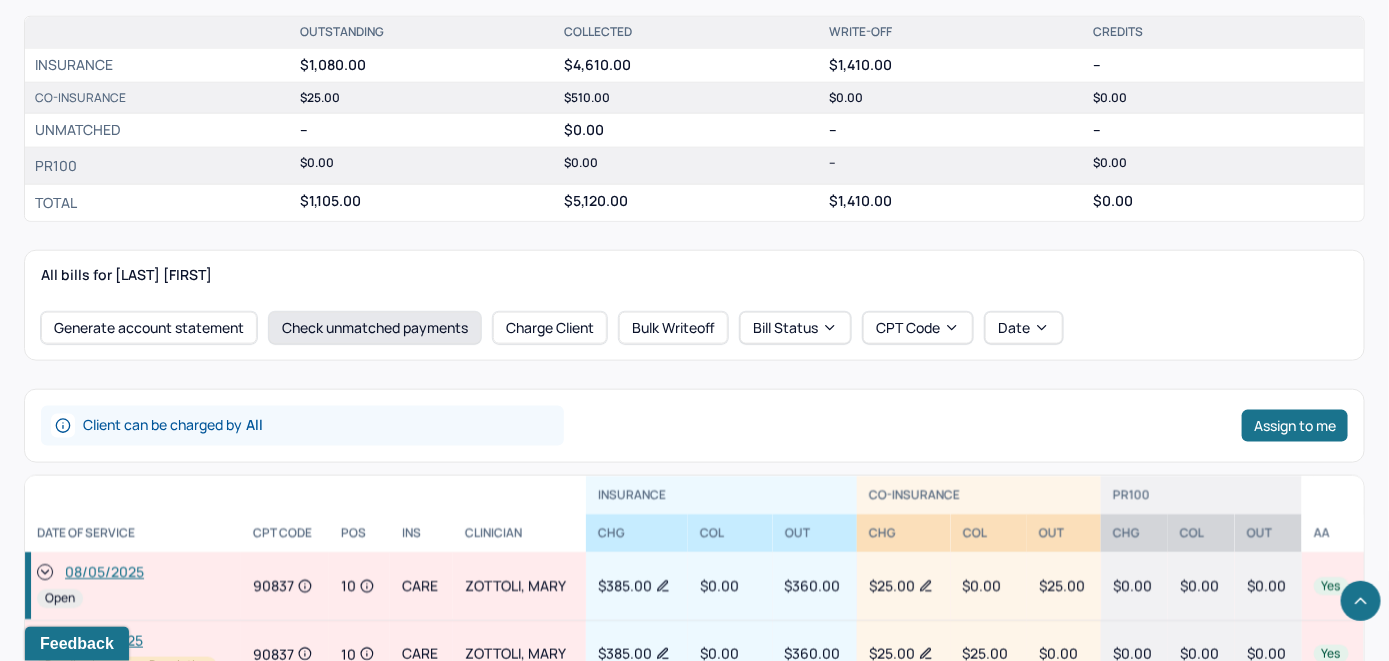 click on "Check unmatched payments" at bounding box center (375, 328) 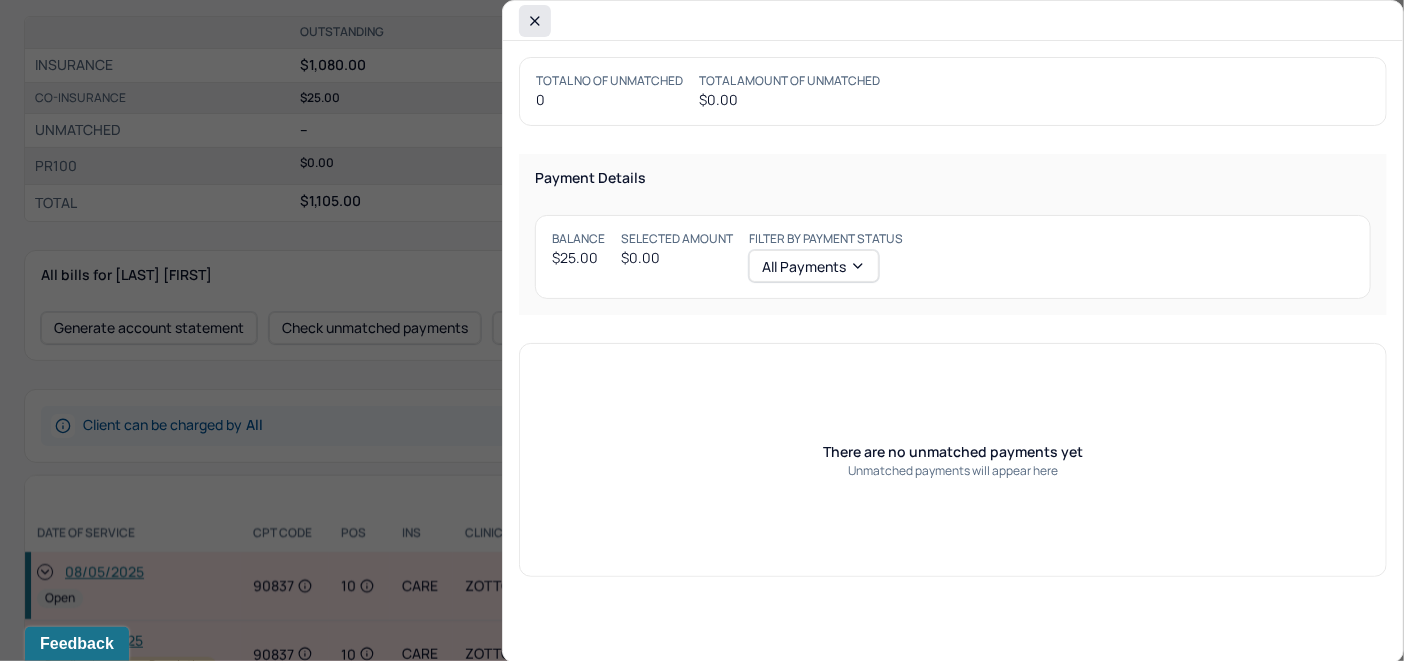 click 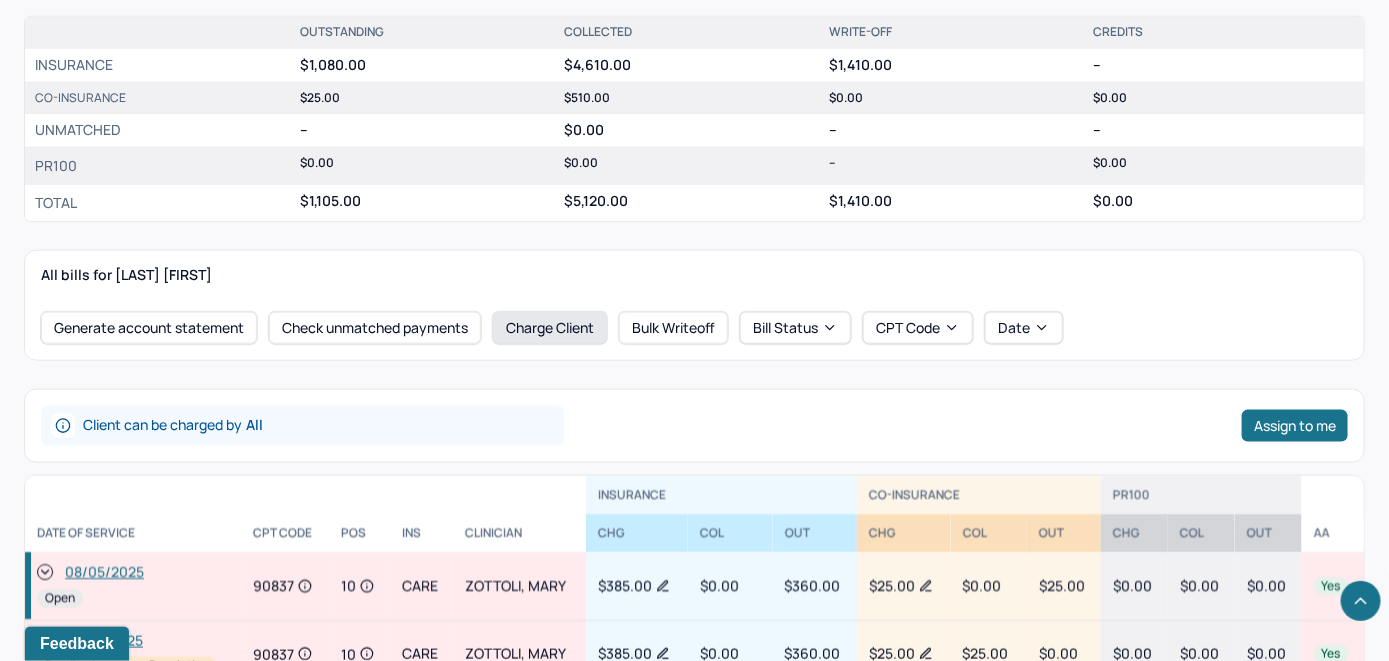 click on "Charge Client" at bounding box center (550, 328) 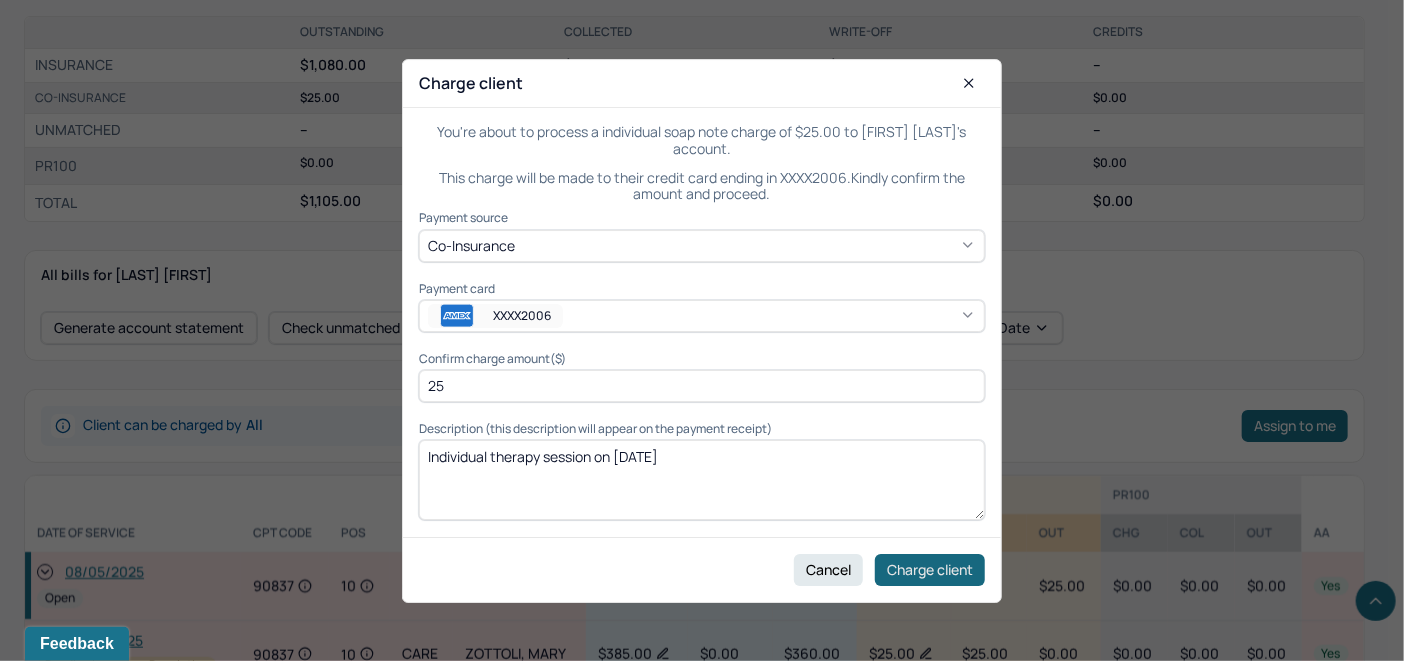 click on "Charge client" at bounding box center [930, 569] 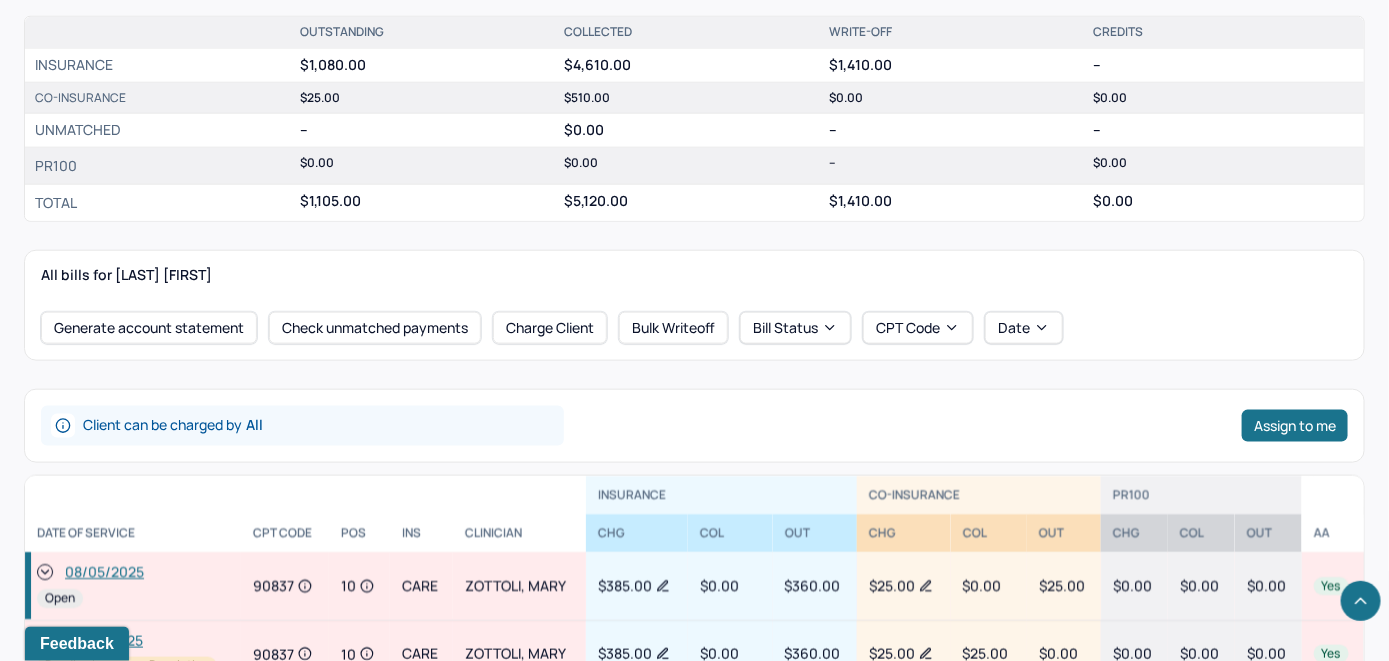 click 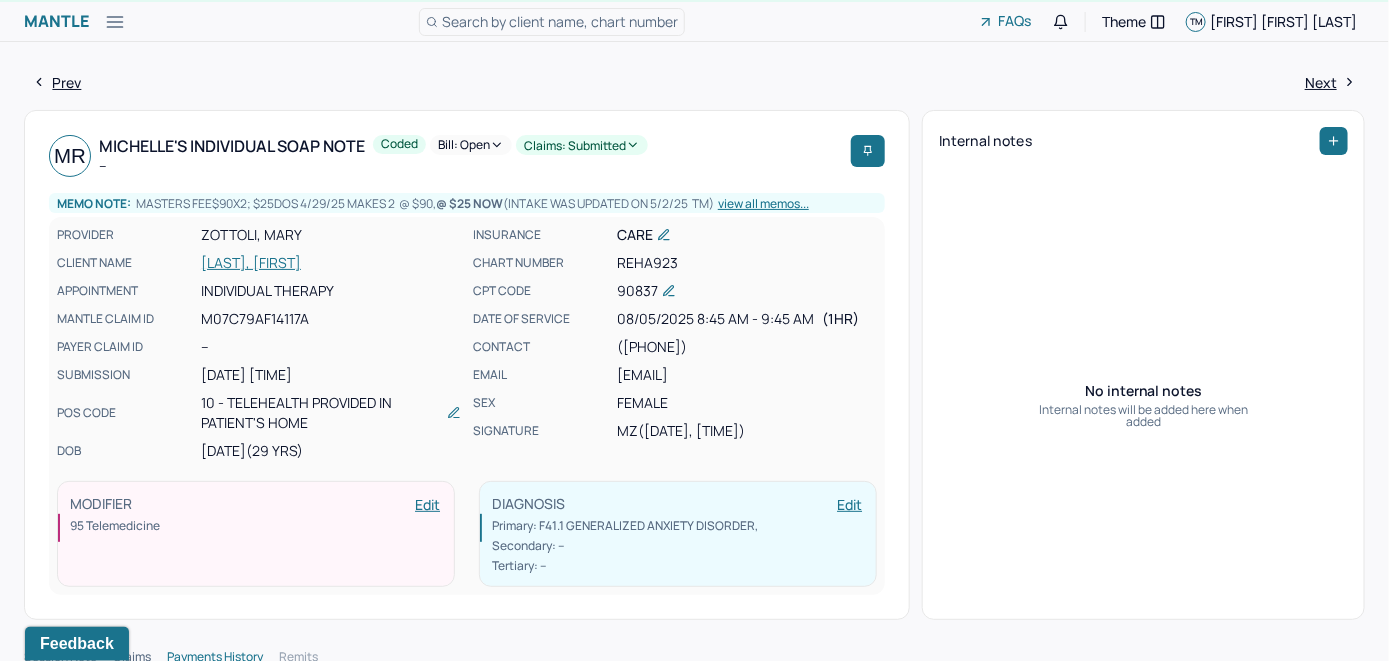 scroll, scrollTop: 0, scrollLeft: 0, axis: both 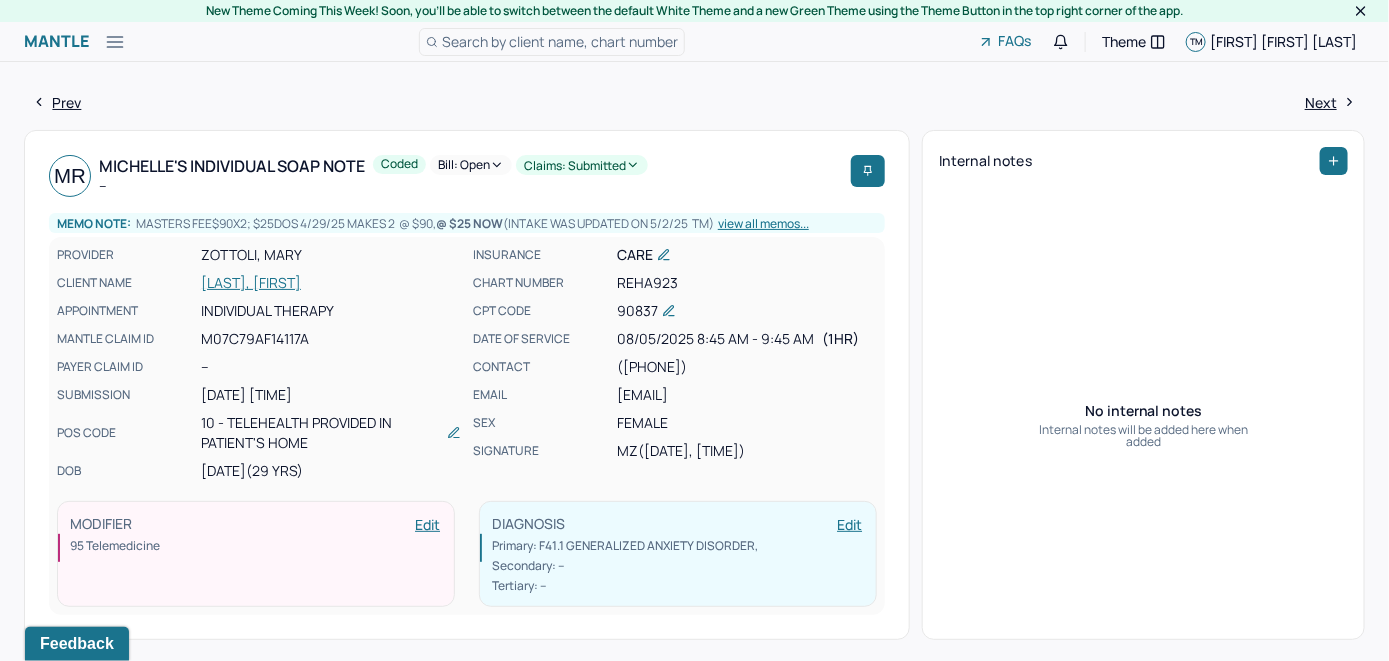 click on "Bill: Open" at bounding box center [471, 165] 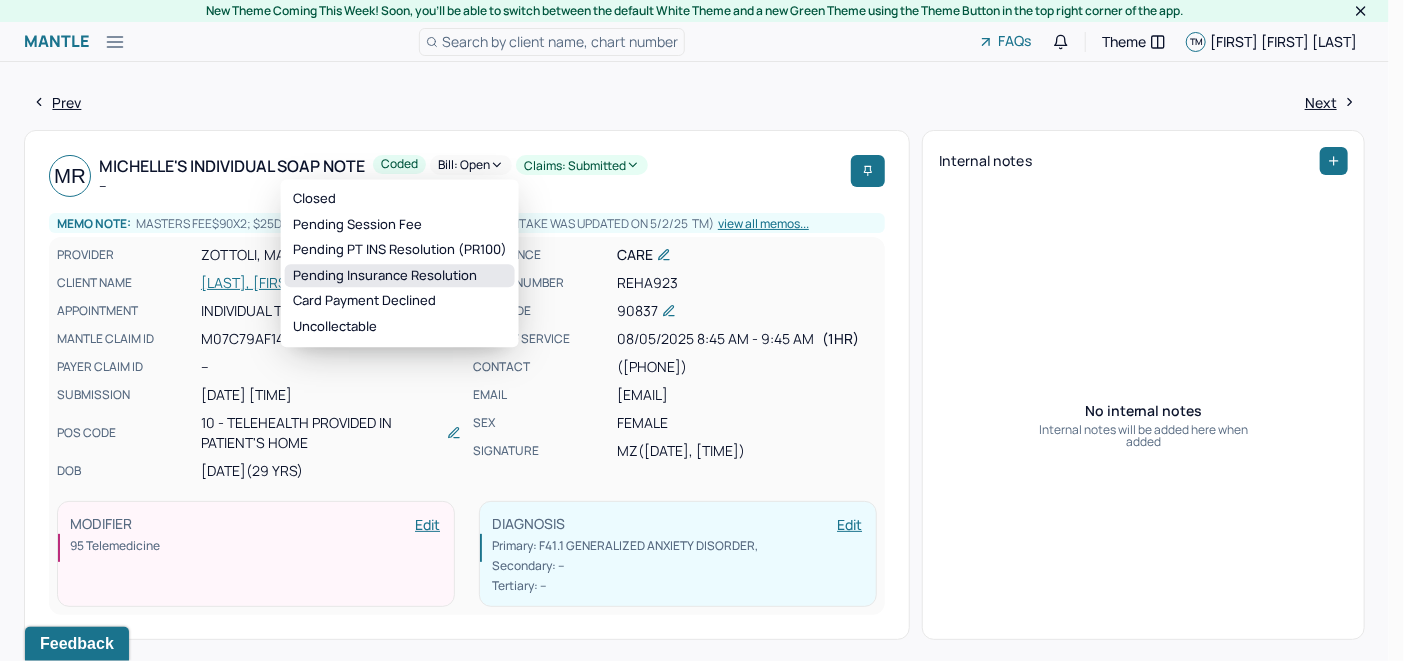 click on "Pending Insurance Resolution" at bounding box center [400, 276] 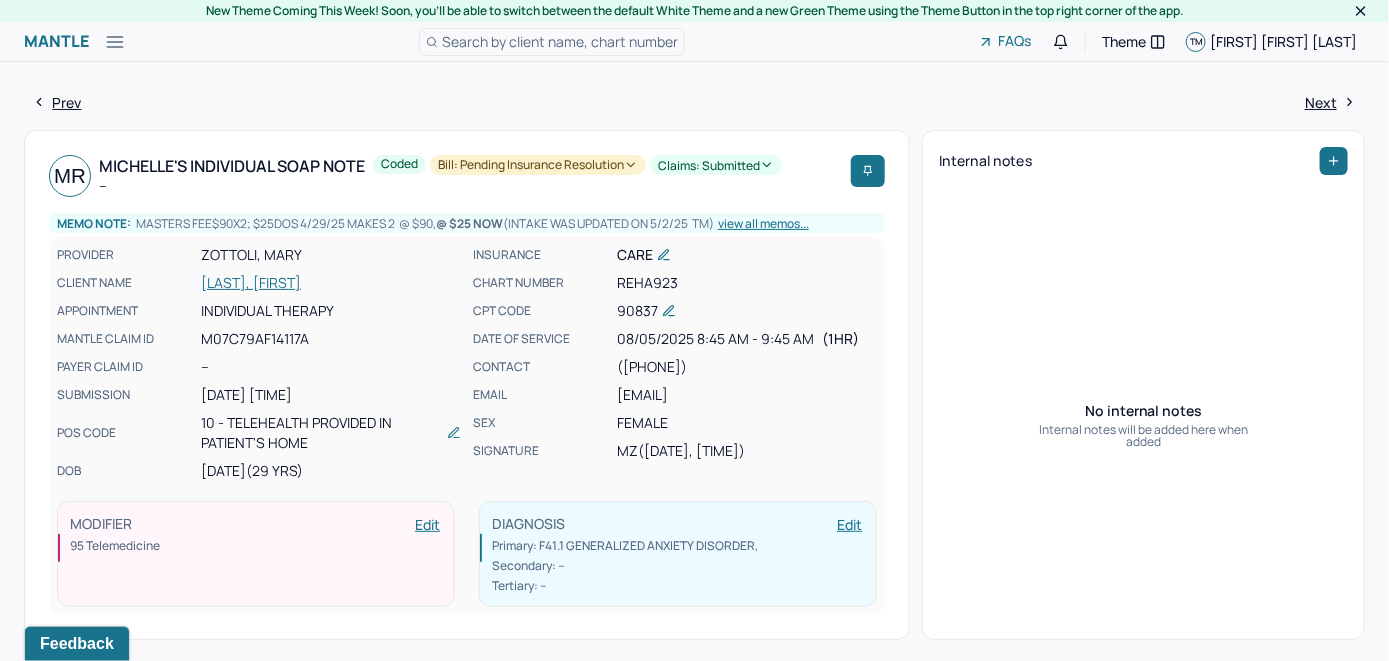 click on "Search by client name, chart number" at bounding box center (560, 41) 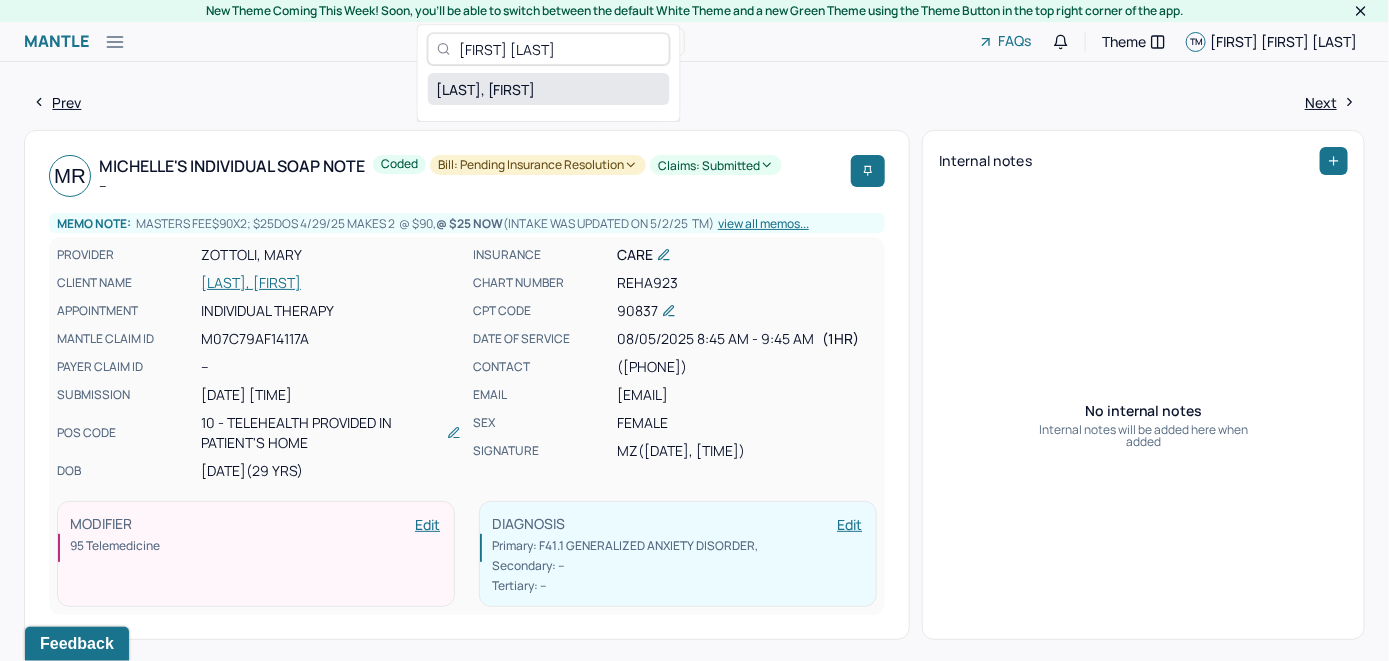 type on "[FIRST] [LAST]" 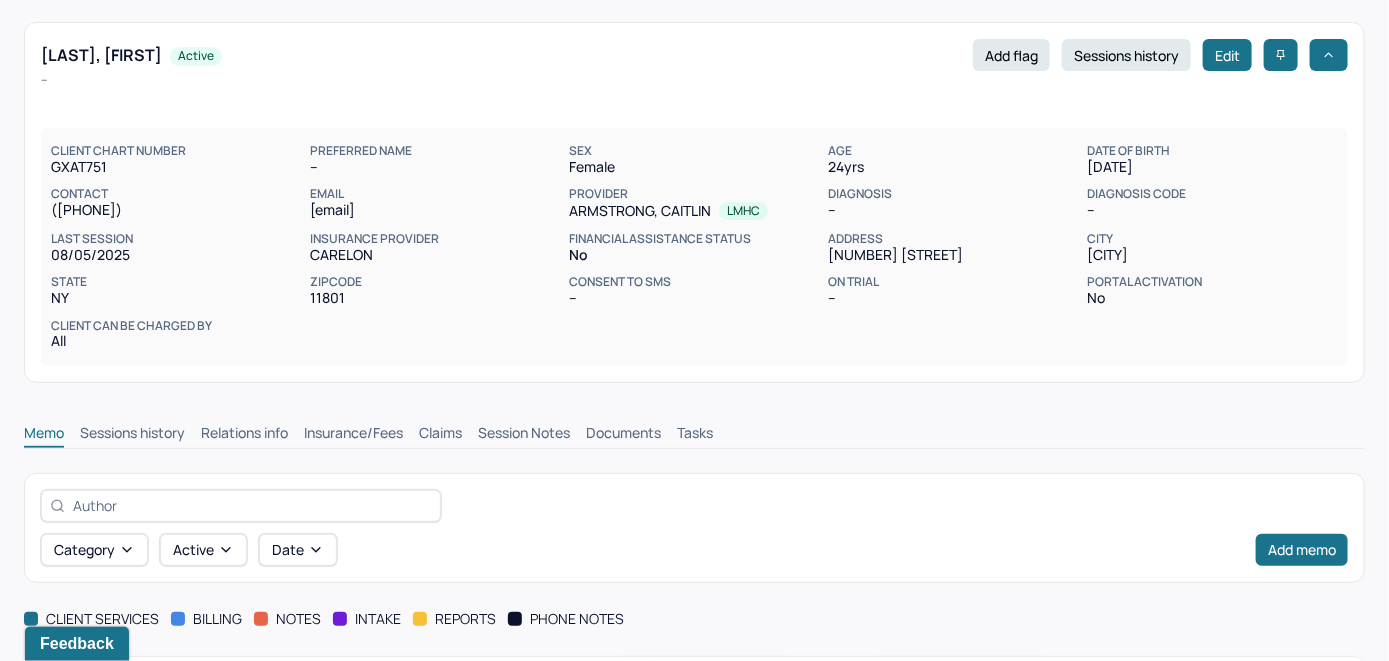 scroll, scrollTop: 100, scrollLeft: 0, axis: vertical 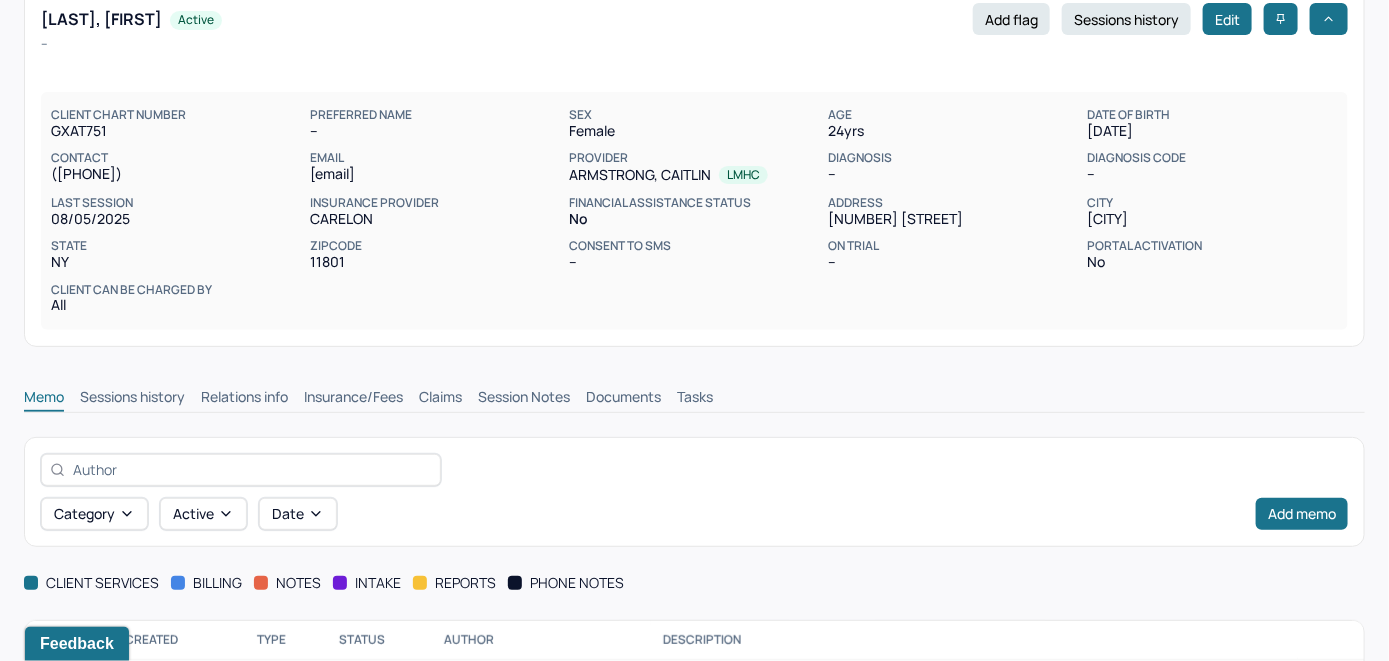 click on "Insurance/Fees" at bounding box center (353, 399) 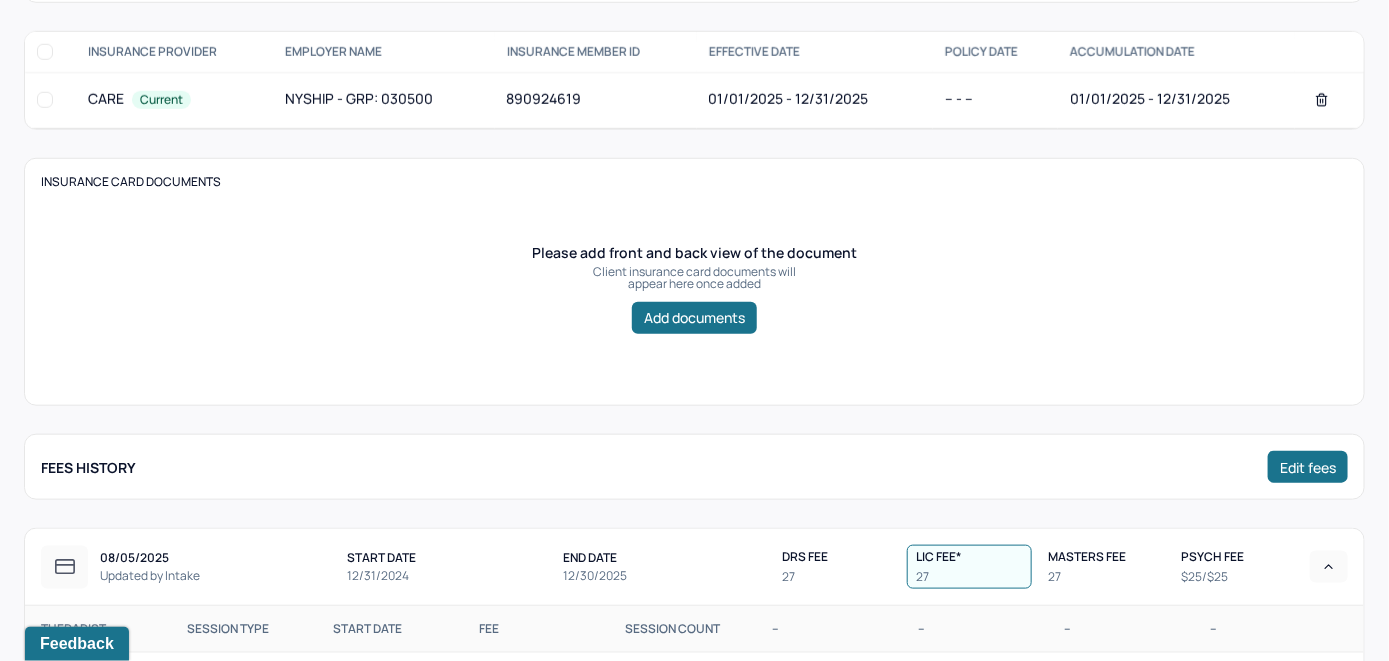 scroll, scrollTop: 300, scrollLeft: 0, axis: vertical 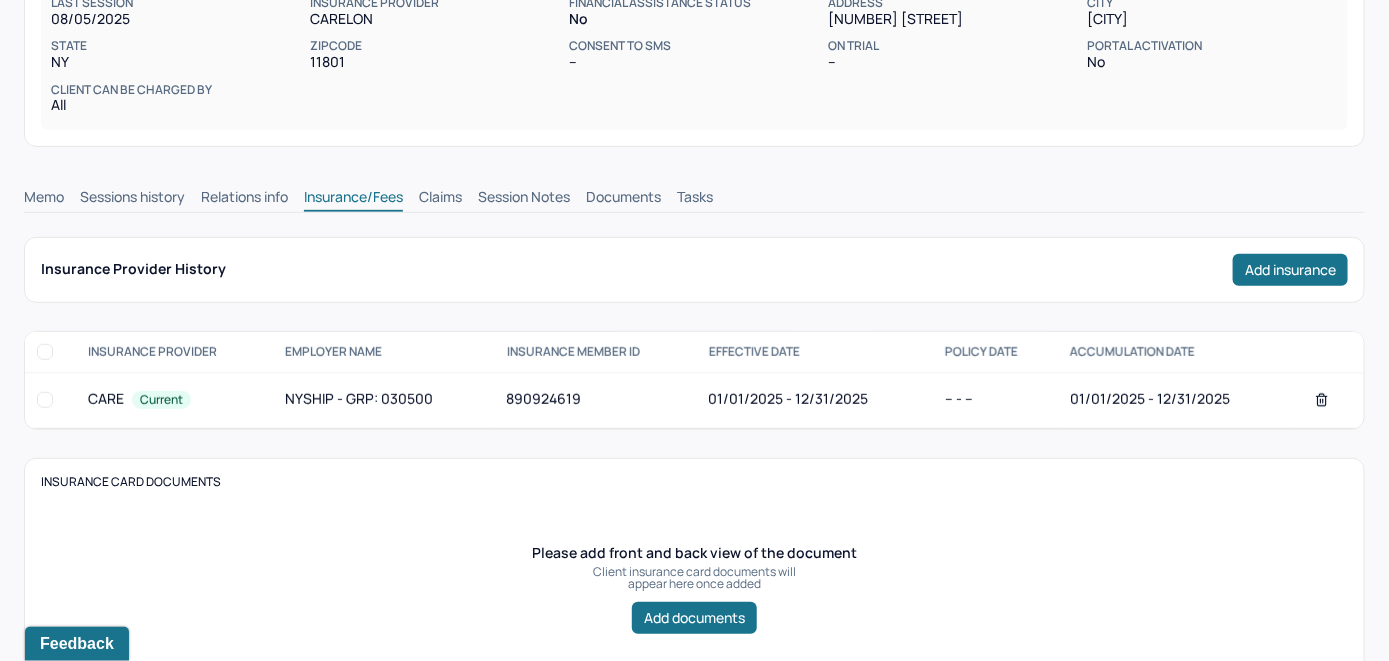 click on "Claims" at bounding box center [440, 199] 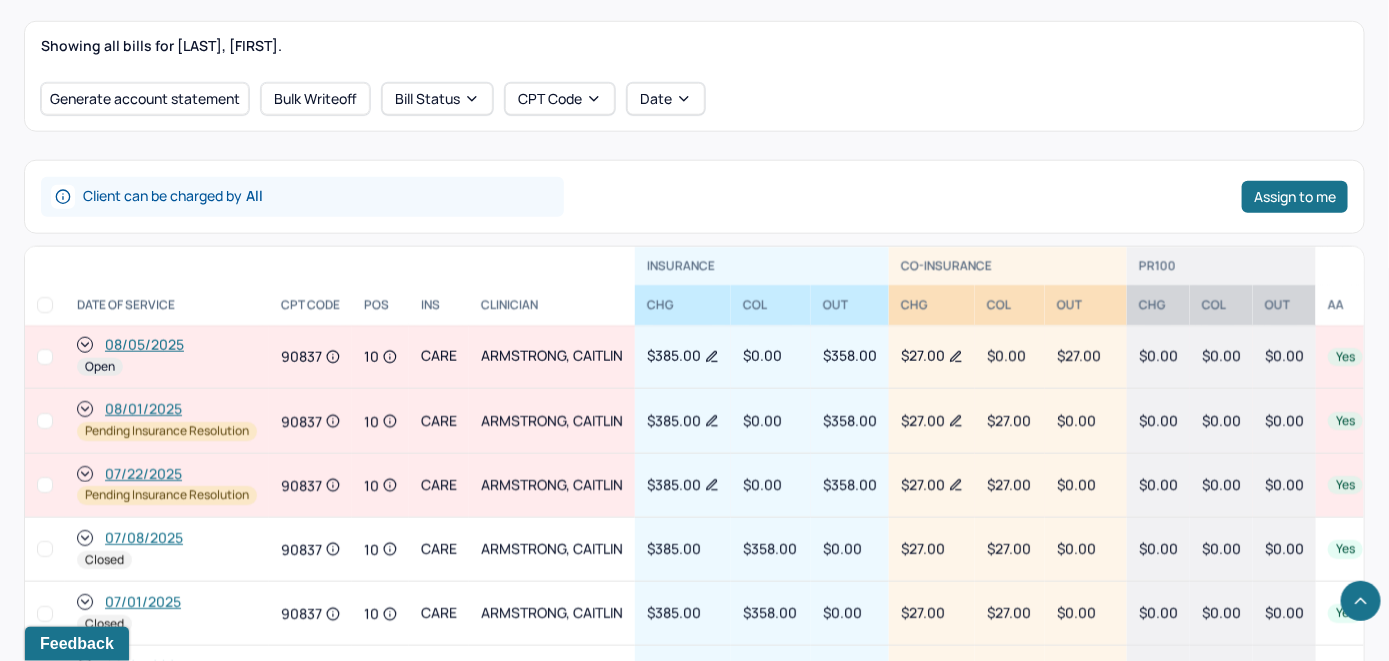 scroll, scrollTop: 753, scrollLeft: 0, axis: vertical 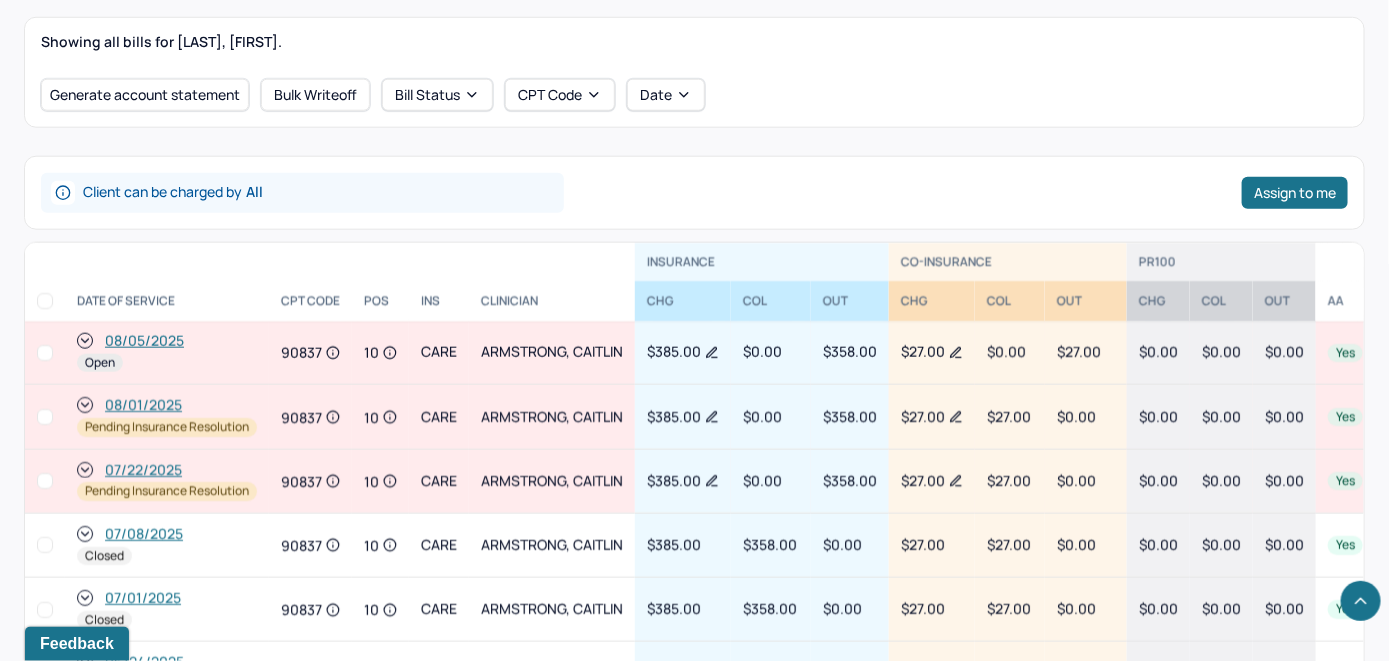 click on "08/05/2025" at bounding box center [144, 341] 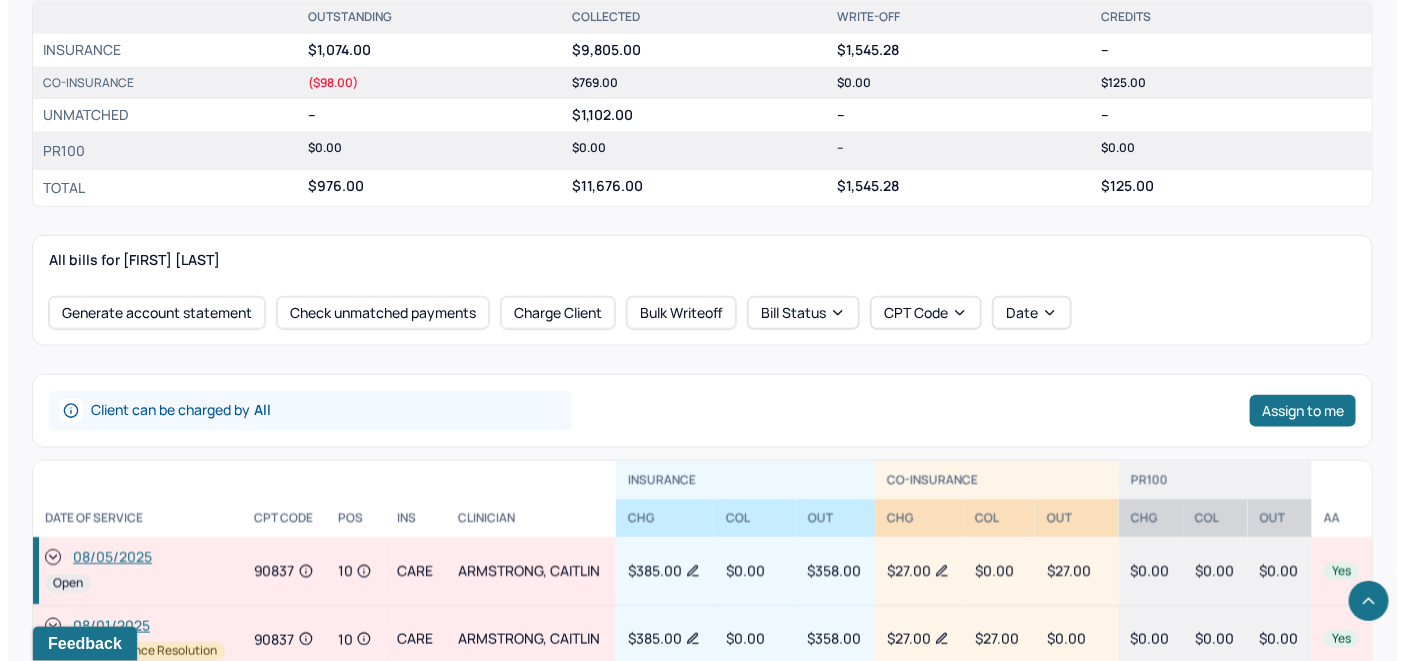 scroll, scrollTop: 700, scrollLeft: 0, axis: vertical 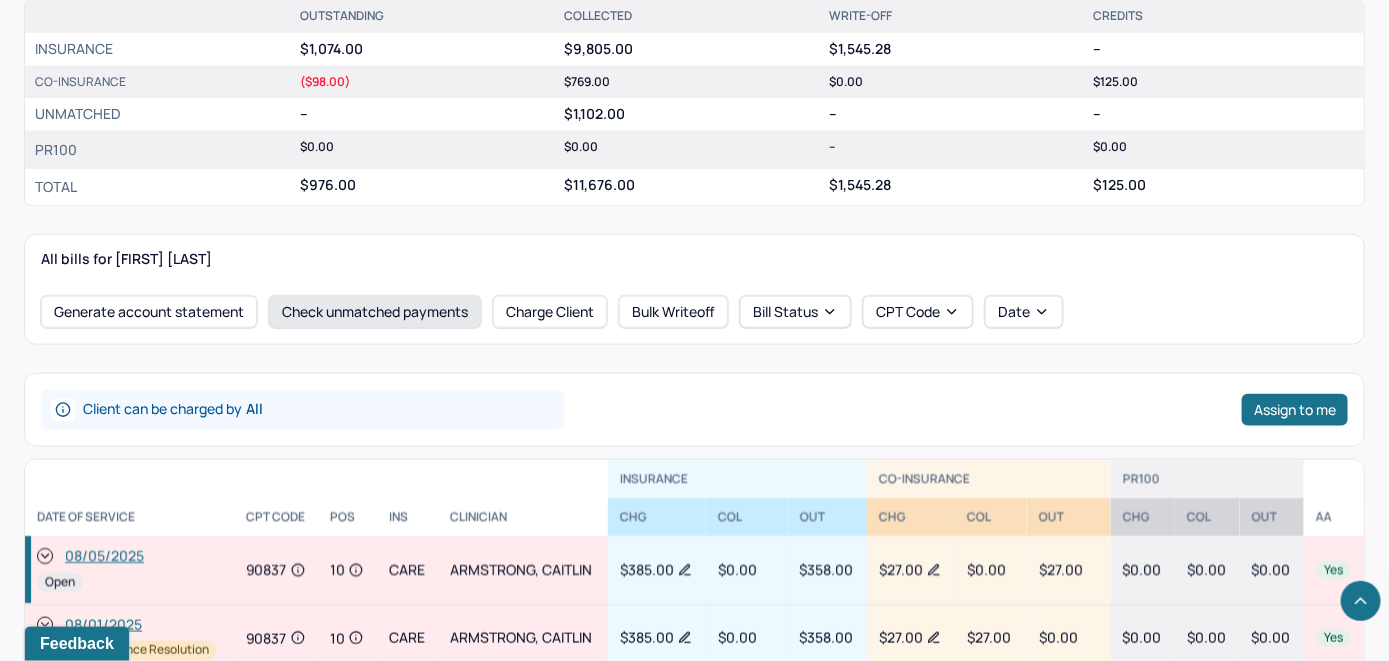 click on "Check unmatched payments" at bounding box center (375, 312) 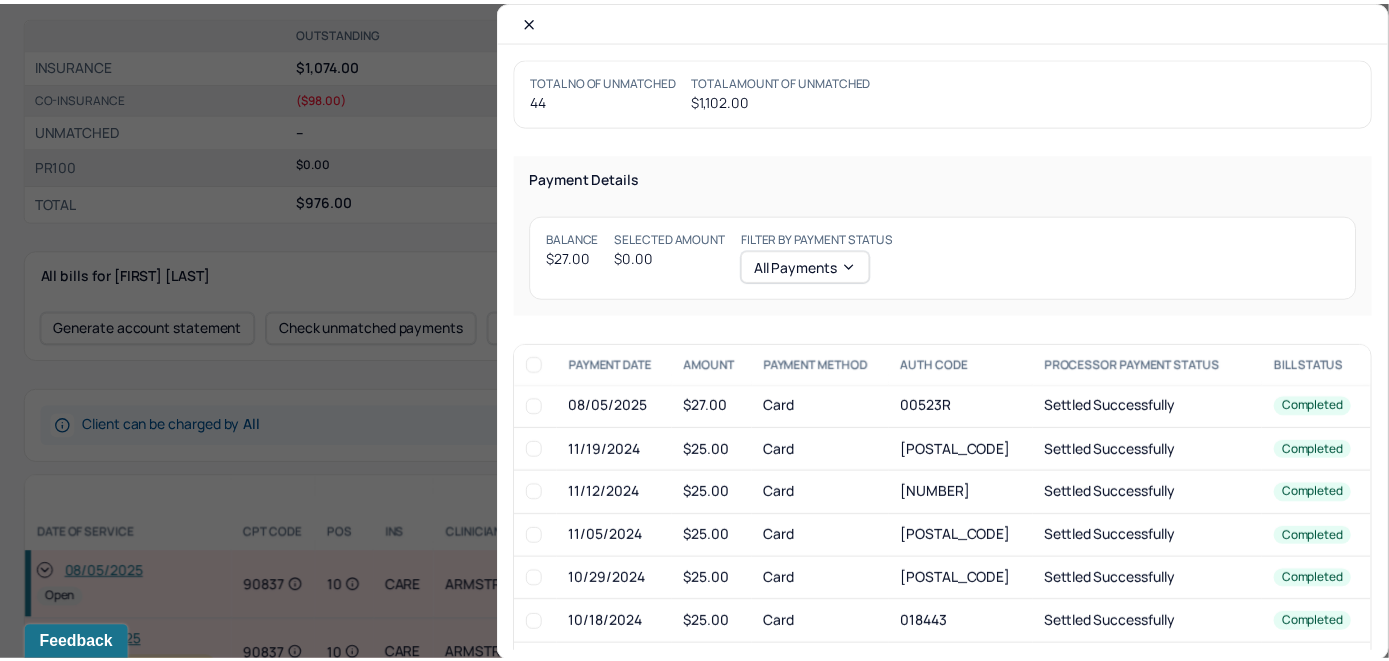 scroll, scrollTop: 715, scrollLeft: 0, axis: vertical 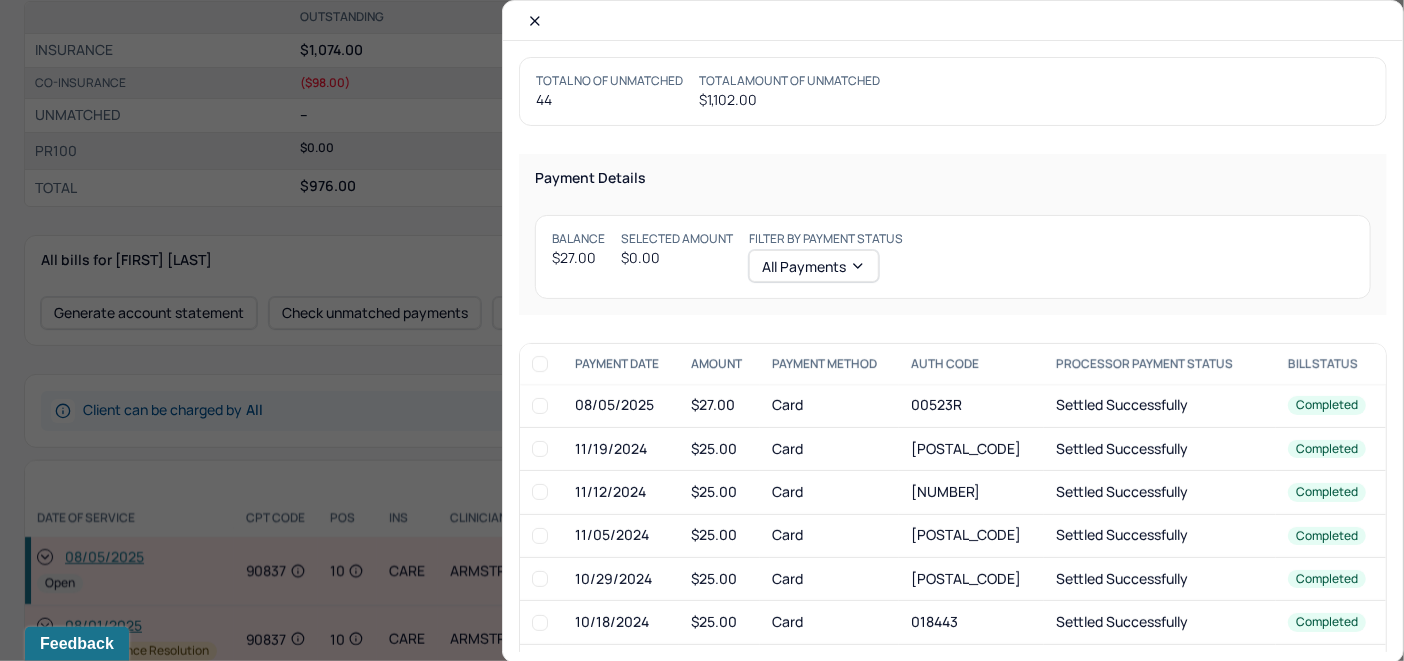click at bounding box center (540, 406) 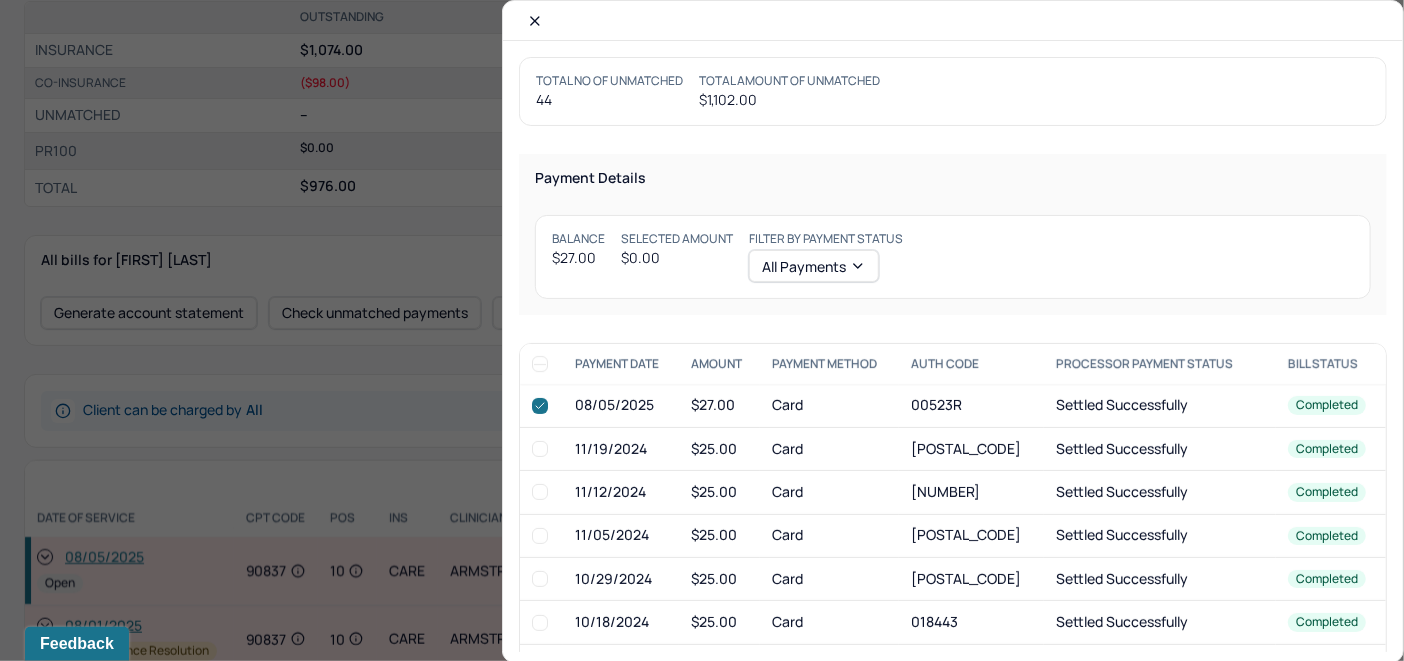 checkbox on "true" 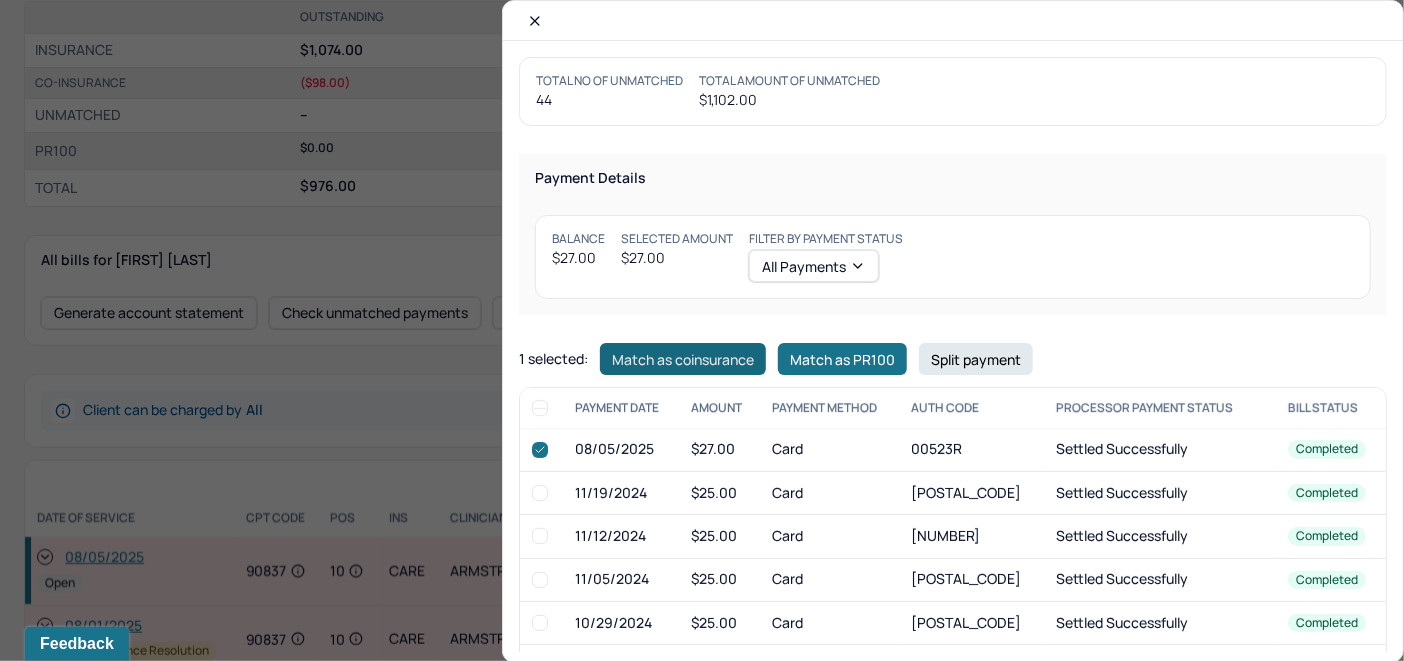 click on "Match as coinsurance" at bounding box center [683, 359] 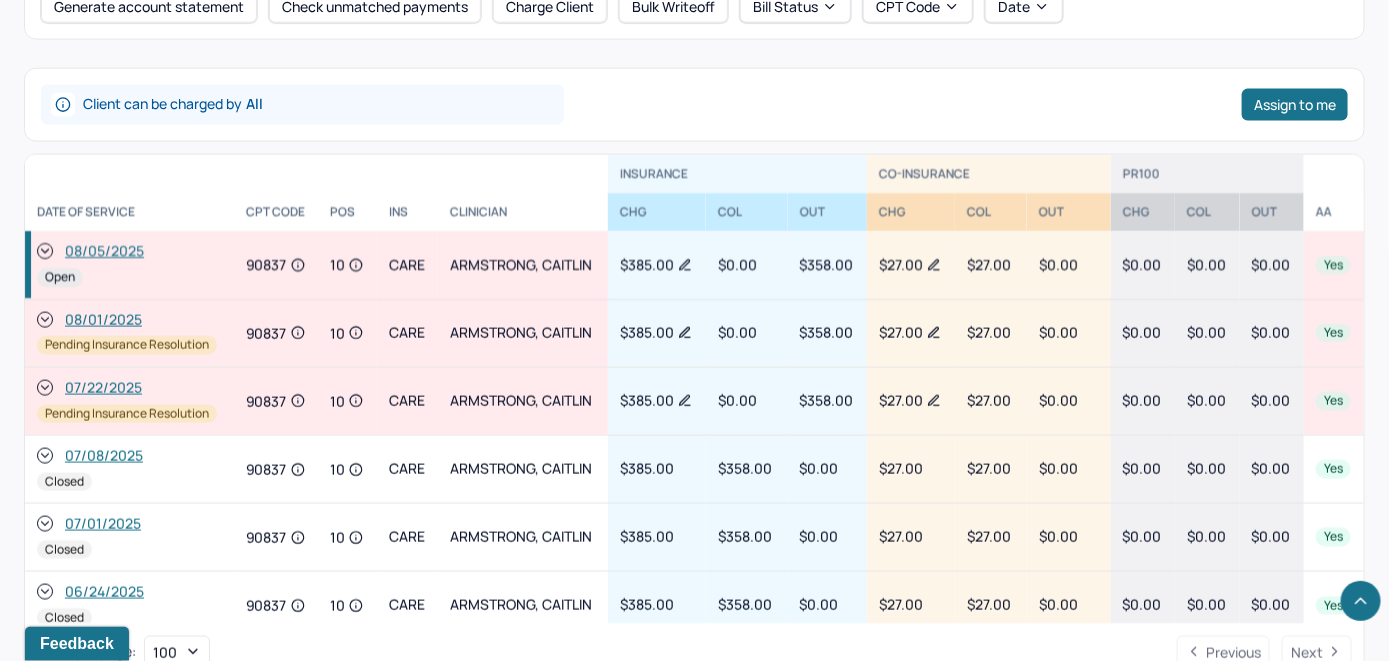scroll, scrollTop: 1063, scrollLeft: 0, axis: vertical 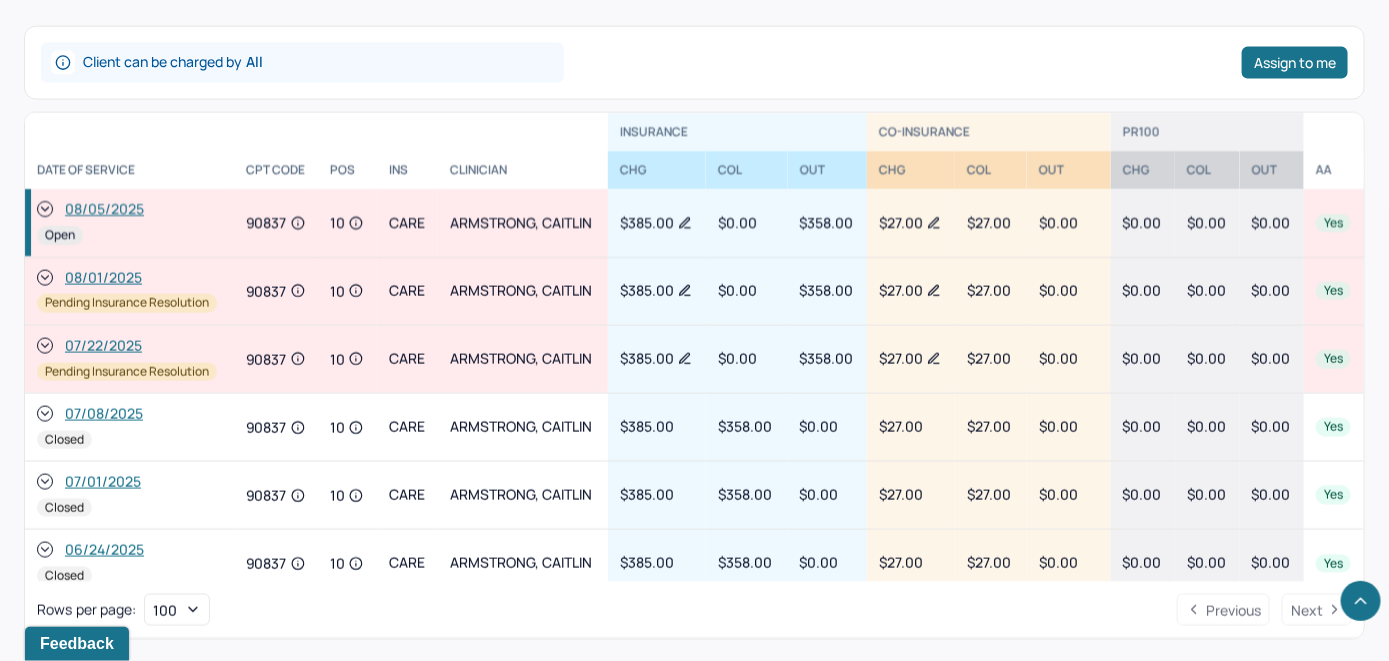 click 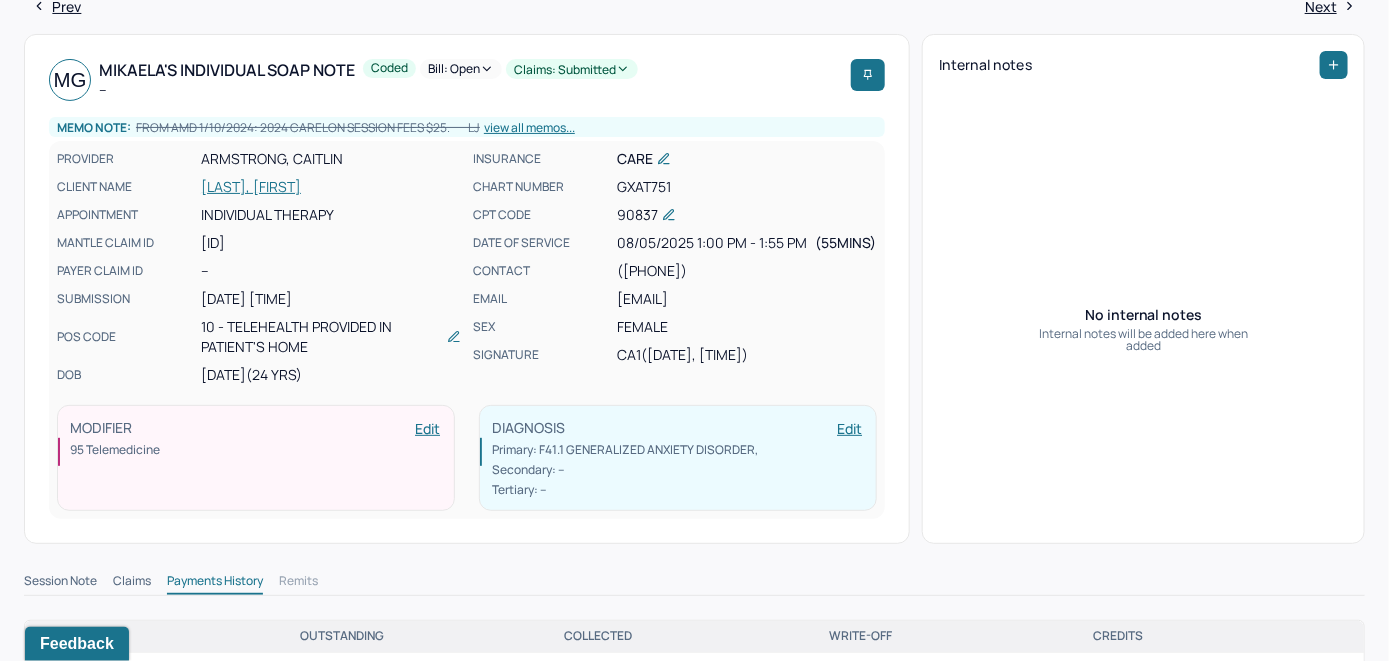 scroll, scrollTop: 43, scrollLeft: 0, axis: vertical 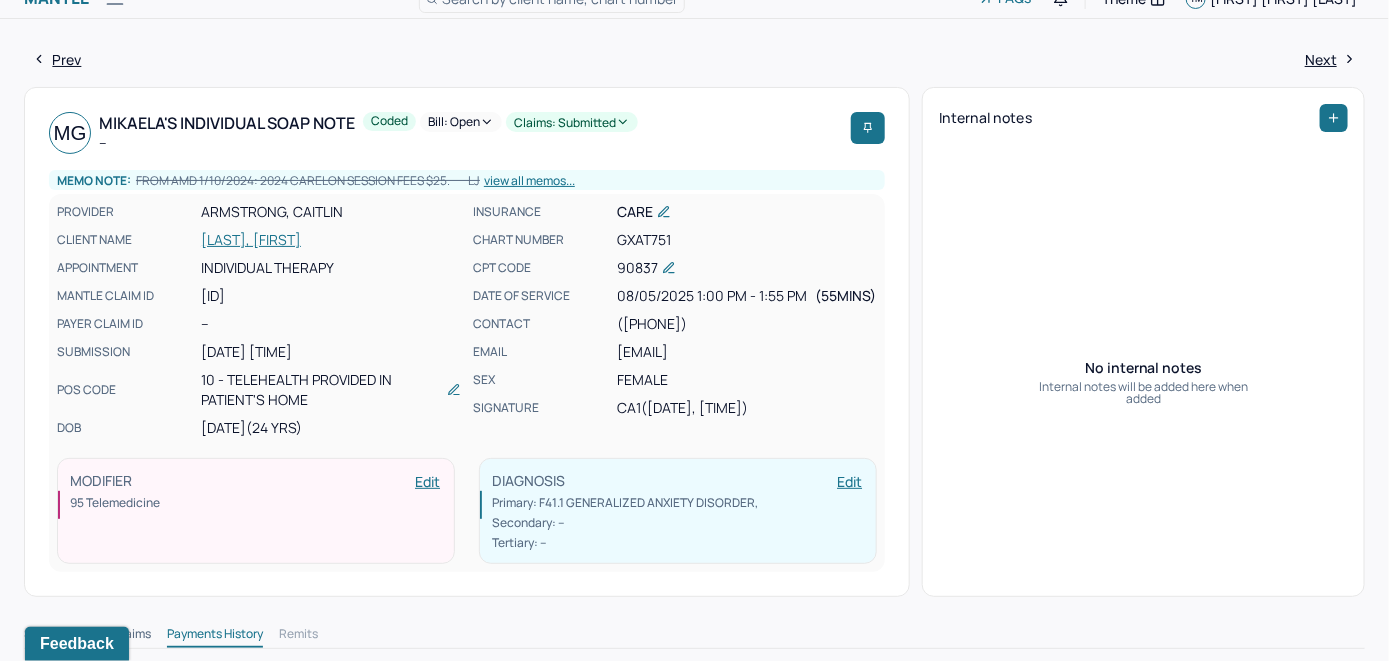 click on "Bill: Open" at bounding box center (461, 122) 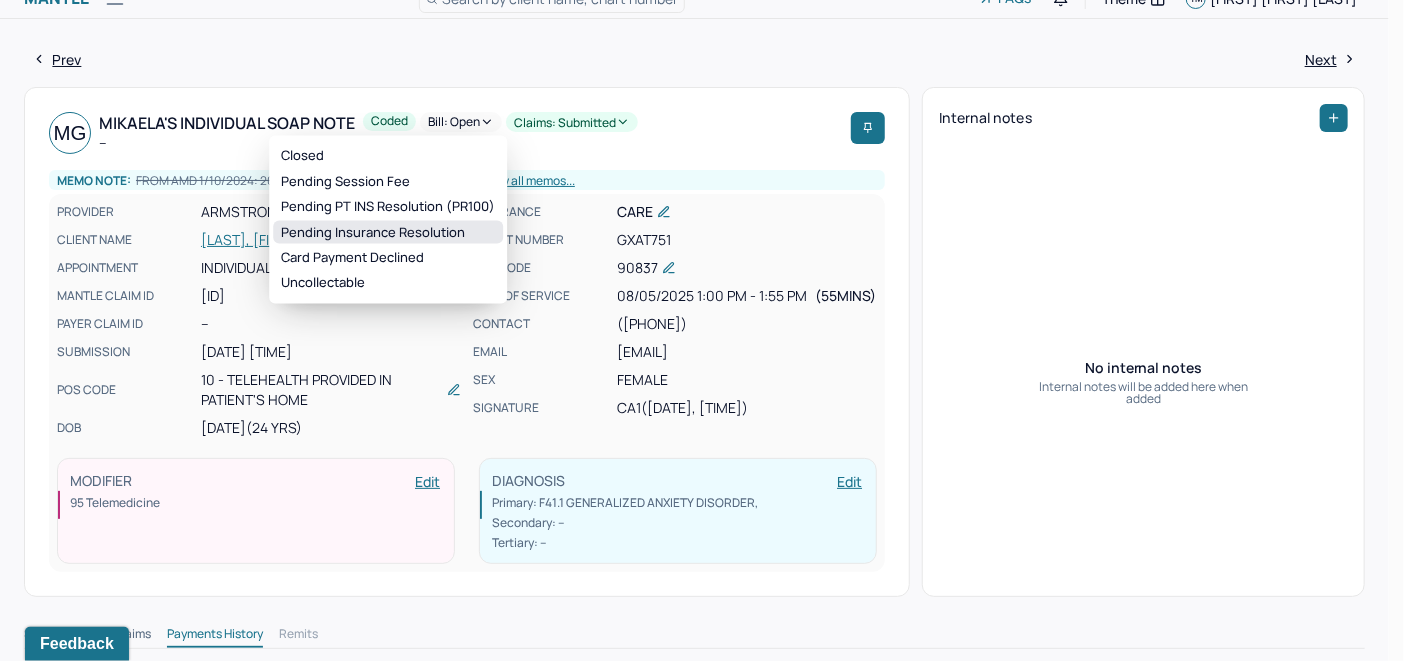 click on "Pending Insurance Resolution" at bounding box center [388, 232] 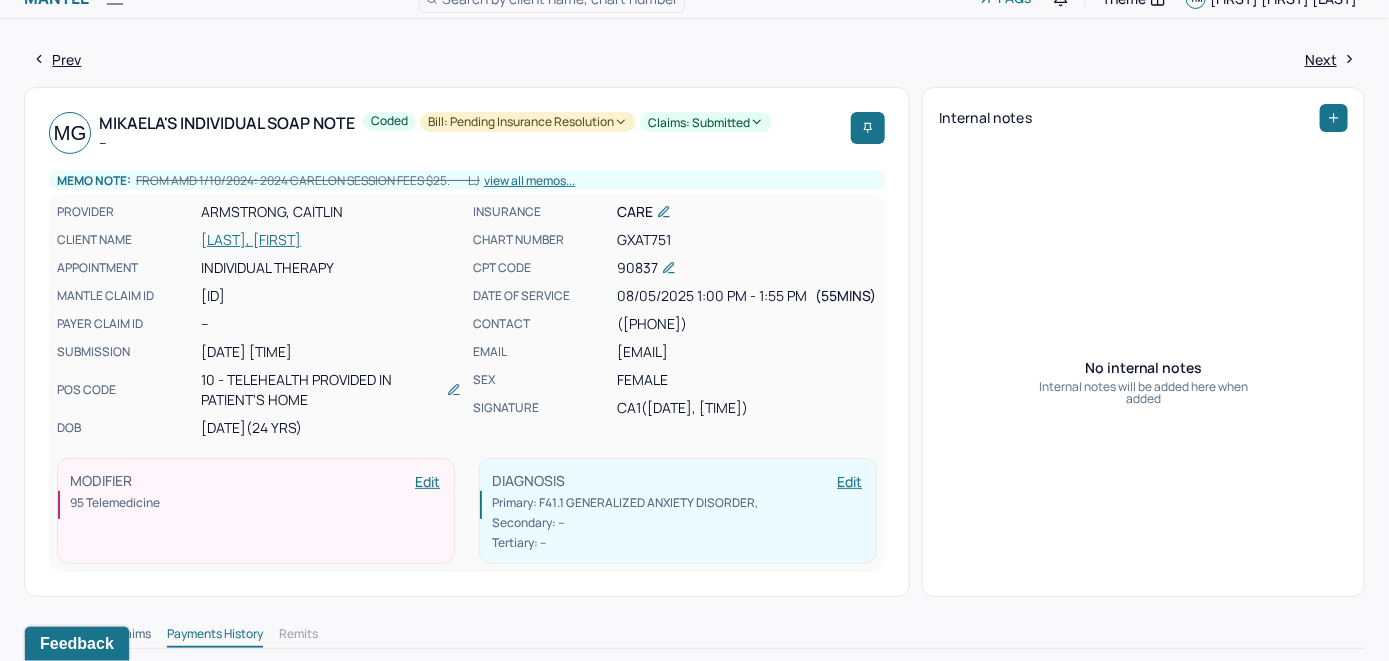 scroll, scrollTop: 0, scrollLeft: 0, axis: both 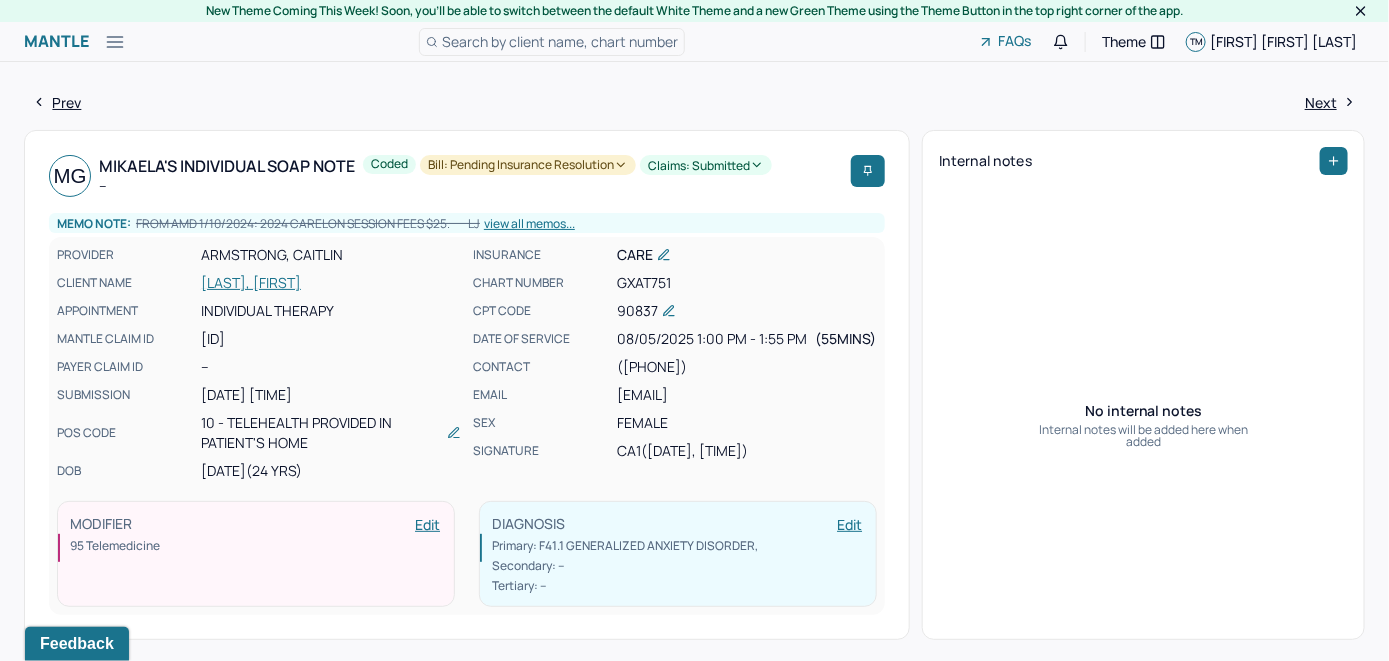 click on "Search by client name, chart number" at bounding box center (560, 41) 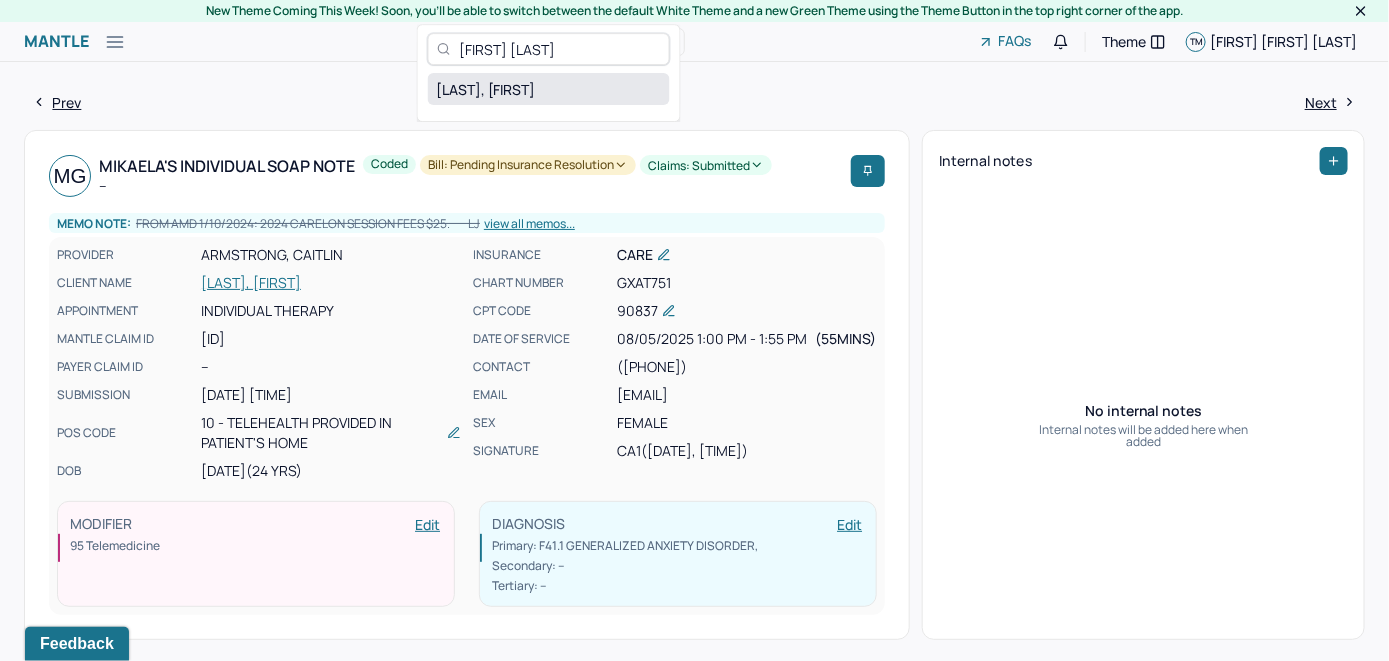 type on "[FIRST] [LAST]" 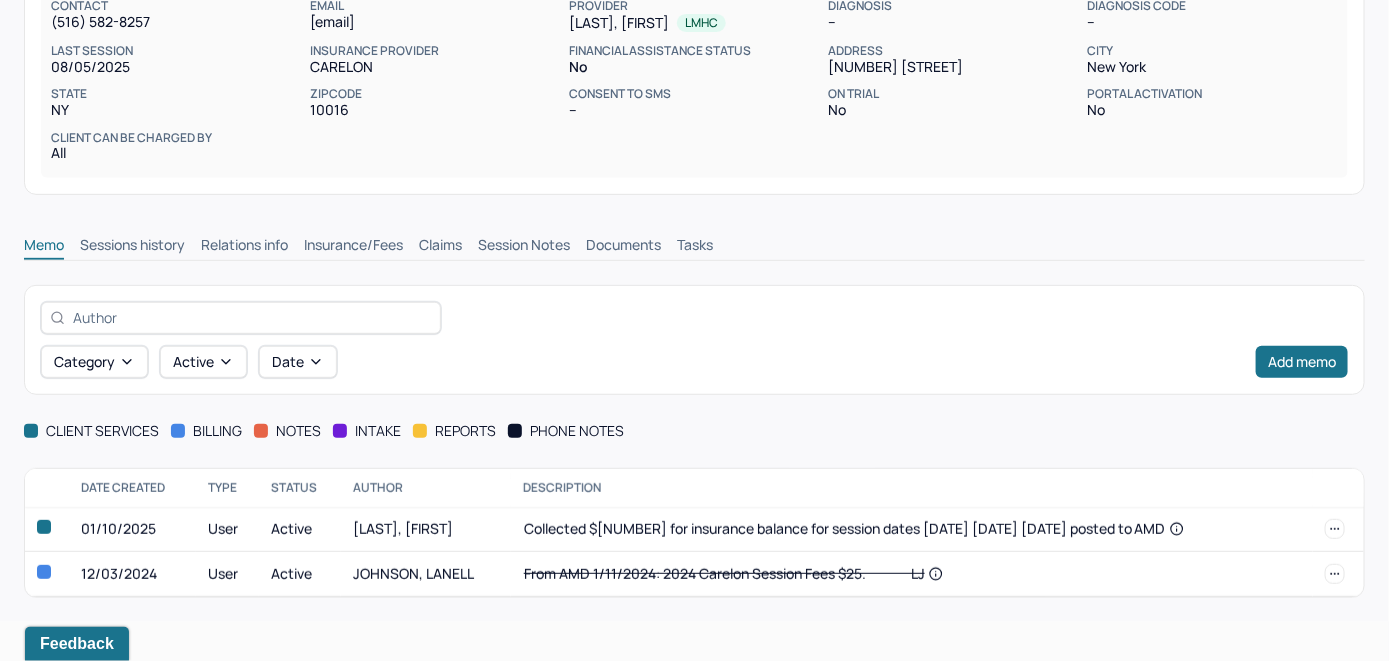 scroll, scrollTop: 254, scrollLeft: 0, axis: vertical 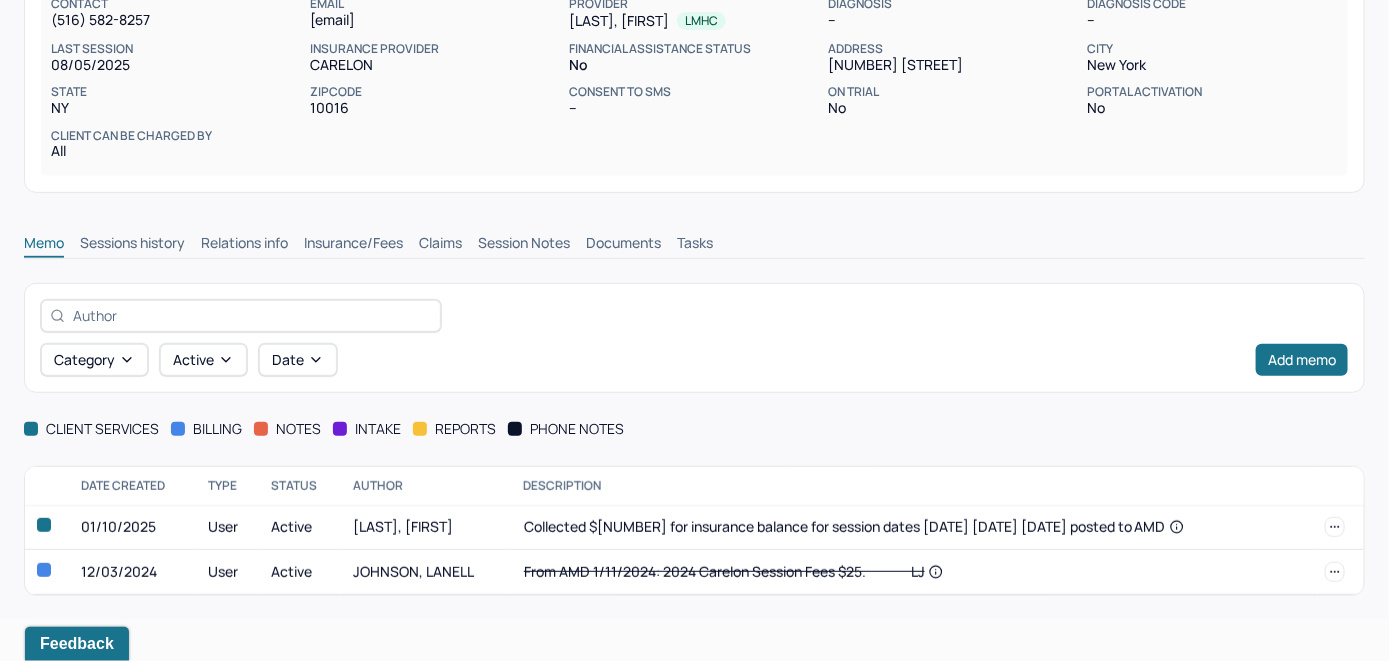 click on "Insurance/Fees" at bounding box center [353, 245] 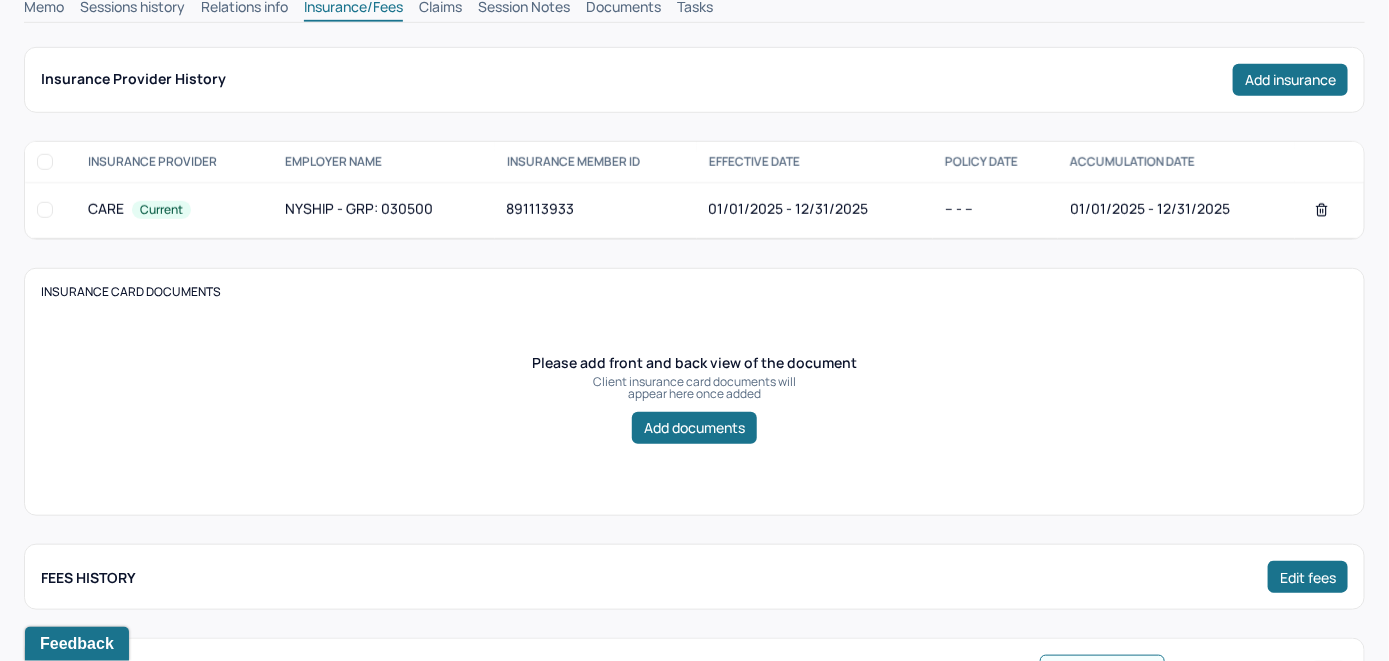 scroll, scrollTop: 454, scrollLeft: 0, axis: vertical 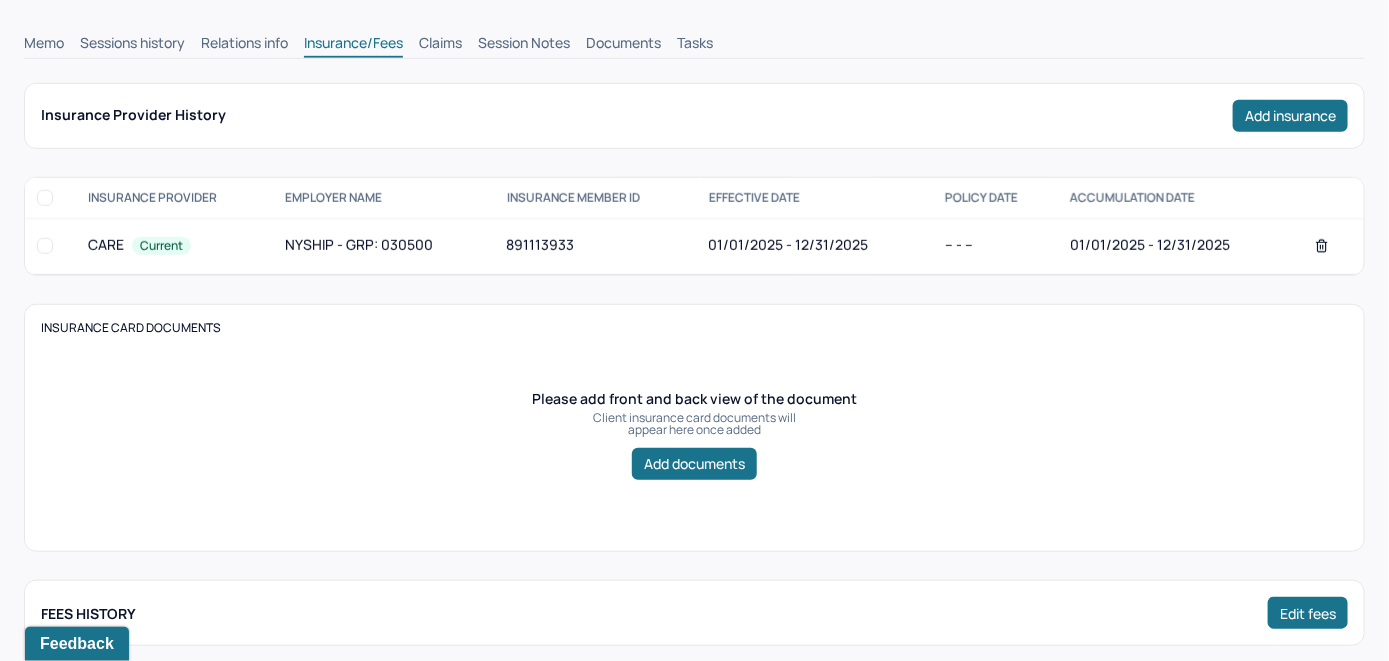 click on "Claims" at bounding box center (440, 45) 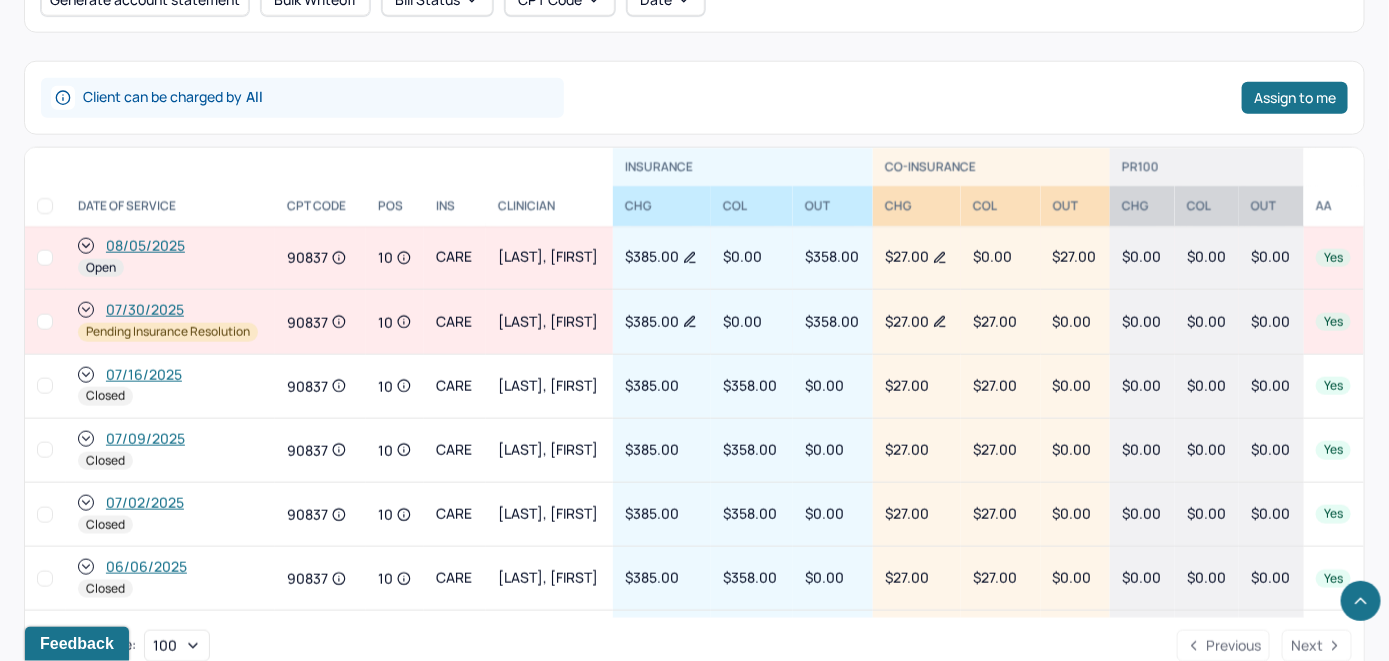 scroll, scrollTop: 854, scrollLeft: 0, axis: vertical 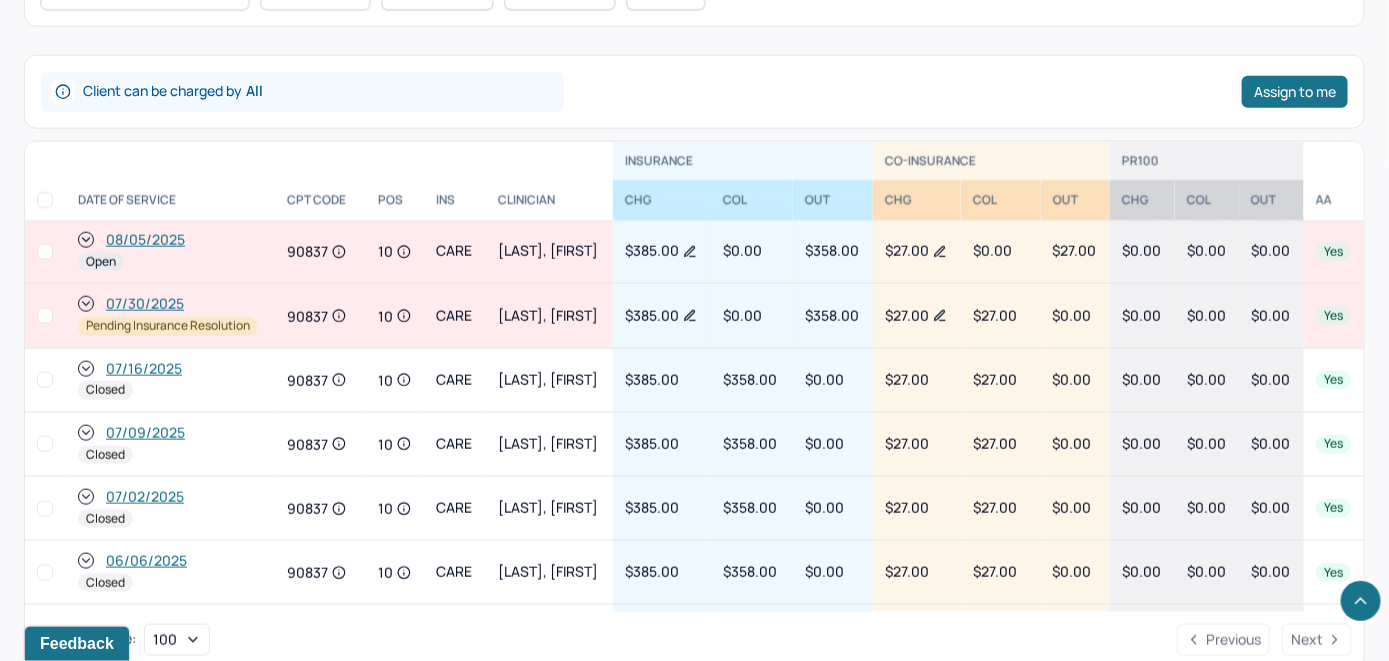 click 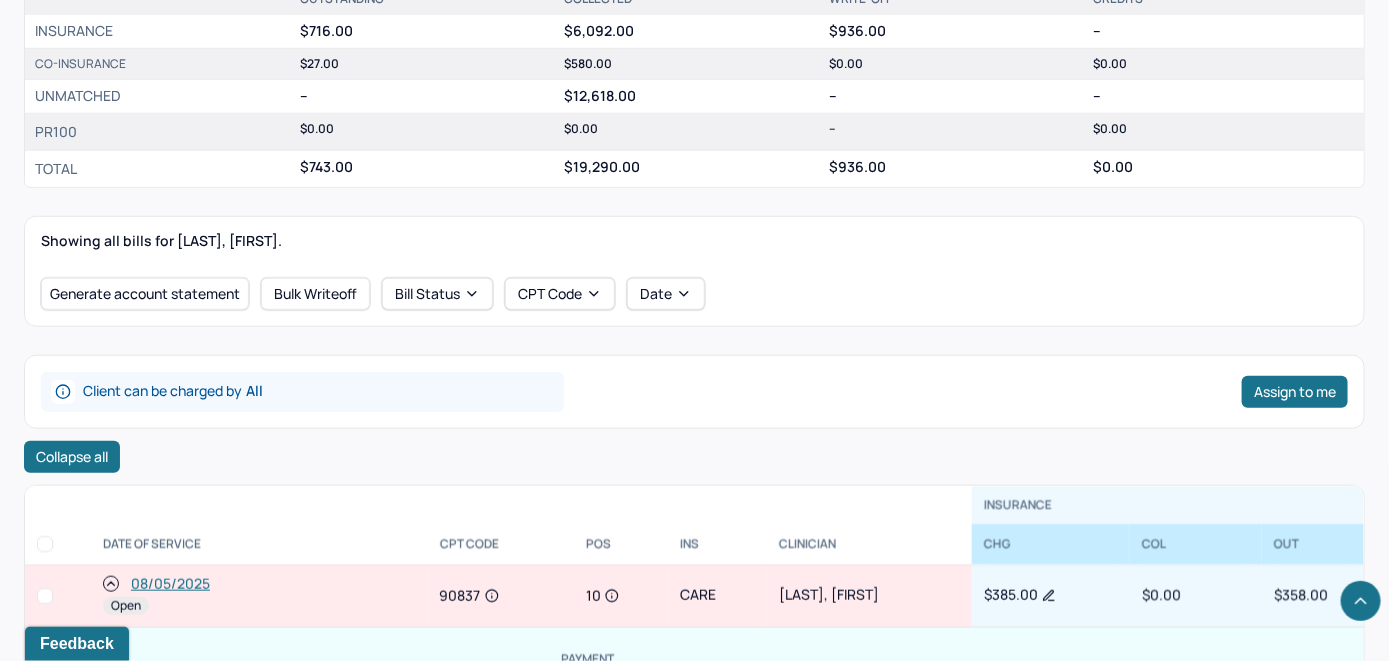 scroll, scrollTop: 954, scrollLeft: 0, axis: vertical 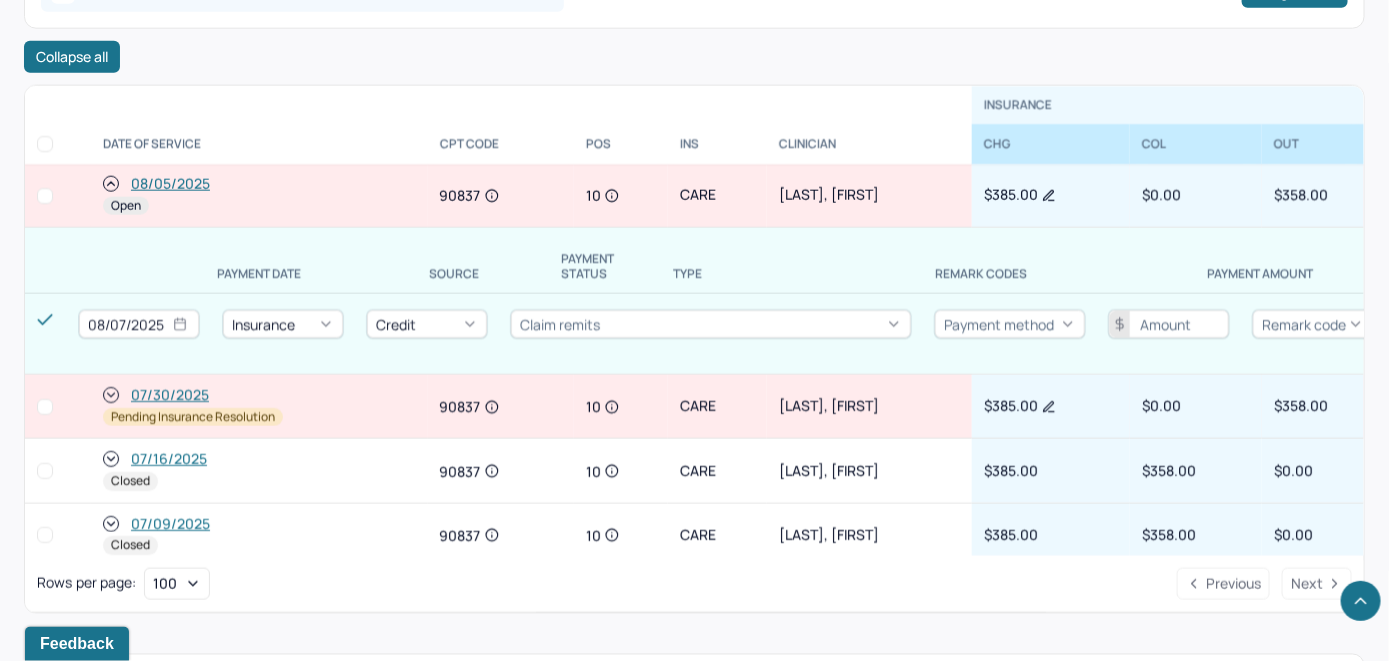 click on "08/05/2025" at bounding box center [170, 184] 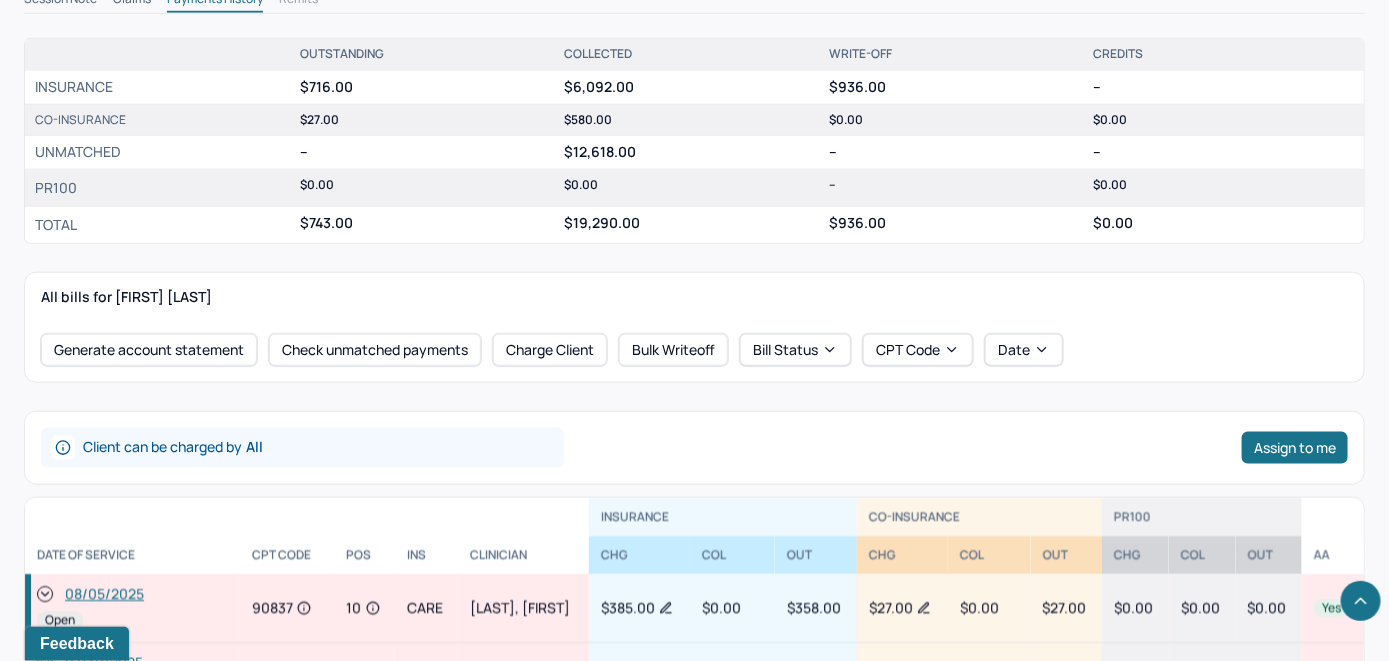 scroll, scrollTop: 800, scrollLeft: 0, axis: vertical 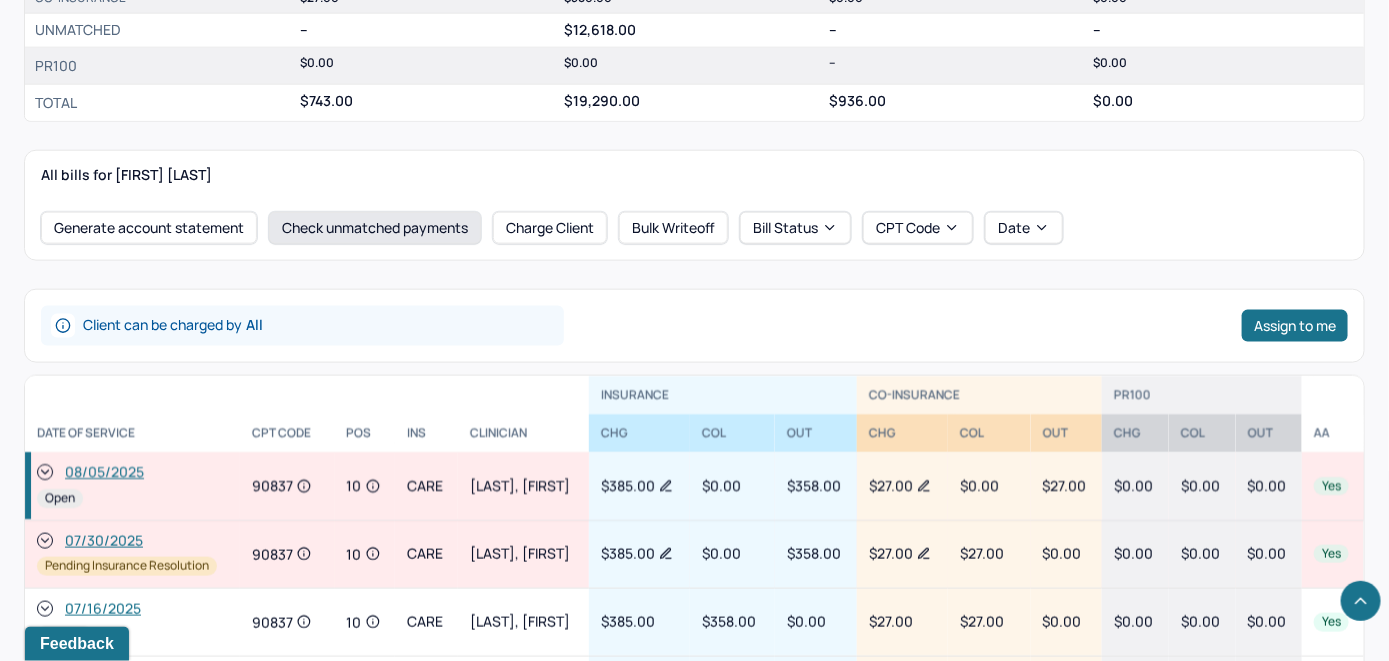 click on "Check unmatched payments" at bounding box center [375, 228] 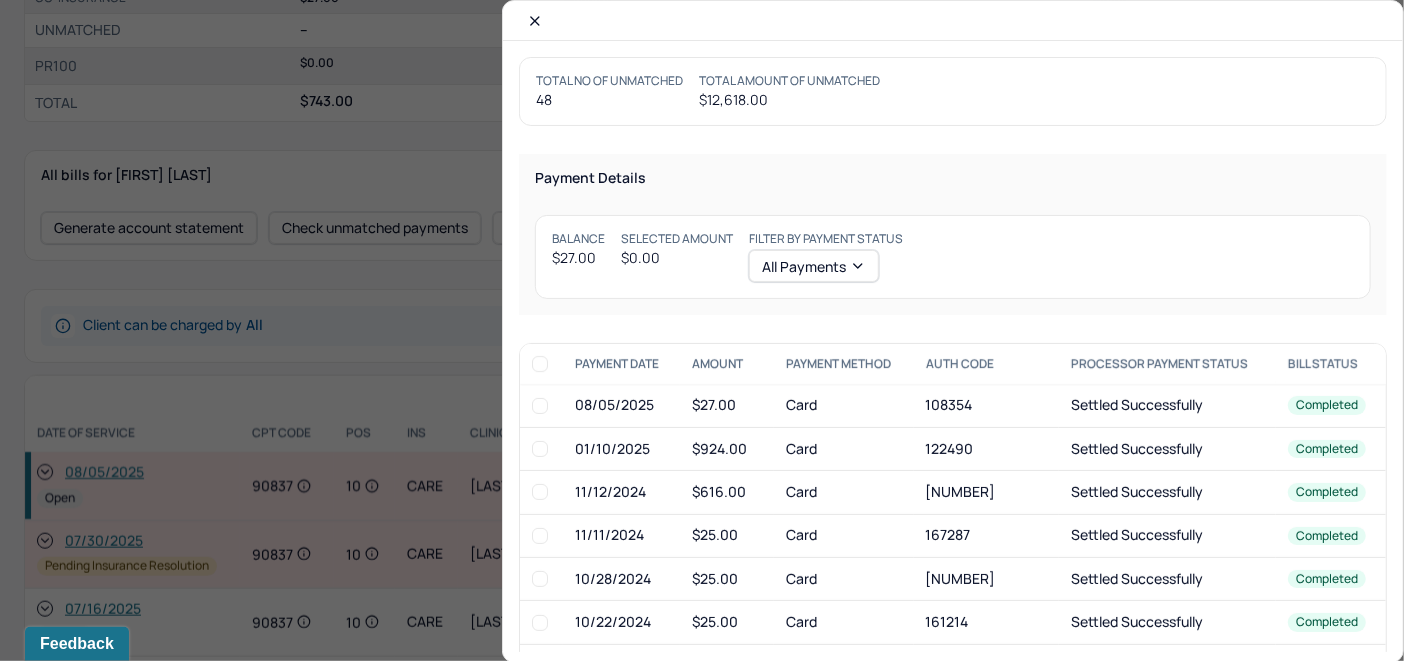 click at bounding box center (540, 406) 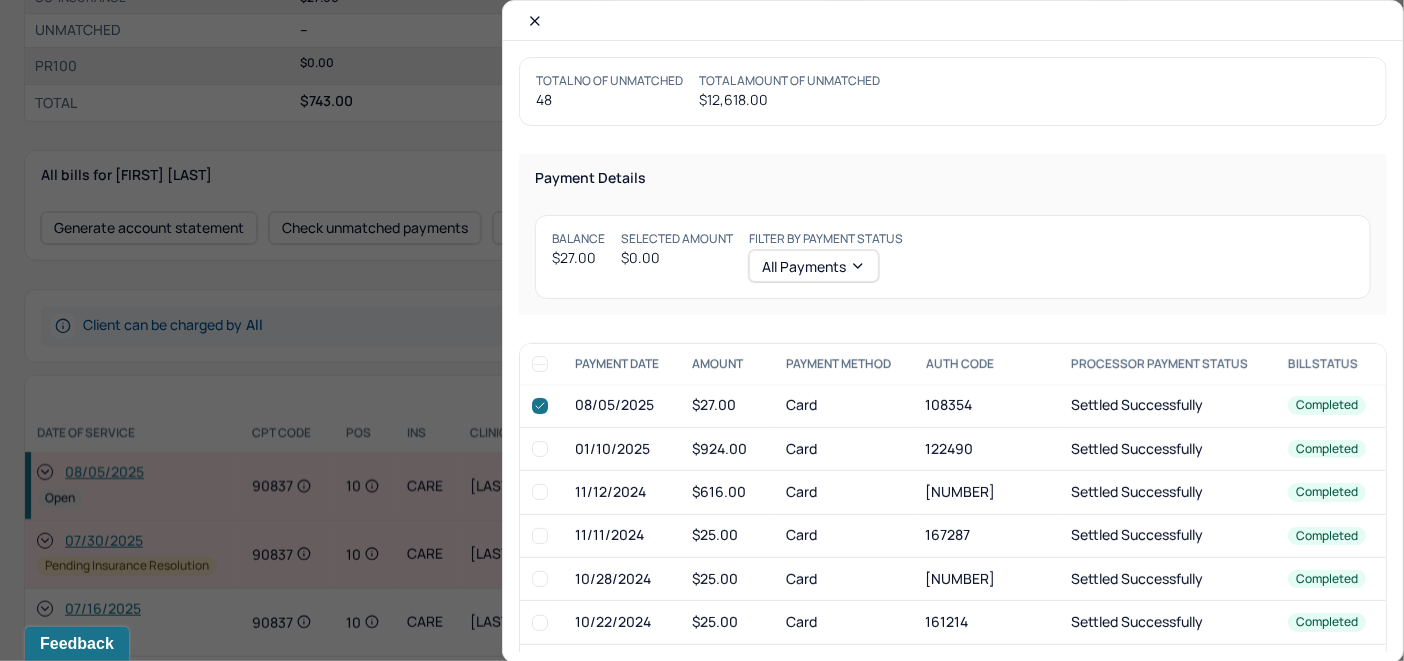 checkbox on "true" 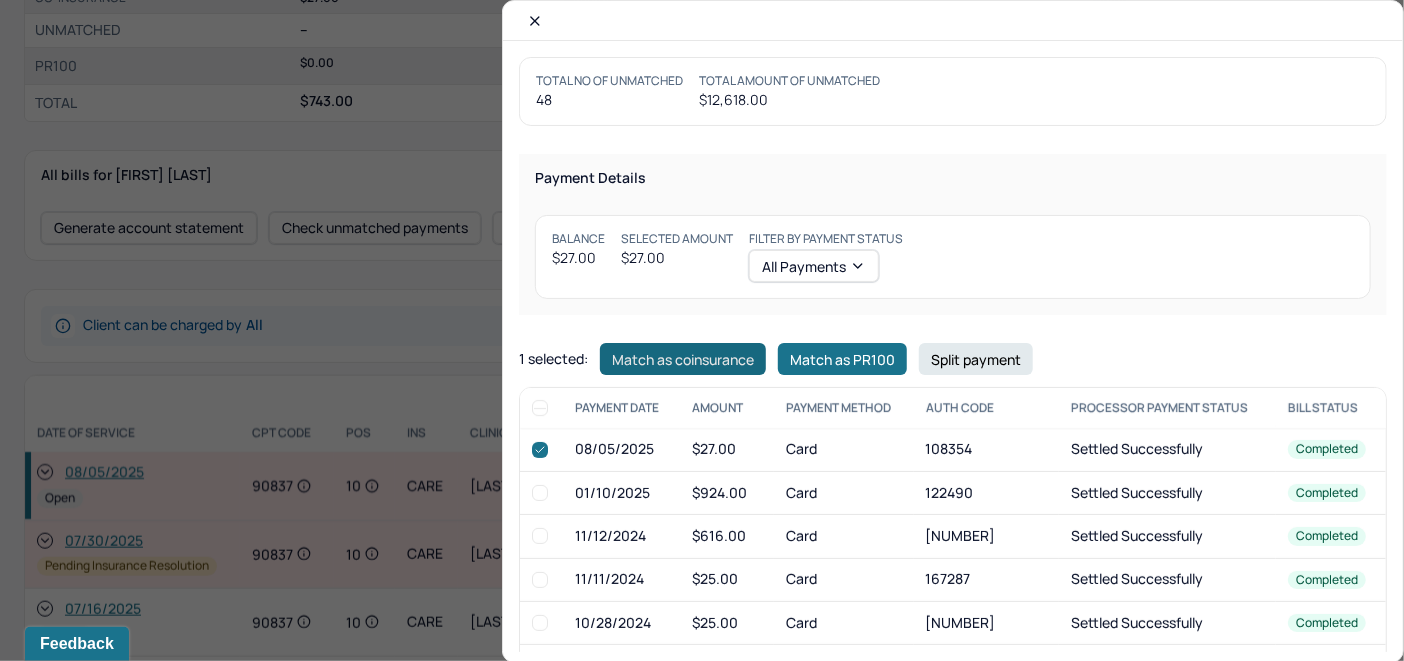 click on "Match as coinsurance" at bounding box center (683, 359) 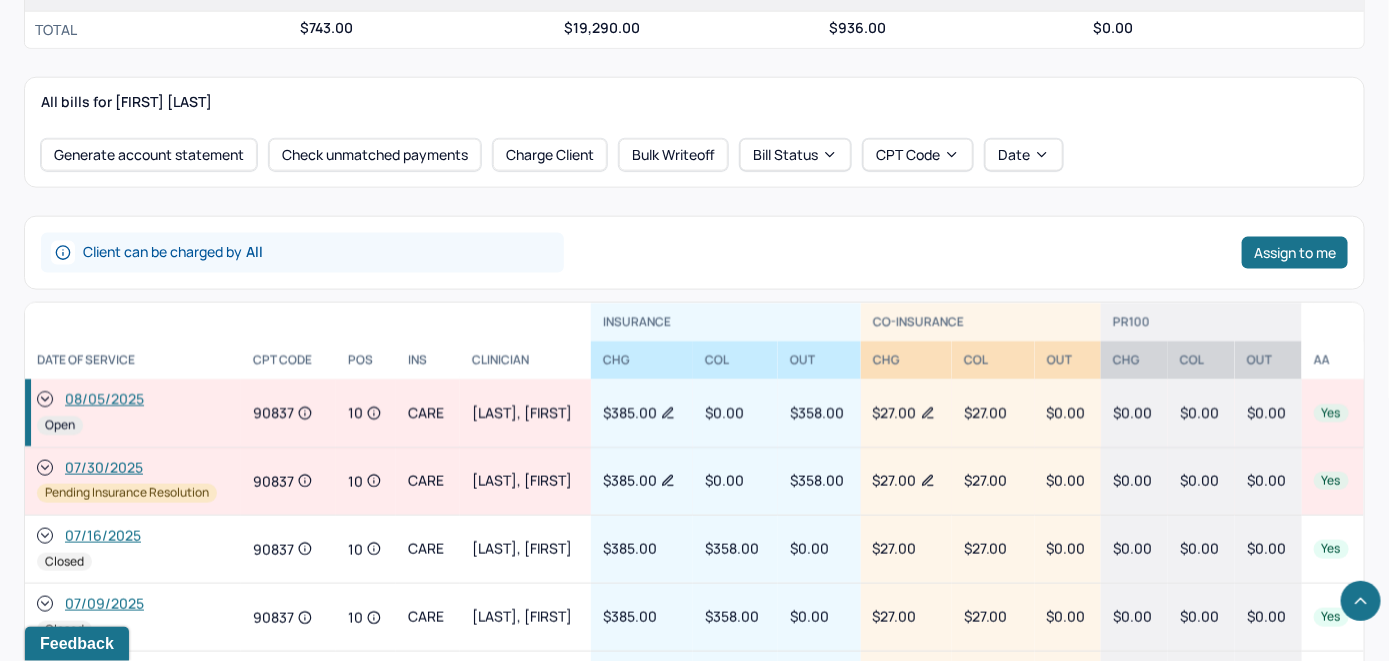 scroll, scrollTop: 1063, scrollLeft: 0, axis: vertical 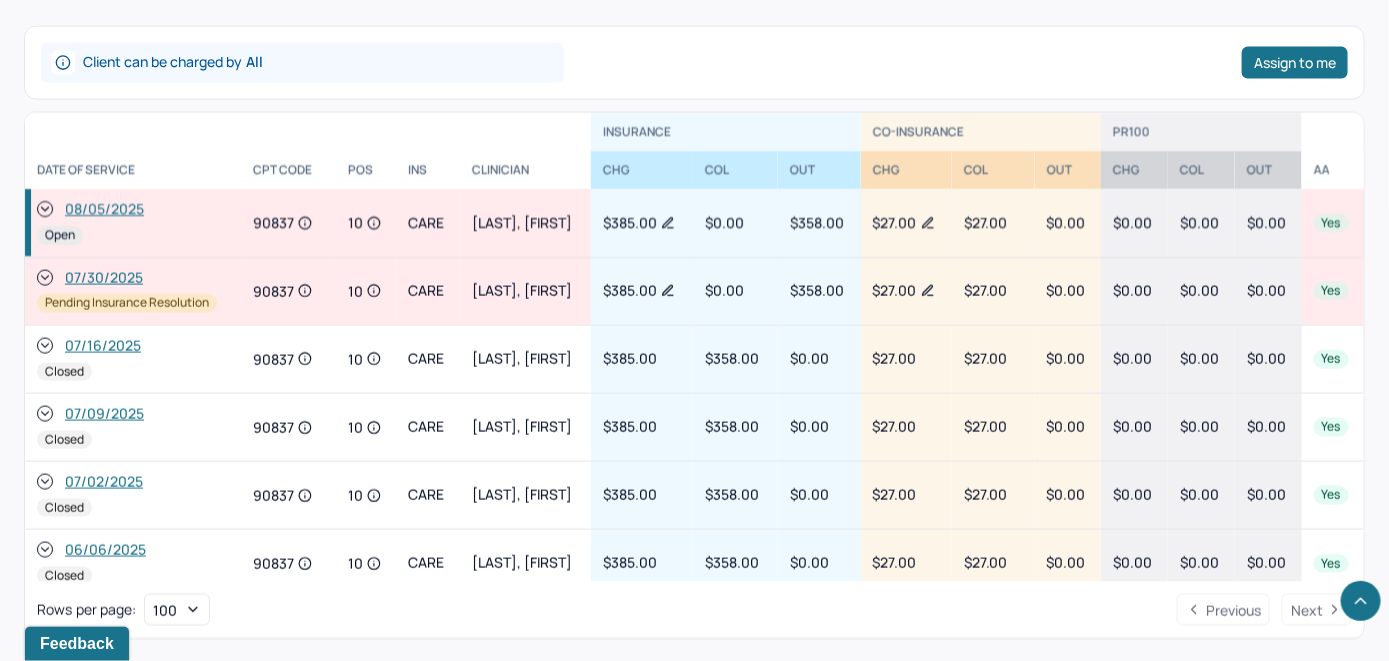 click 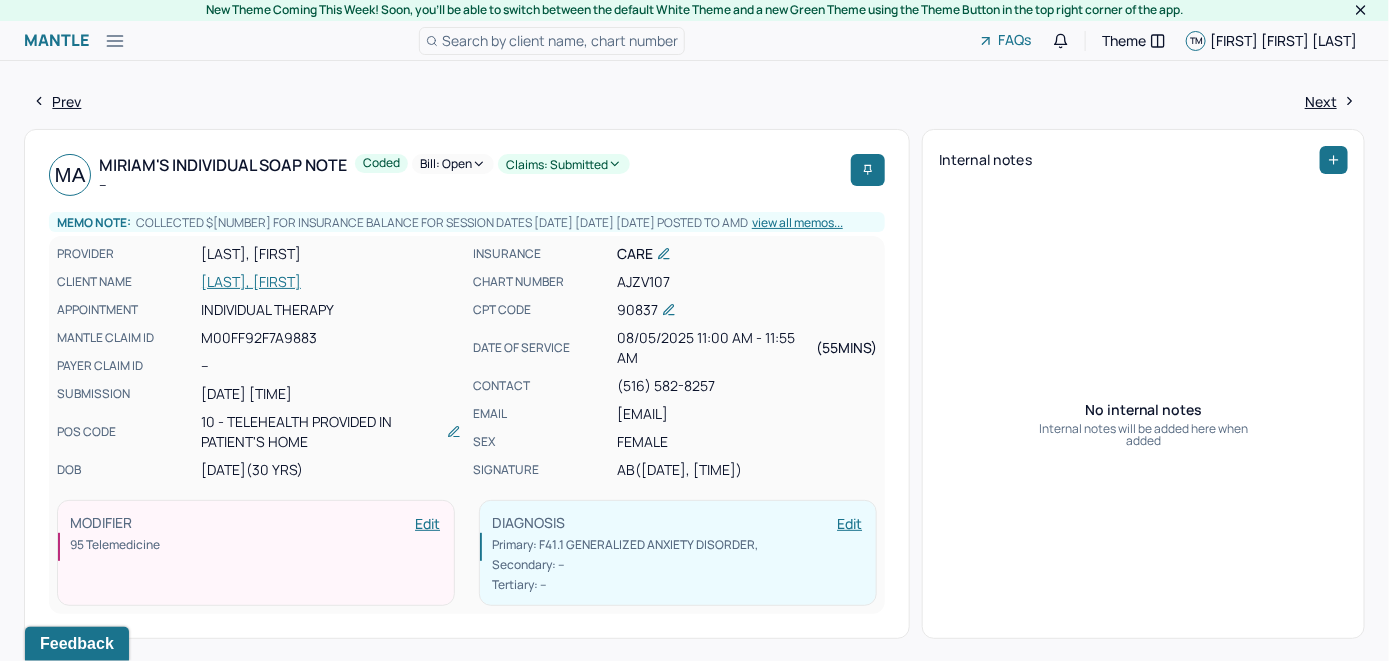 scroll, scrollTop: 0, scrollLeft: 0, axis: both 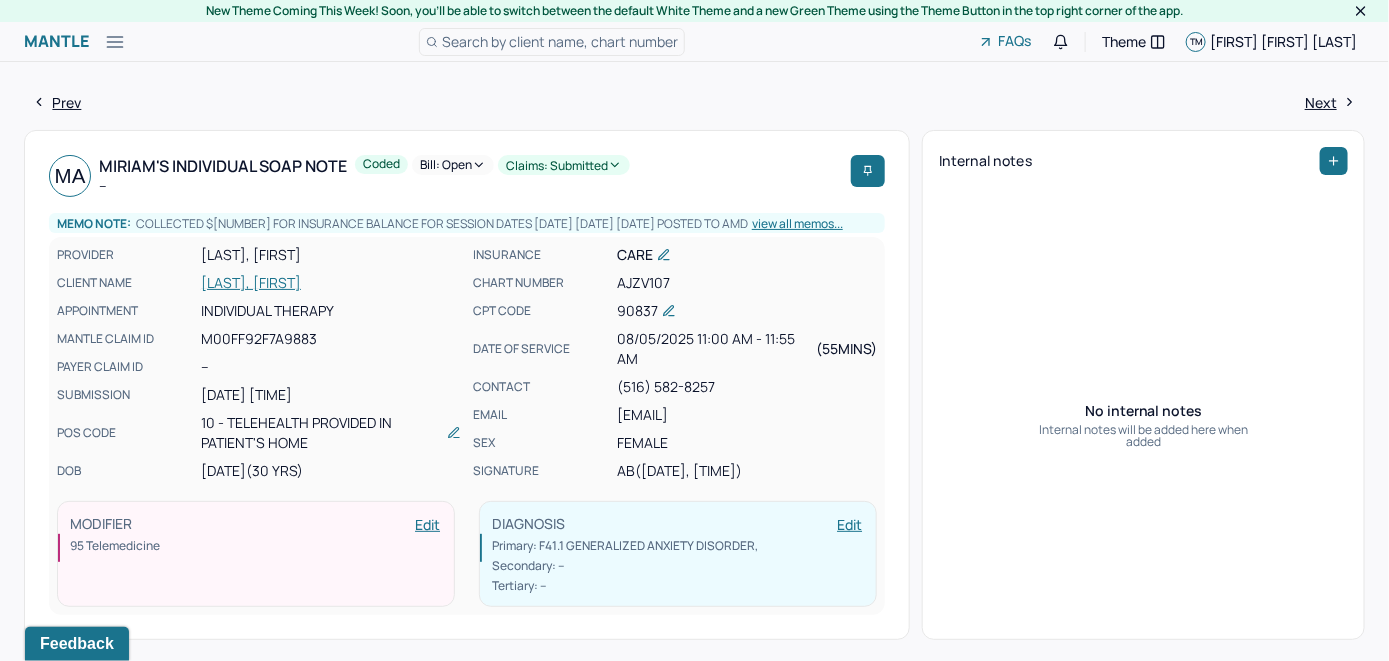 click on "Bill: Open" at bounding box center [453, 165] 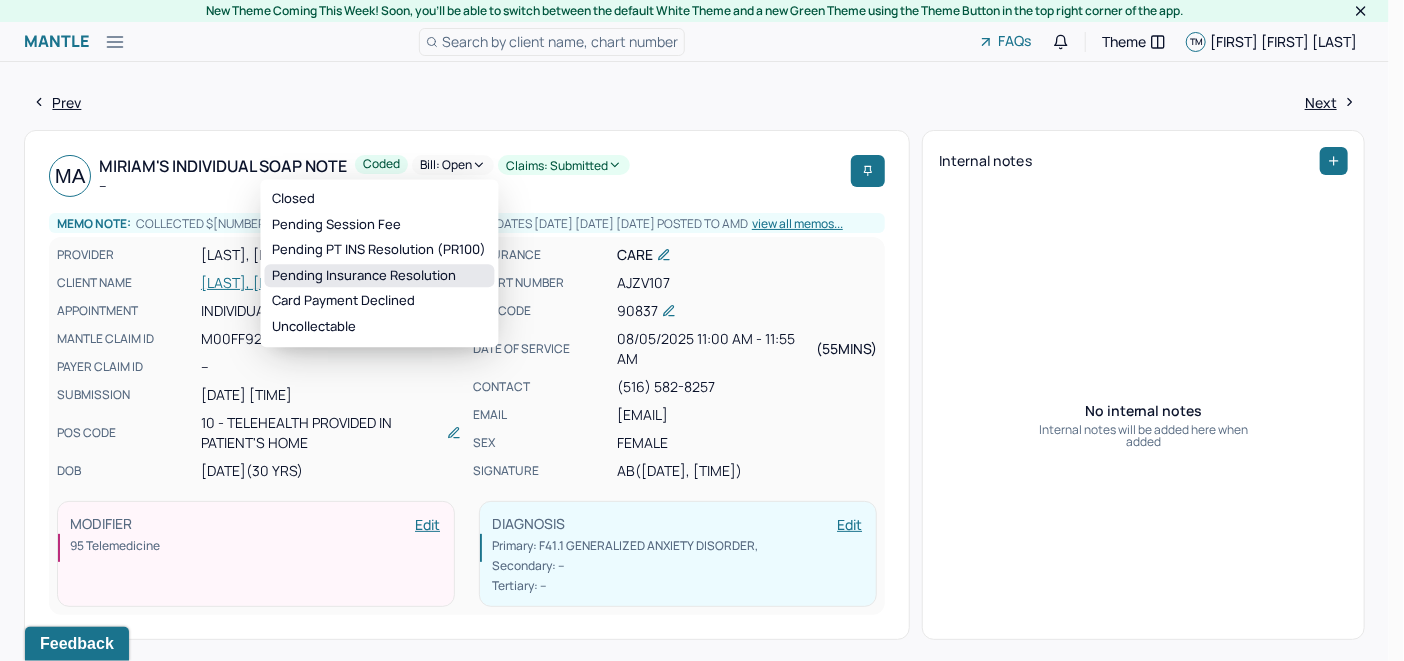 click on "Pending Insurance Resolution" at bounding box center [380, 276] 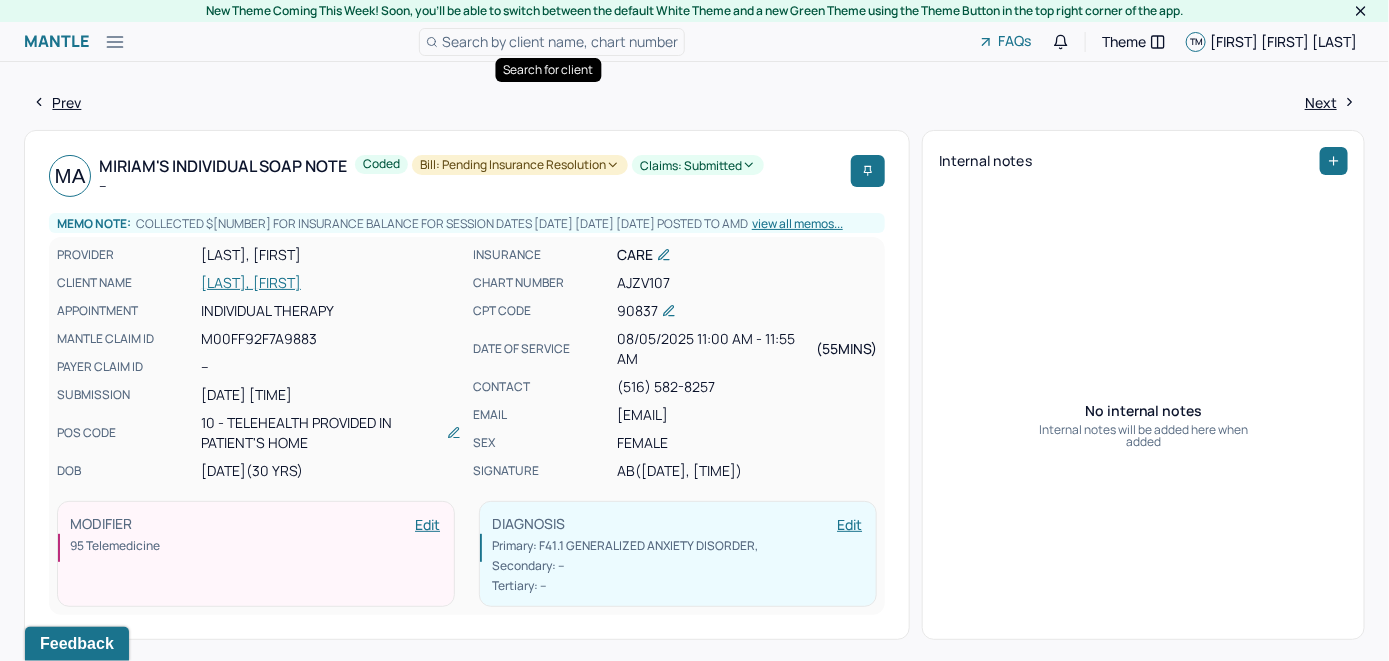 click on "Search by client name, chart number" at bounding box center (560, 41) 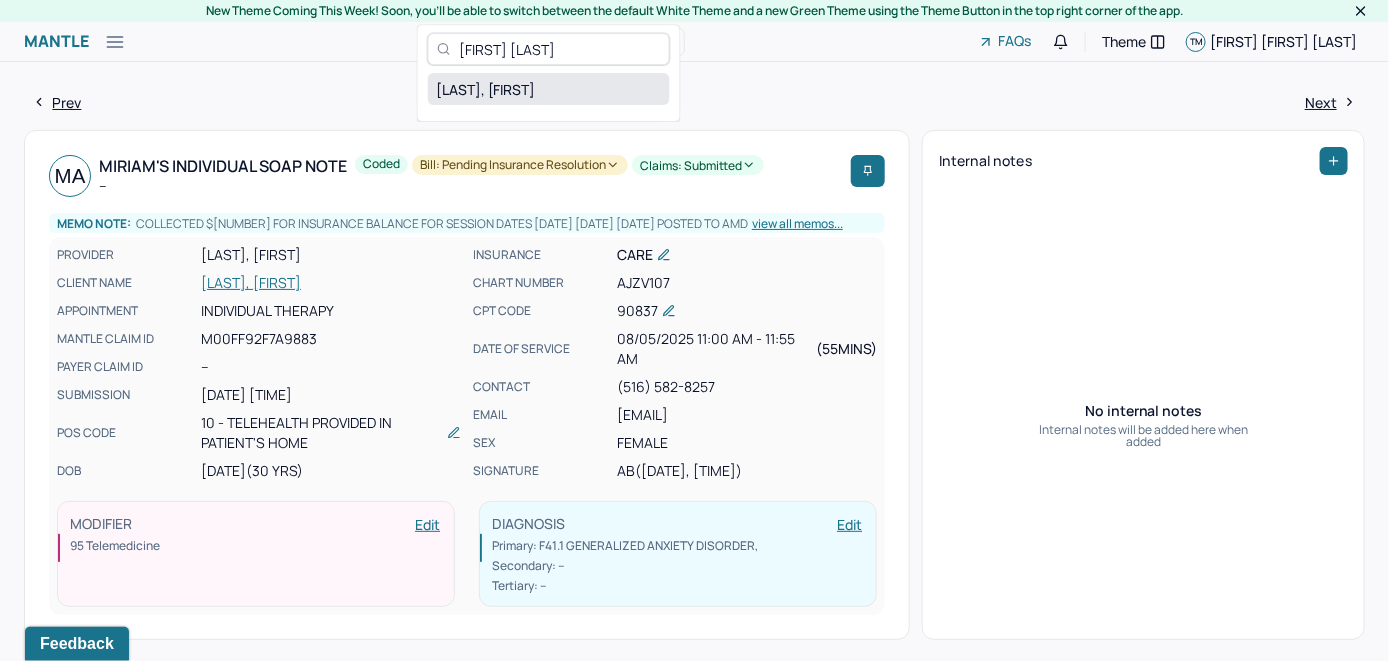 type on "[FIRST] [LAST]" 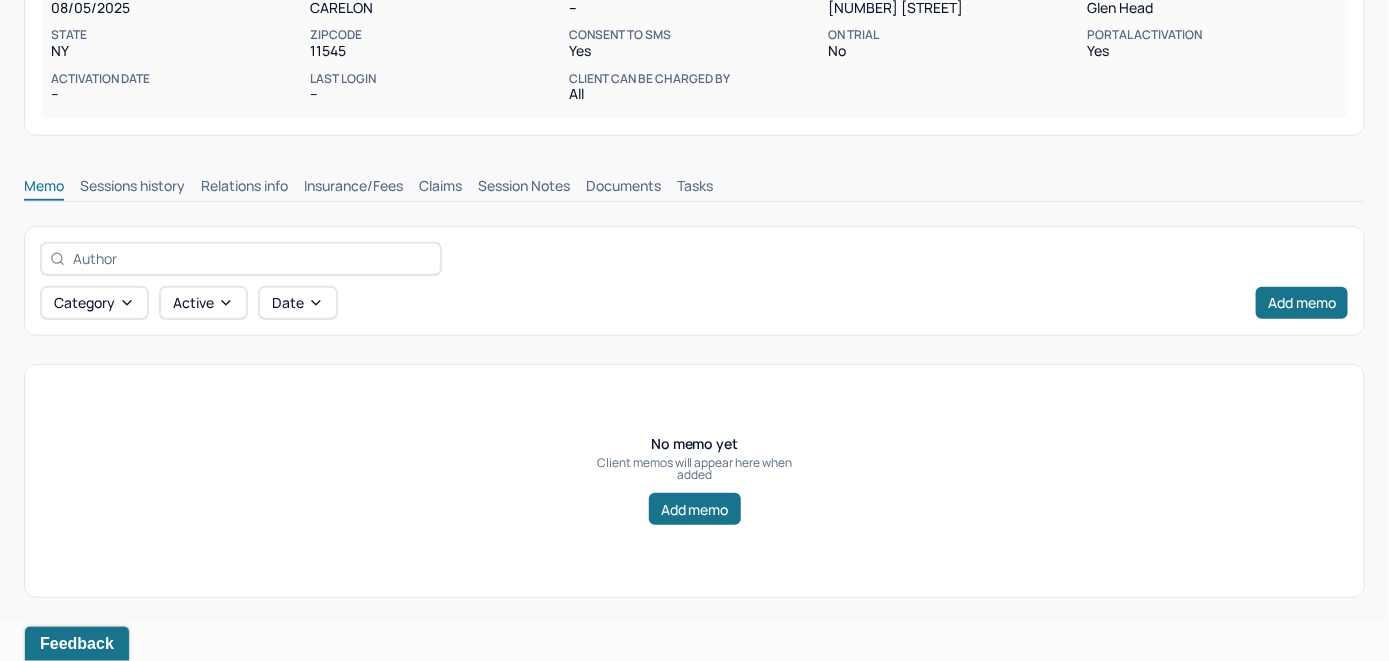 scroll, scrollTop: 314, scrollLeft: 0, axis: vertical 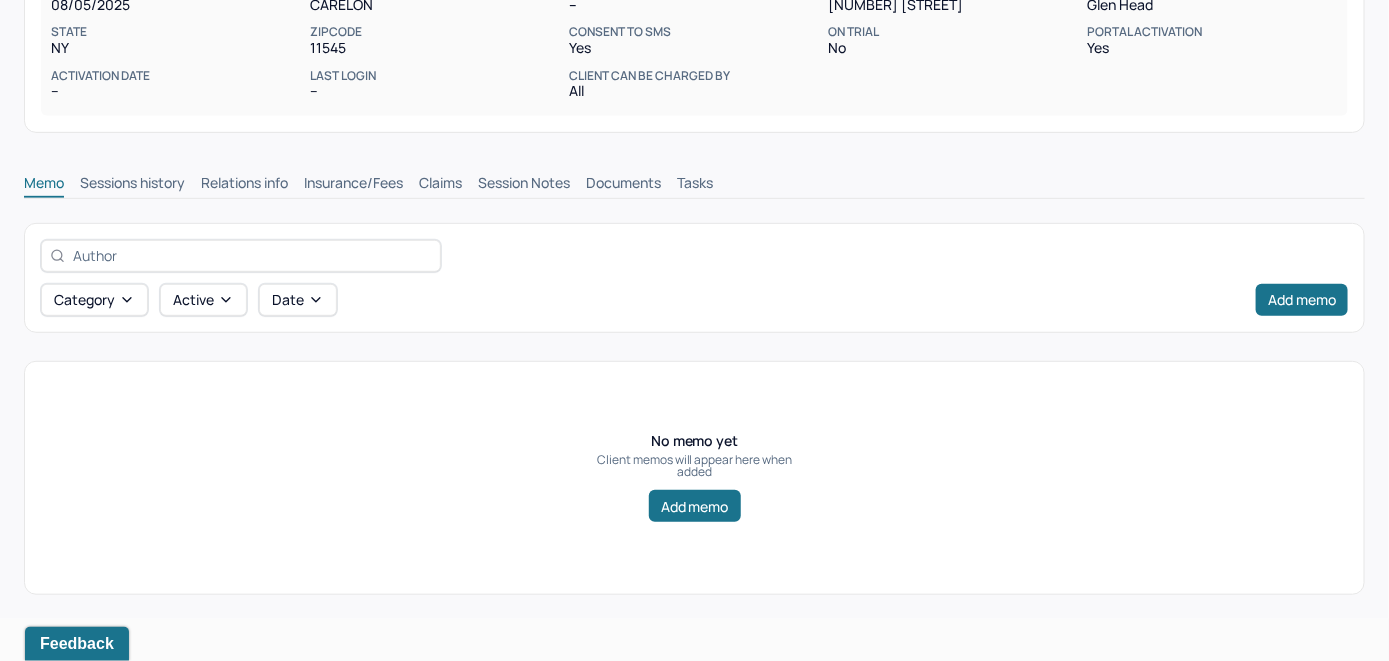 click on "Insurance/Fees" at bounding box center [353, 185] 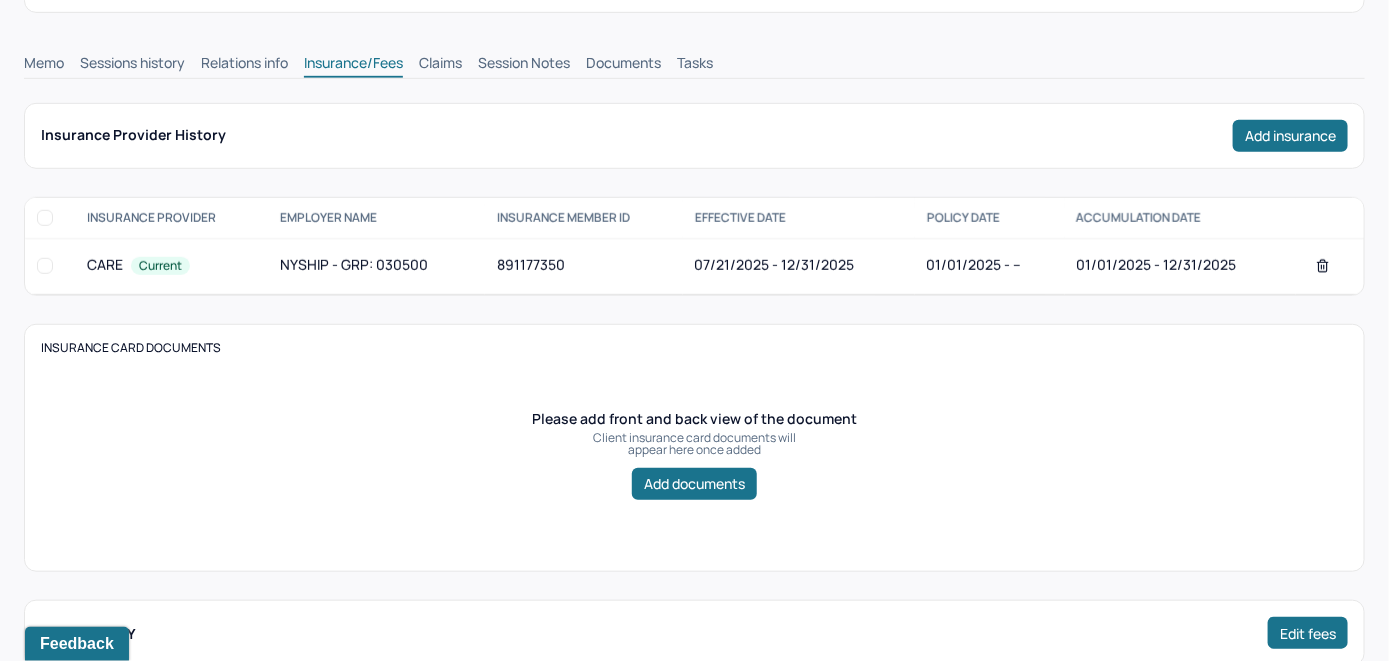 scroll, scrollTop: 414, scrollLeft: 0, axis: vertical 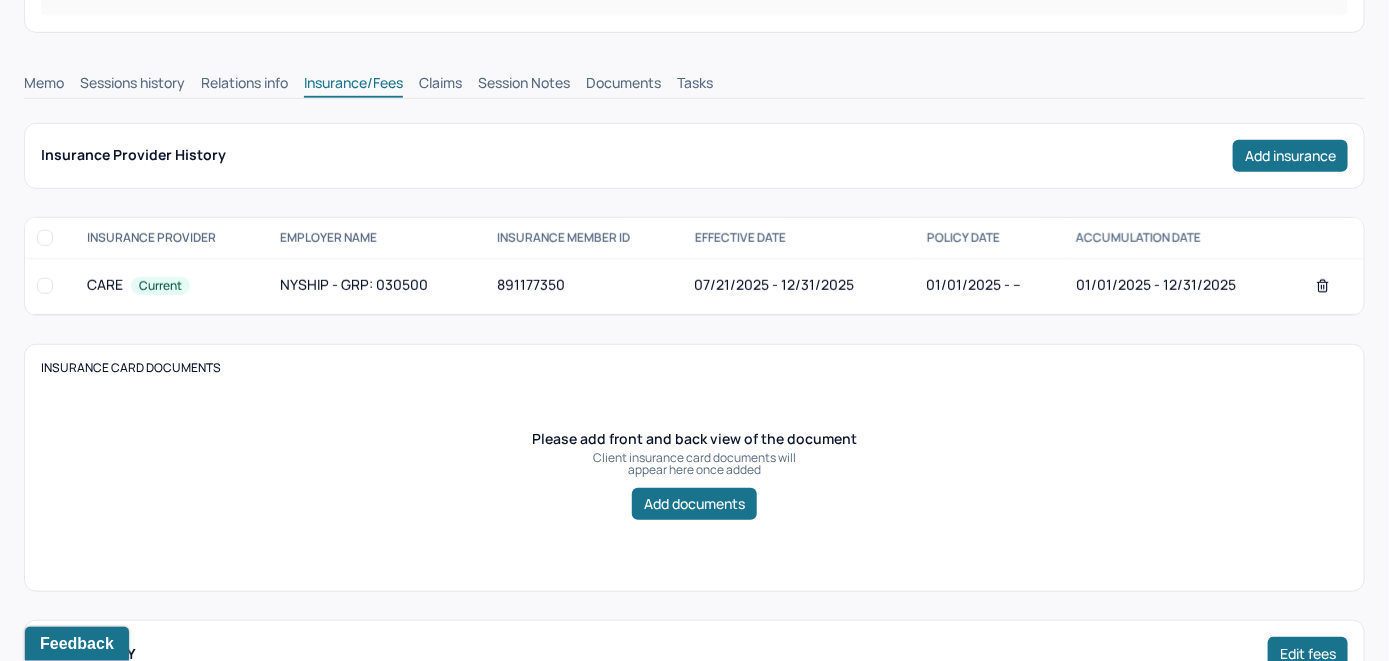 click on "Claims" at bounding box center (440, 85) 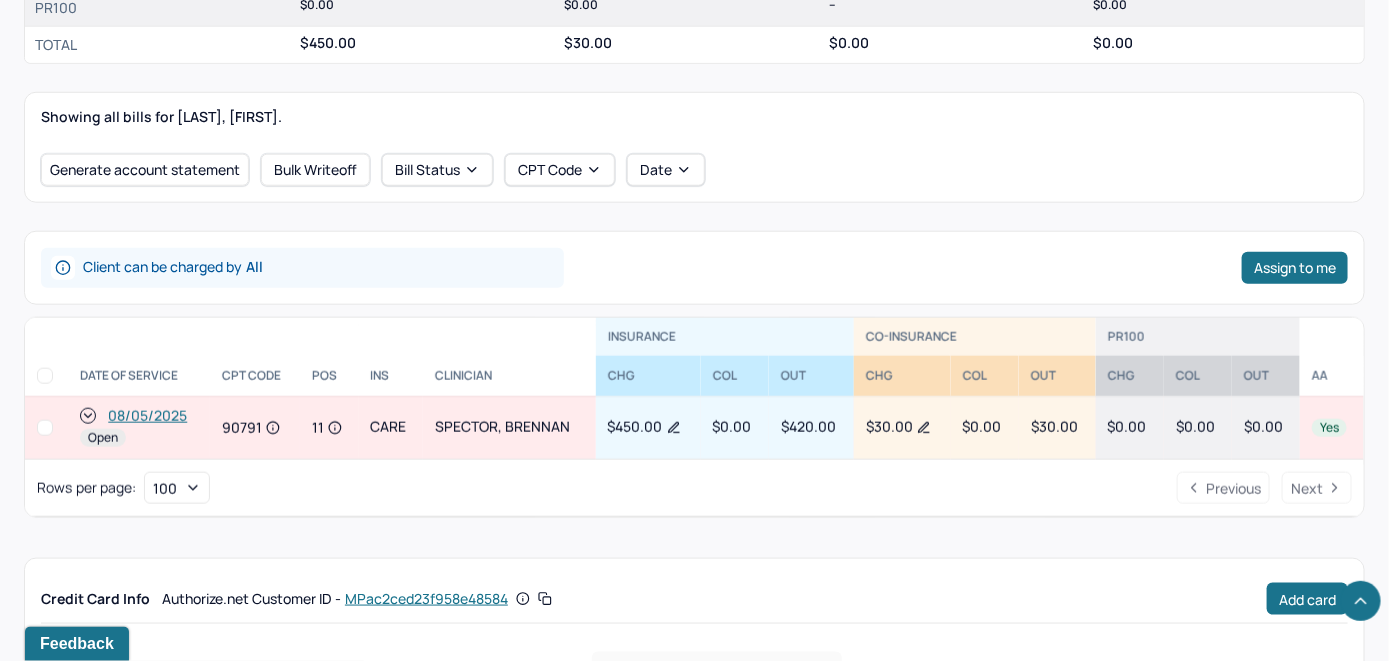 scroll, scrollTop: 714, scrollLeft: 0, axis: vertical 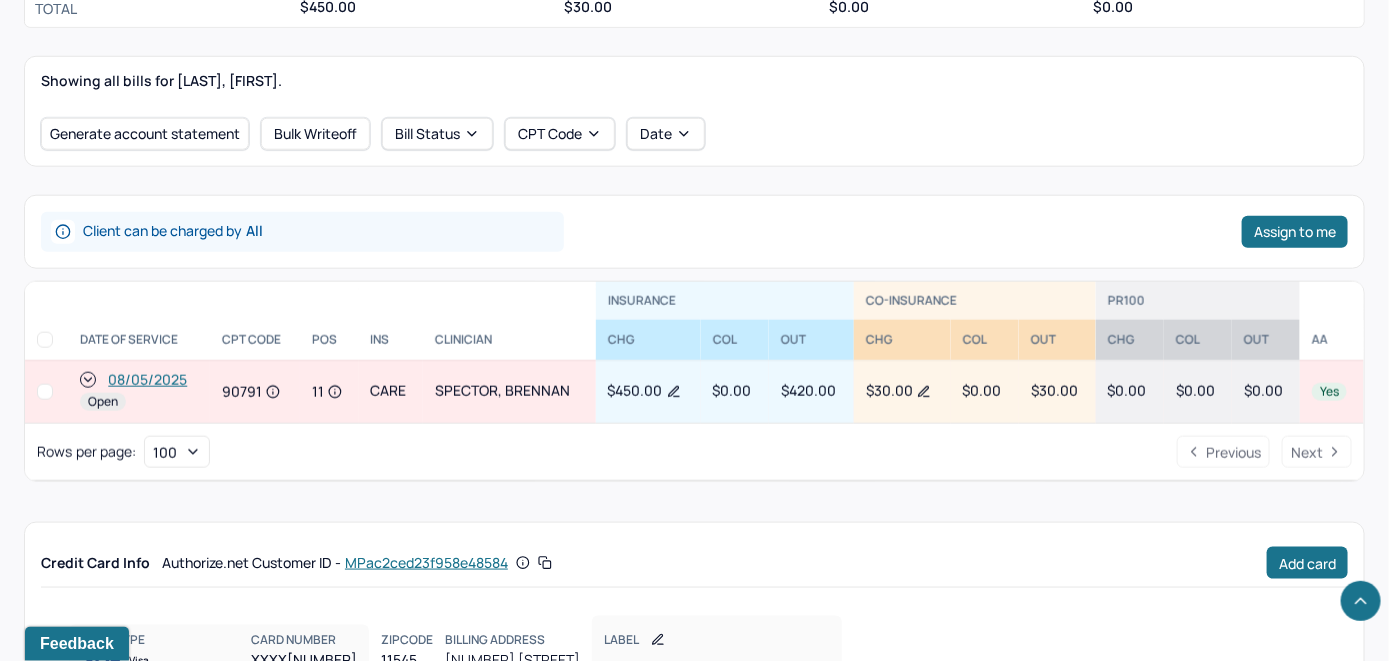 click on "08/05/2025" at bounding box center [147, 380] 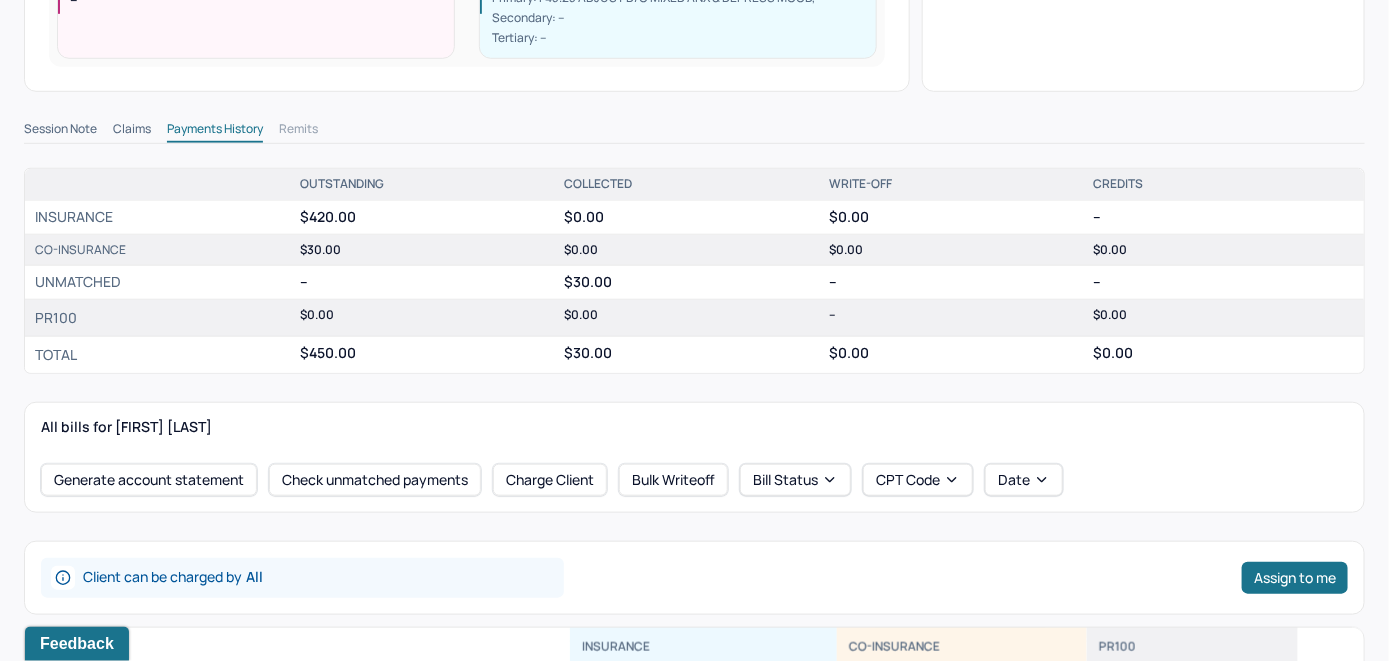 scroll, scrollTop: 689, scrollLeft: 0, axis: vertical 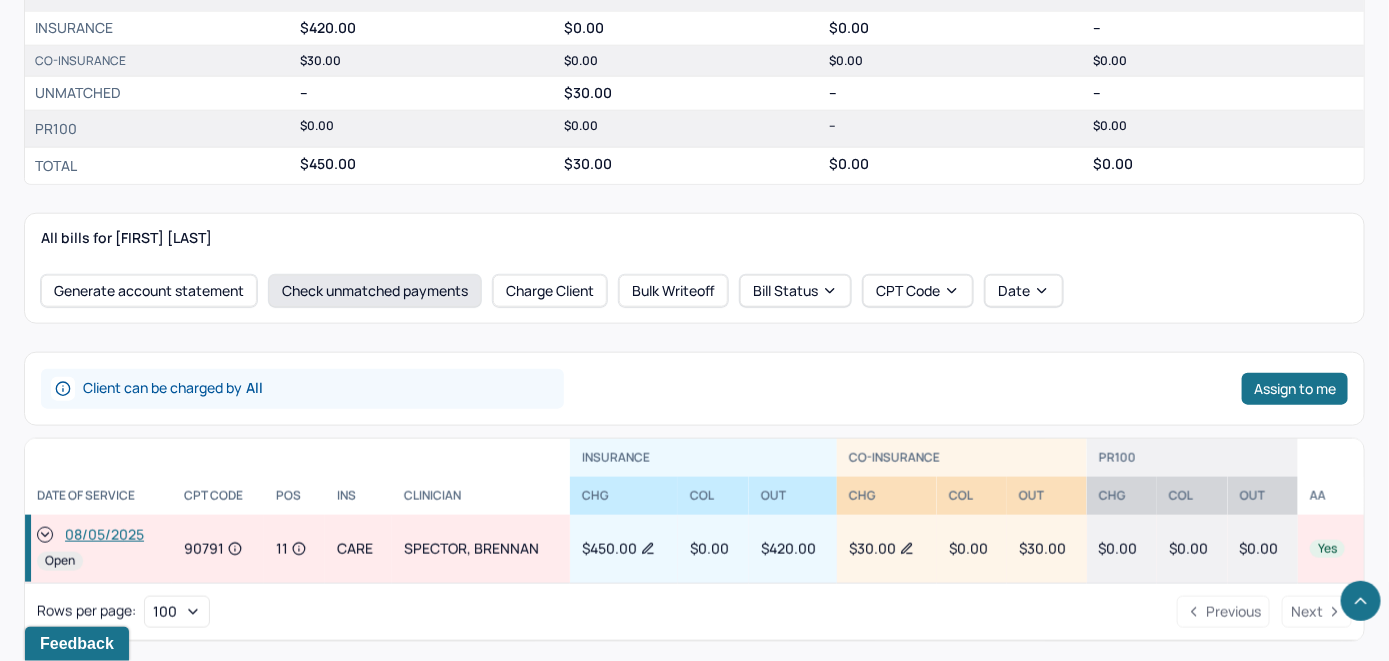 click on "Check unmatched payments" at bounding box center (375, 291) 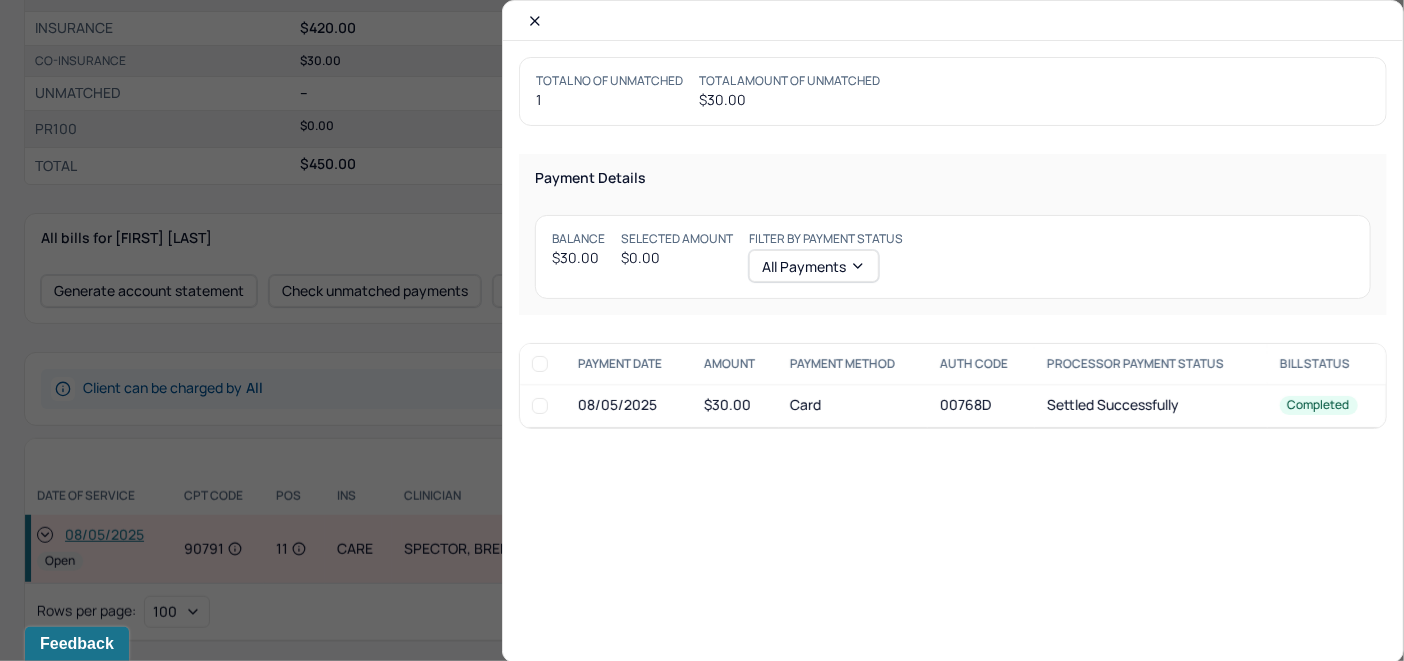 click at bounding box center (540, 406) 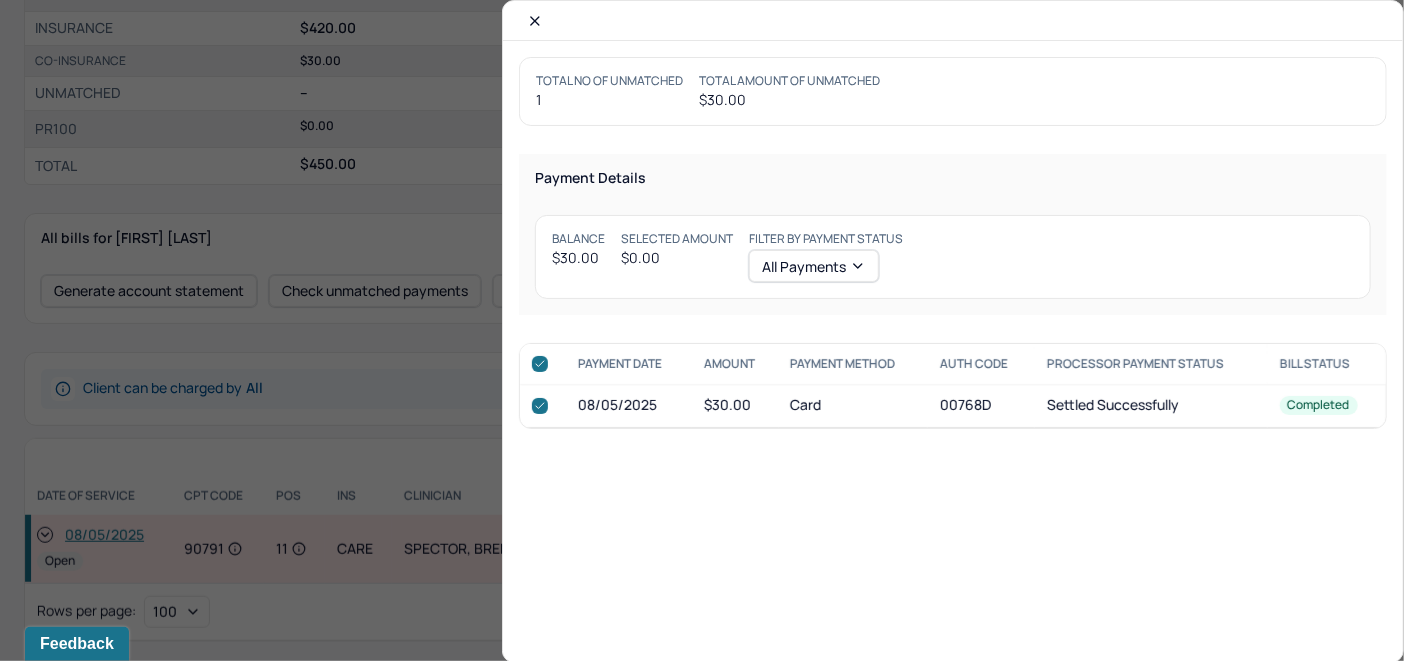 checkbox on "true" 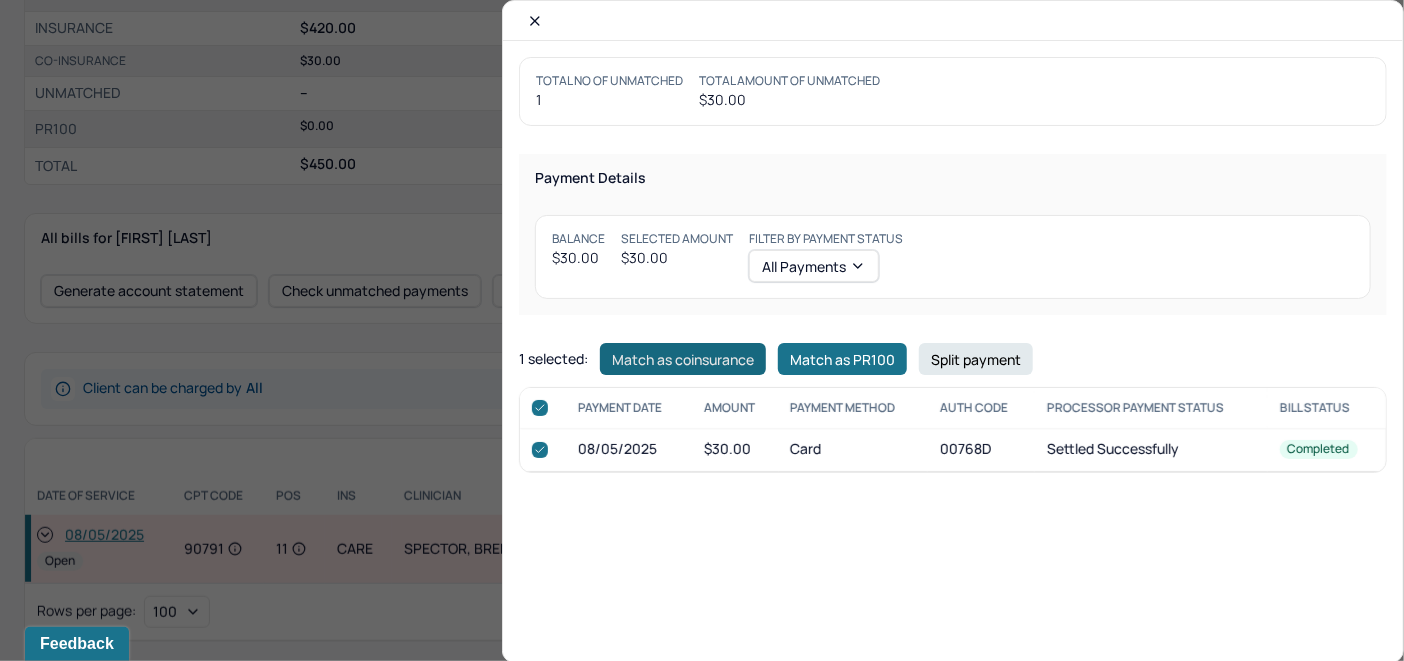 click on "Match as coinsurance" at bounding box center [683, 359] 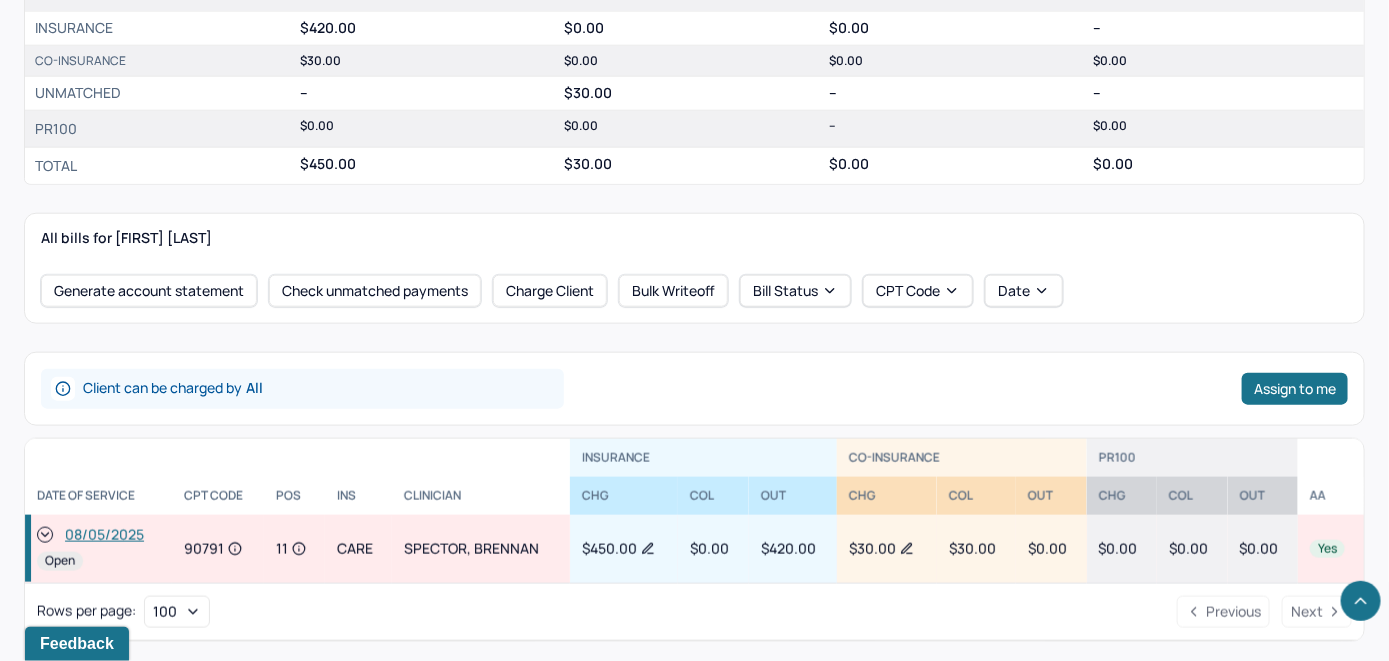click on "08/05/2025" at bounding box center [98, 535] 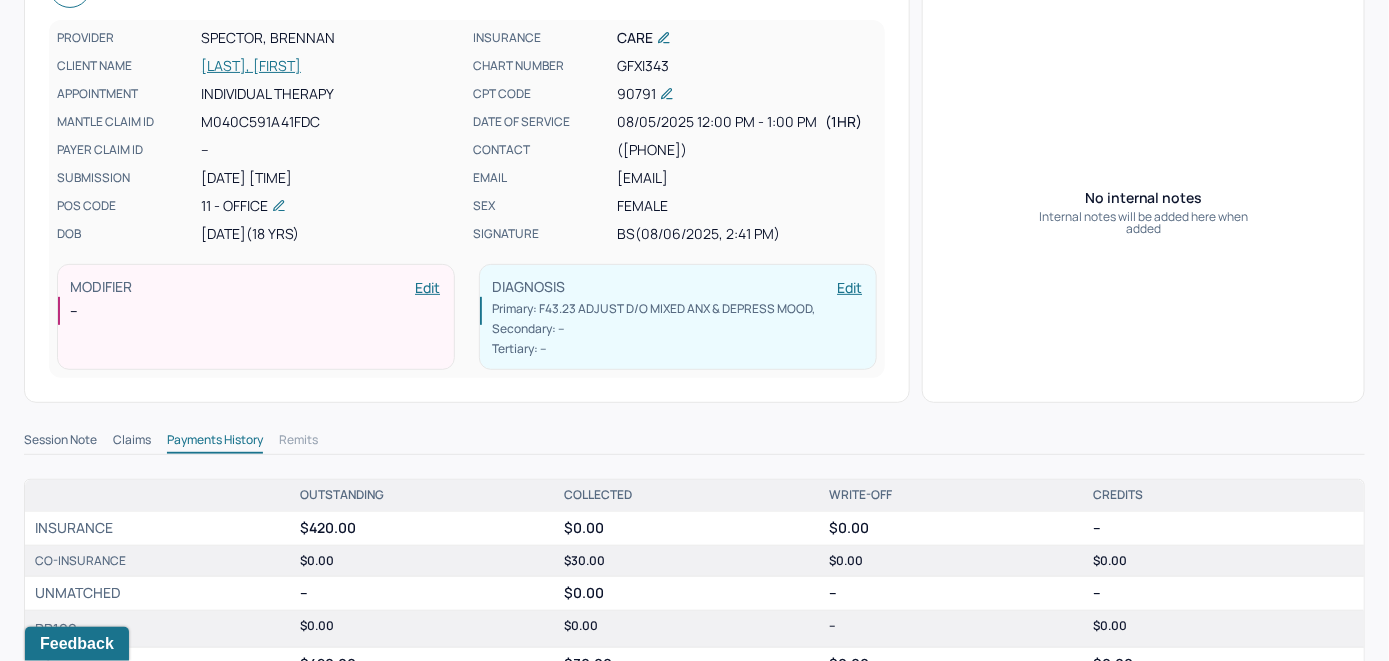 scroll, scrollTop: 0, scrollLeft: 0, axis: both 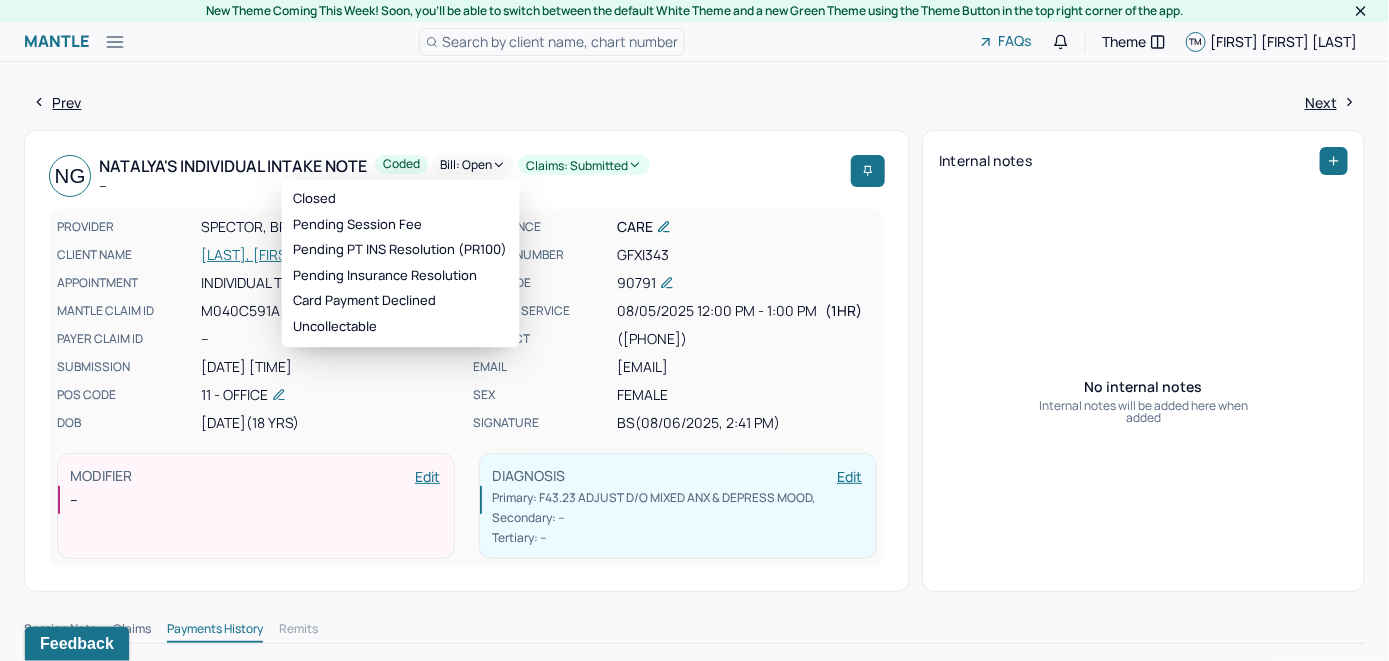 click on "Bill: Open" at bounding box center (473, 165) 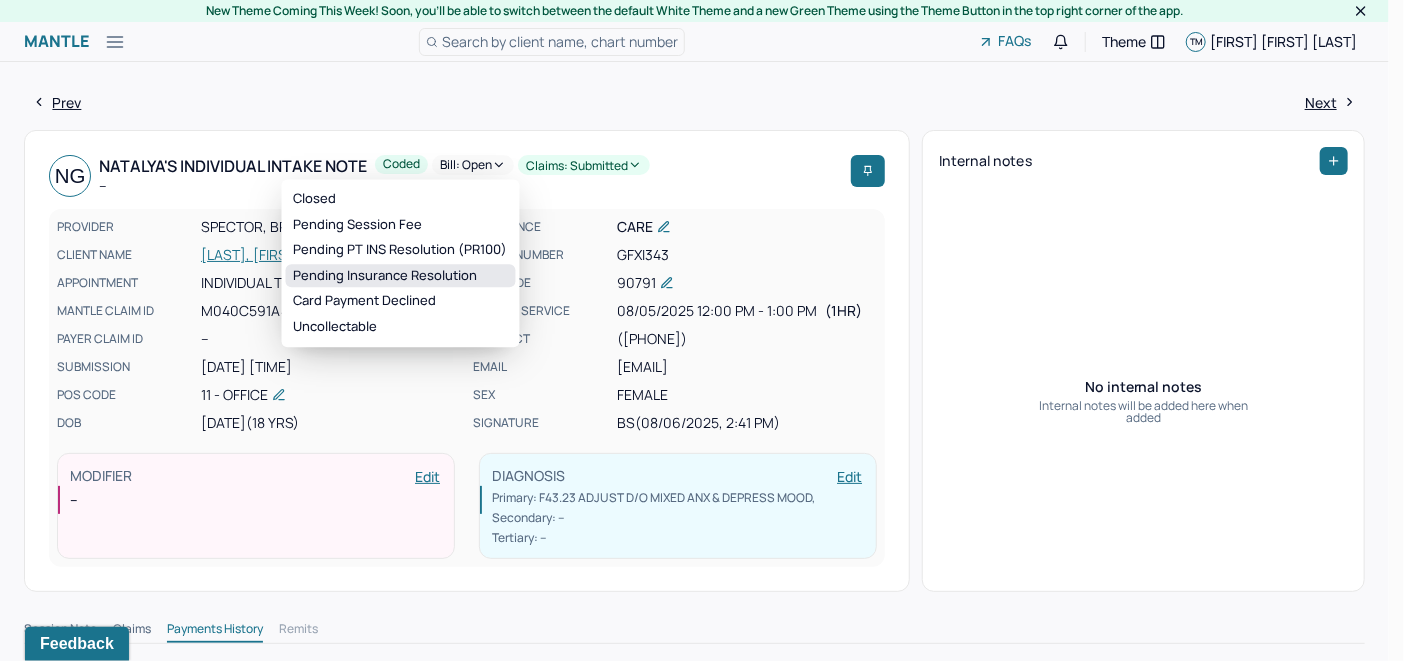 click on "Pending Insurance Resolution" at bounding box center (401, 276) 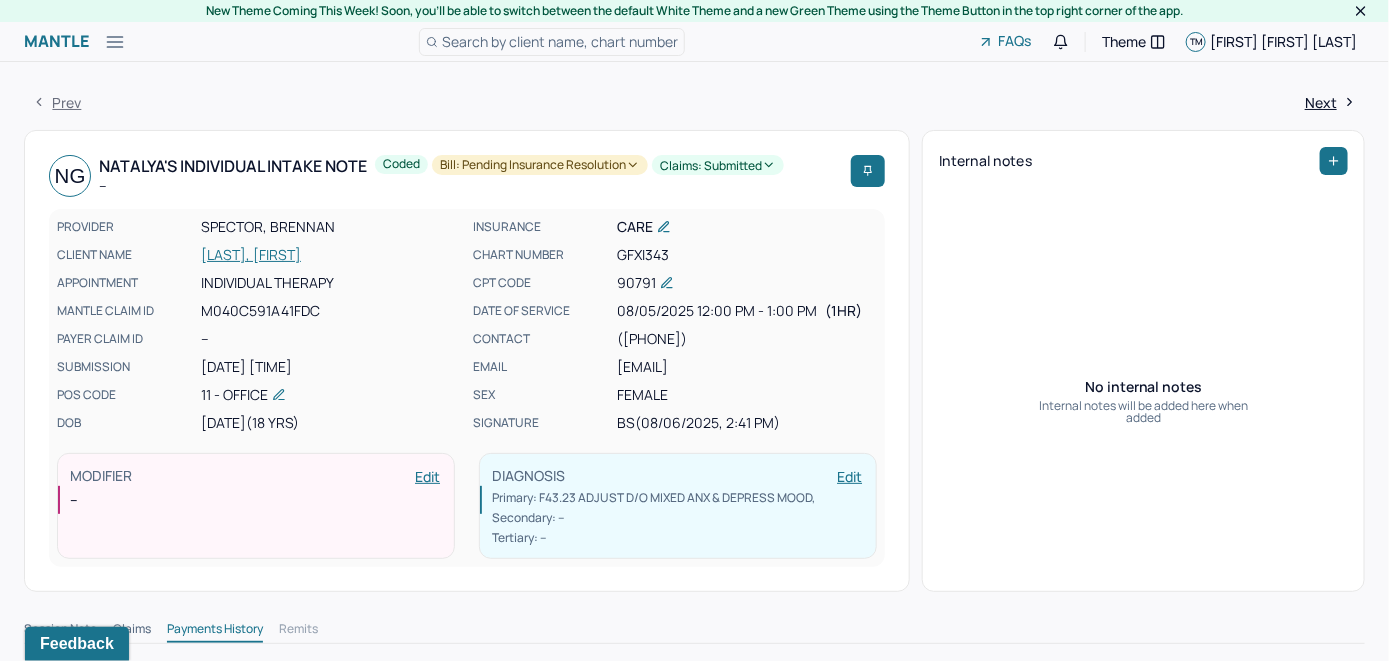 click on "Search by client name, chart number" at bounding box center (560, 41) 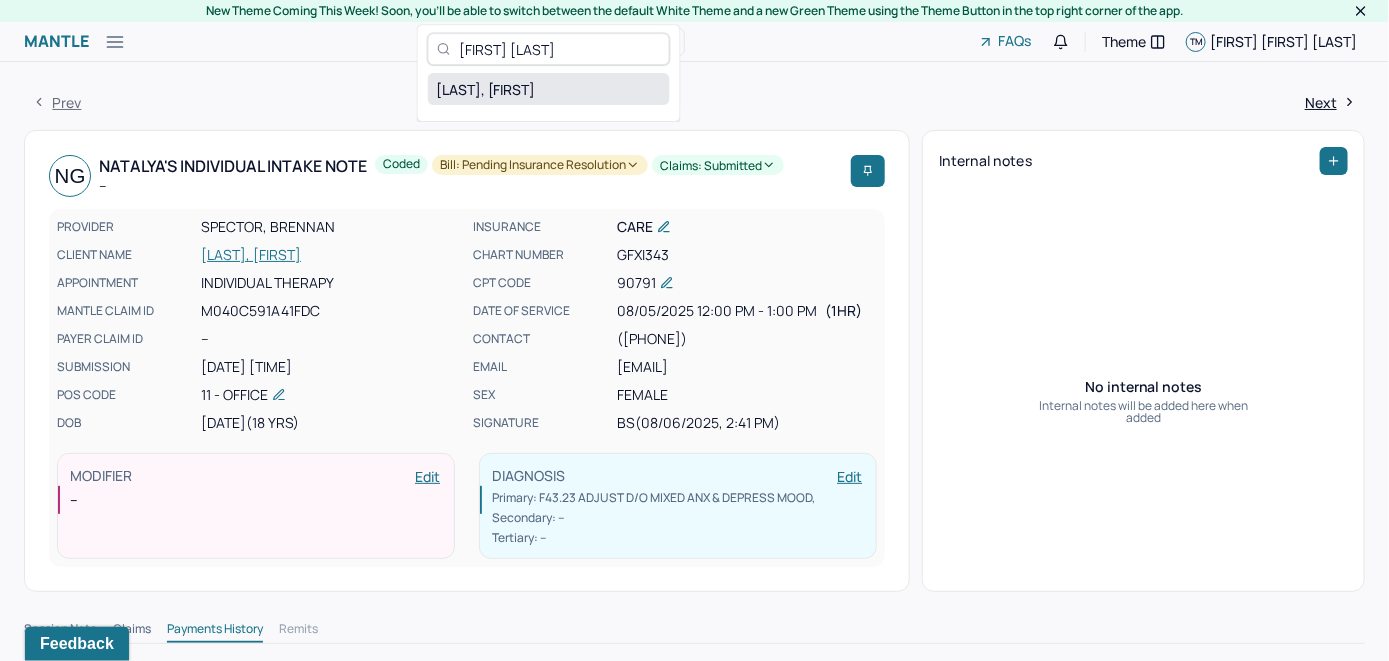 type on "[FIRST] [LAST]" 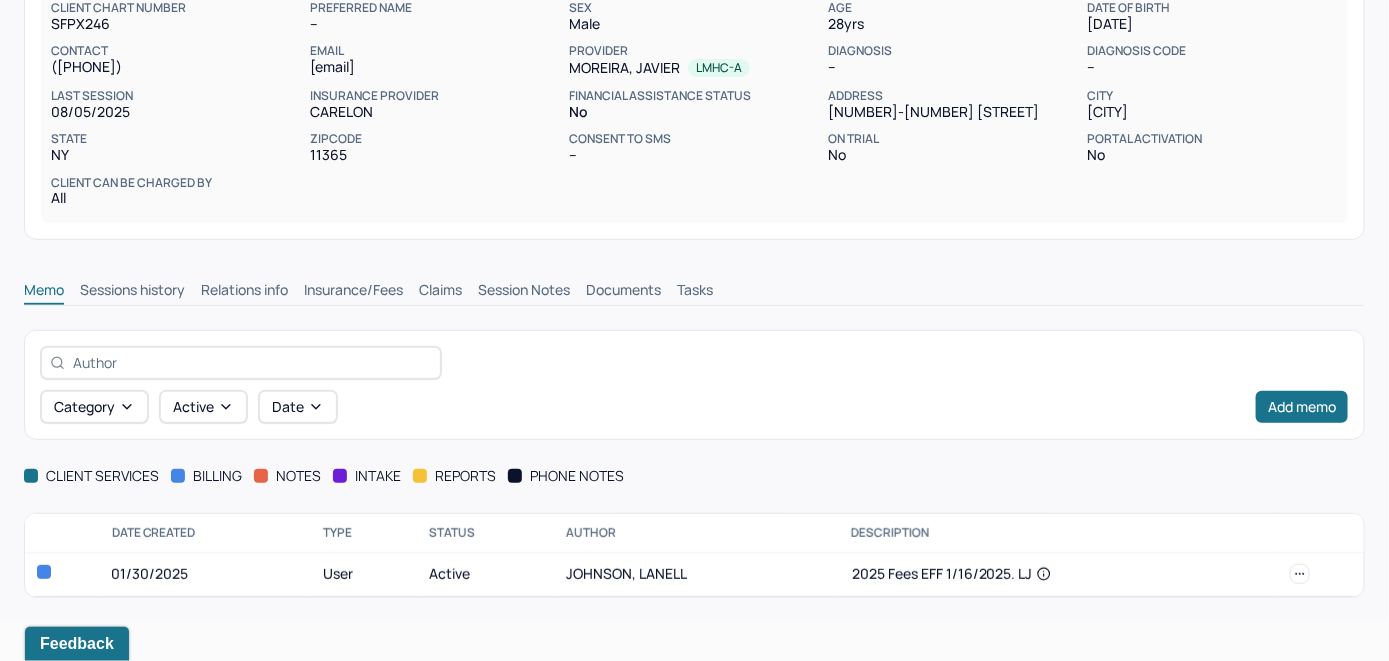 scroll, scrollTop: 209, scrollLeft: 0, axis: vertical 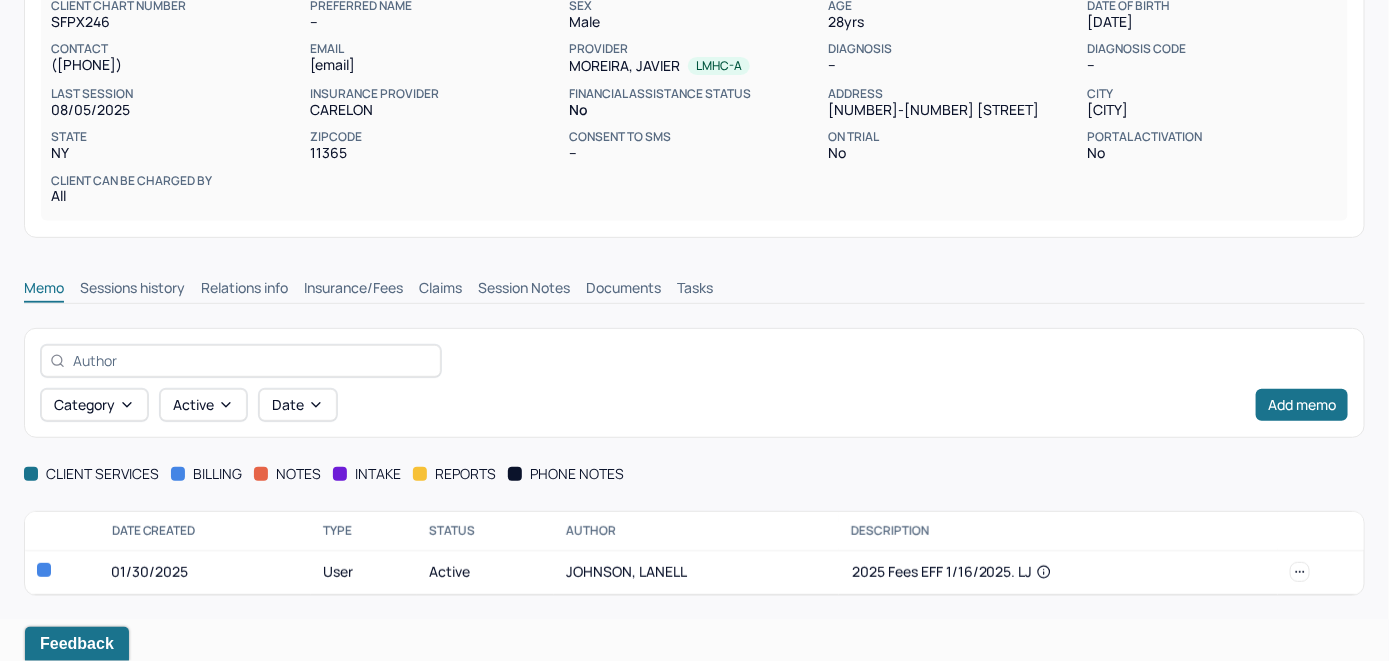 click on "Insurance/Fees" at bounding box center [353, 290] 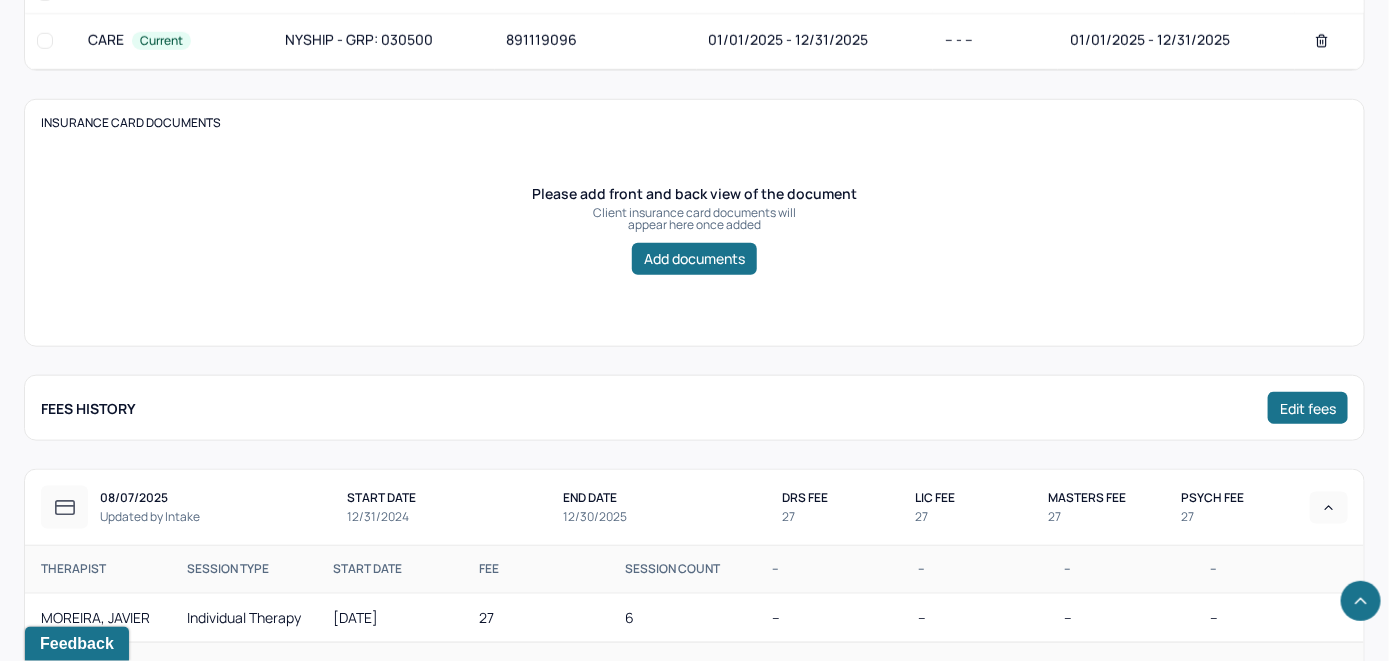 scroll, scrollTop: 709, scrollLeft: 0, axis: vertical 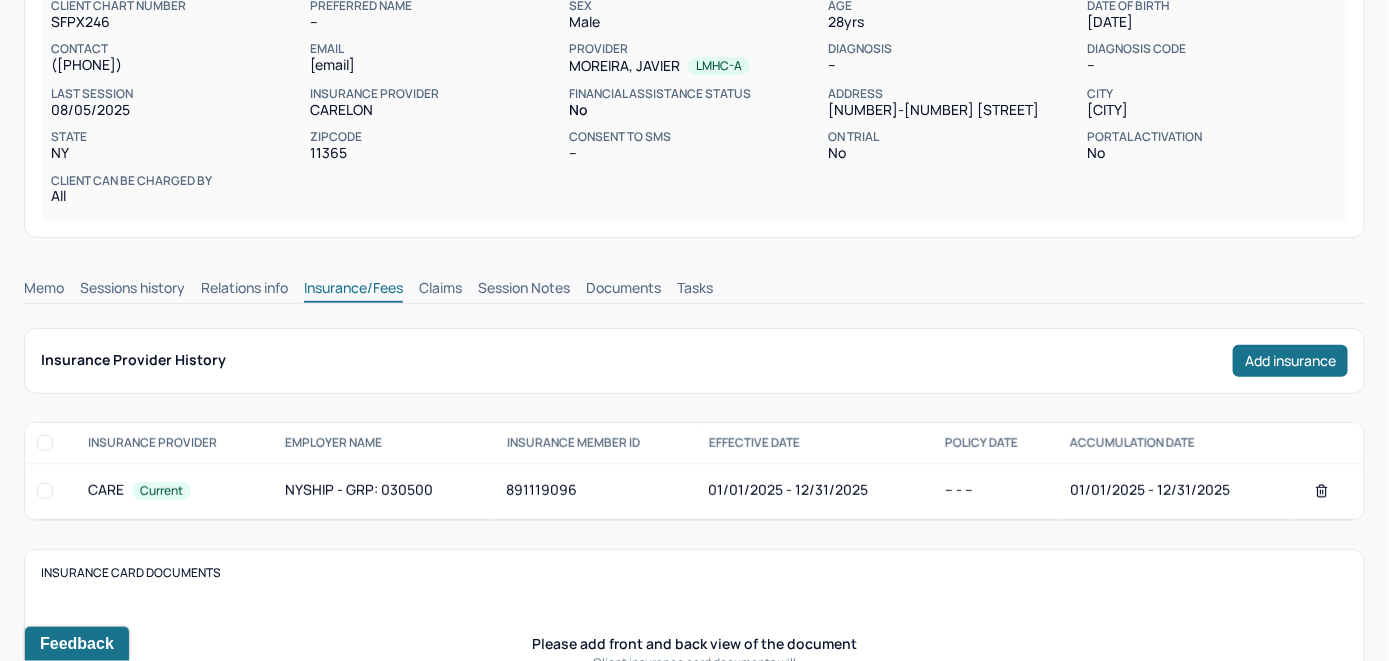 click on "Memo" at bounding box center (44, 290) 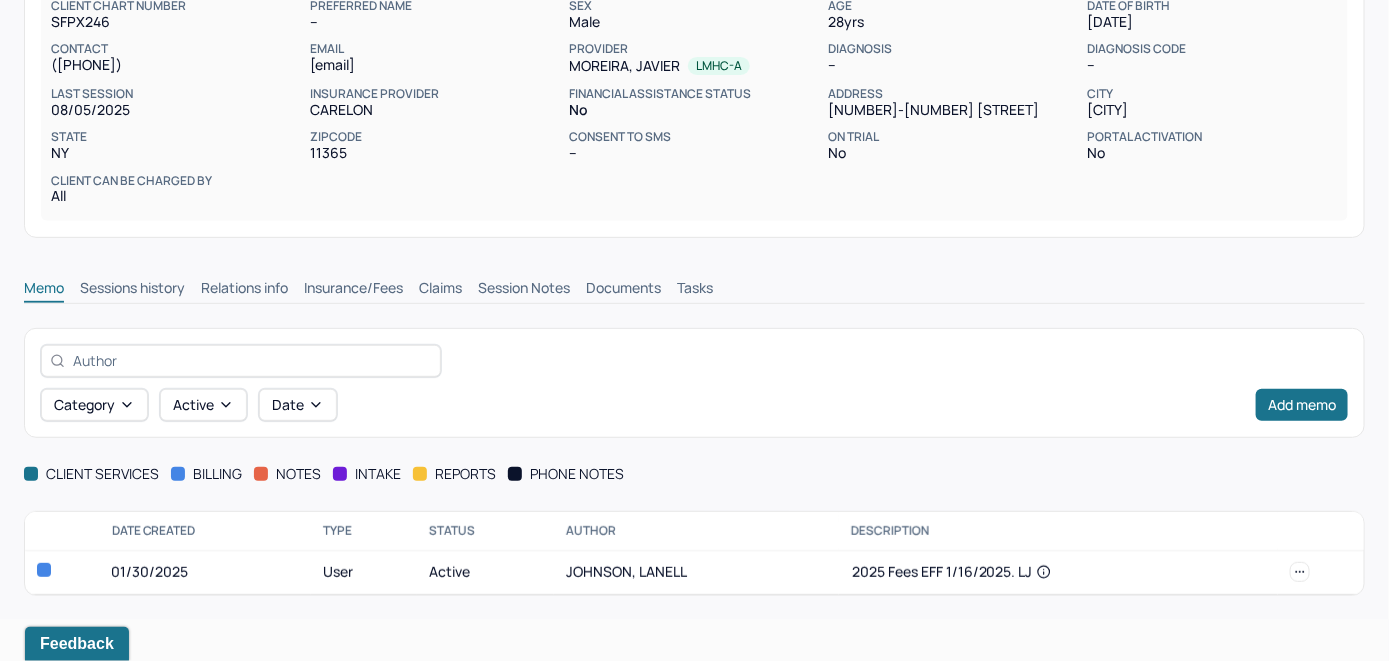 click on "Insurance/Fees" at bounding box center [353, 290] 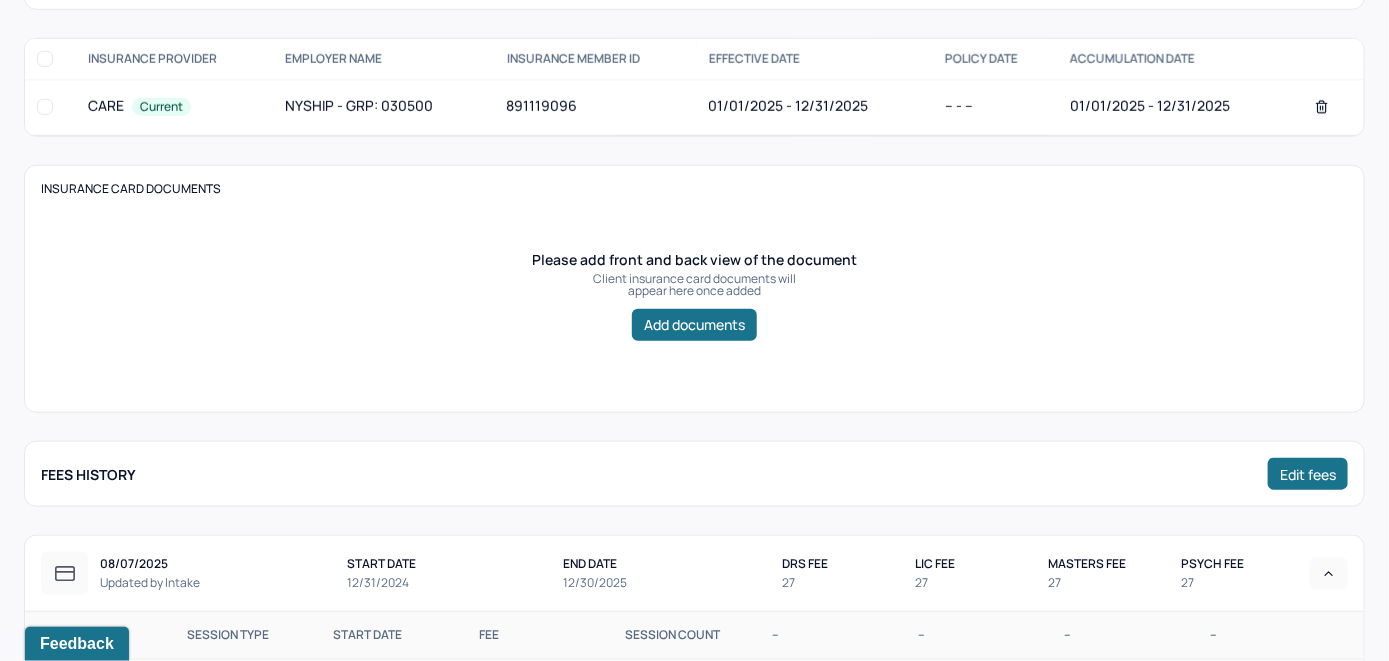 scroll, scrollTop: 393, scrollLeft: 0, axis: vertical 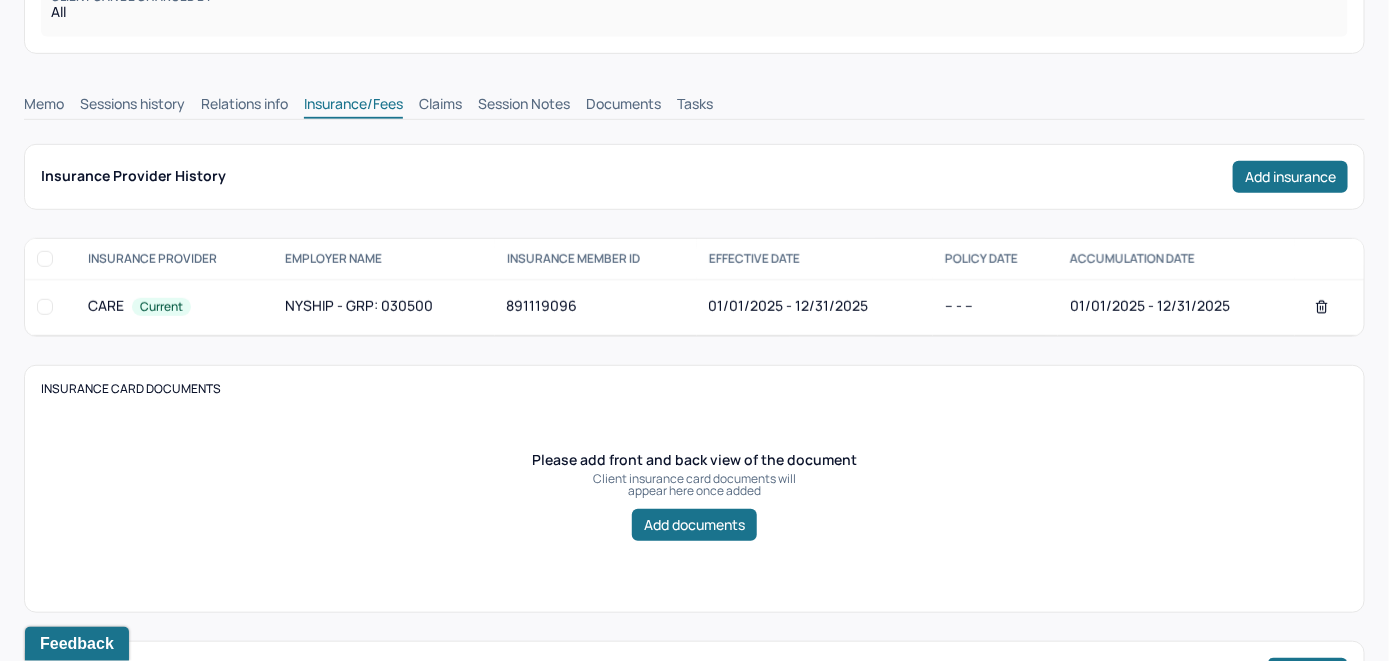 click on "Claims" at bounding box center (440, 106) 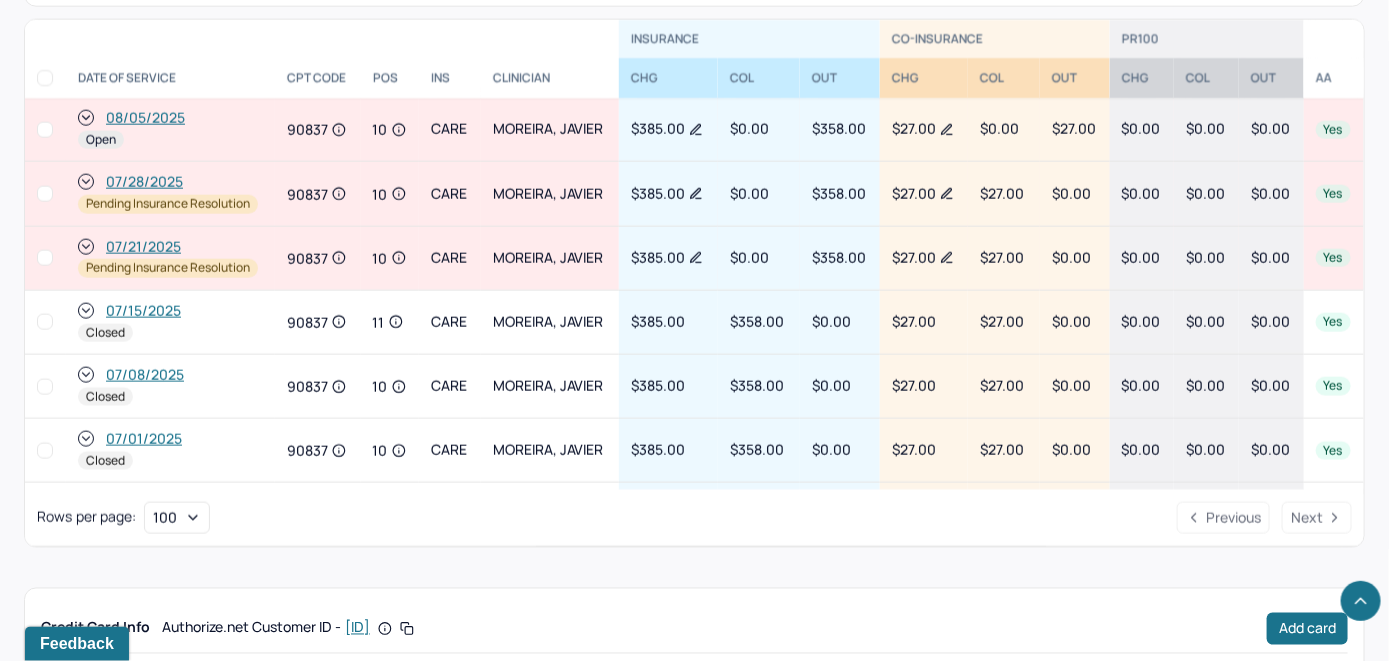 scroll, scrollTop: 945, scrollLeft: 0, axis: vertical 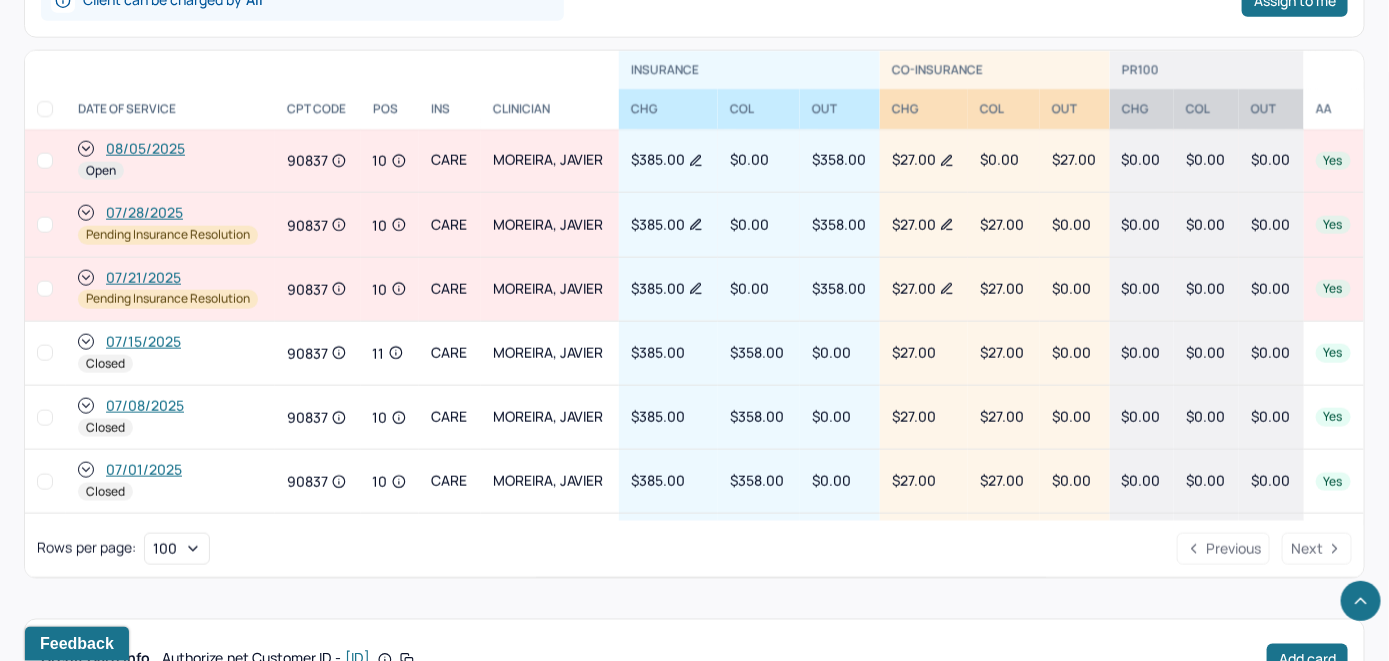 click on "08/05/2025" at bounding box center (145, 149) 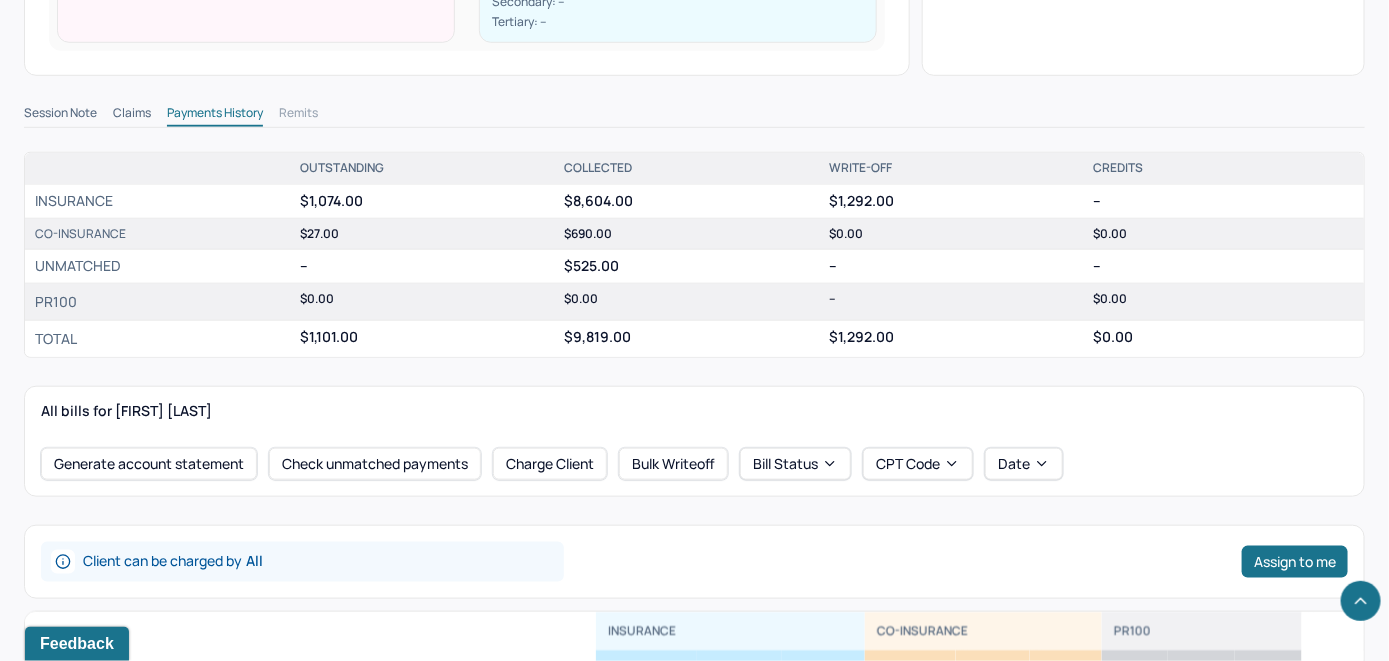scroll, scrollTop: 700, scrollLeft: 0, axis: vertical 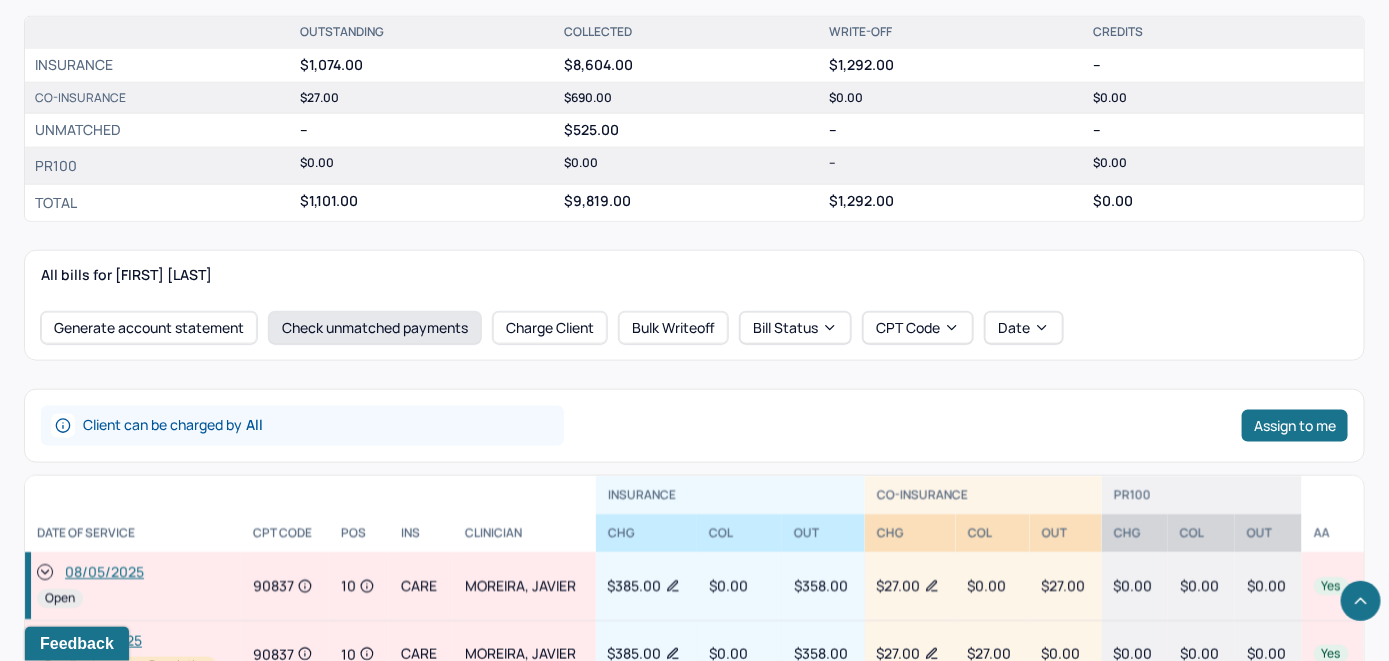 click on "Check unmatched payments" at bounding box center (375, 328) 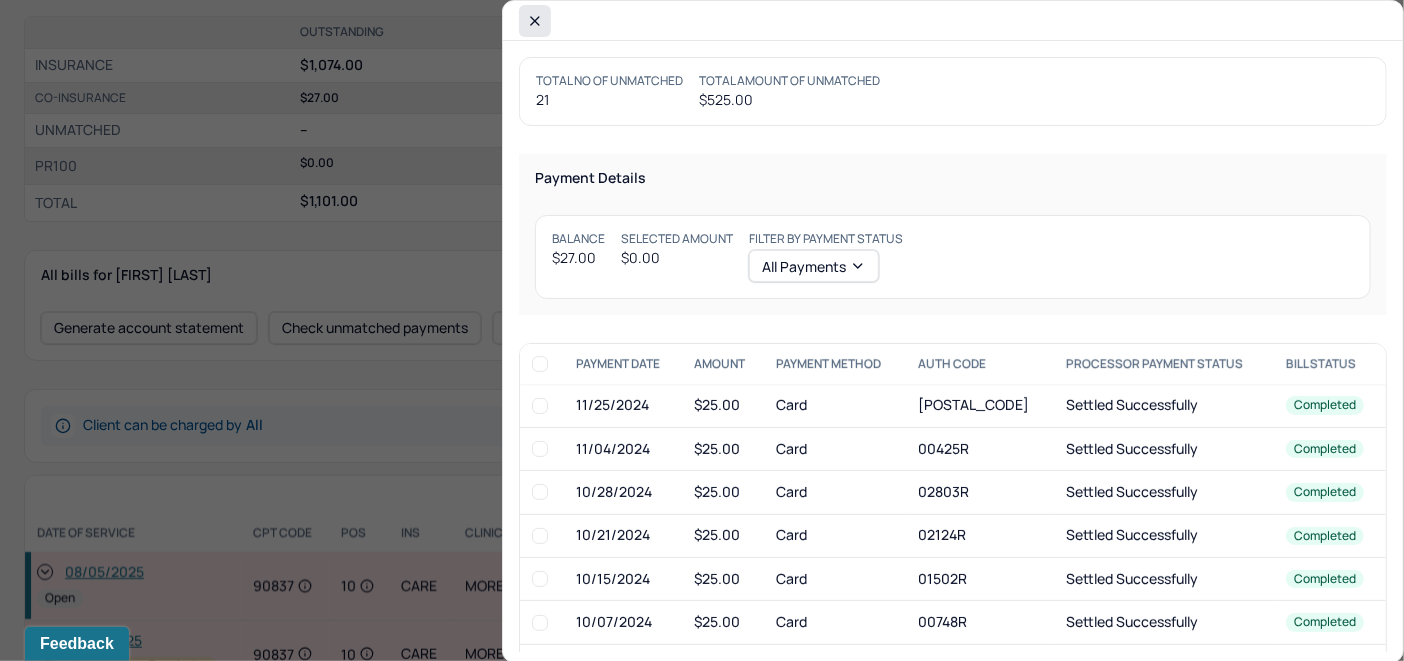 click 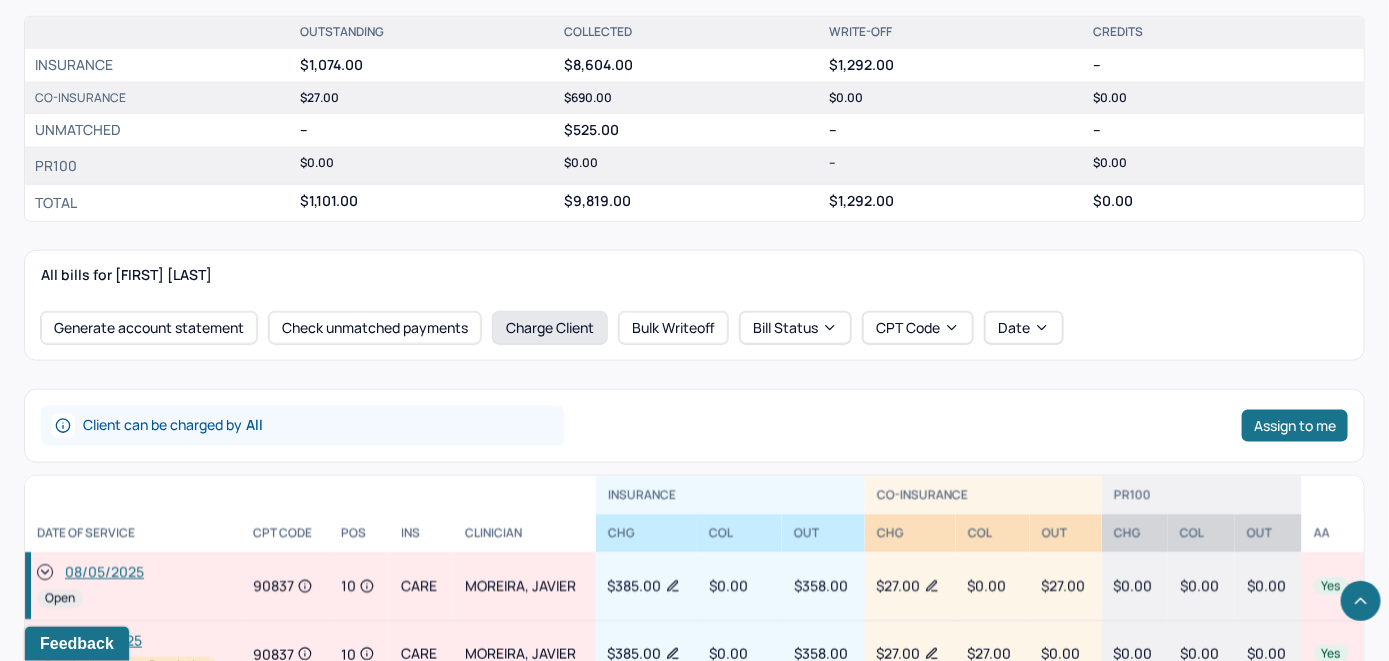 click on "Charge Client" at bounding box center [550, 328] 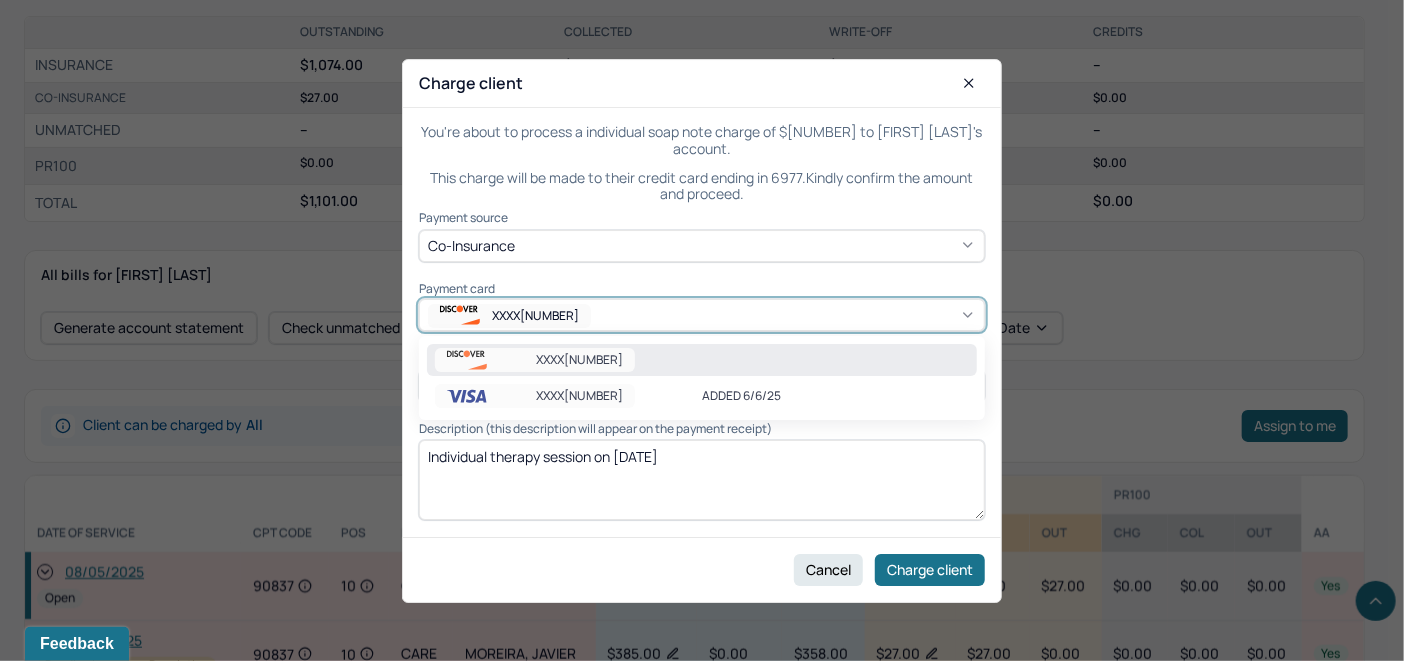 click on "XXXX[NUMBER]" at bounding box center (702, 316) 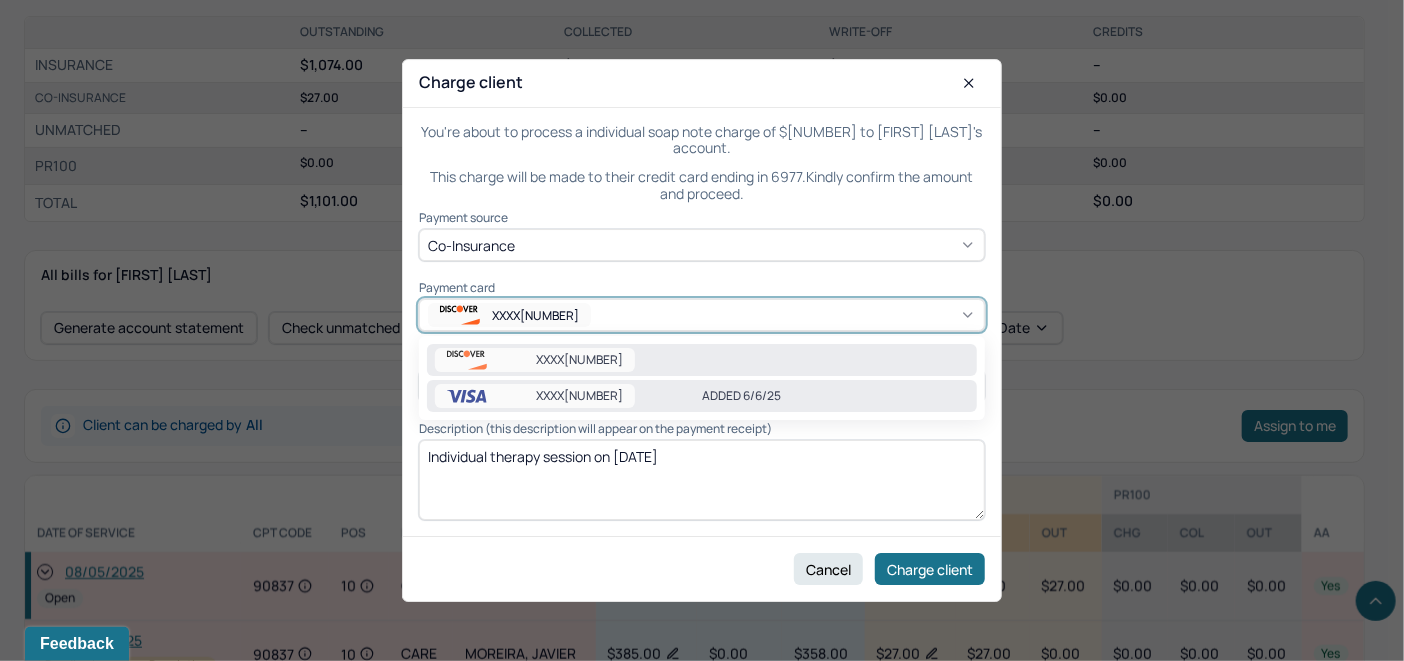 click on "ADDED 6/6/25" at bounding box center [835, 396] 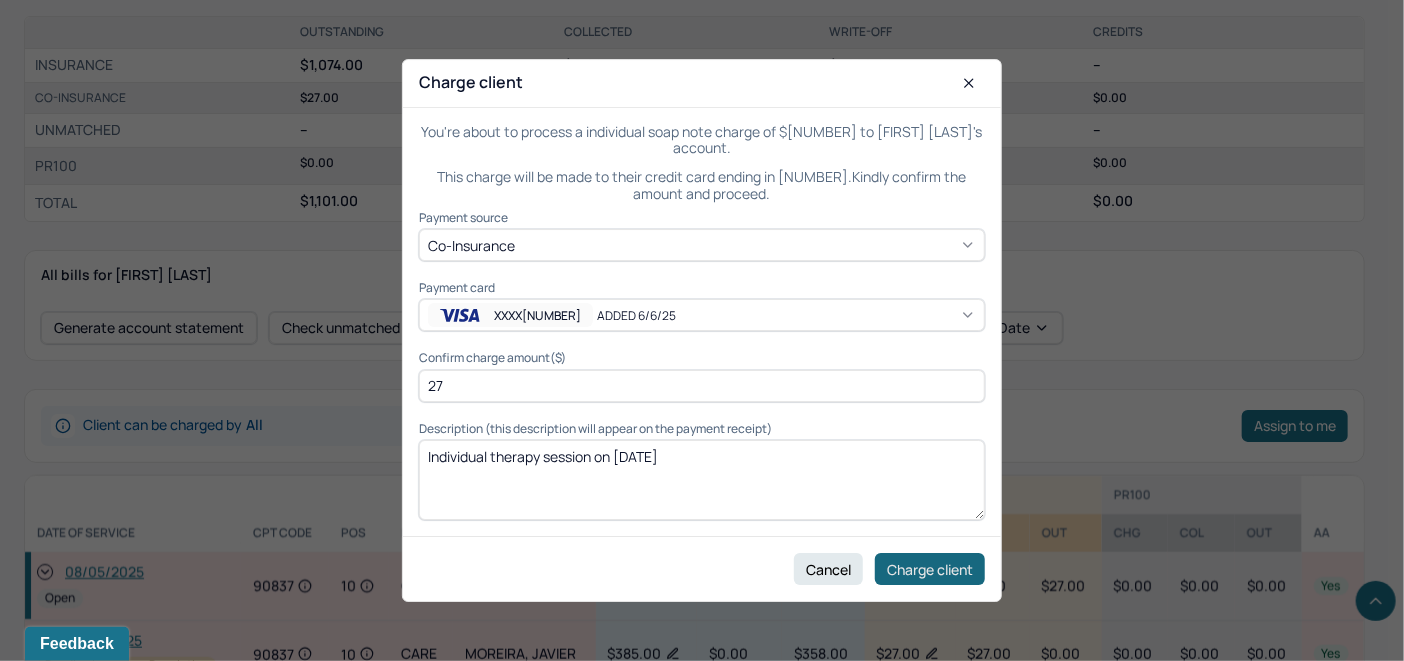 click on "Charge client" at bounding box center (930, 569) 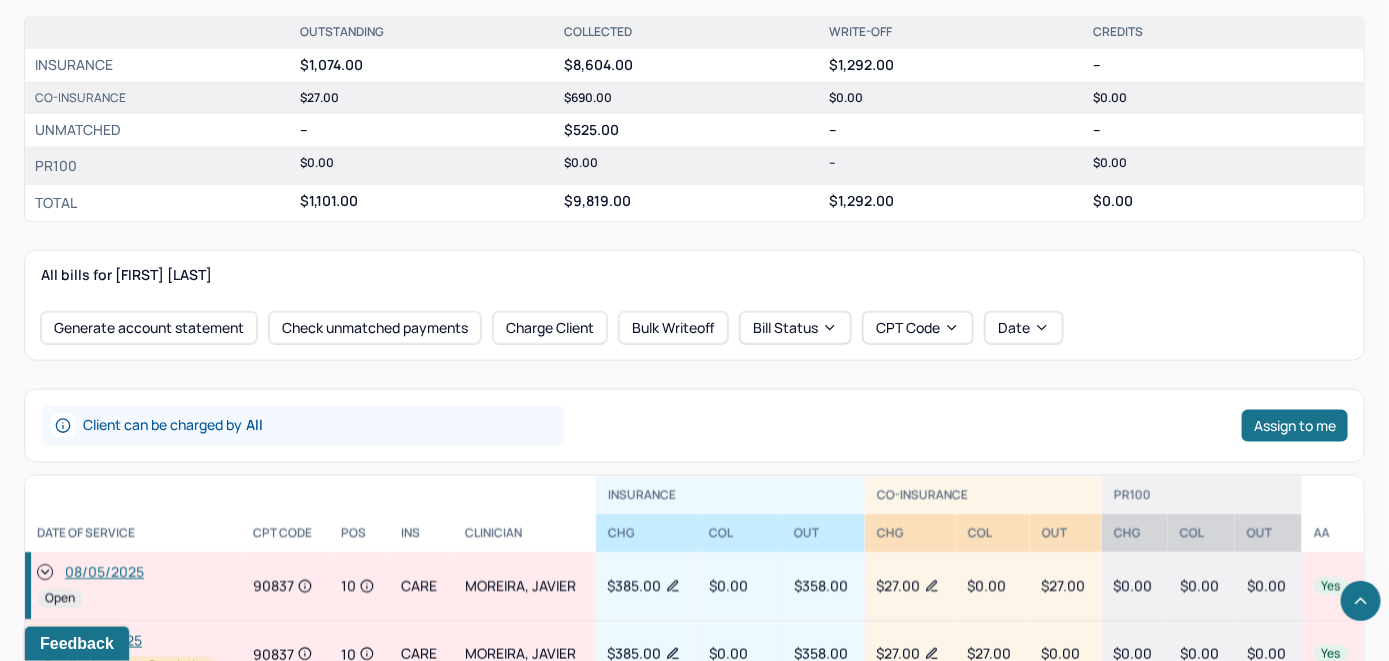 drag, startPoint x: 41, startPoint y: 571, endPoint x: 145, endPoint y: 509, distance: 121.07848 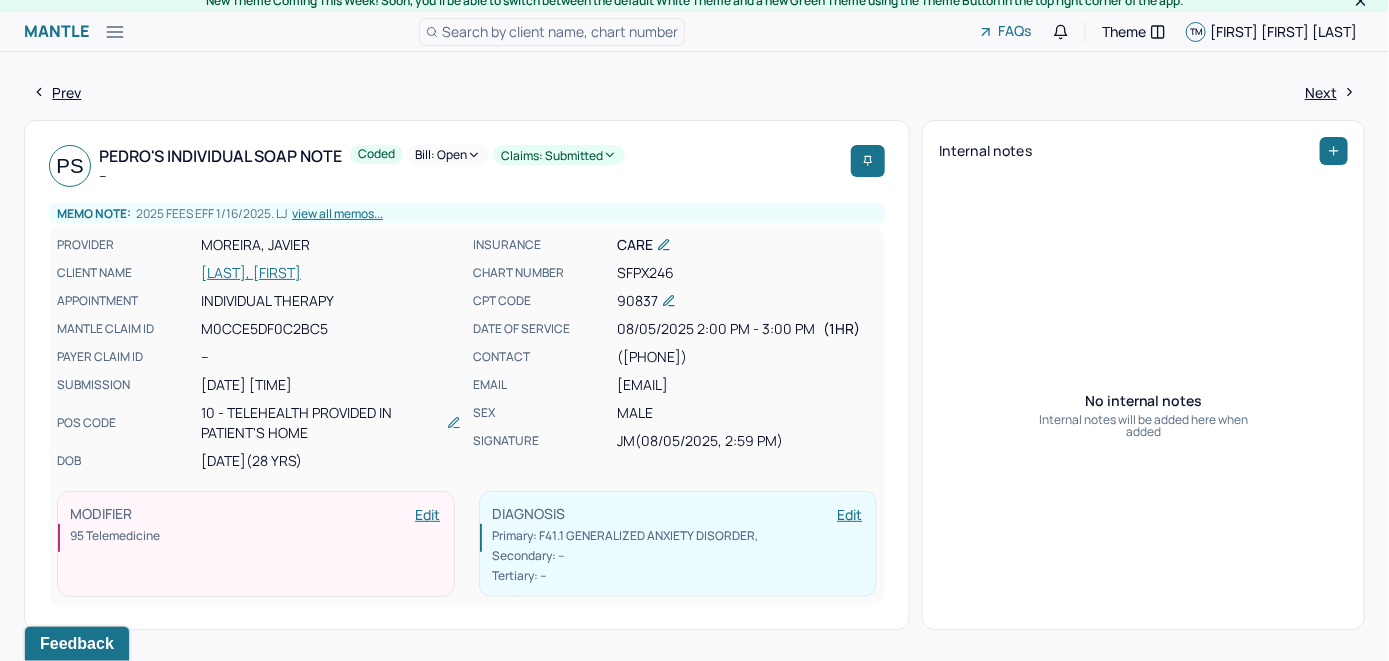 scroll, scrollTop: 0, scrollLeft: 0, axis: both 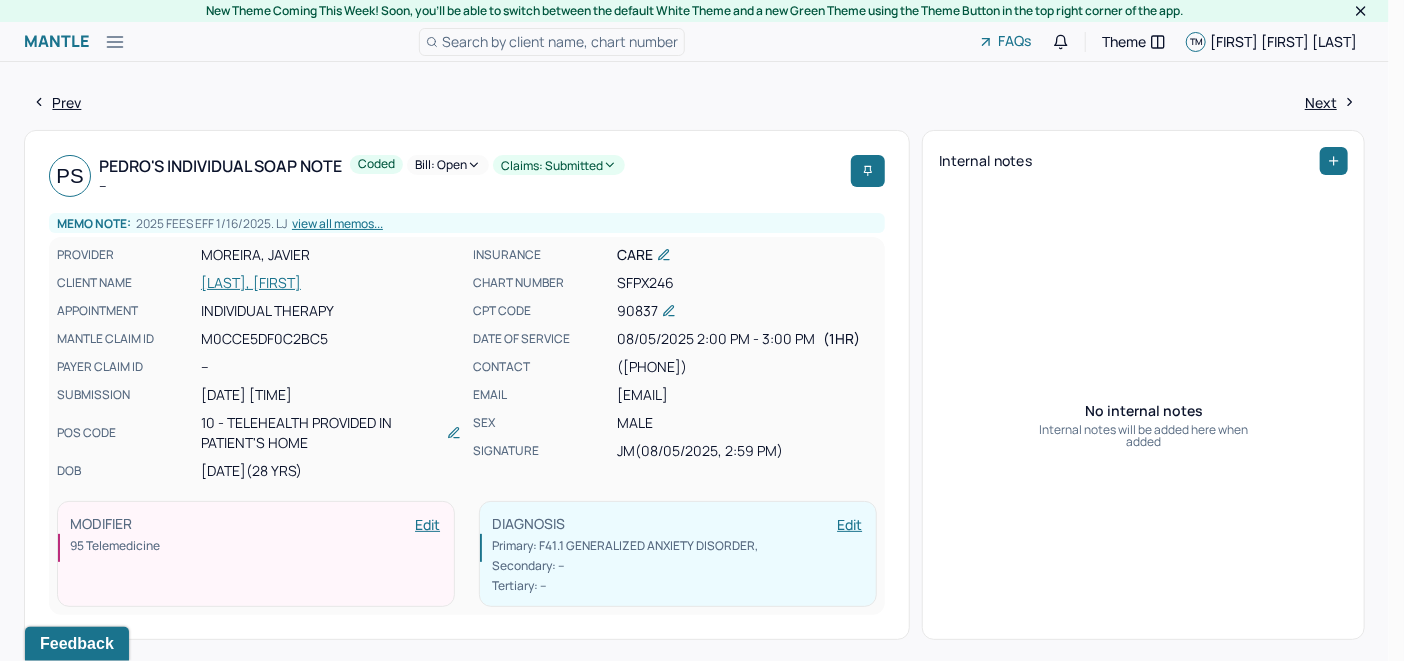 click on "Bill: Open" at bounding box center (448, 165) 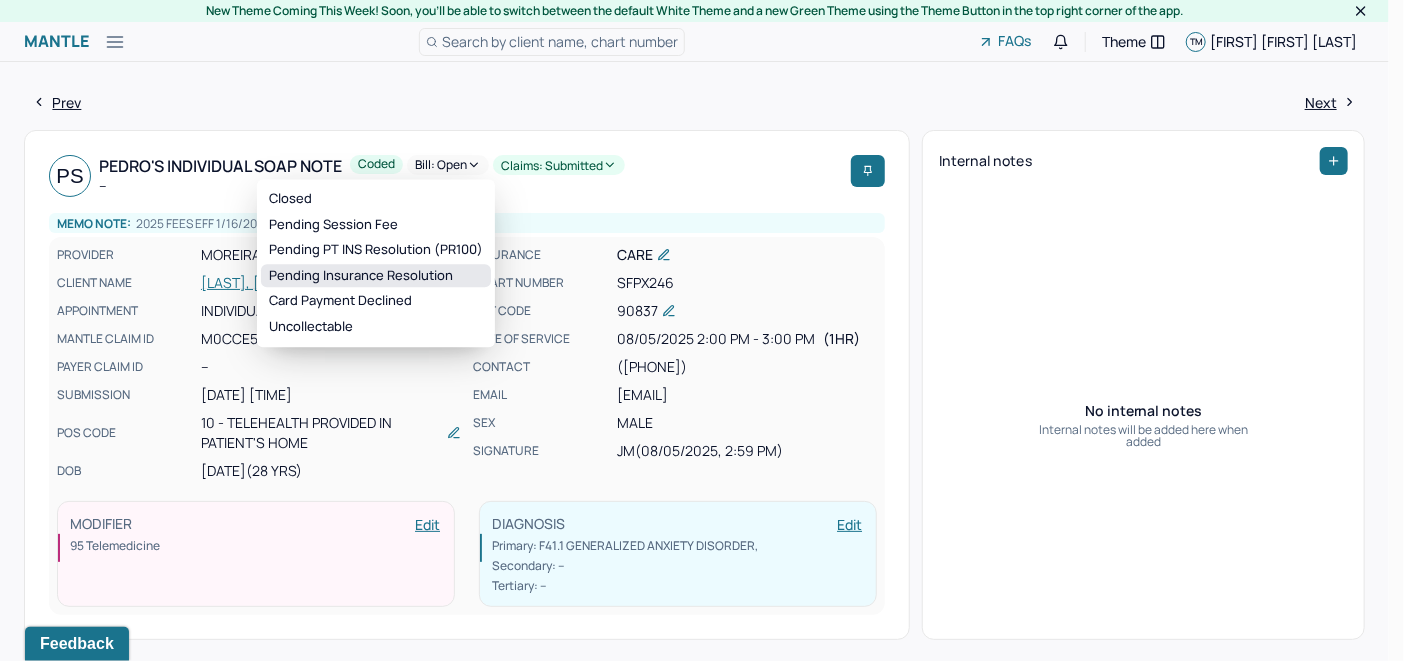 click on "Pending Insurance Resolution" at bounding box center (376, 276) 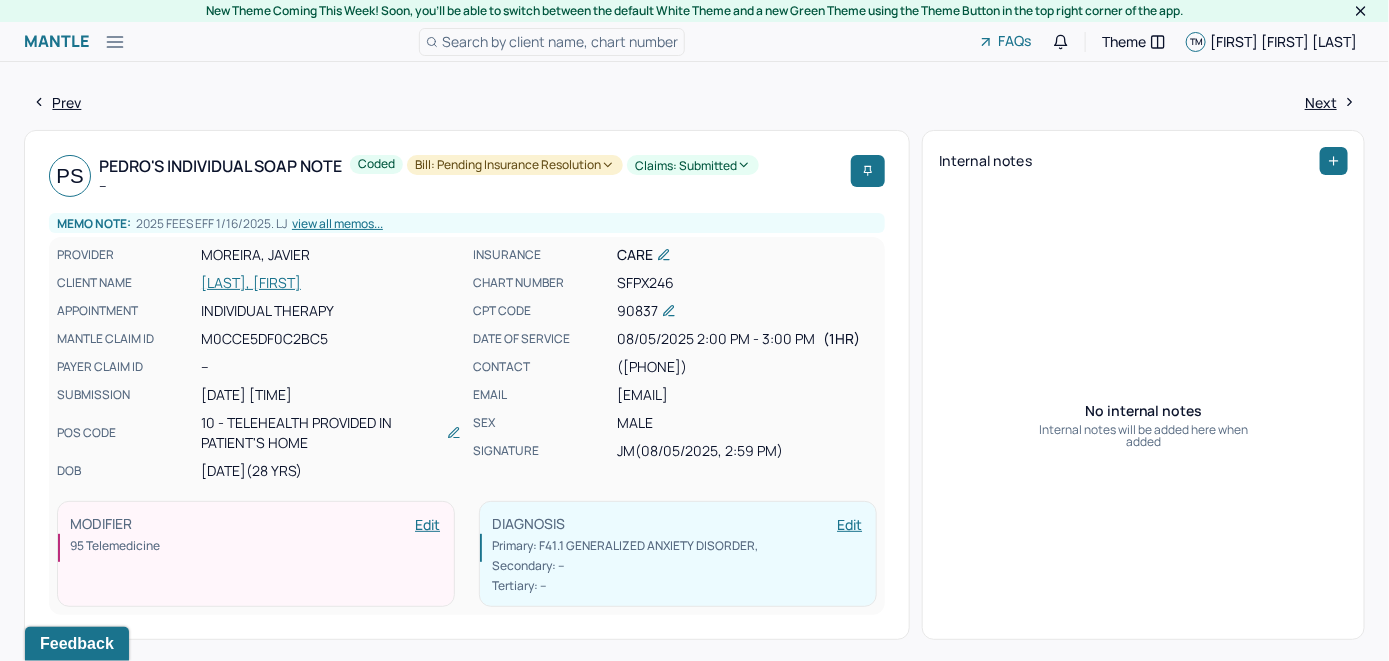 click on "Search by client name, chart number" at bounding box center [560, 41] 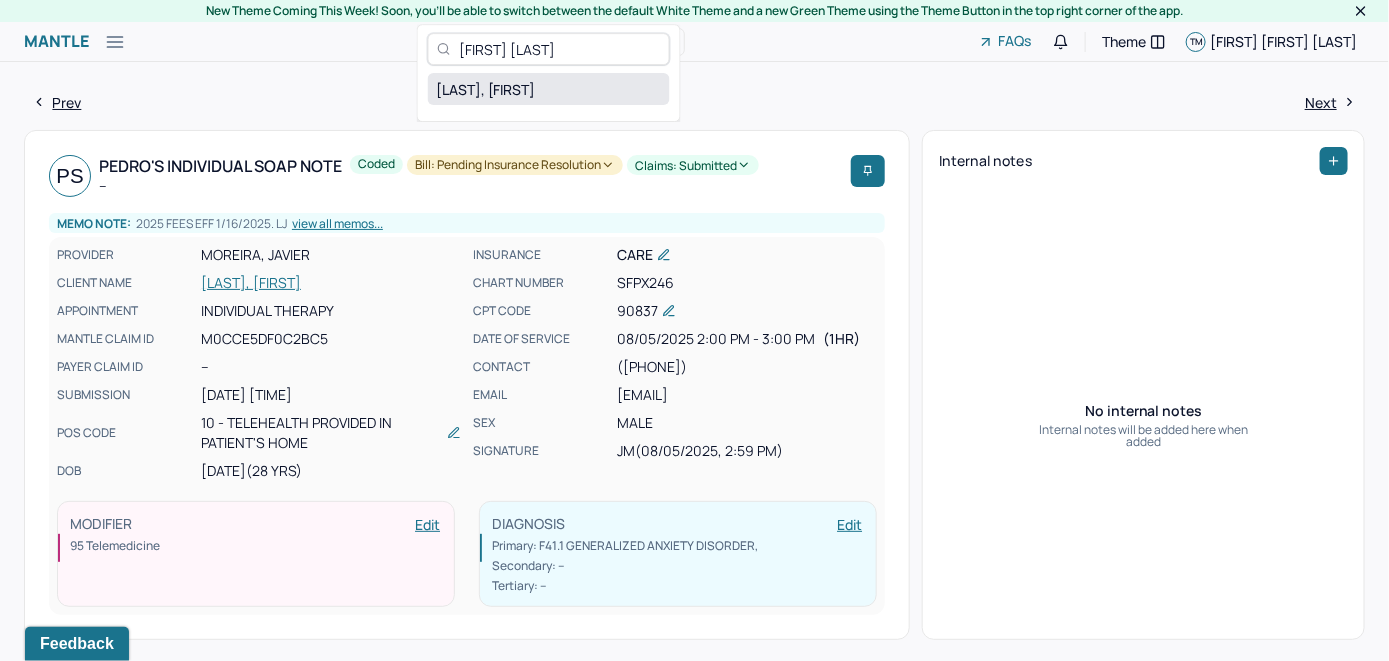 type on "[FIRST] [LAST]" 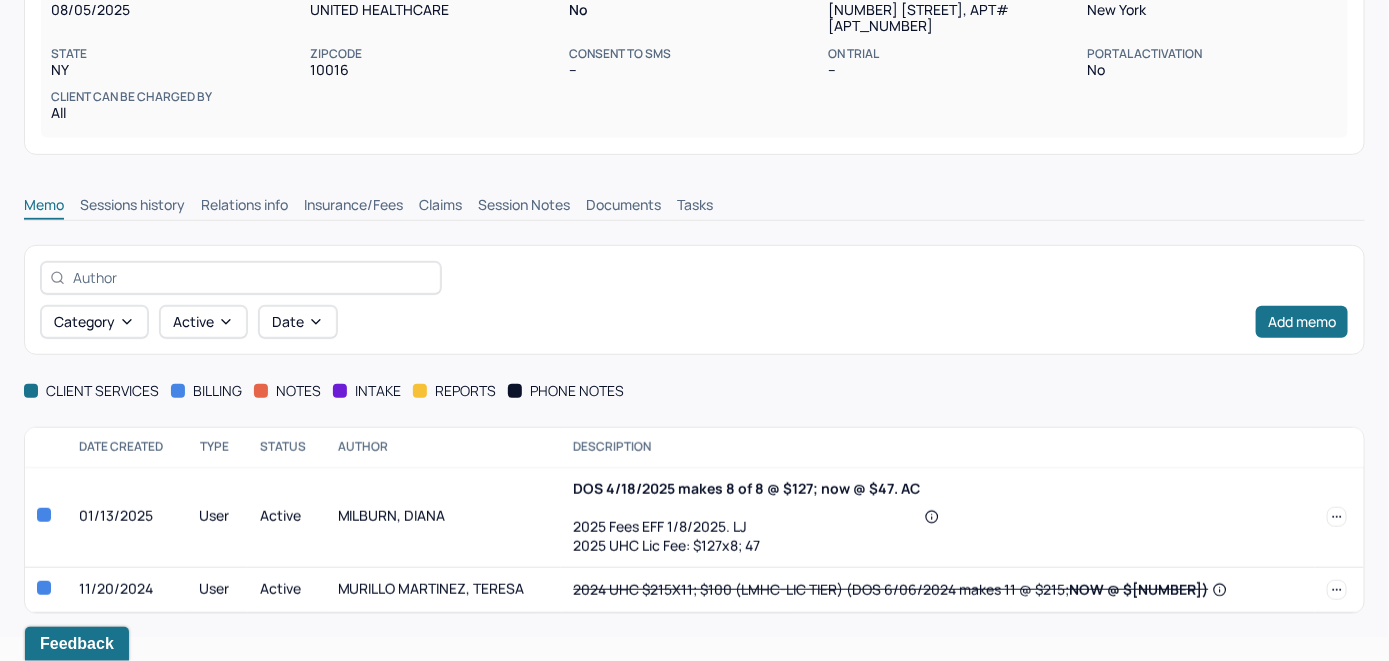 scroll, scrollTop: 312, scrollLeft: 0, axis: vertical 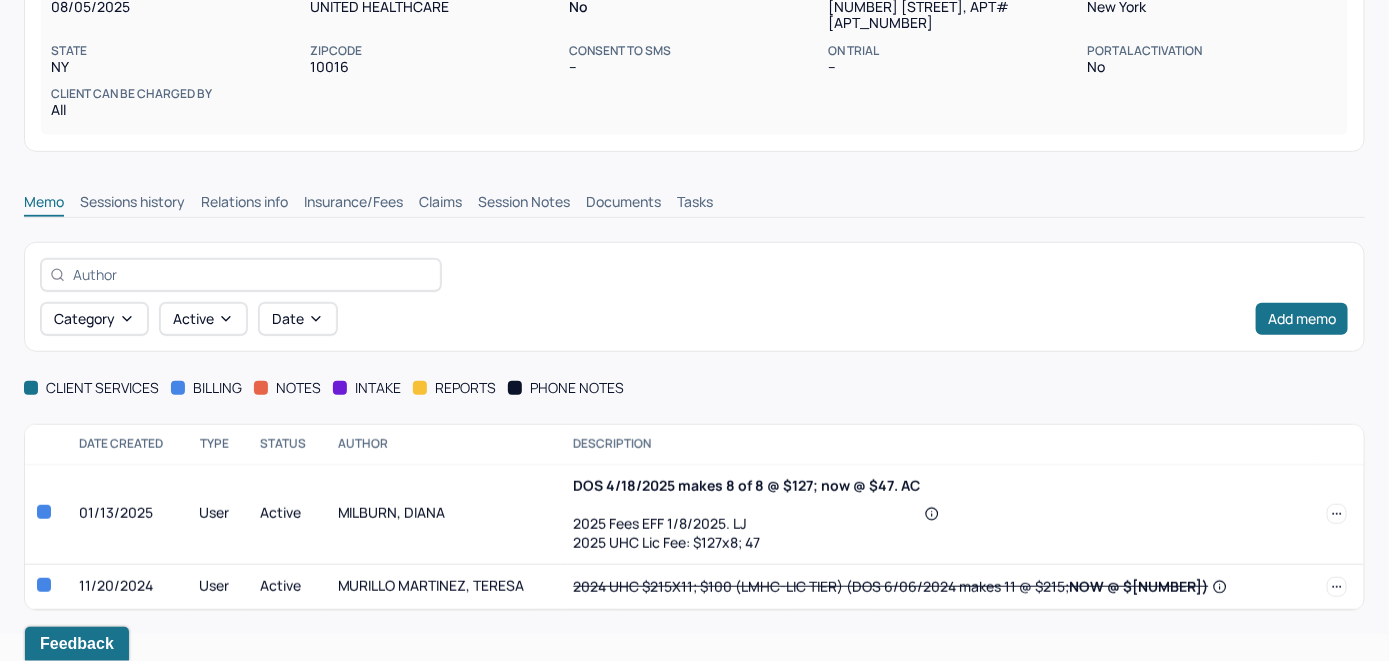 click on "Insurance/Fees" at bounding box center (353, 204) 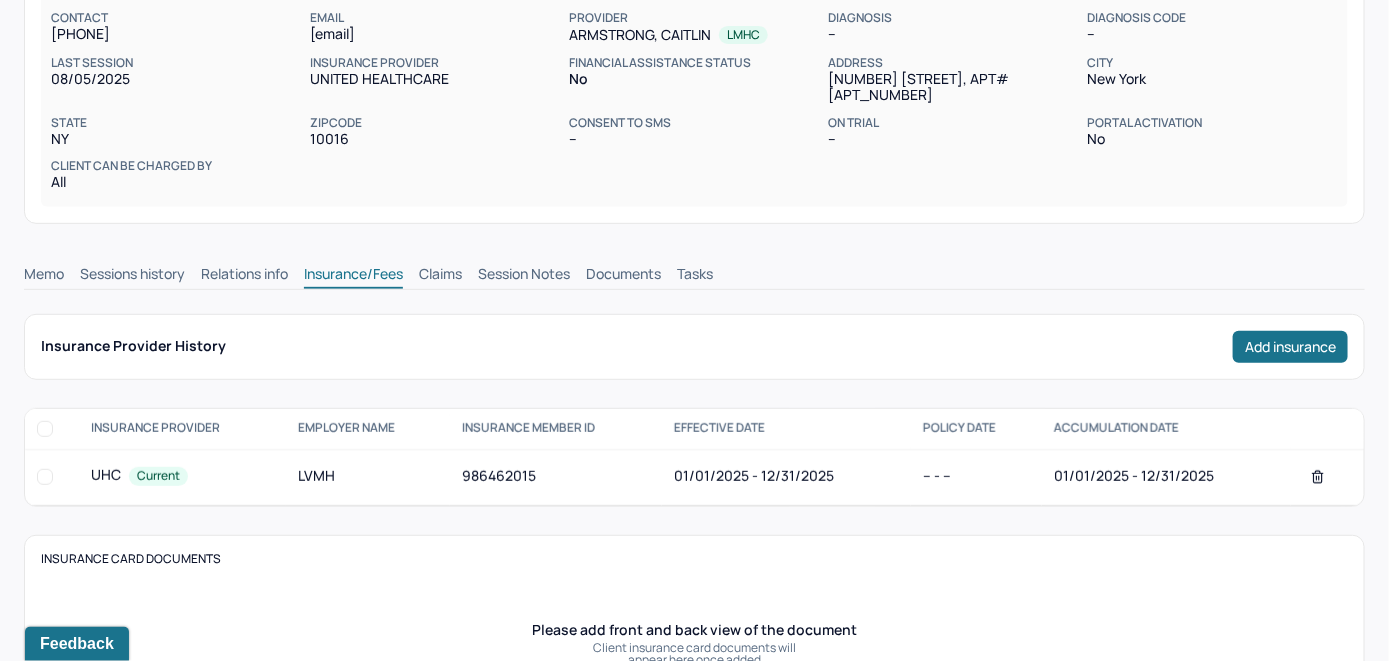 scroll, scrollTop: 212, scrollLeft: 0, axis: vertical 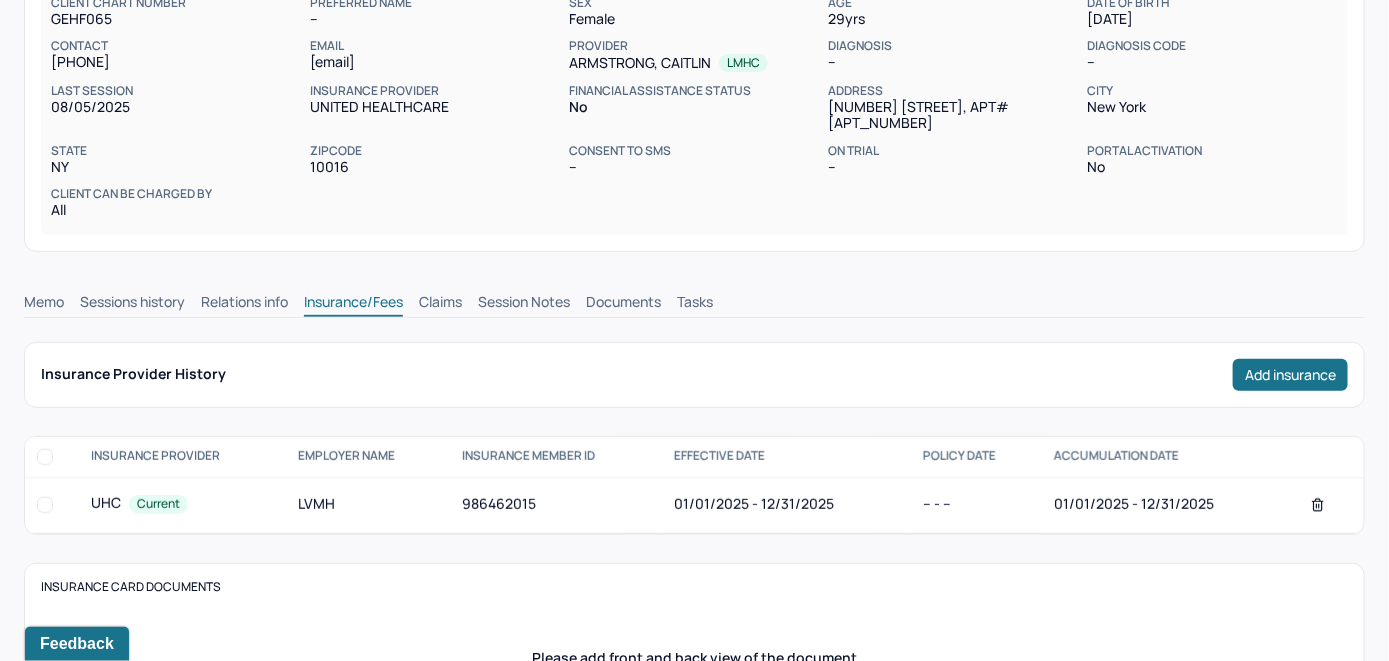 click on "Claims" at bounding box center (440, 304) 